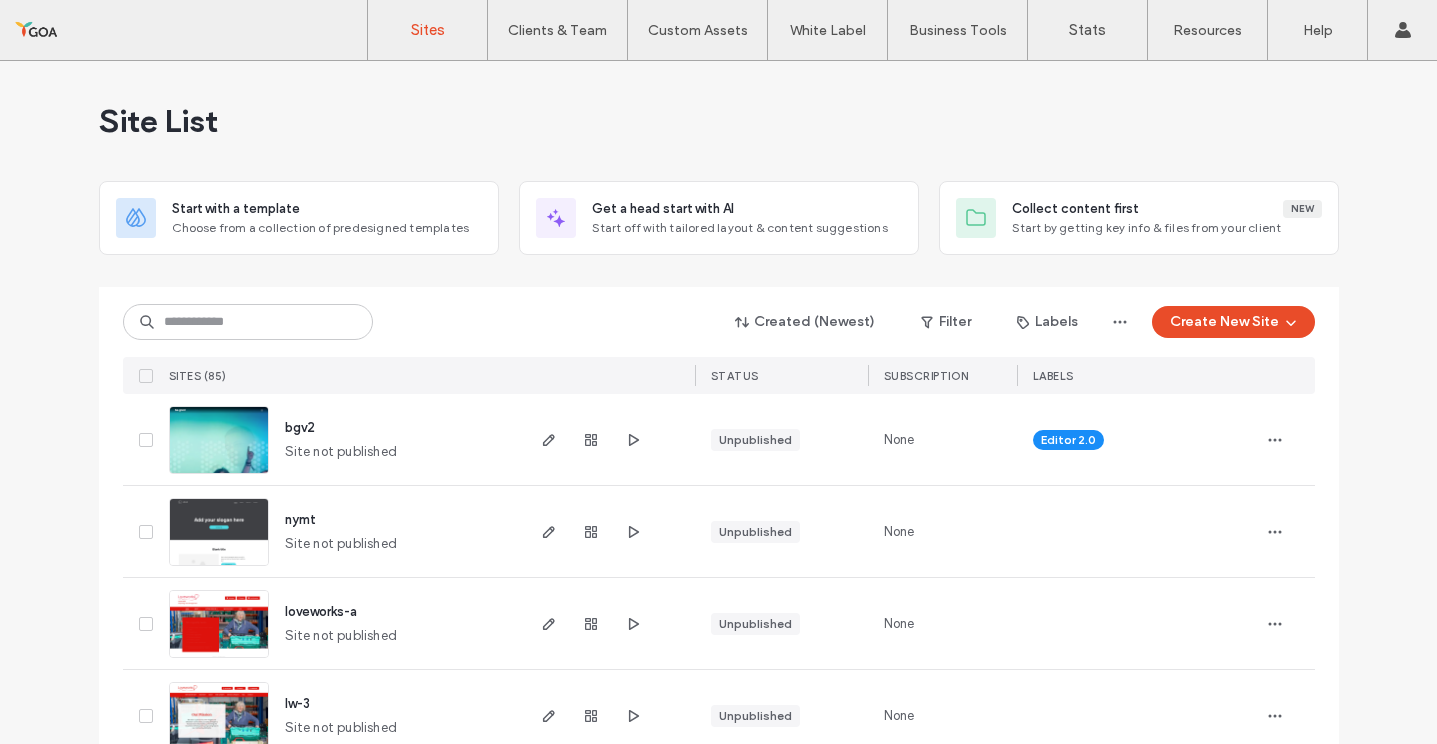 scroll, scrollTop: 0, scrollLeft: 0, axis: both 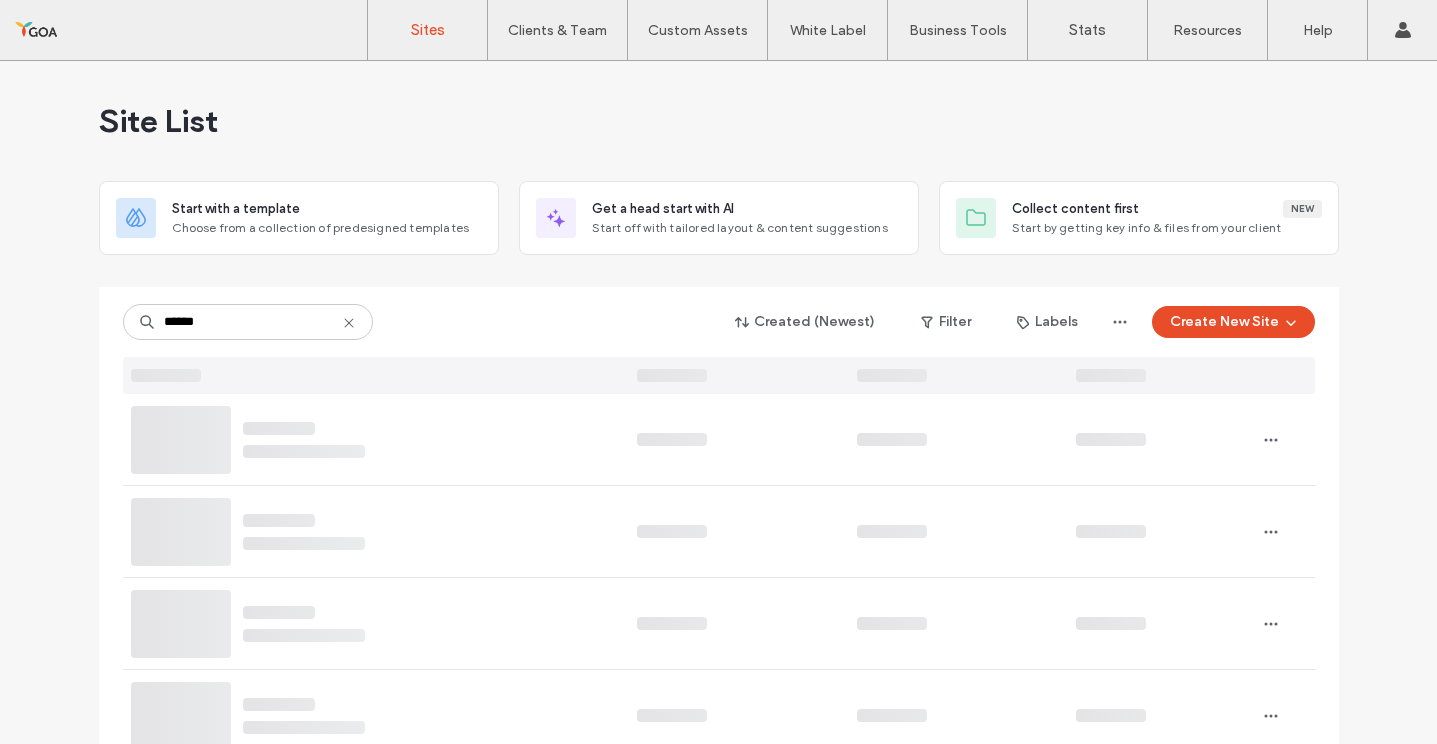 type on "******" 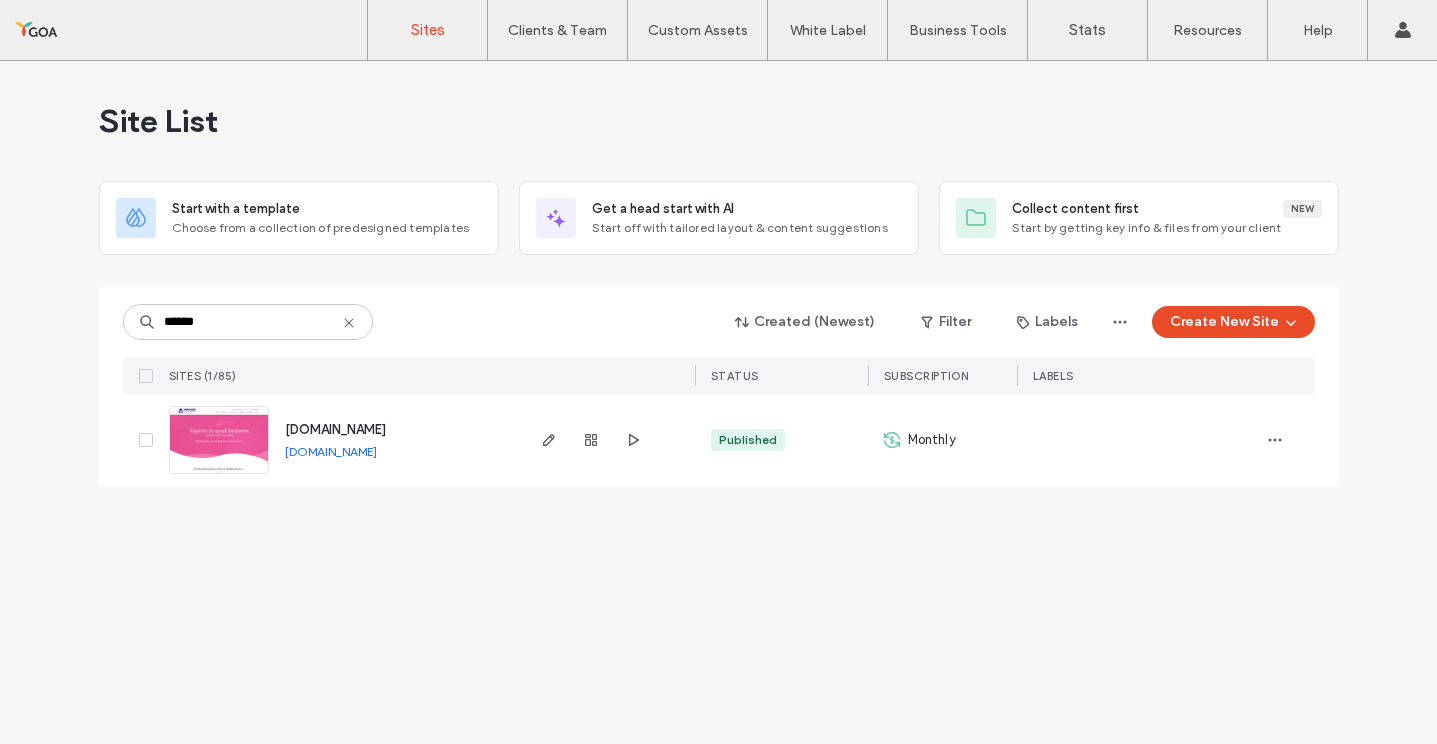 click at bounding box center [608, 440] 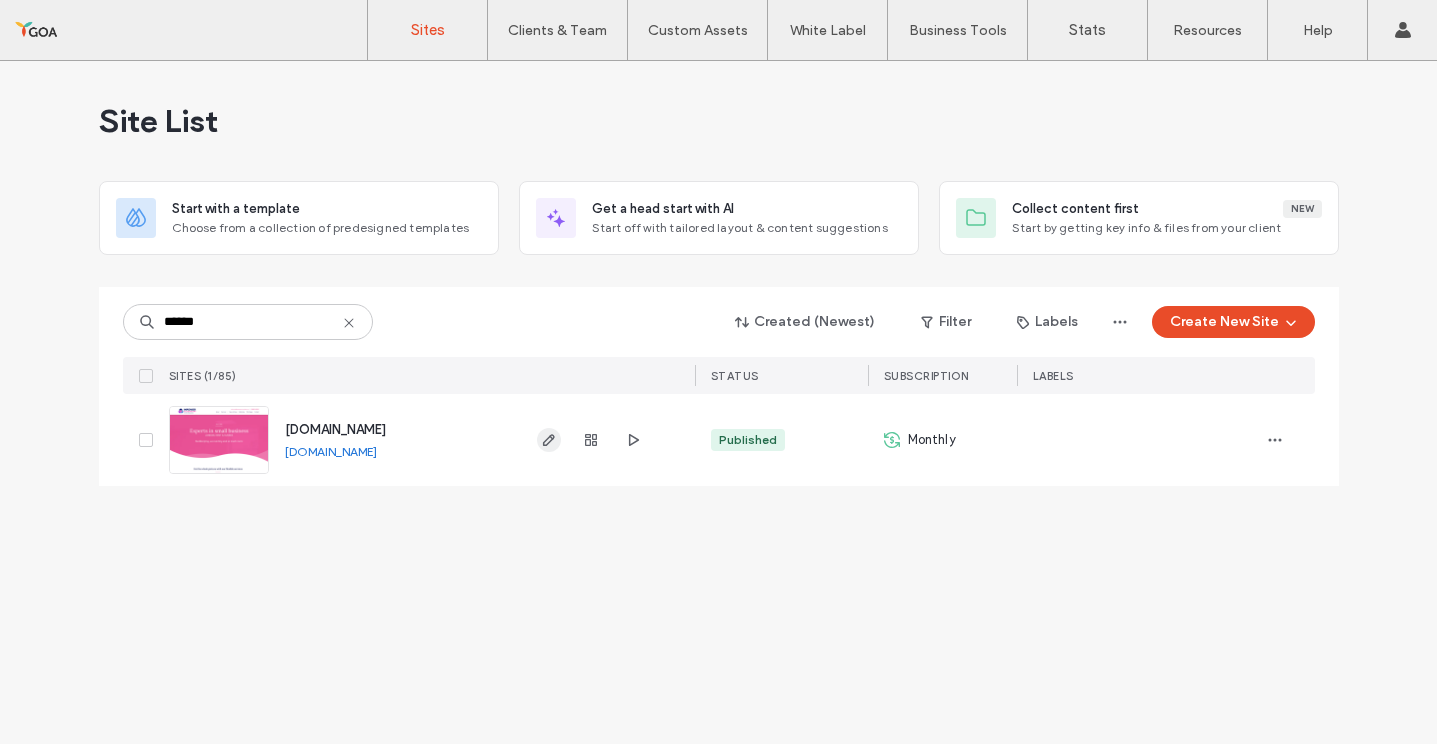 click 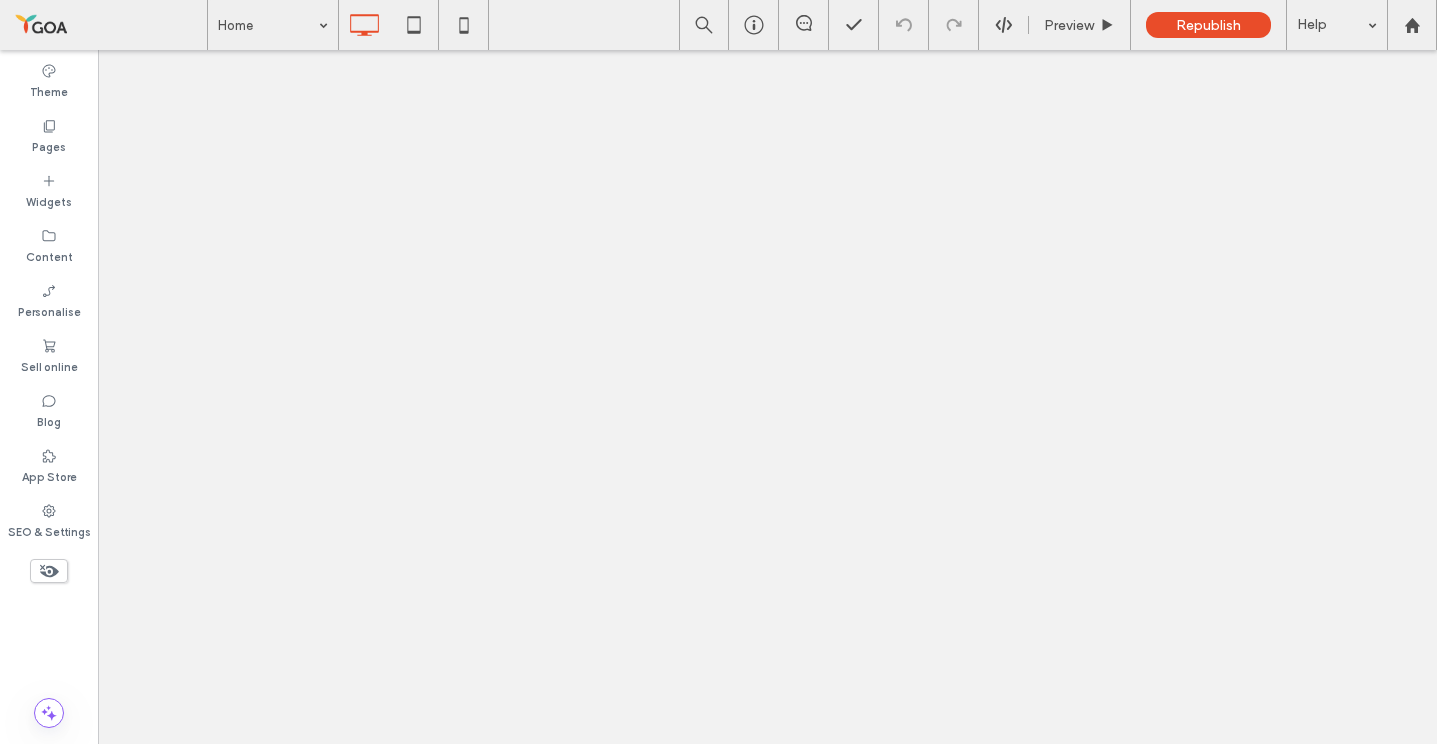 scroll, scrollTop: 0, scrollLeft: 0, axis: both 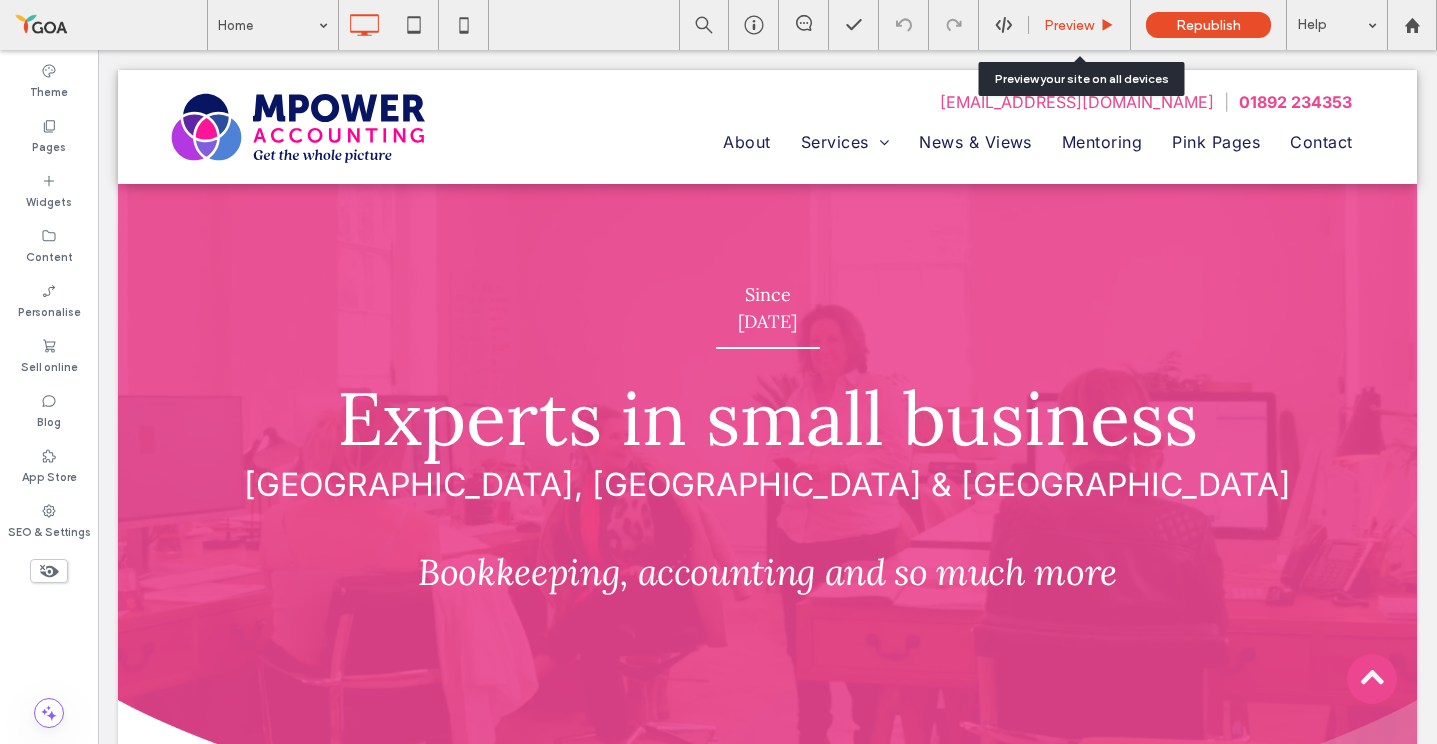 click on "Preview" at bounding box center [1080, 25] 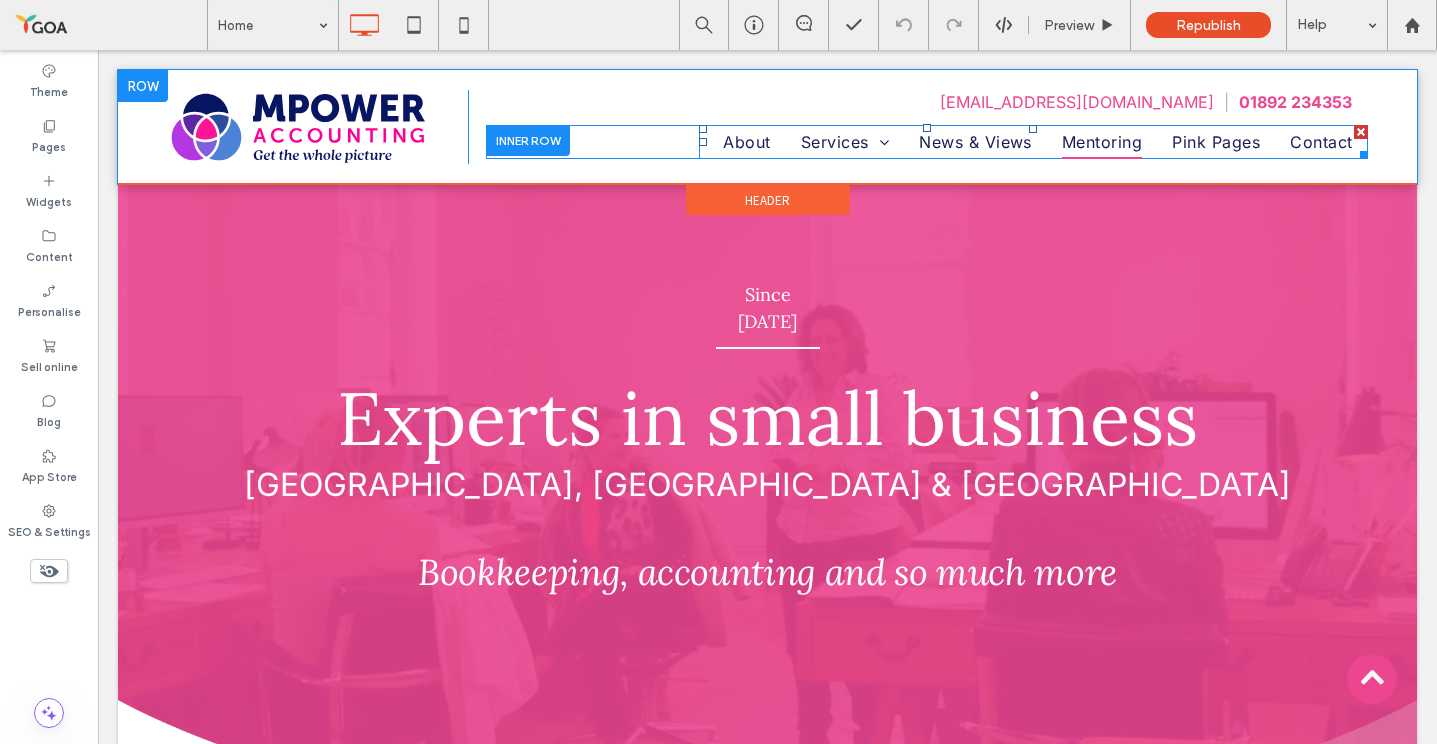 click on "Mentoring" at bounding box center [1102, 142] 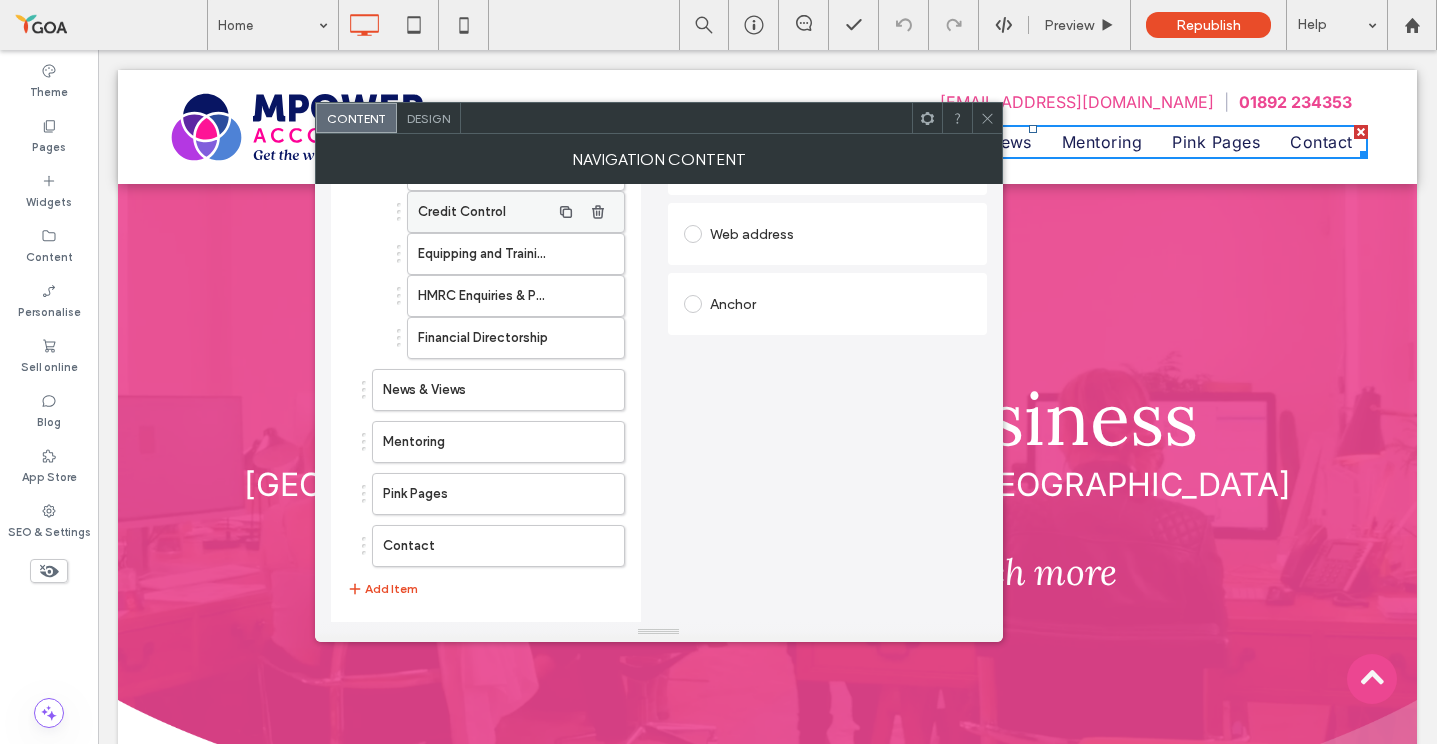 scroll, scrollTop: 364, scrollLeft: 0, axis: vertical 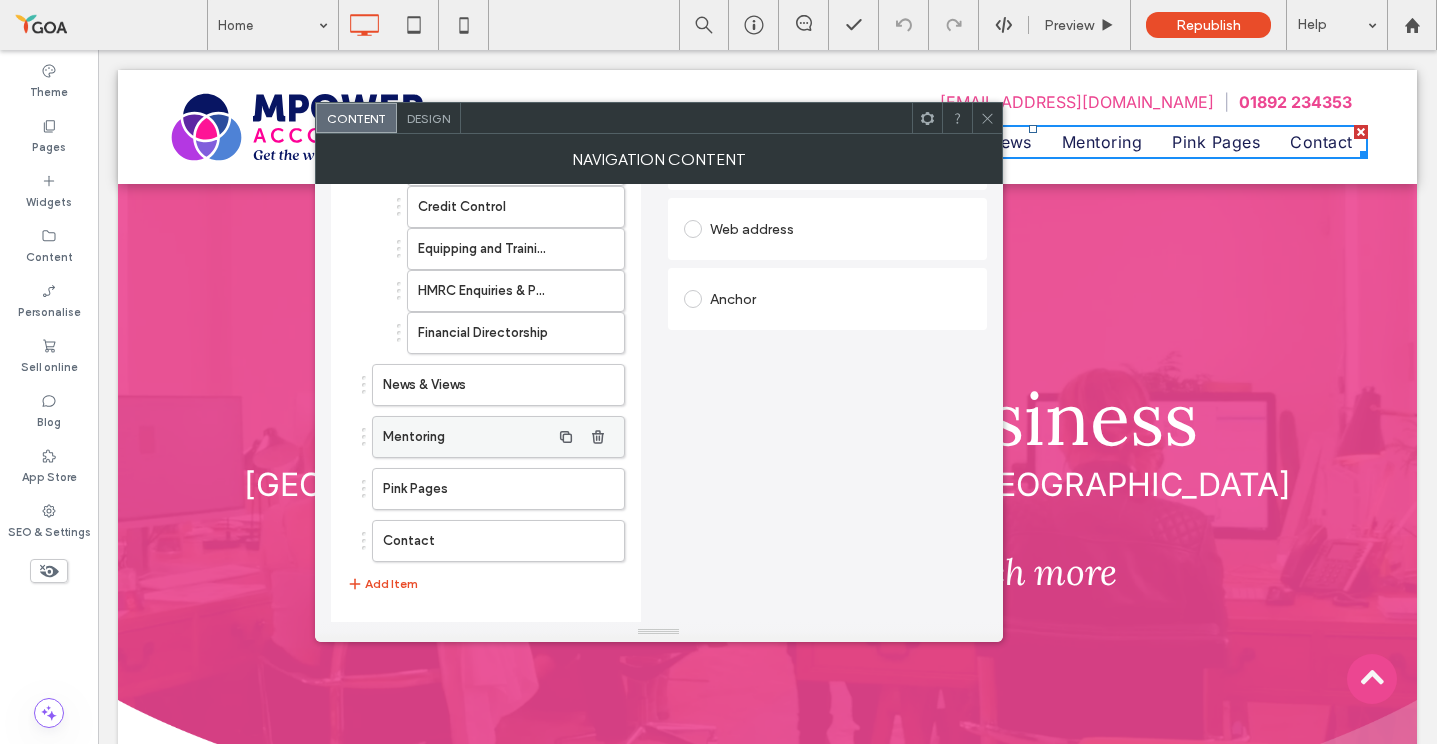 click on "Mentoring" at bounding box center [466, 437] 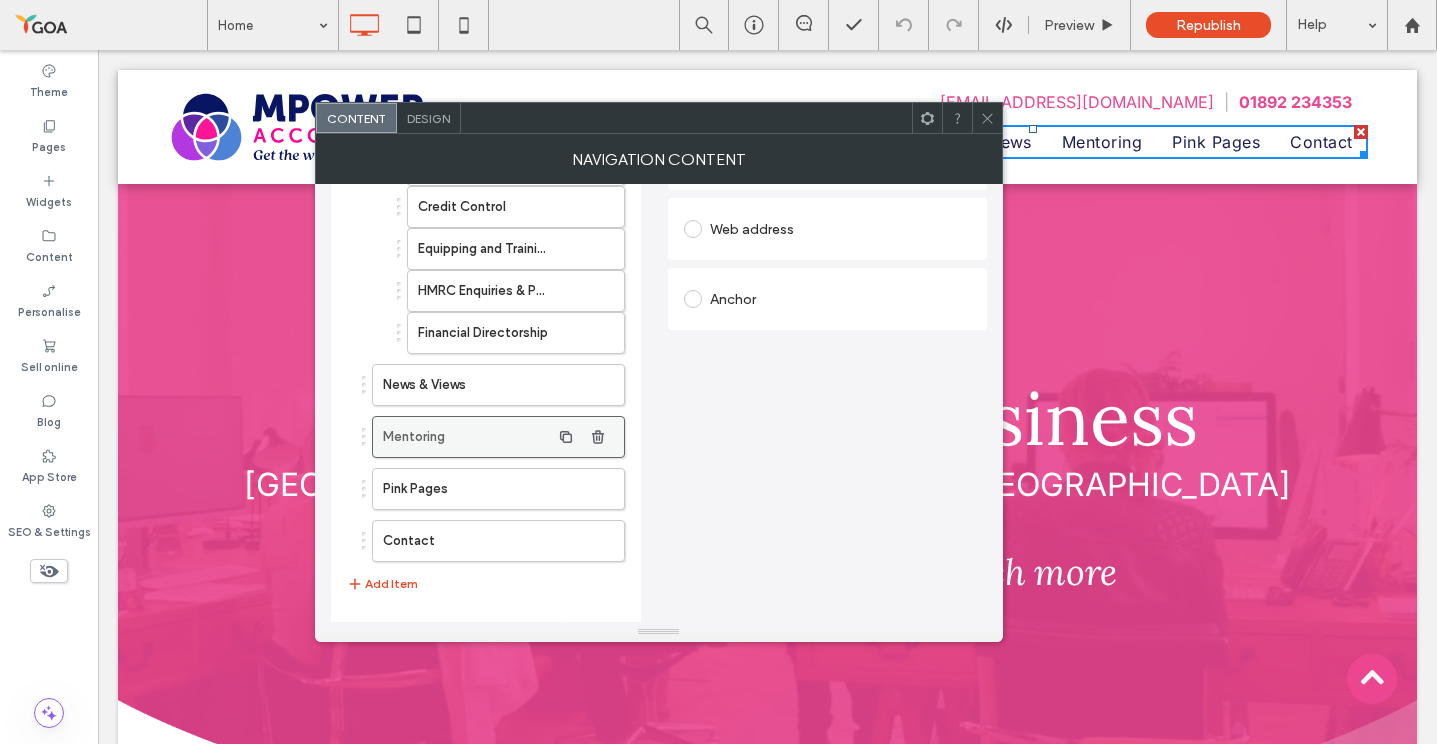 click on "Mentoring" at bounding box center [466, 437] 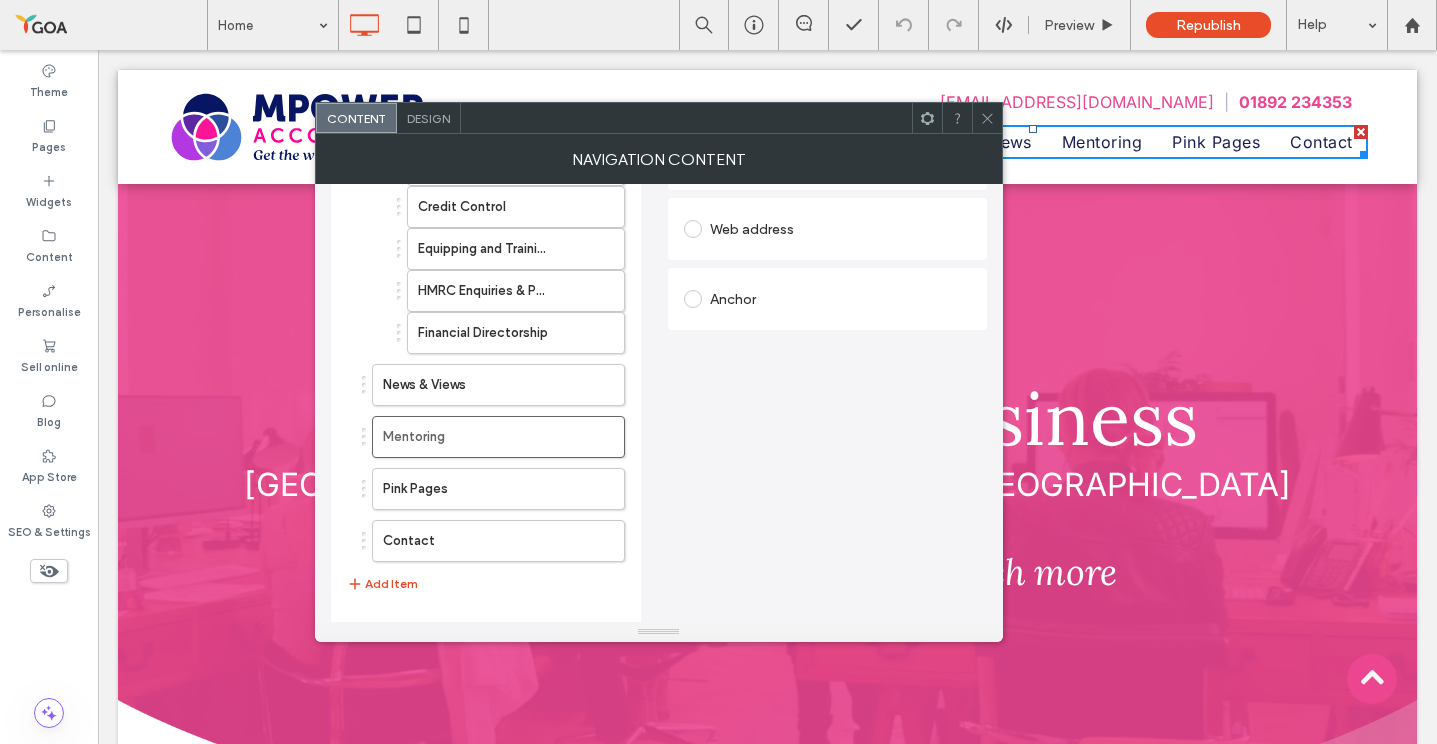 click 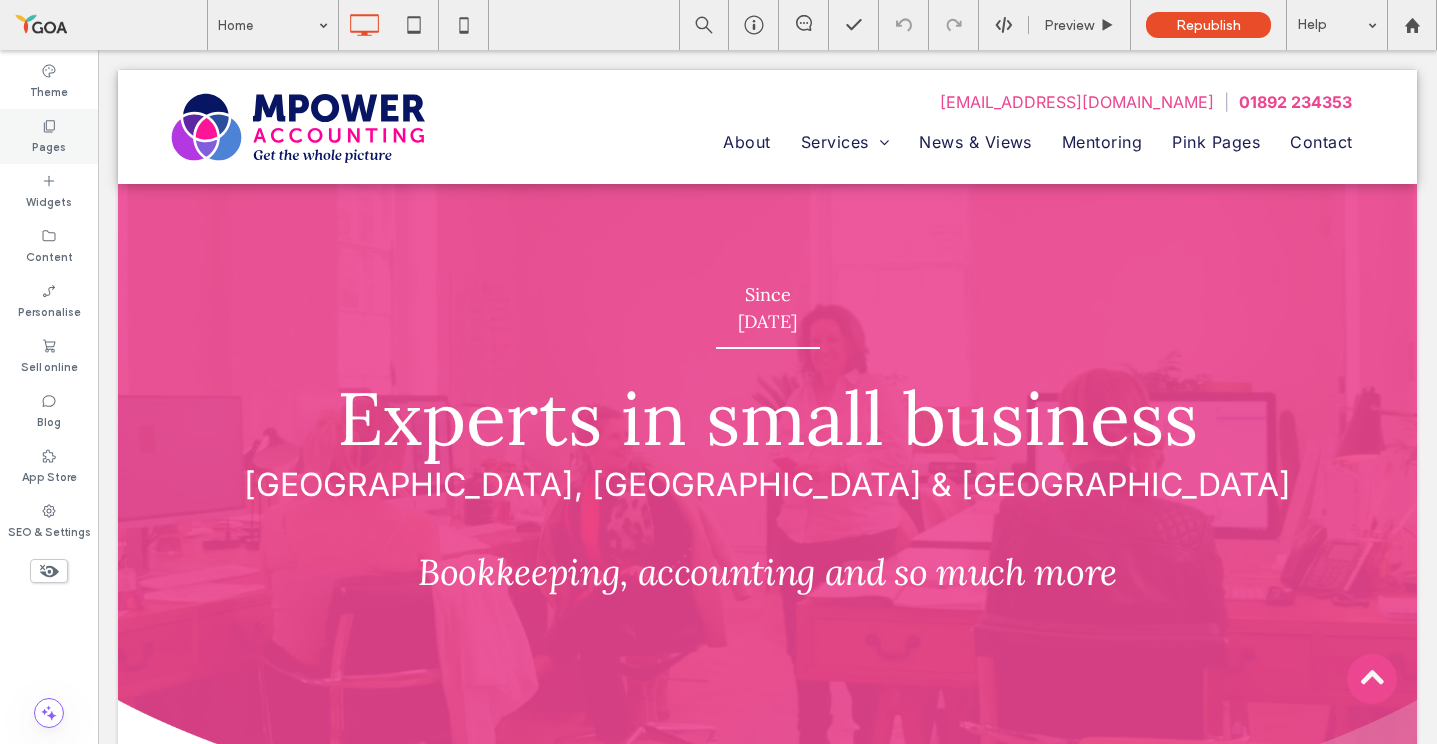 click on "Pages" at bounding box center [49, 136] 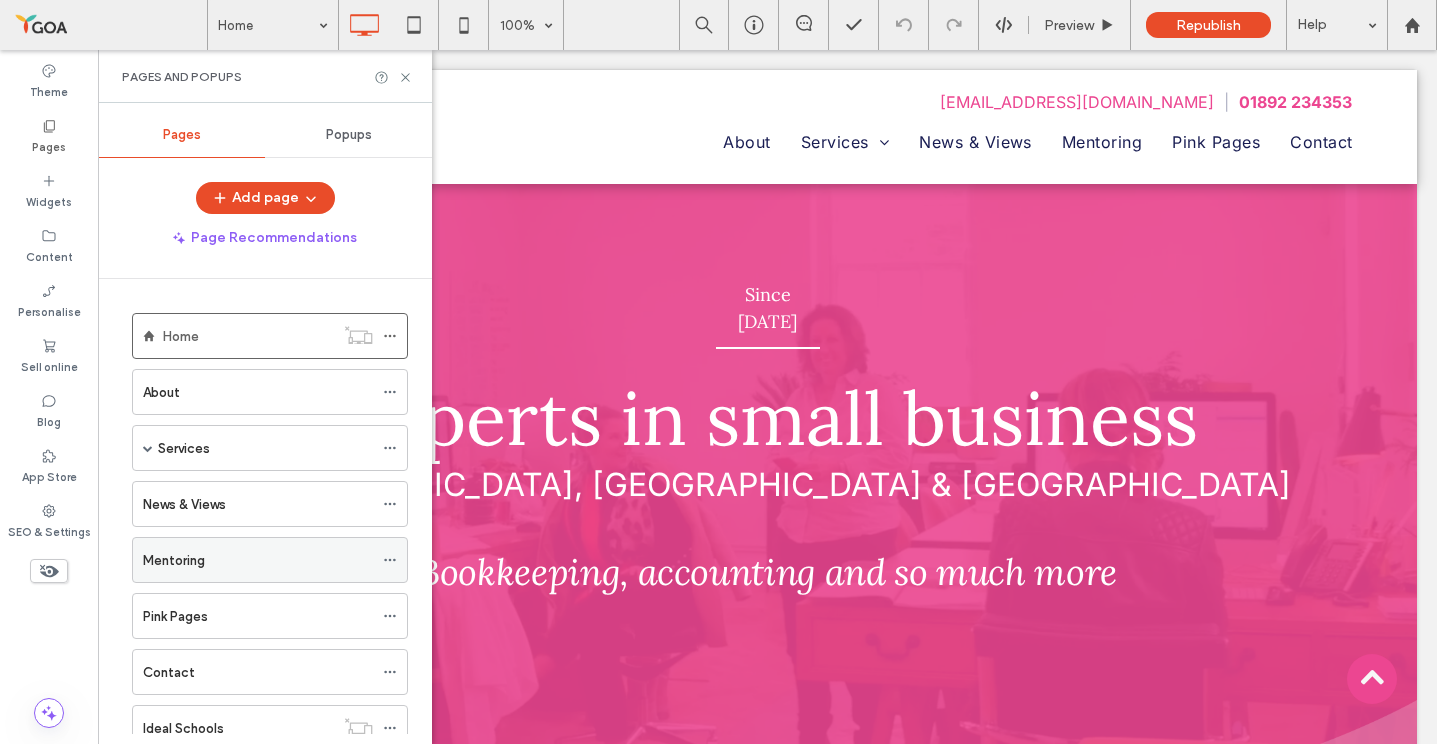 click on "Mentoring" at bounding box center (258, 560) 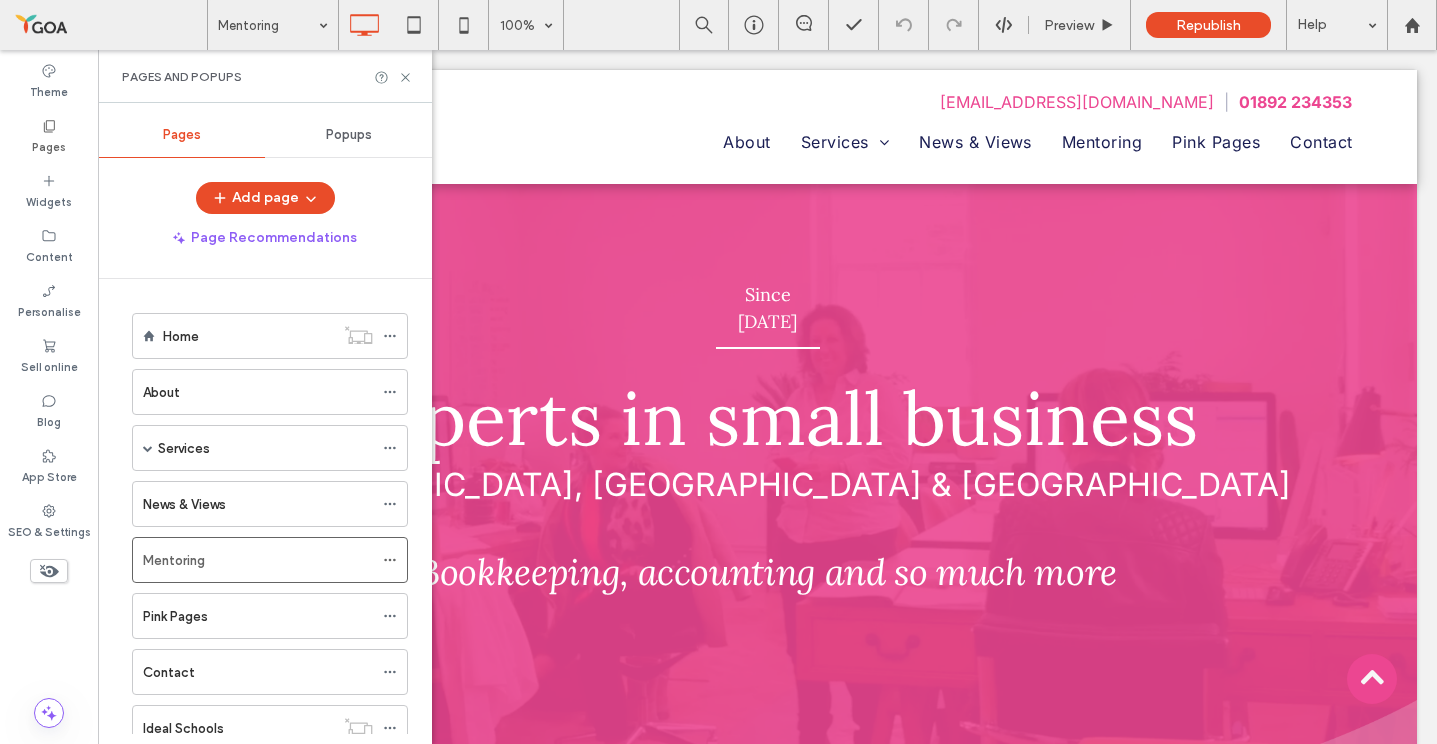 click at bounding box center [718, 372] 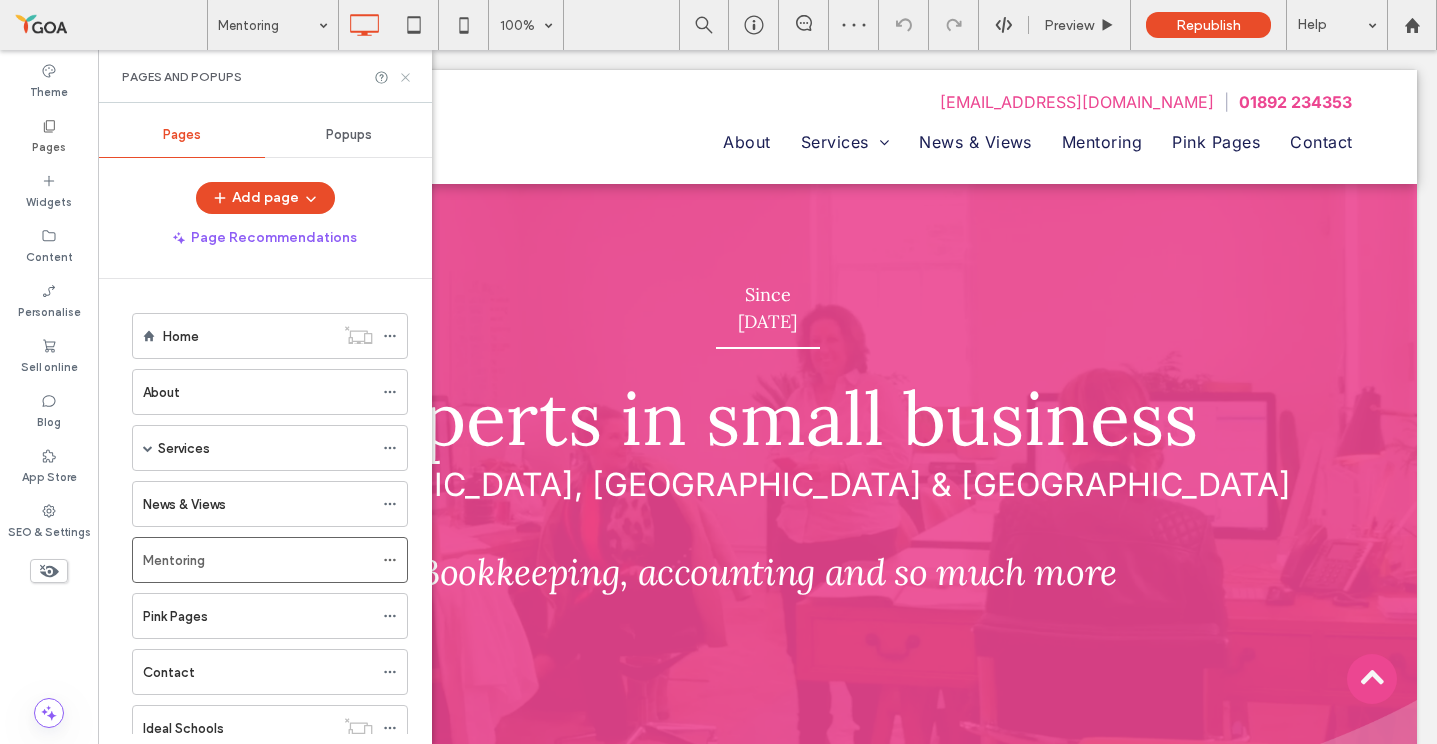 click 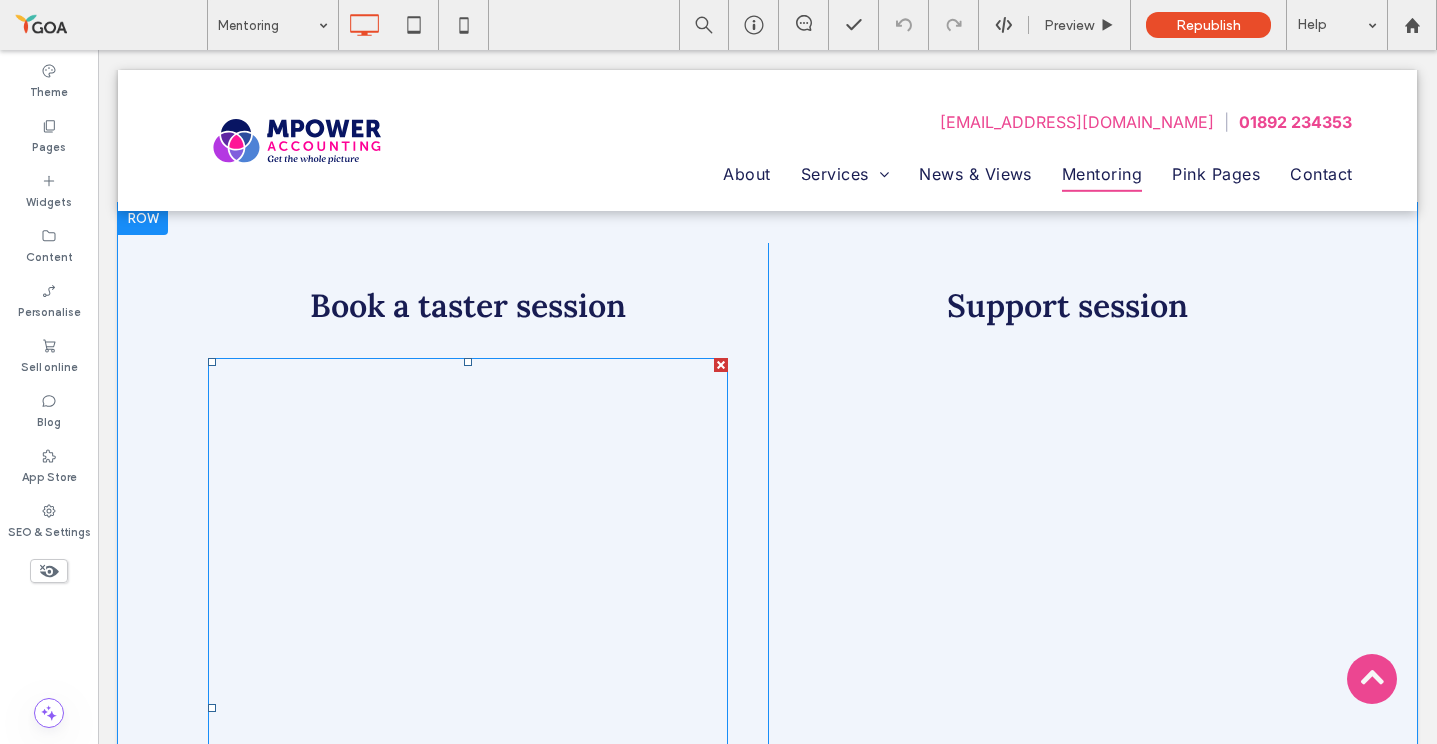 scroll, scrollTop: 185, scrollLeft: 0, axis: vertical 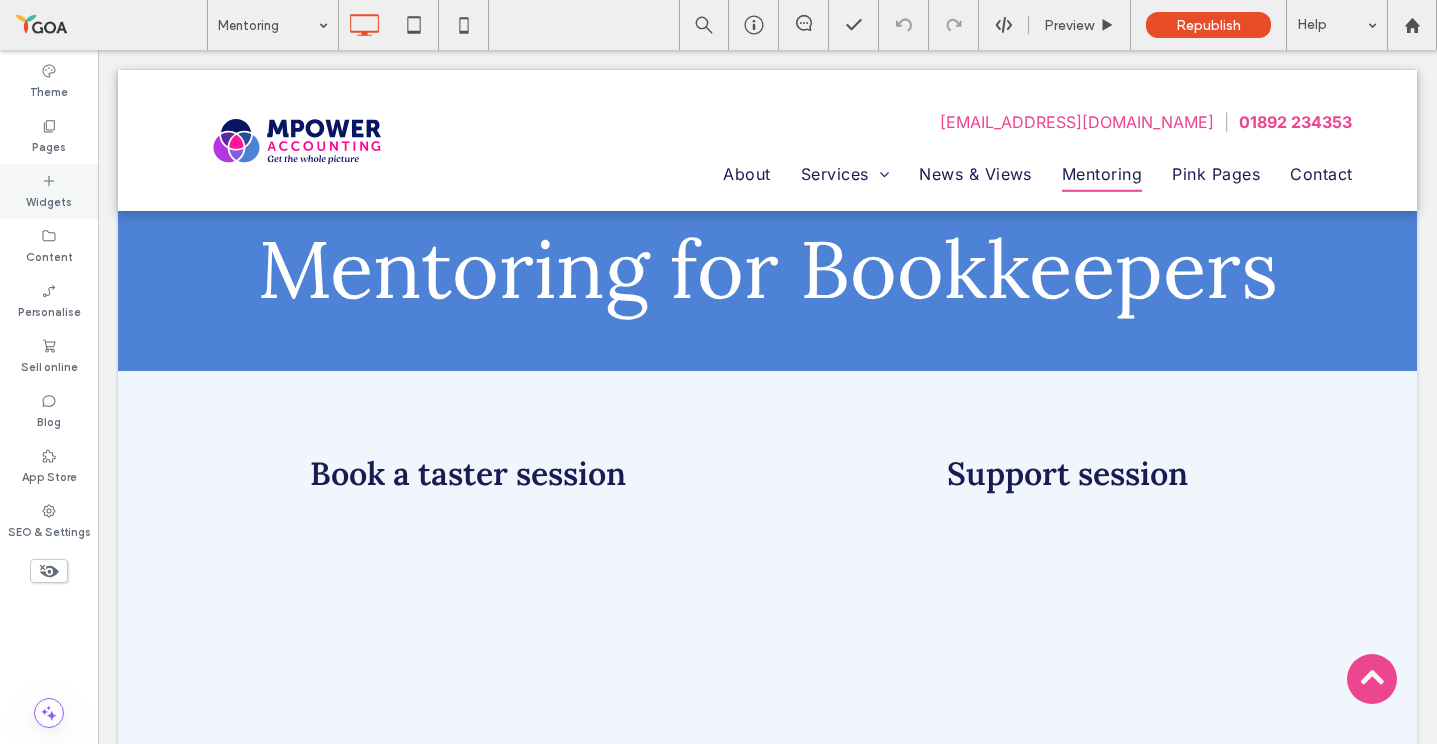click on "Widgets" at bounding box center (49, 200) 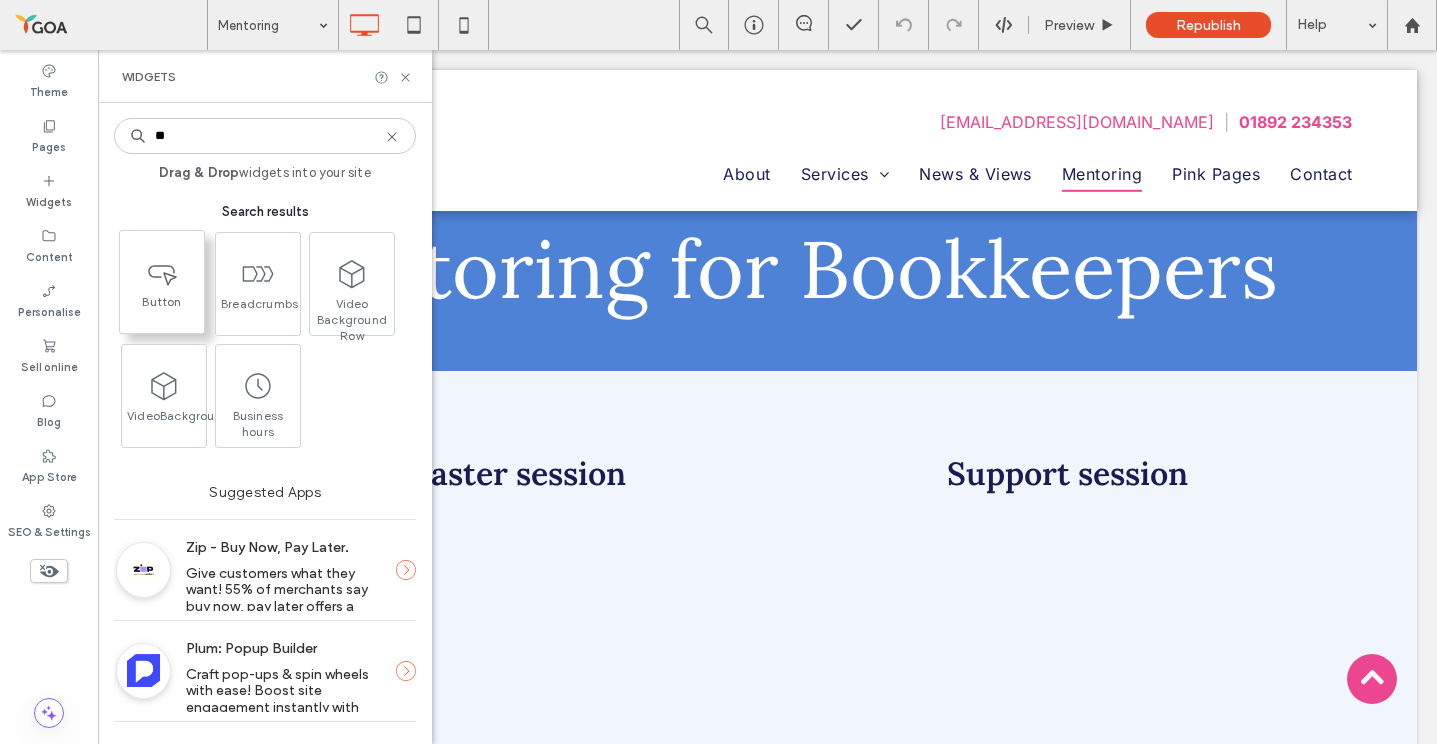 type on "**" 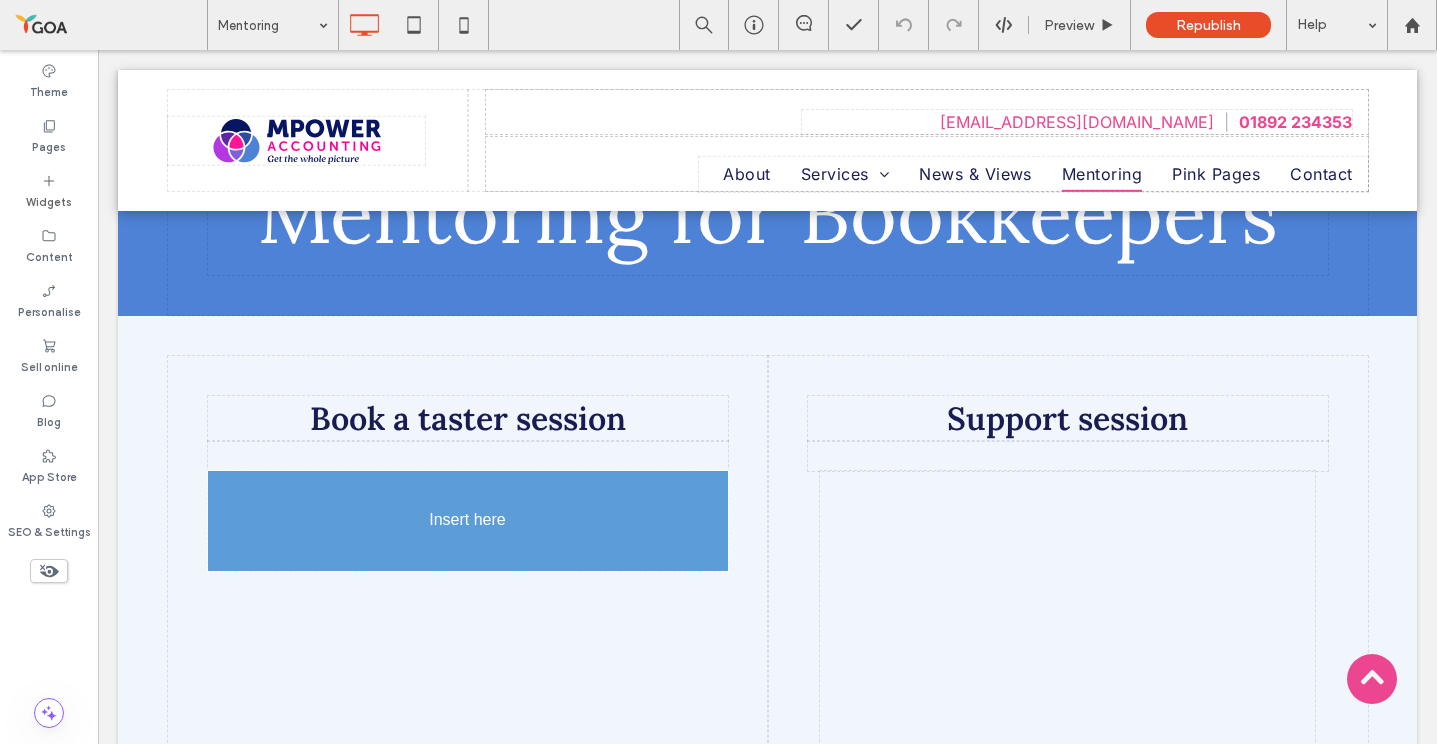 scroll, scrollTop: 260, scrollLeft: 0, axis: vertical 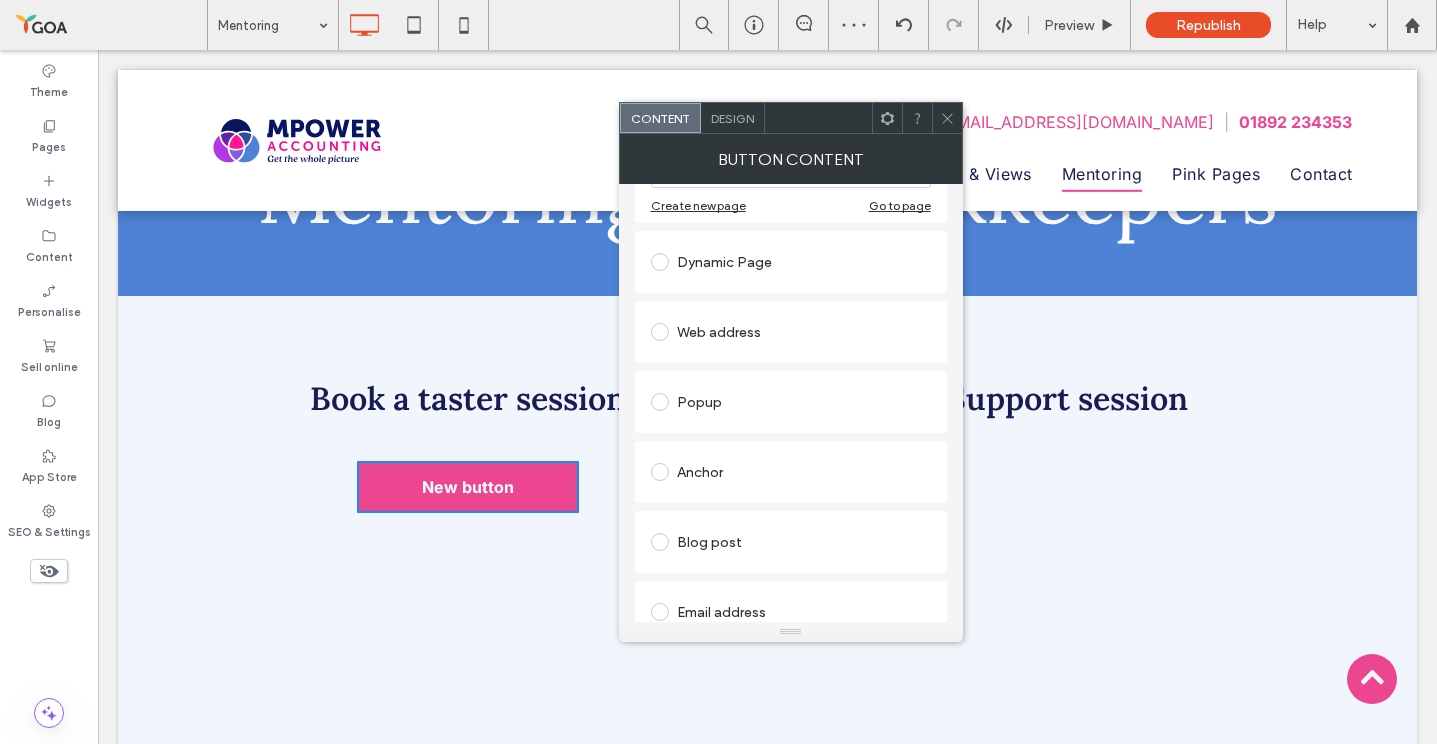 click on "Web address" at bounding box center (791, 332) 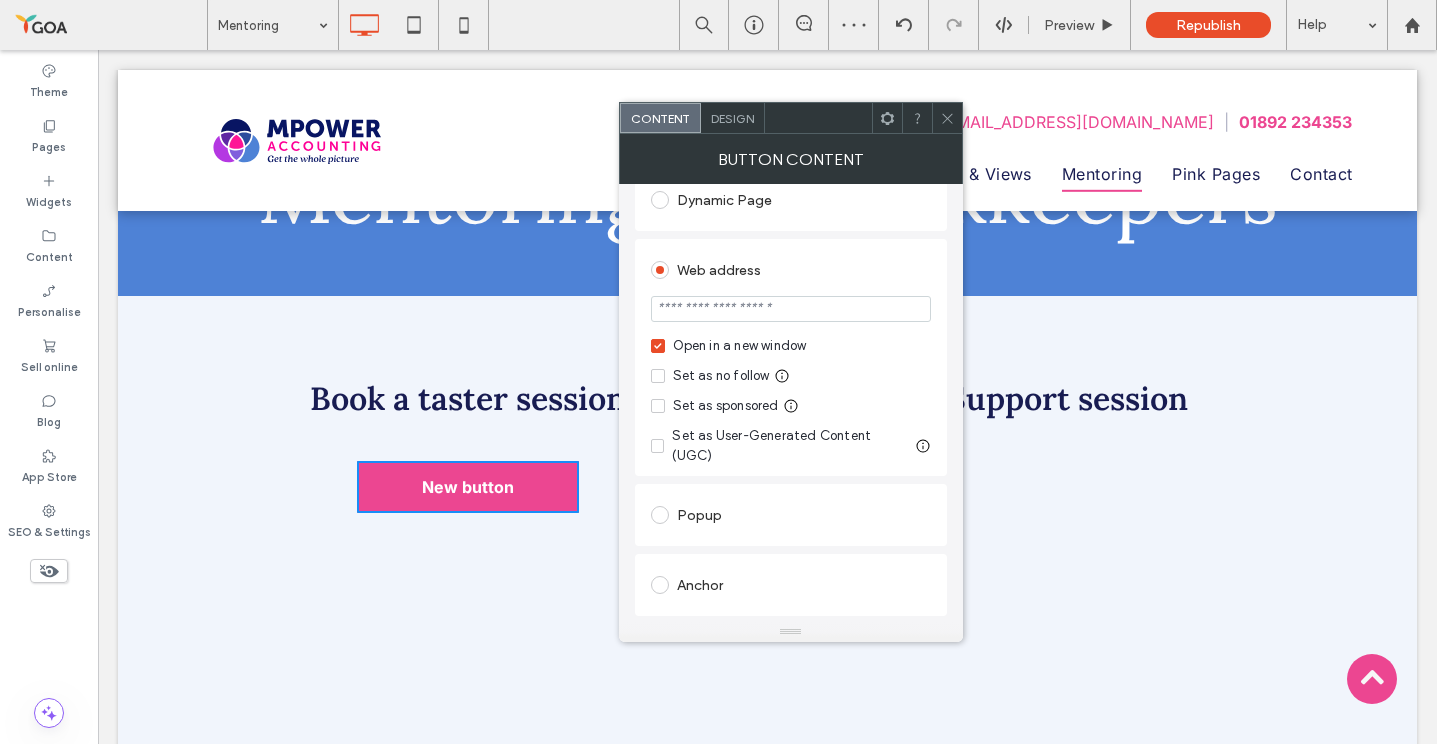 click at bounding box center (791, 309) 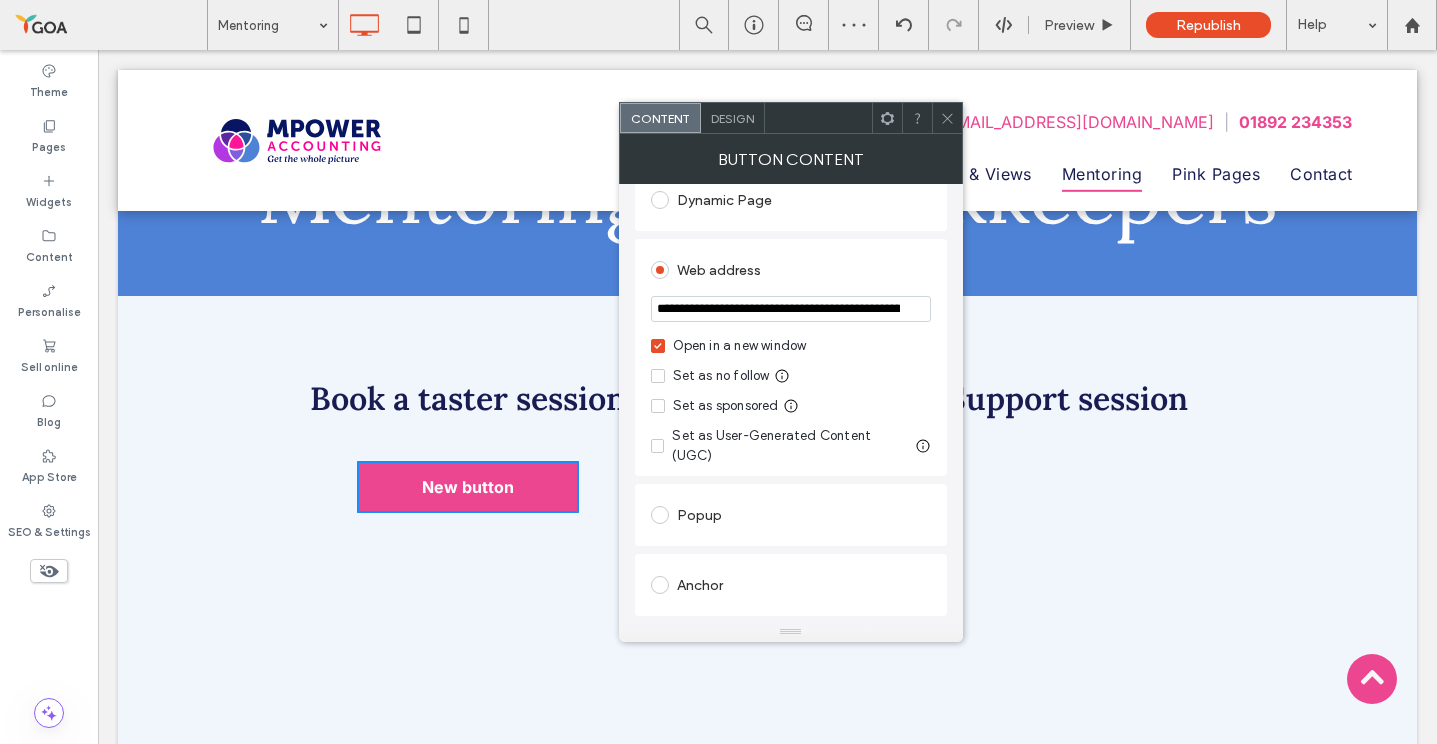 scroll, scrollTop: 0, scrollLeft: 241, axis: horizontal 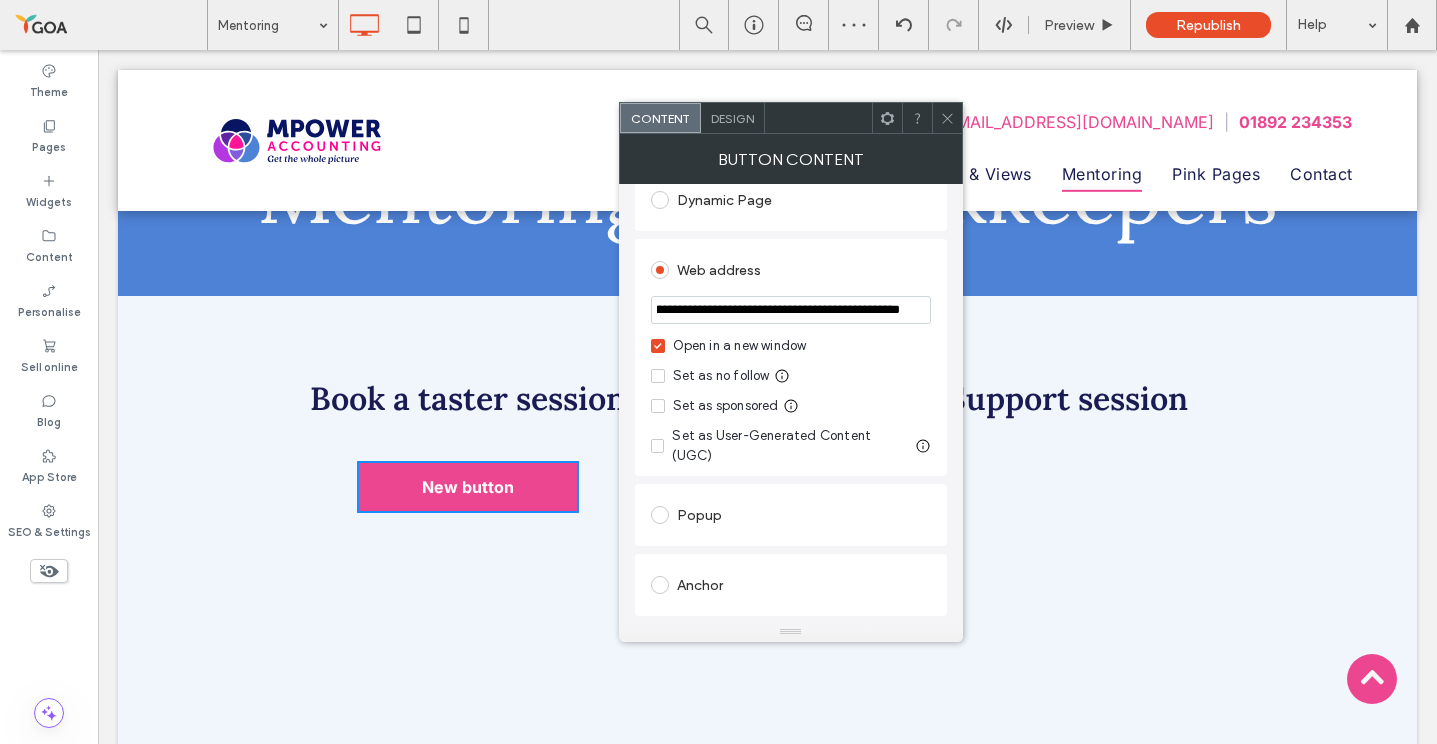 type on "**********" 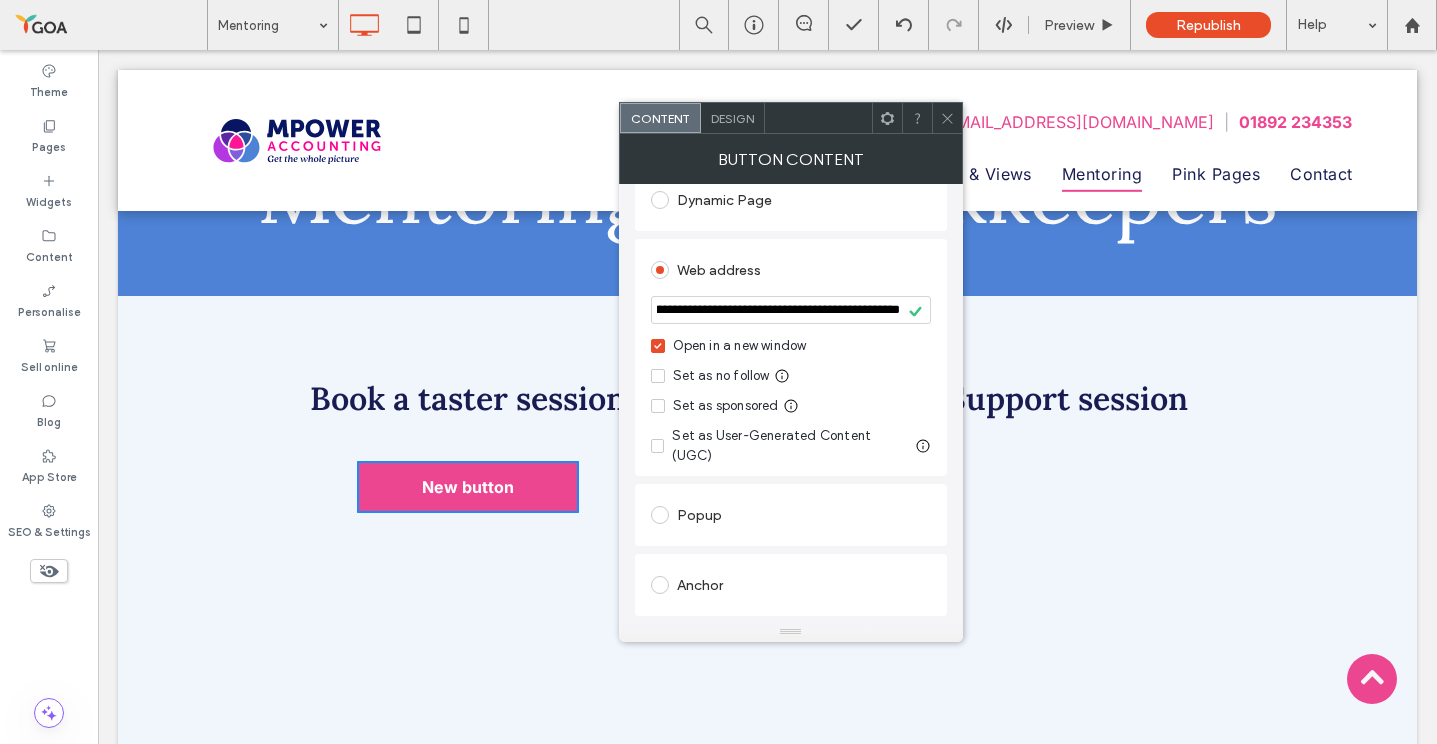scroll, scrollTop: 0, scrollLeft: 242, axis: horizontal 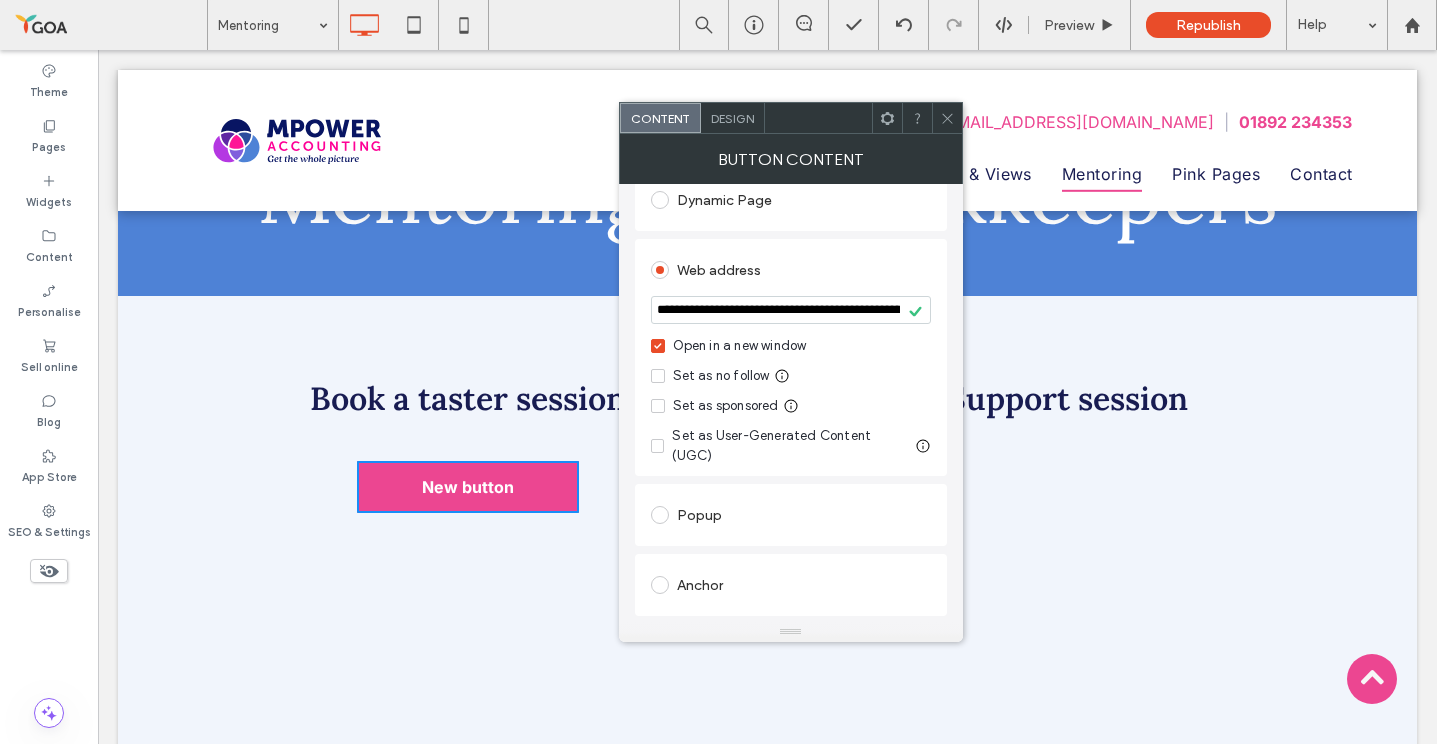 click on "**********" at bounding box center (791, 310) 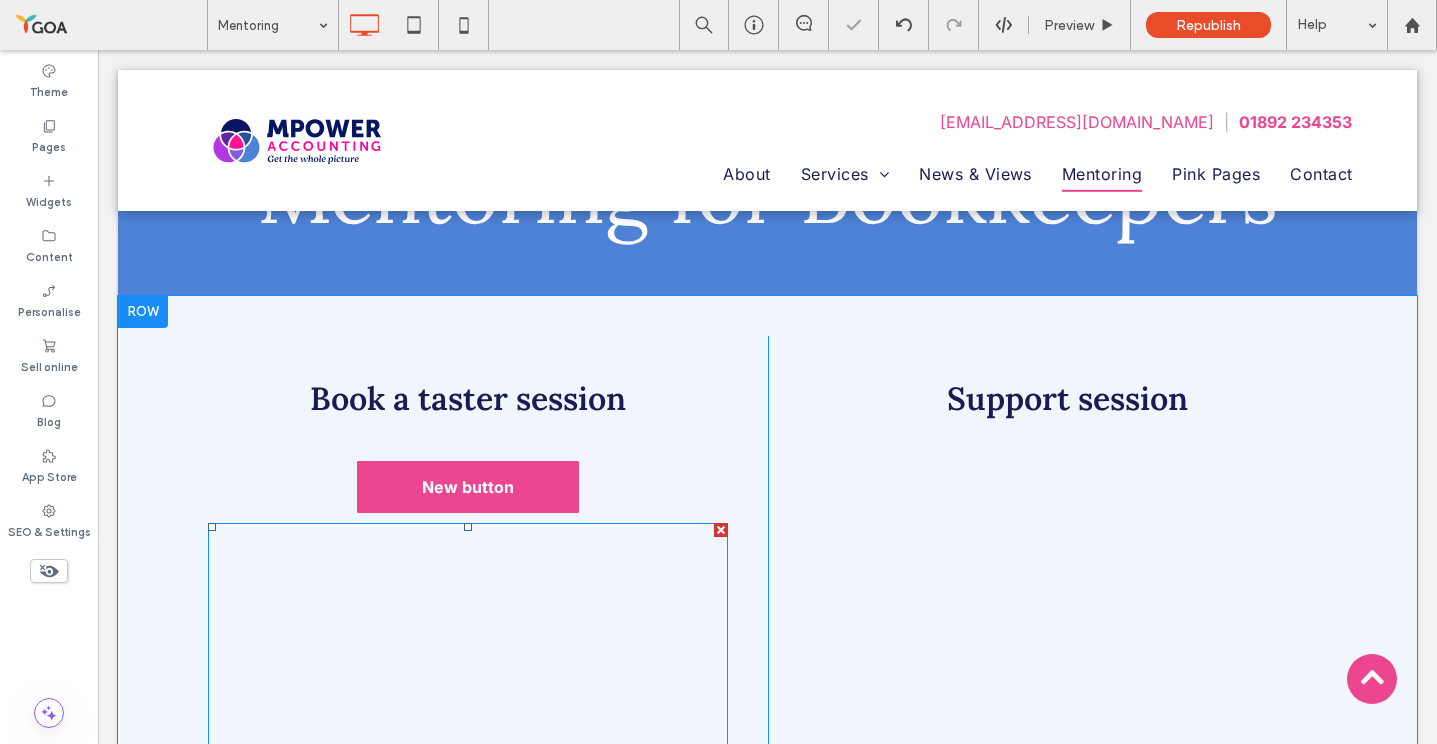 click at bounding box center [721, 530] 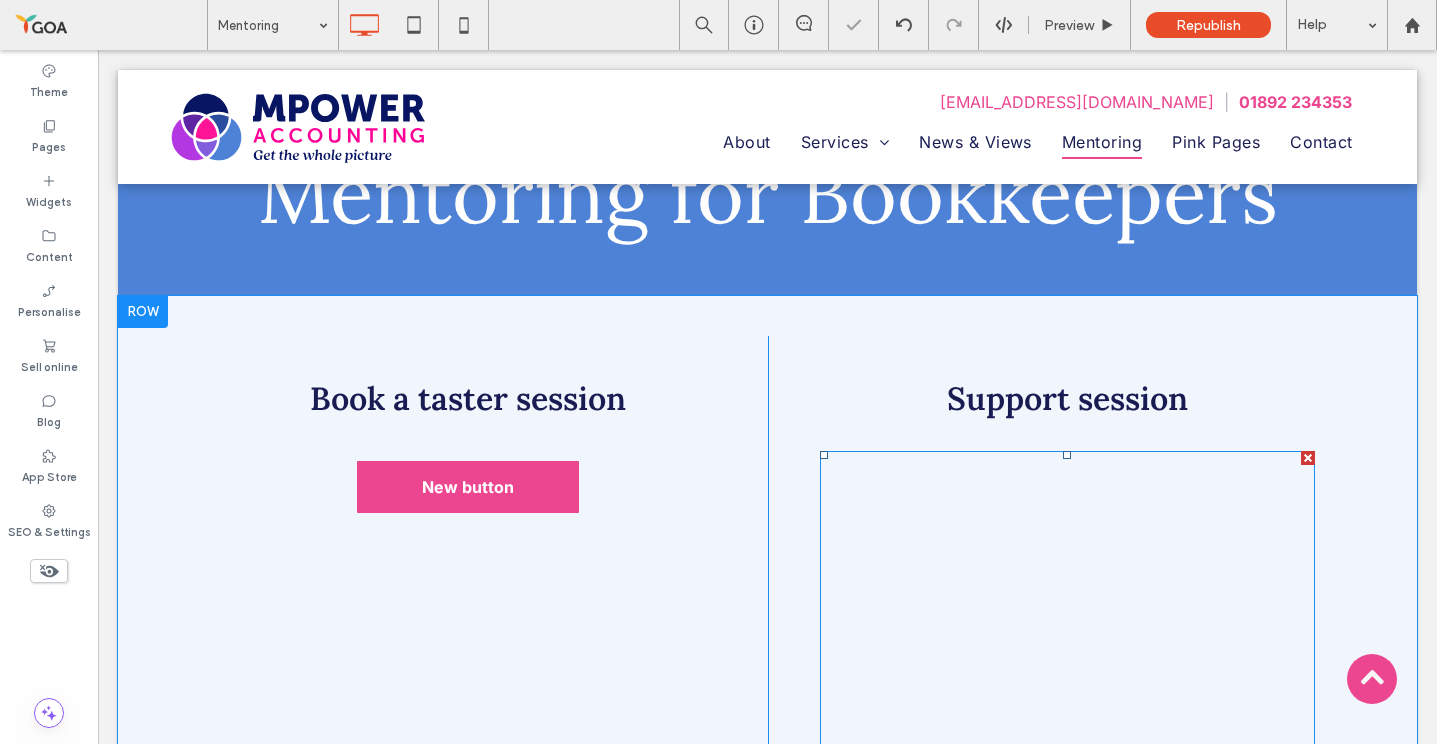 click at bounding box center [1308, 458] 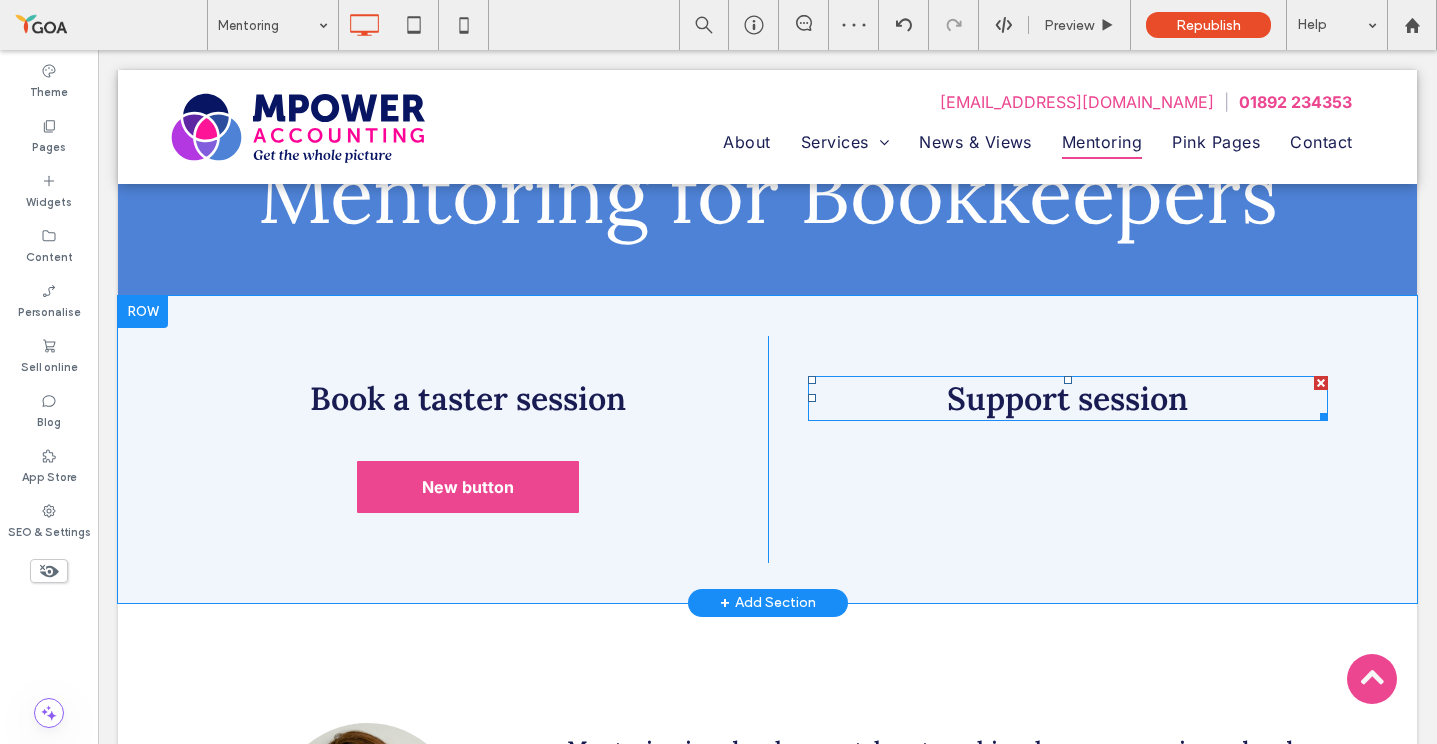 click at bounding box center [1321, 383] 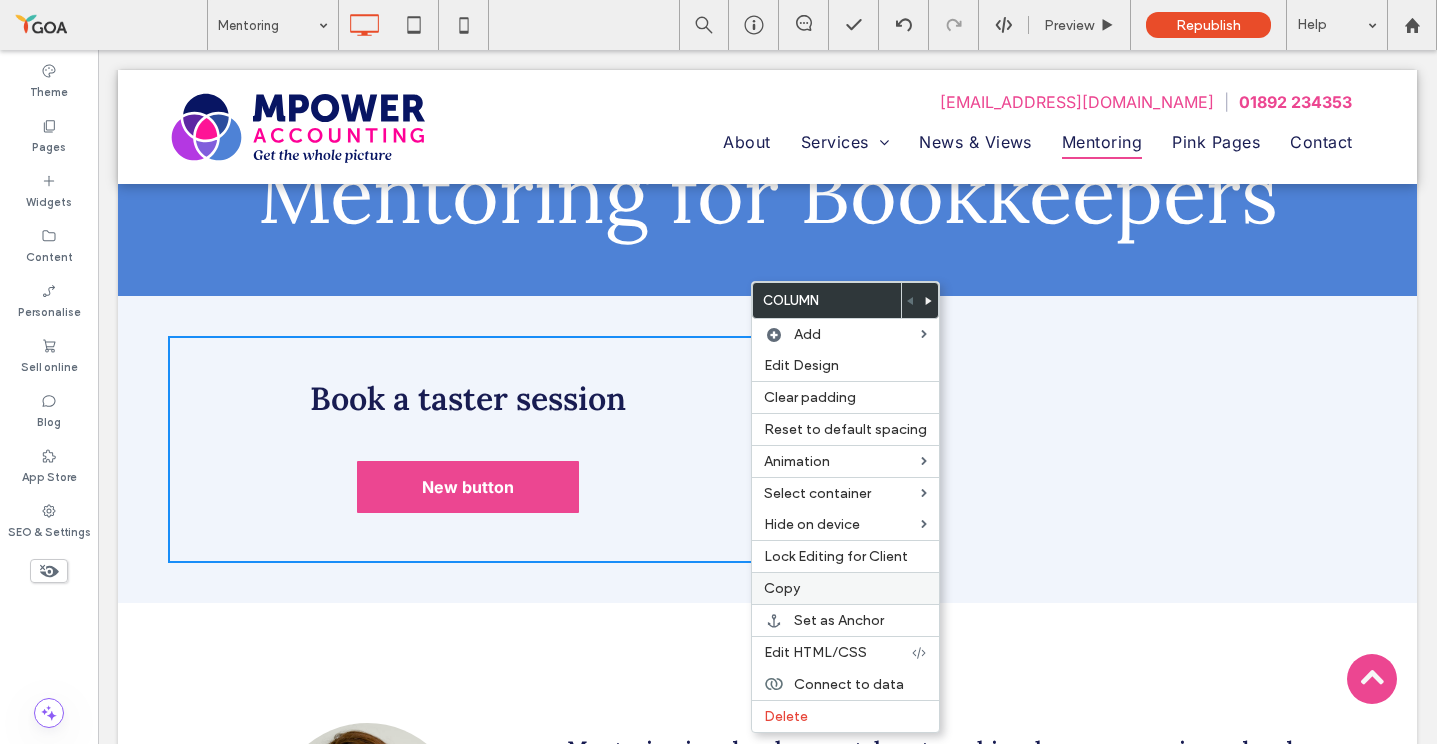 click on "Copy" at bounding box center (782, 588) 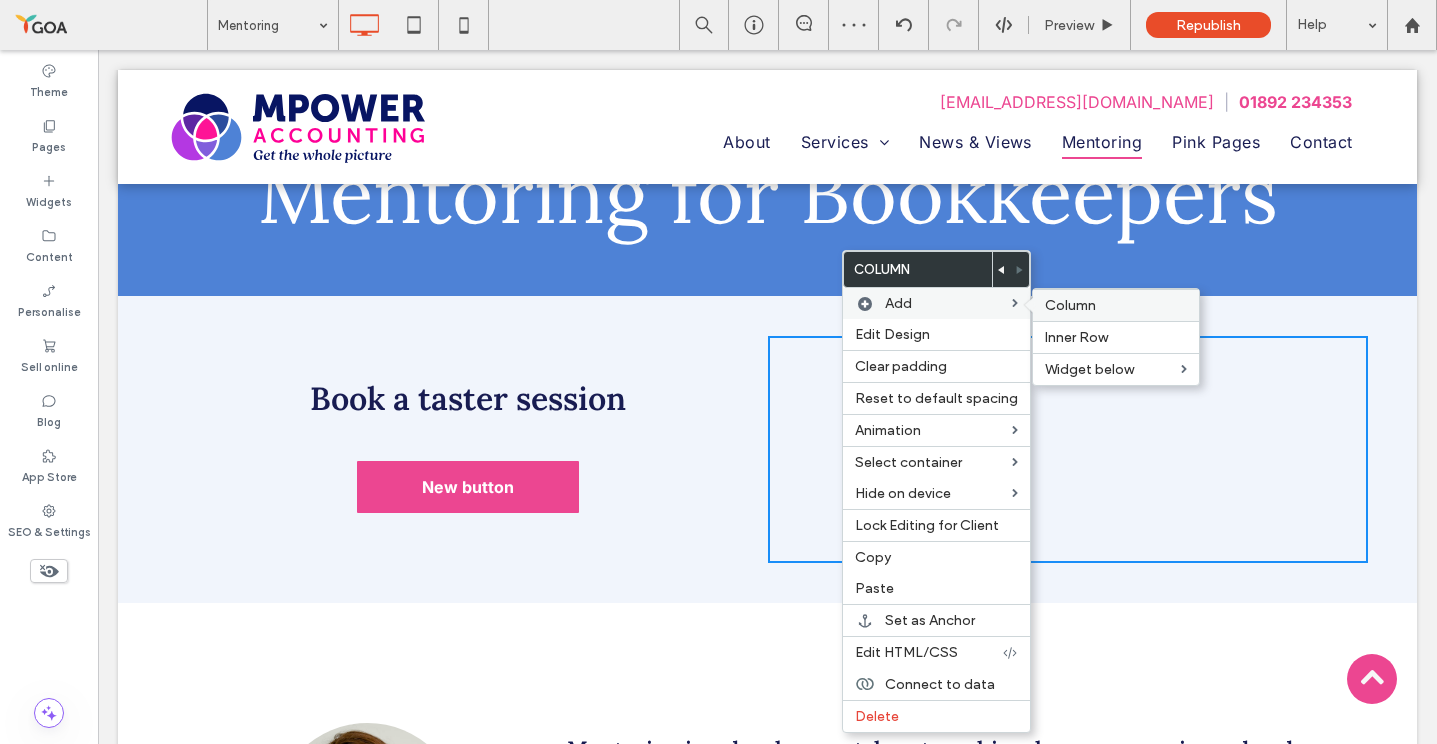 click on "Column" at bounding box center (1116, 305) 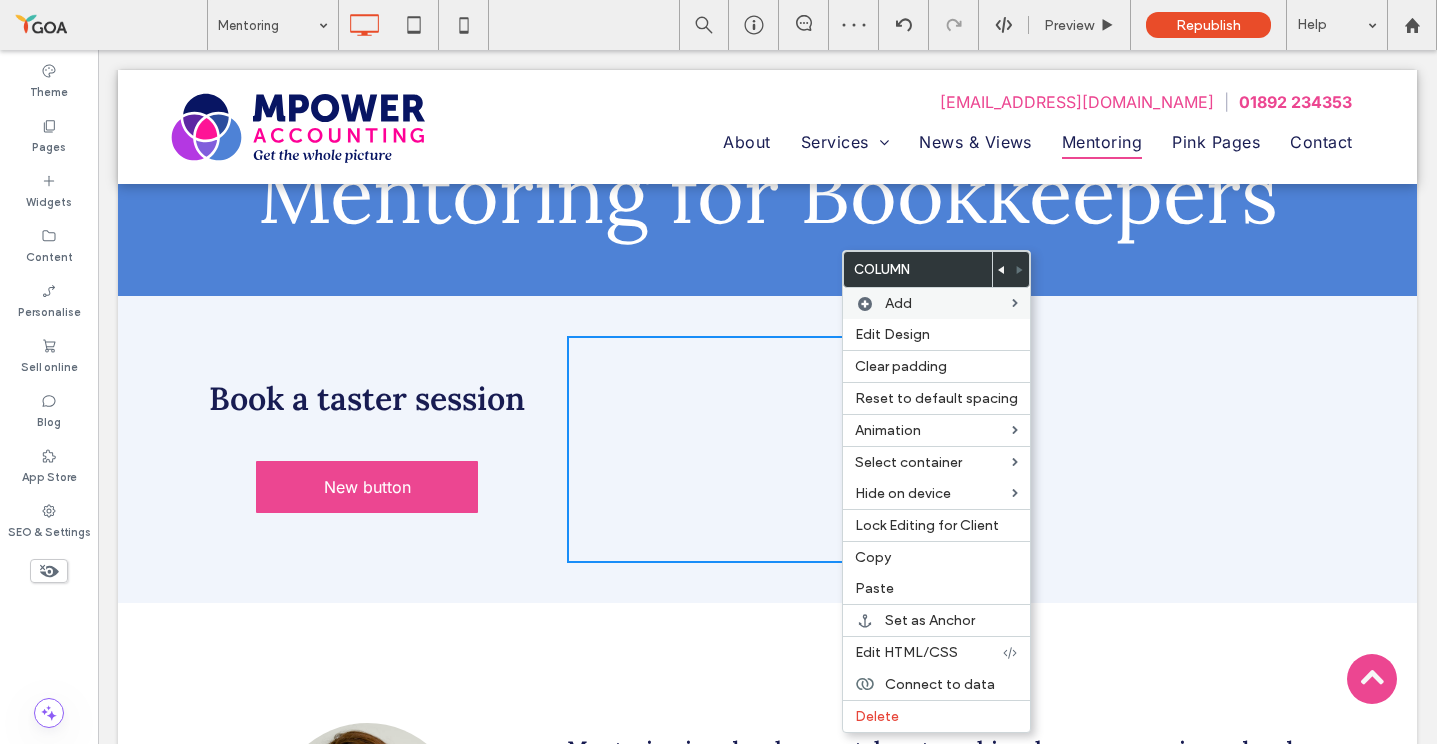 click on "New button" at bounding box center [367, 487] 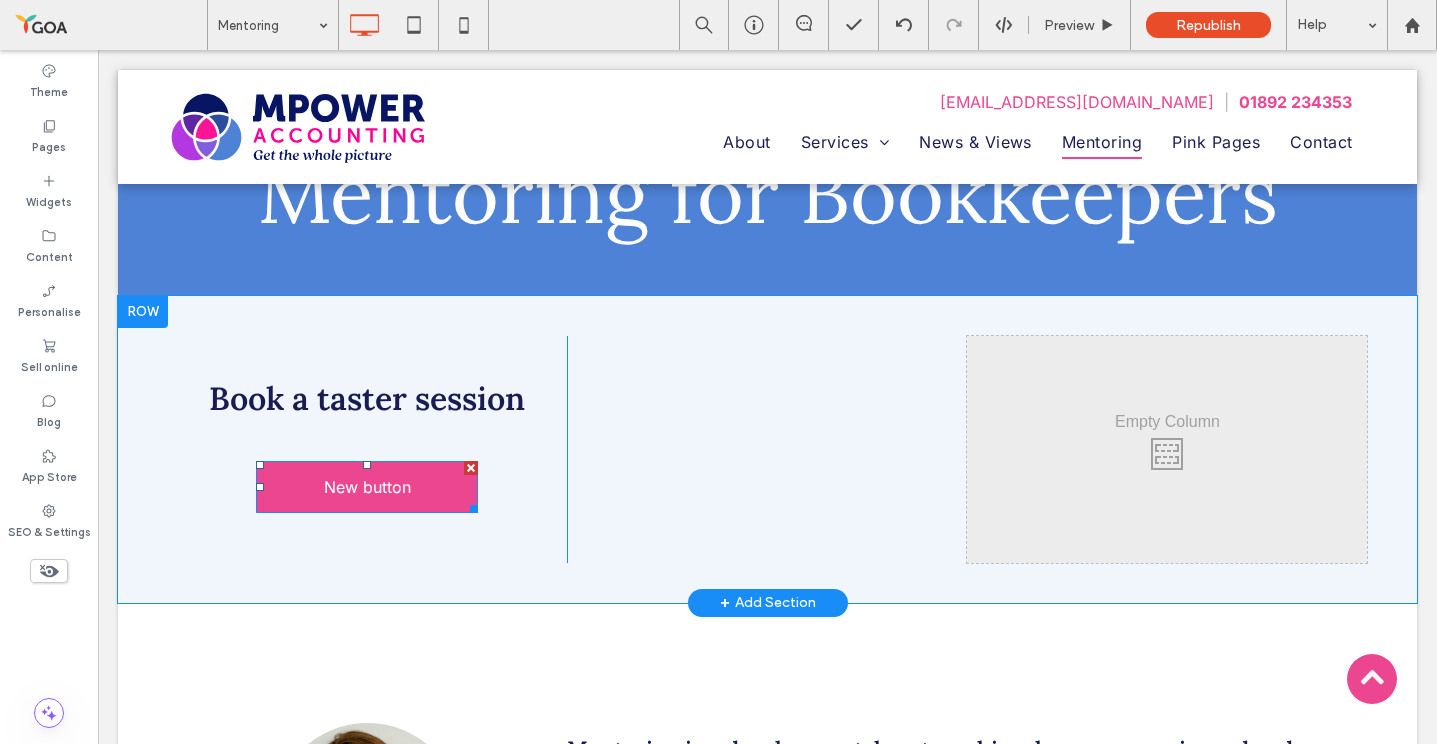 click on "New button" at bounding box center [367, 487] 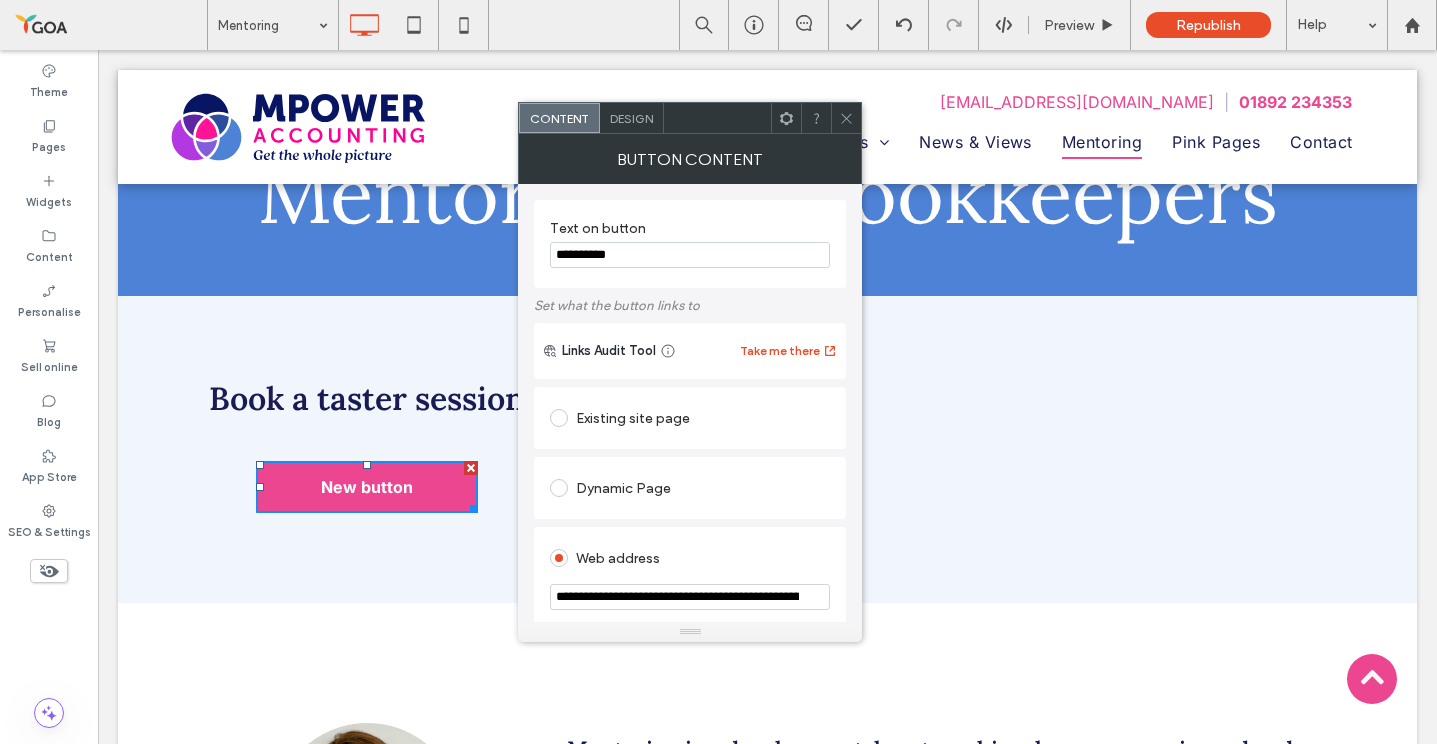 click on "**********" at bounding box center [690, 255] 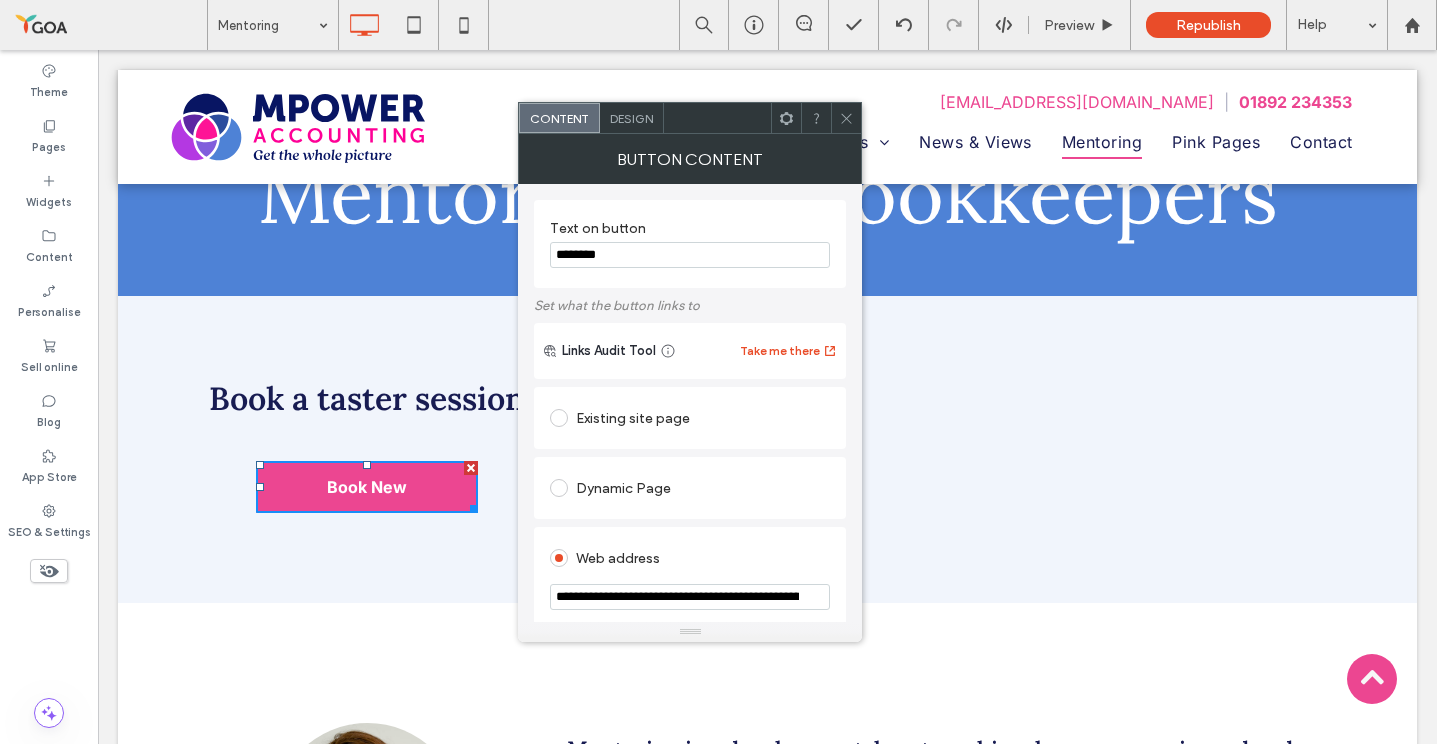 type on "********" 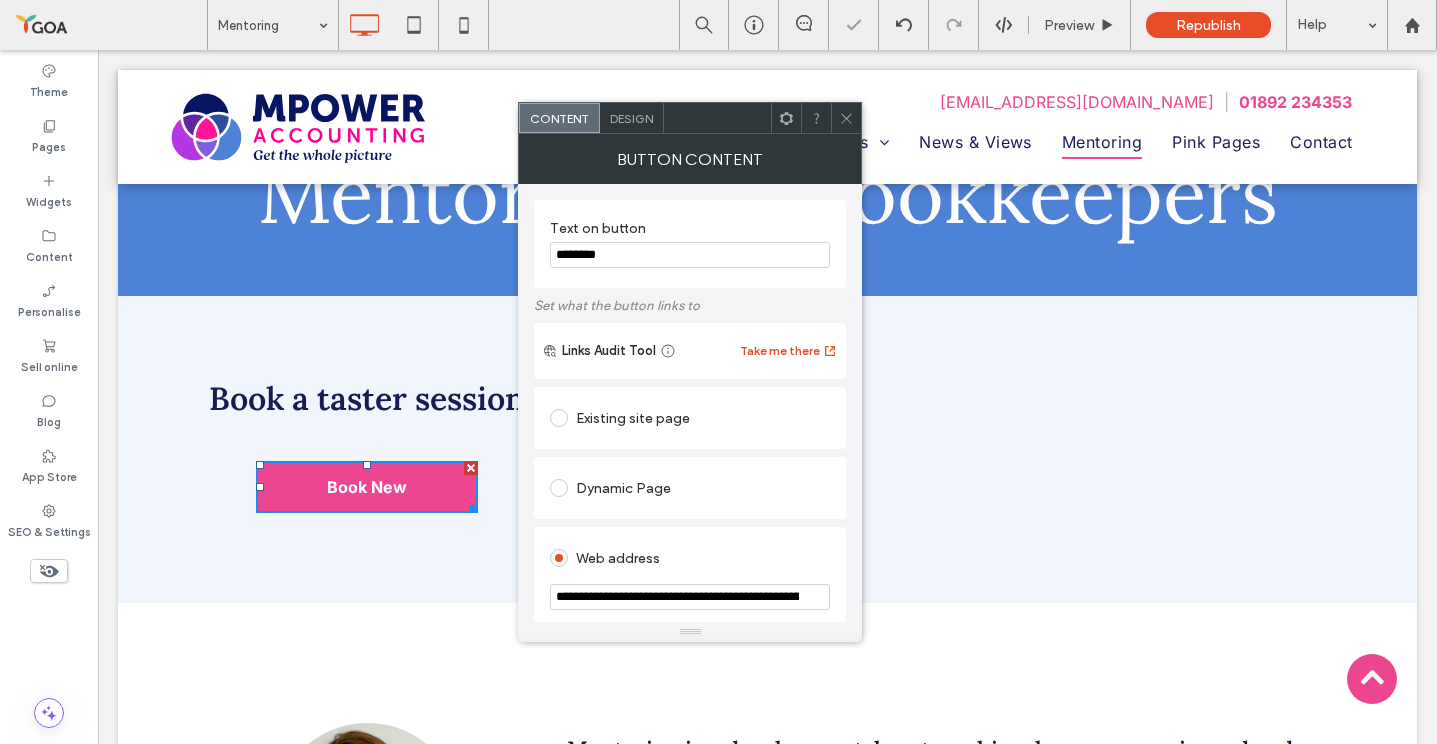 click on "Book a taster session" at bounding box center (367, 398) 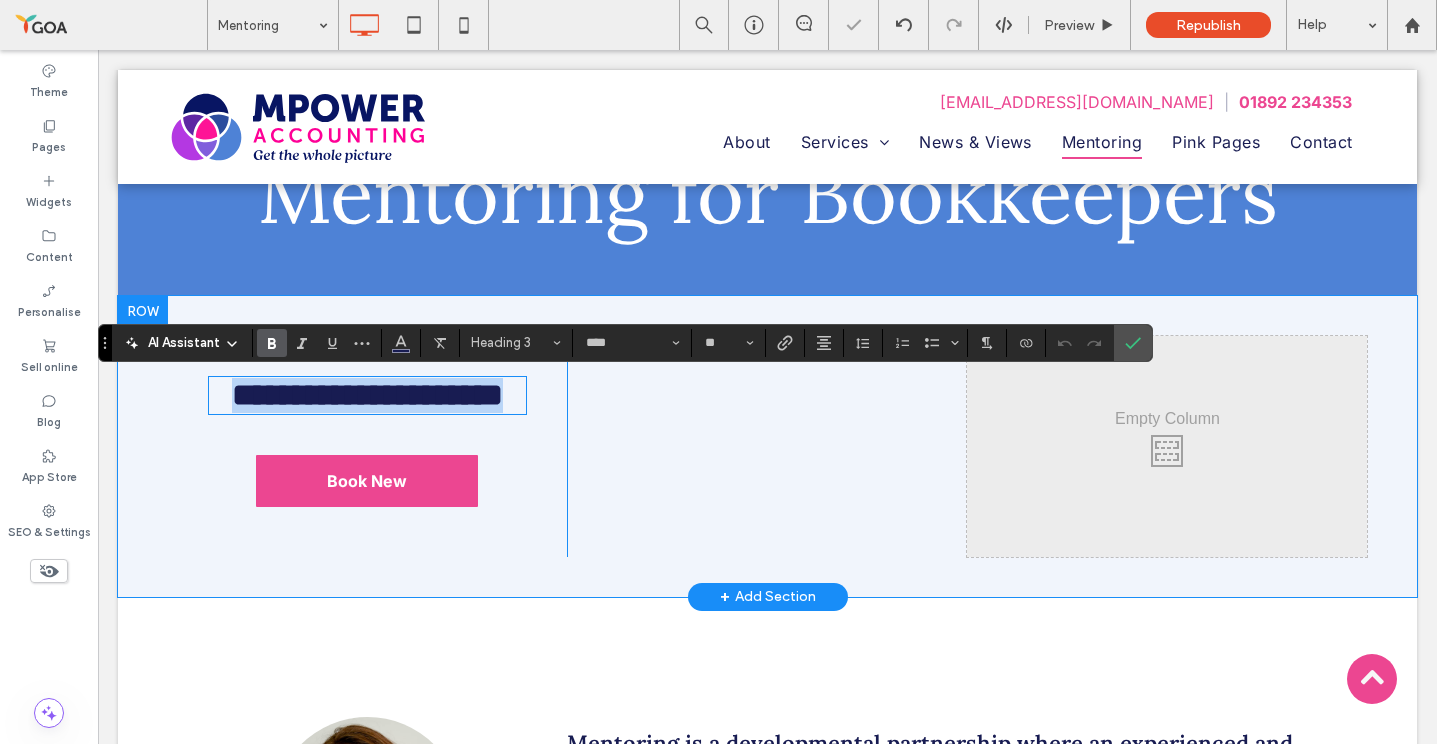 click on "**********" at bounding box center [367, 395] 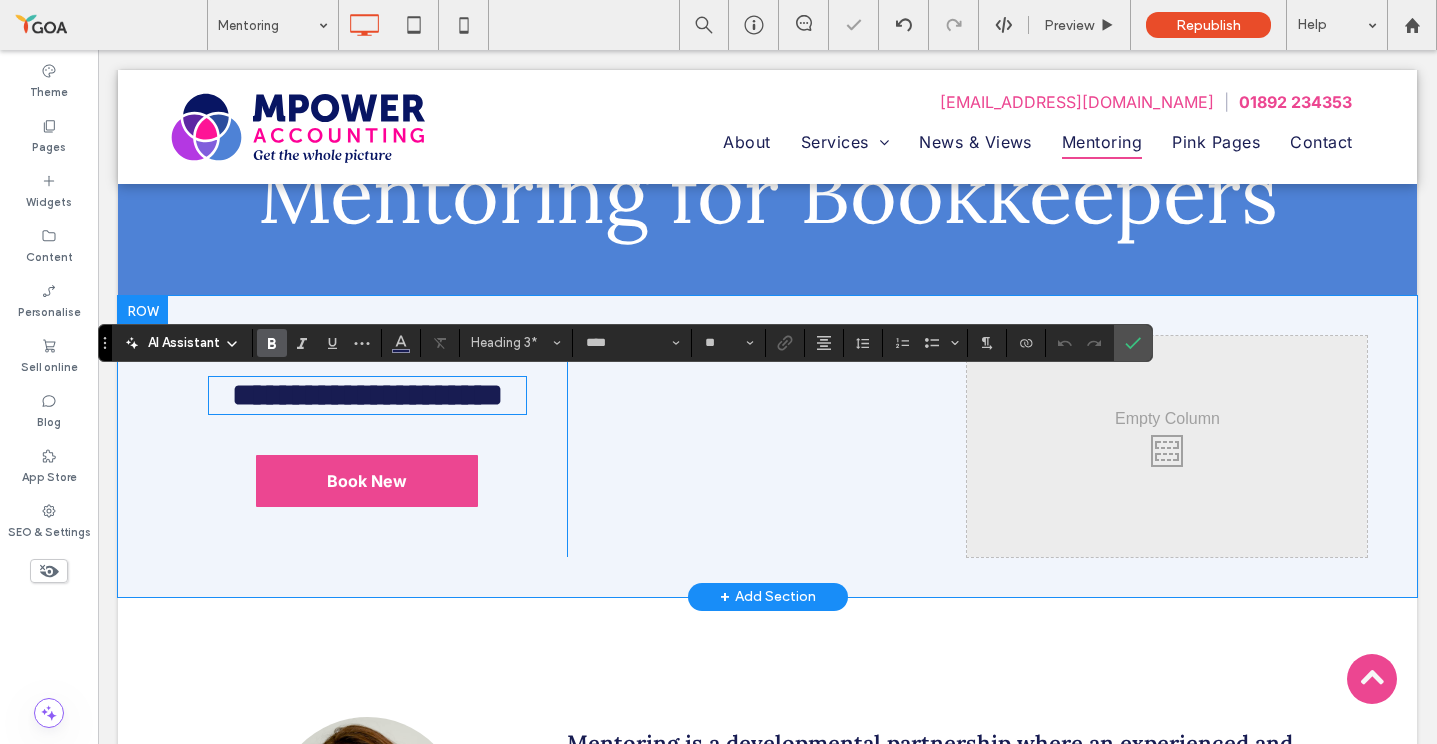 click on "**********" at bounding box center [367, 395] 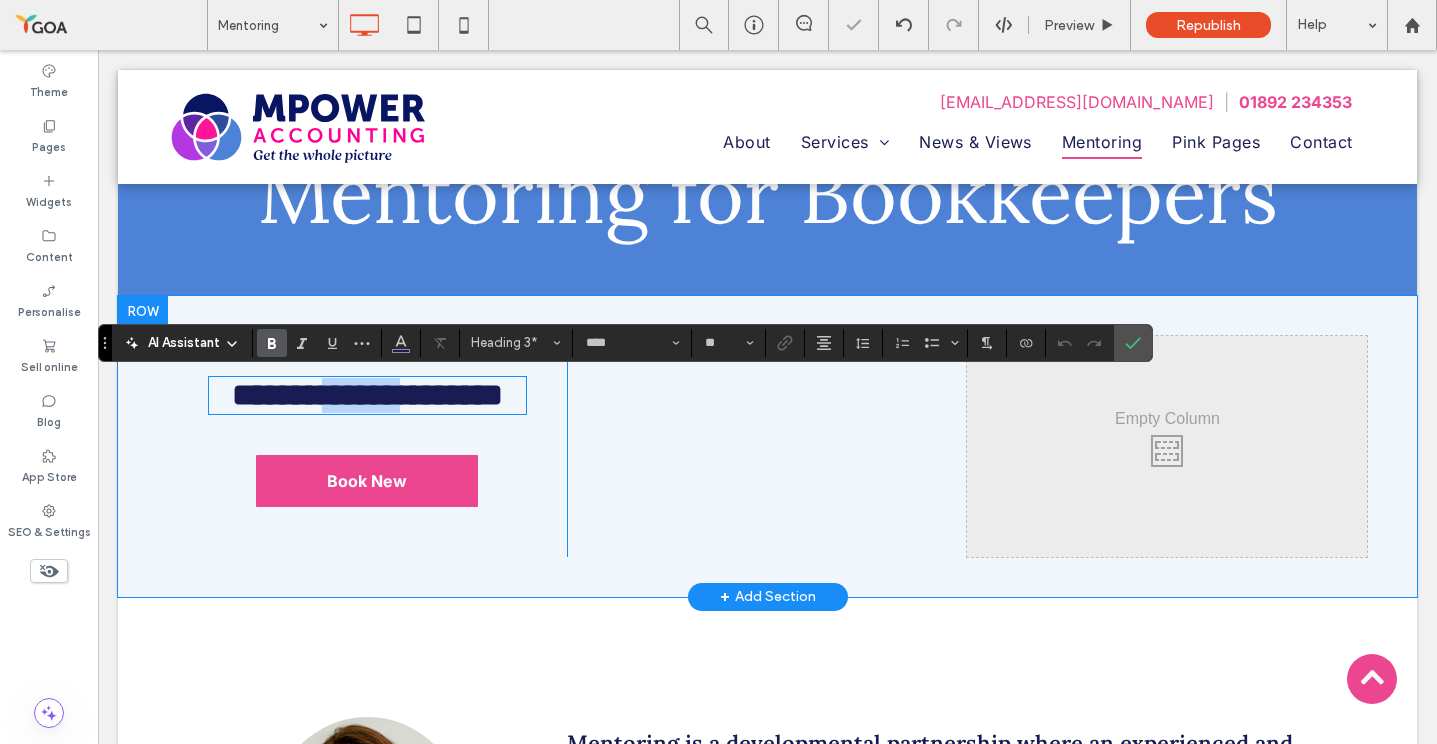 click on "**********" at bounding box center [367, 395] 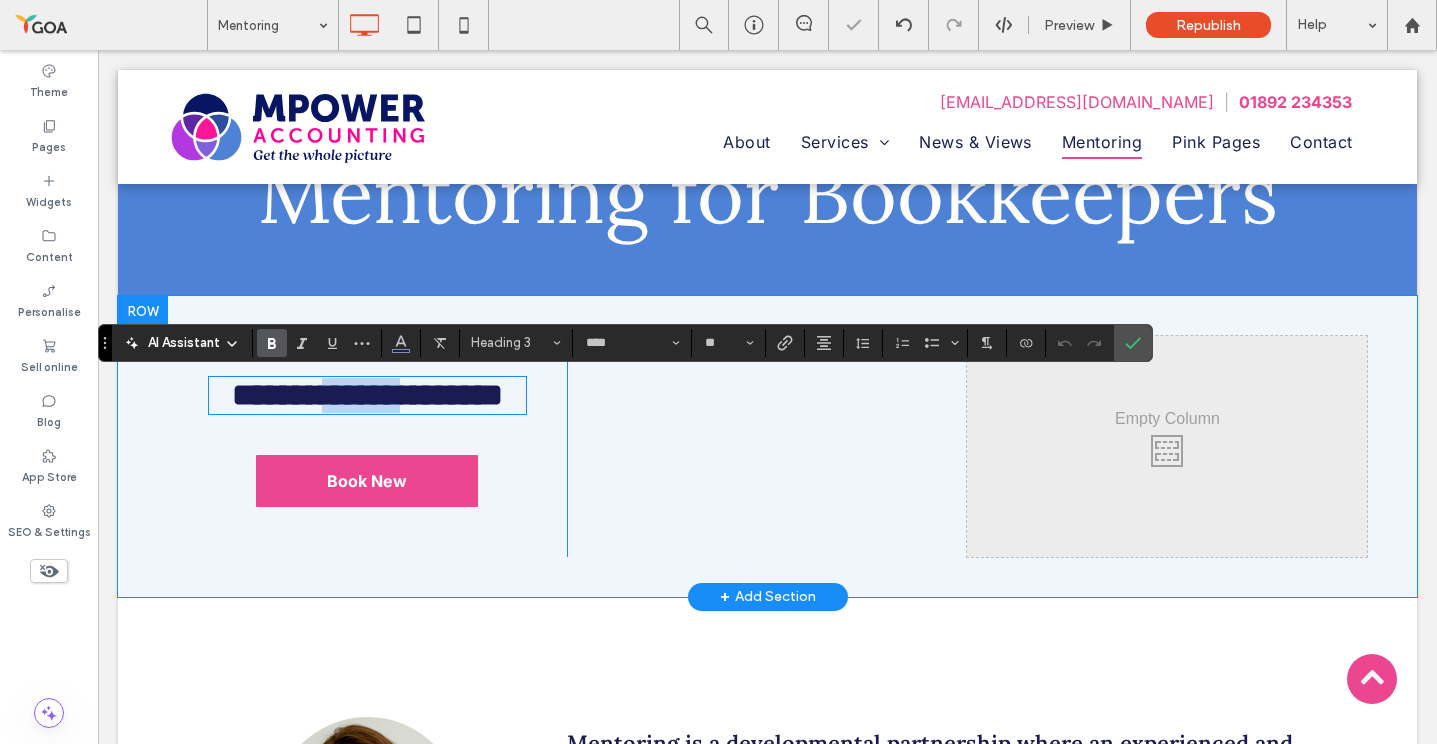 click on "**********" at bounding box center (367, 395) 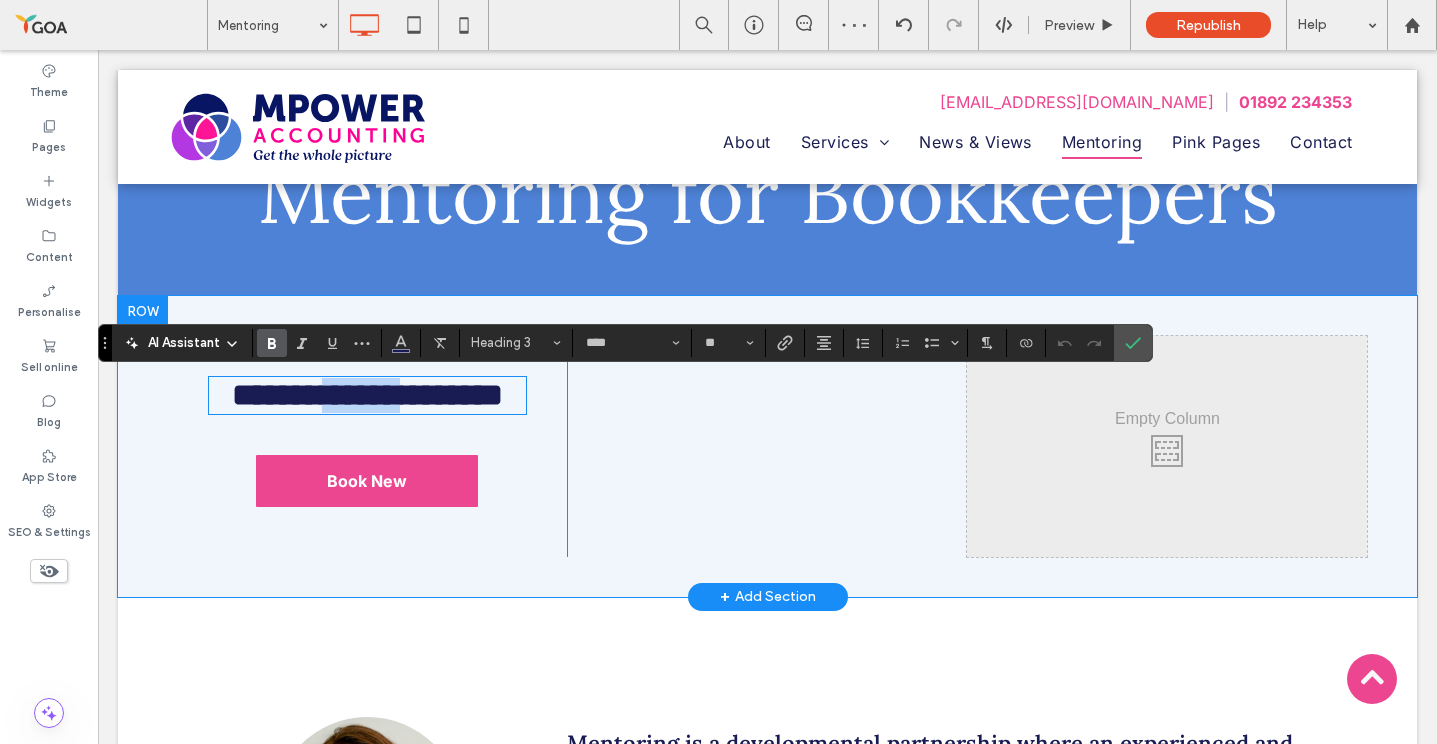 click on "**********" at bounding box center [367, 395] 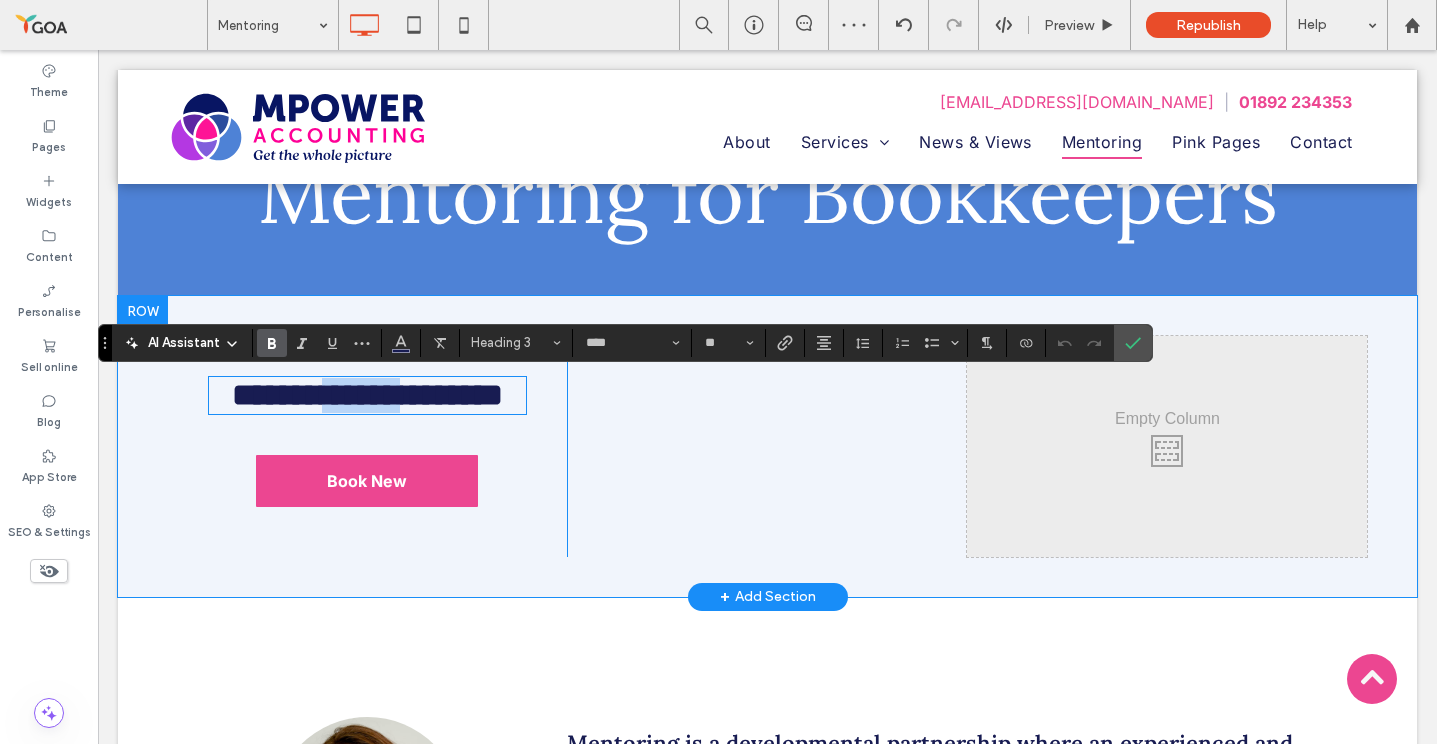 click on "**********" at bounding box center [367, 395] 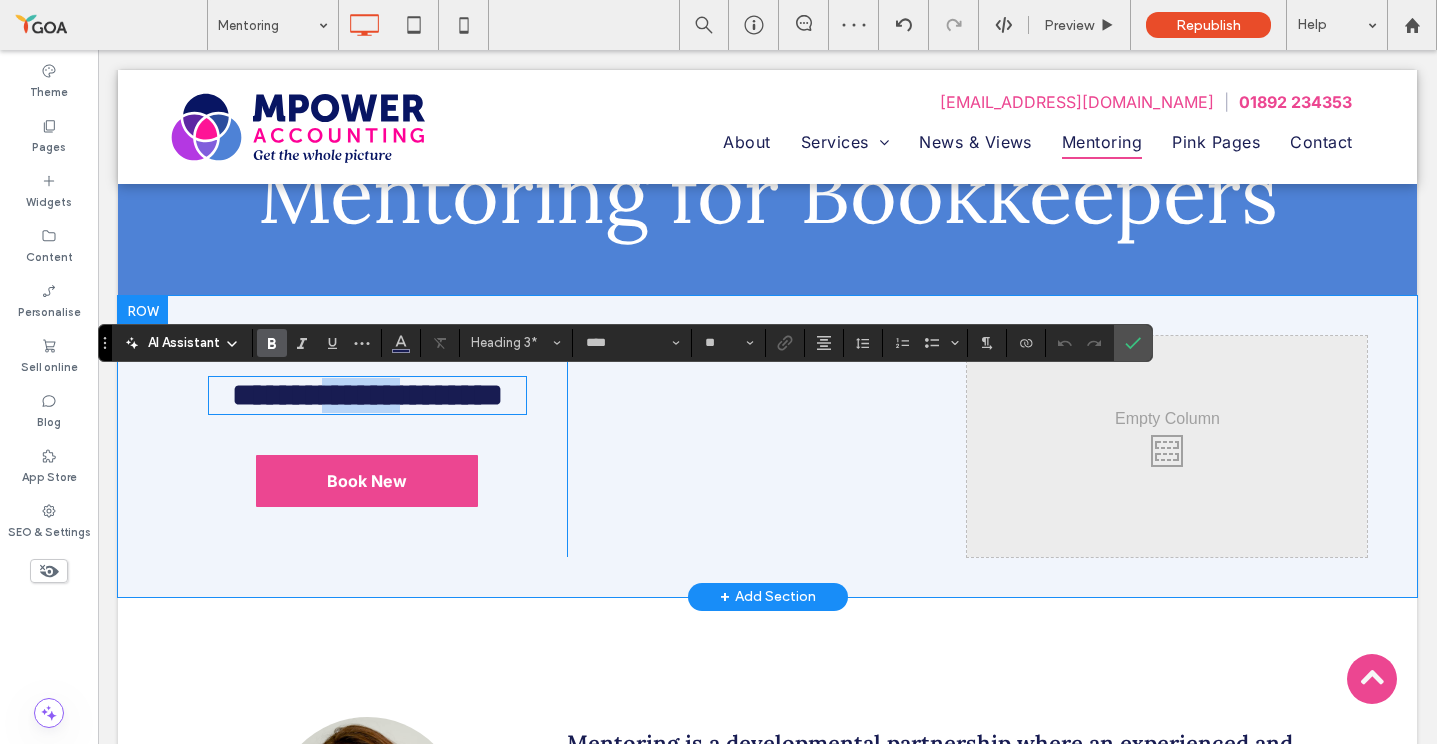 click on "**********" at bounding box center (367, 395) 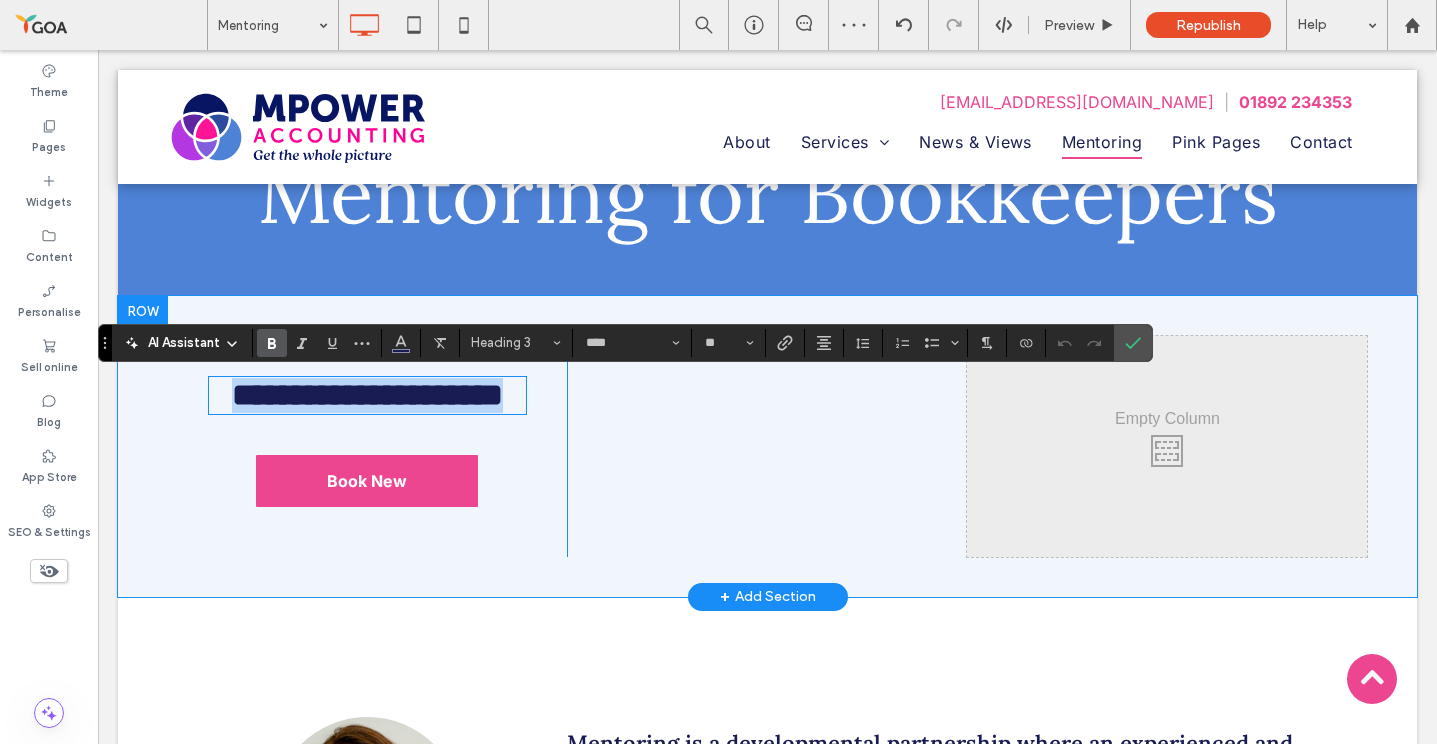 click on "**********" at bounding box center [367, 395] 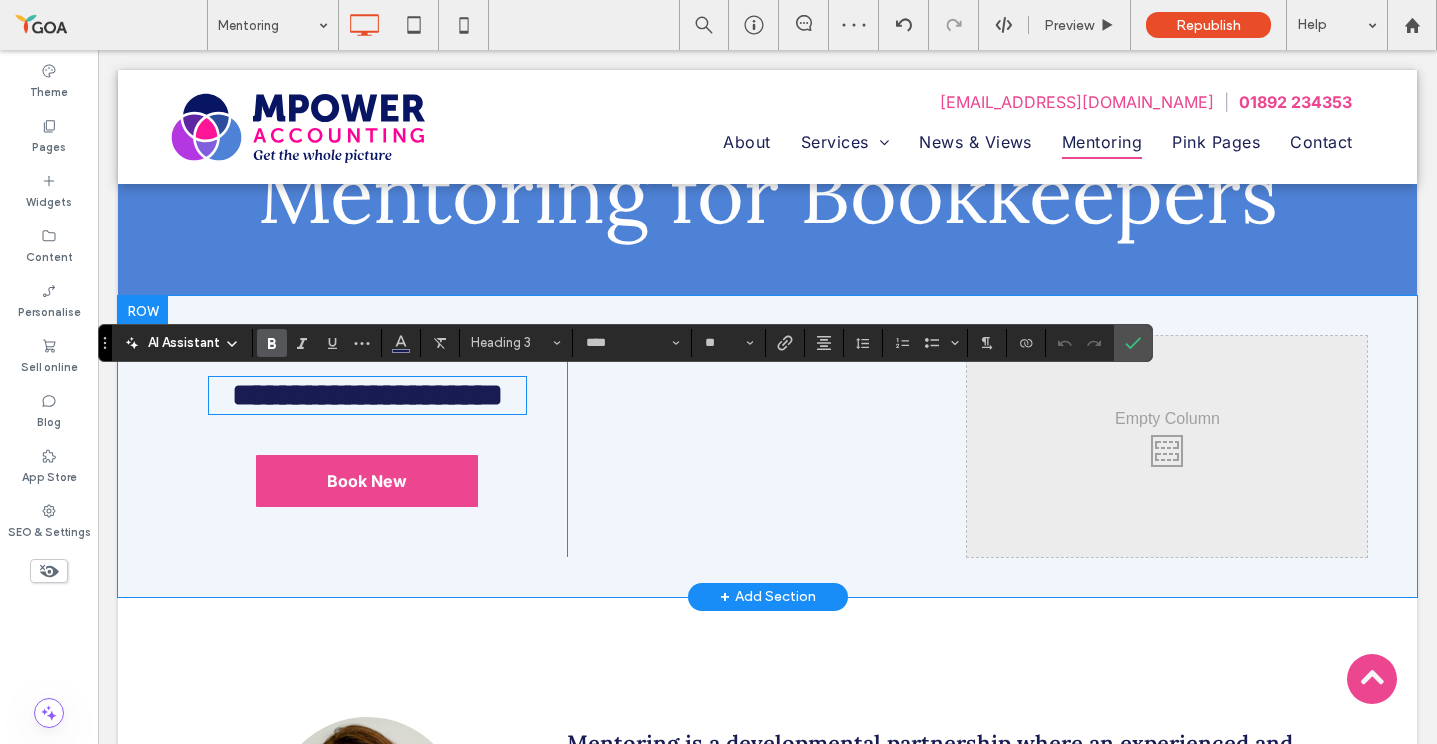 scroll, scrollTop: 0, scrollLeft: 0, axis: both 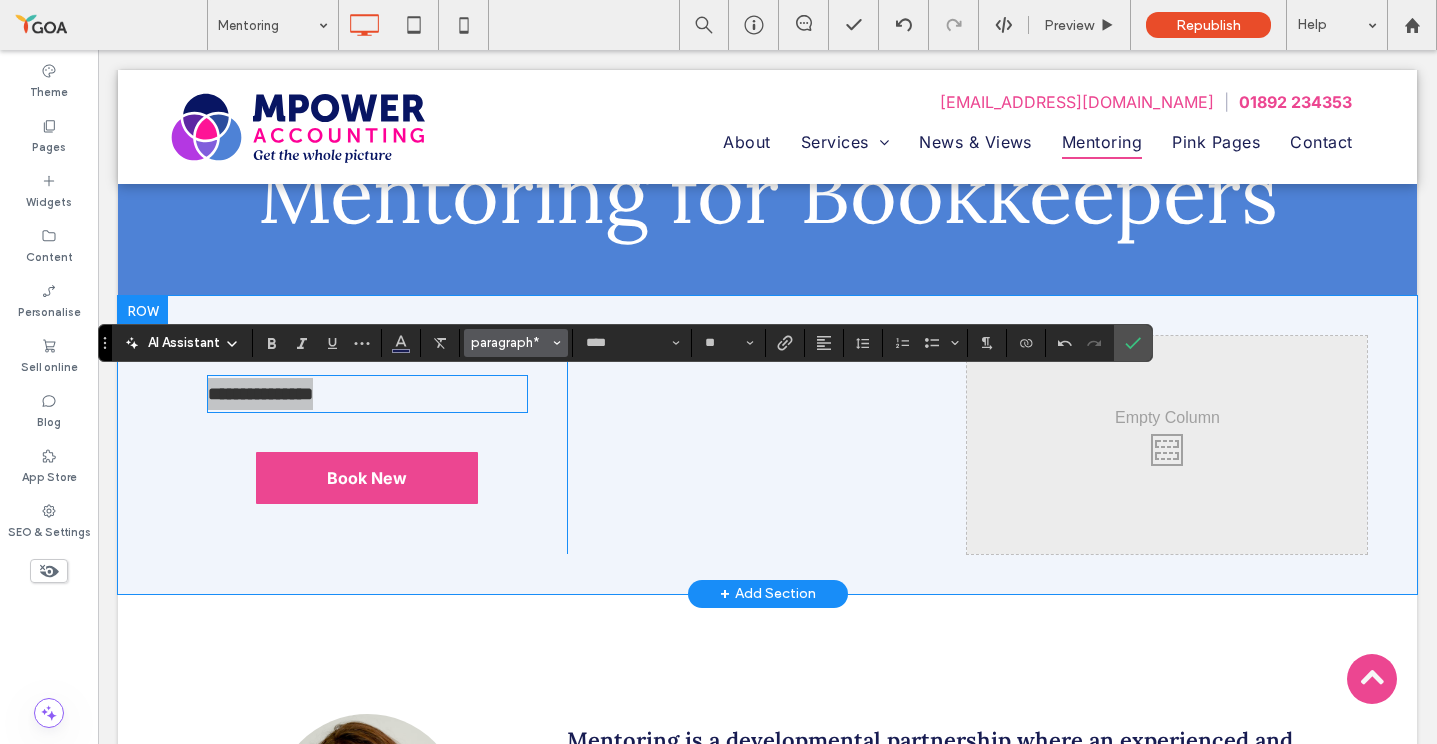 click on "paragraph*" at bounding box center (510, 342) 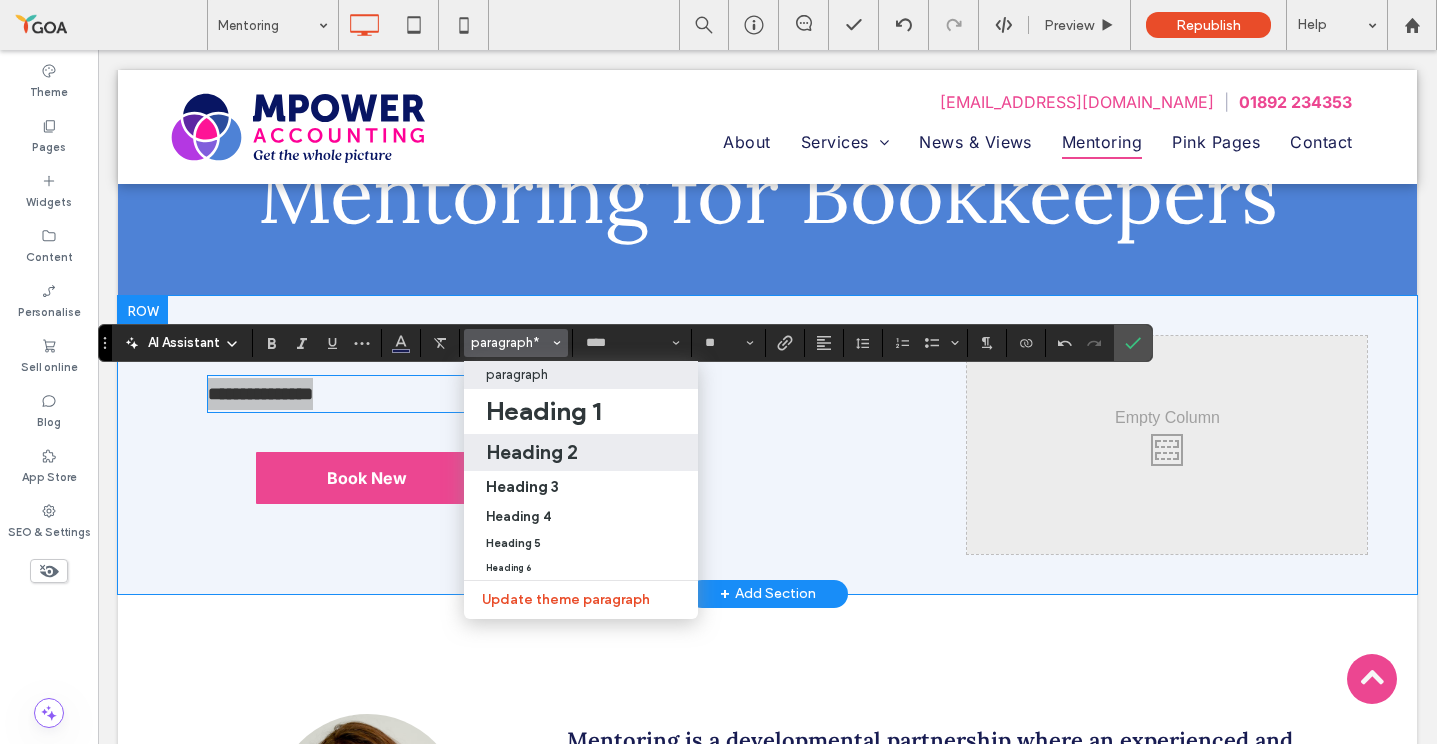 click on "Heading 2" at bounding box center (532, 452) 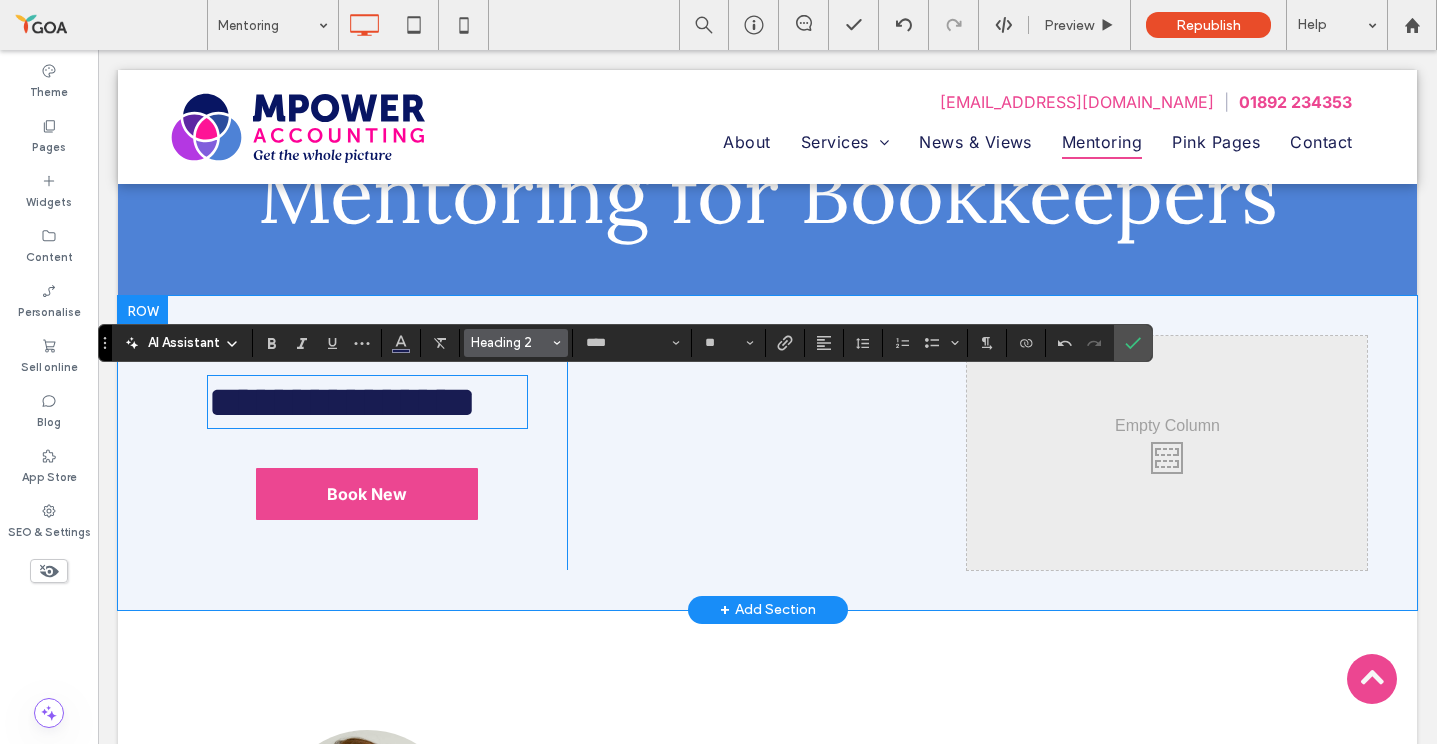 click on "Heading 2" at bounding box center [516, 343] 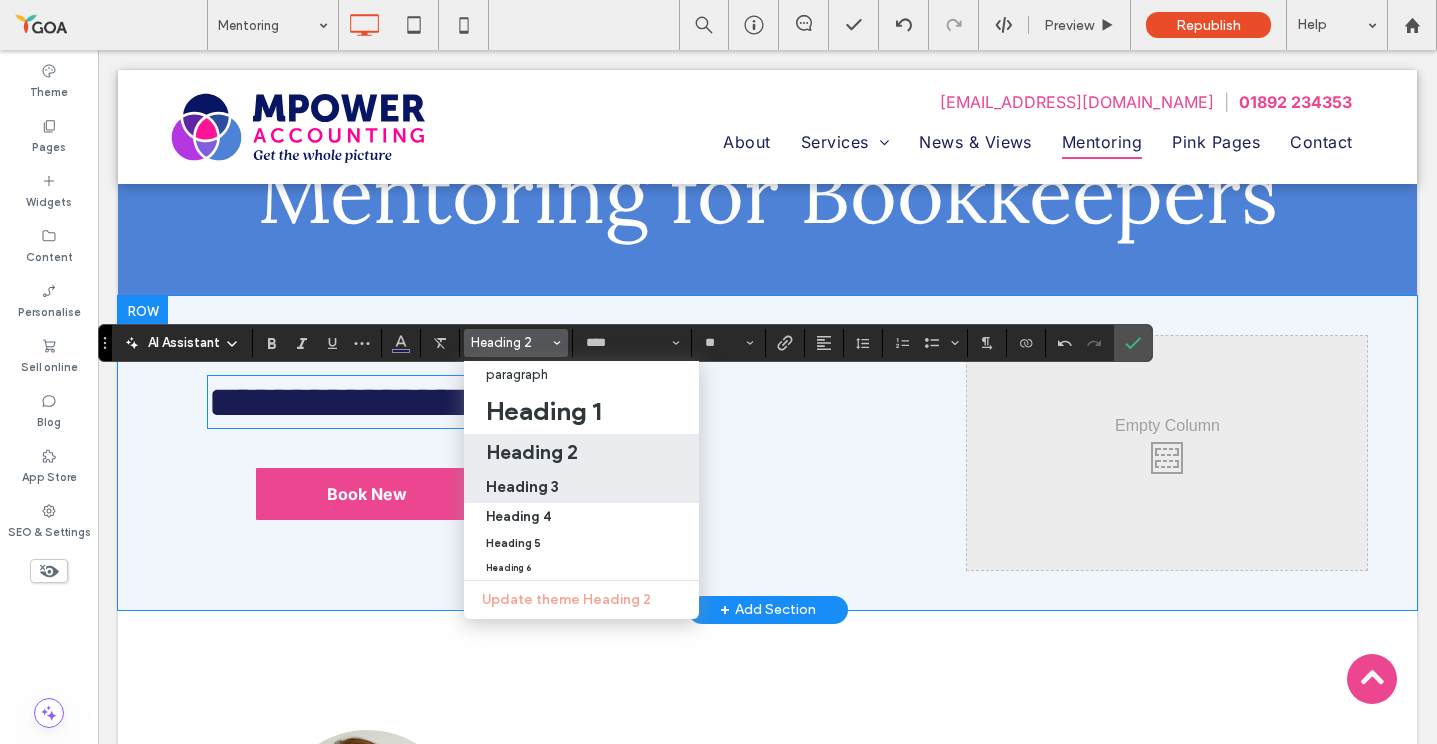 click on "Heading 3" at bounding box center [522, 486] 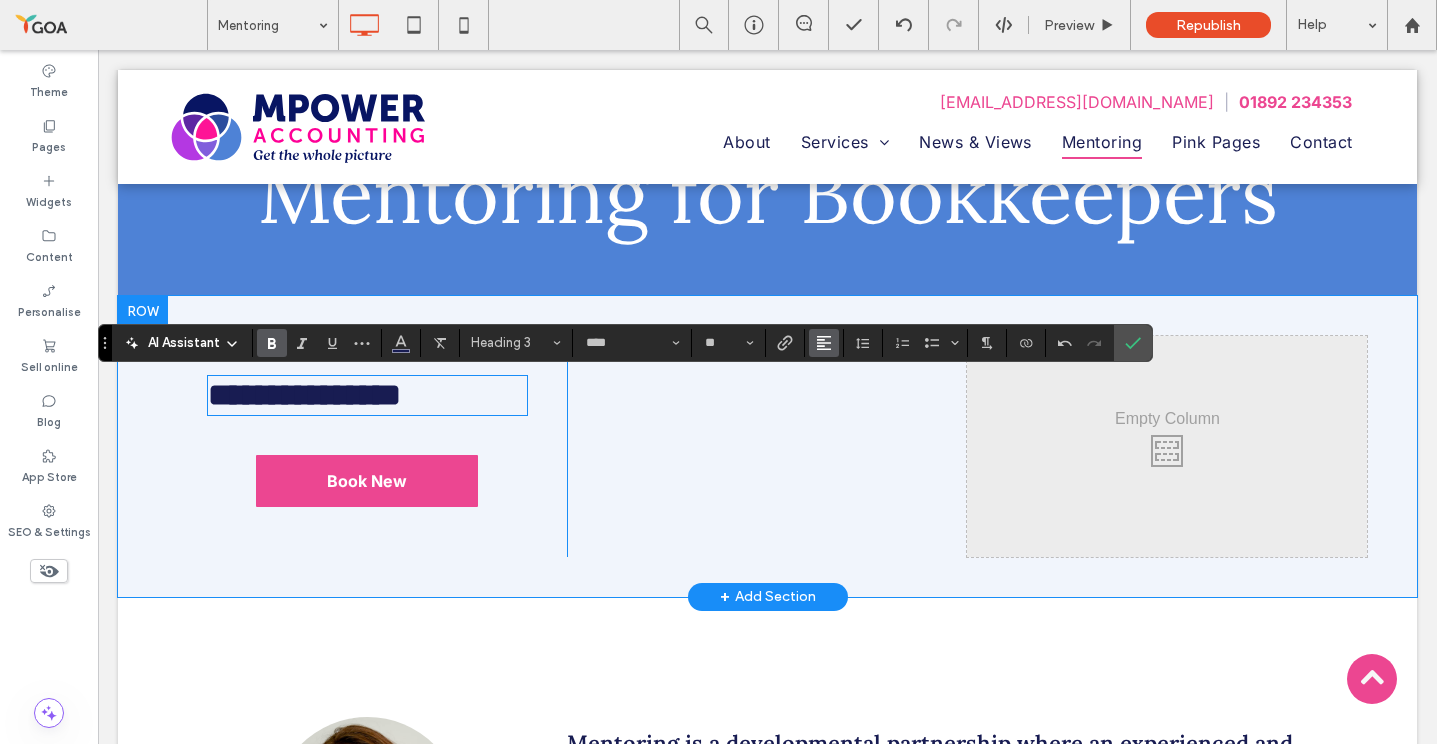 click 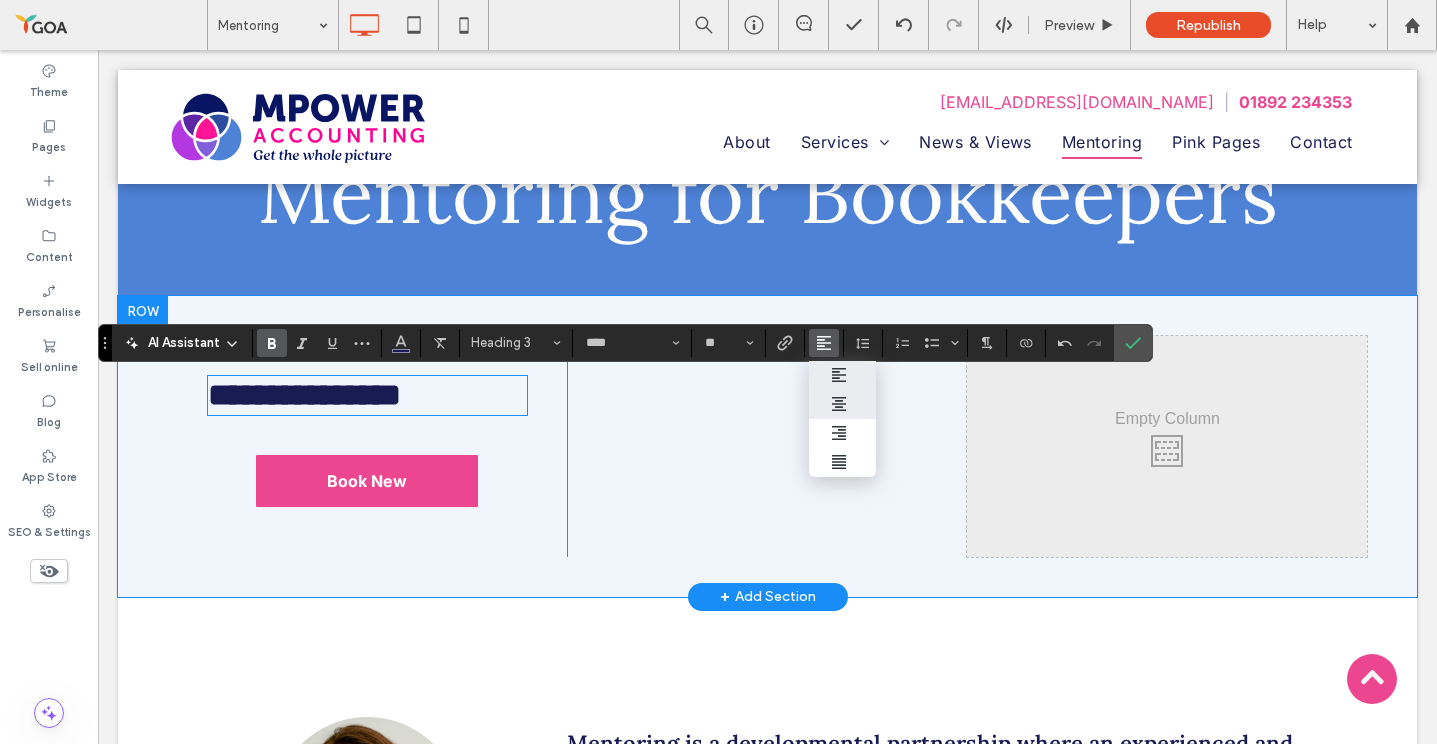 click 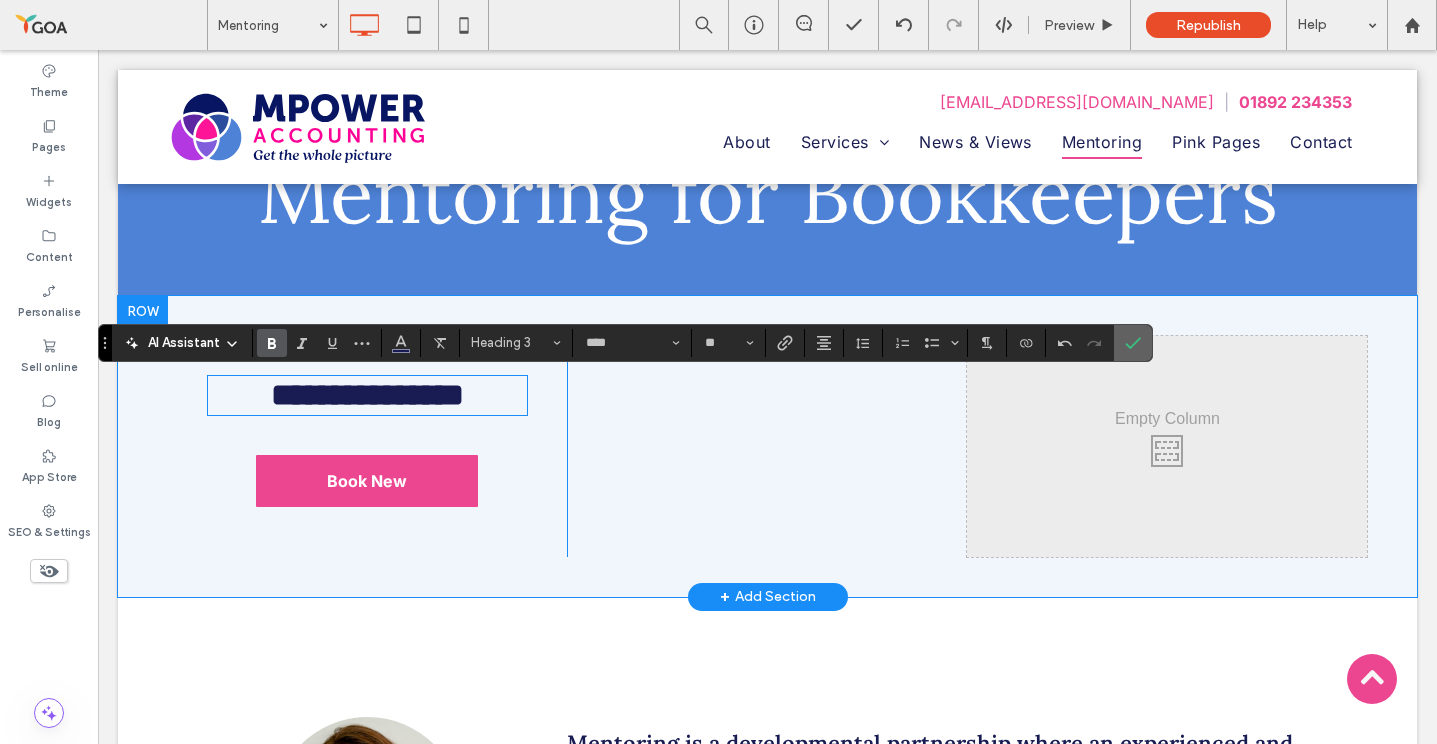 click at bounding box center [1133, 343] 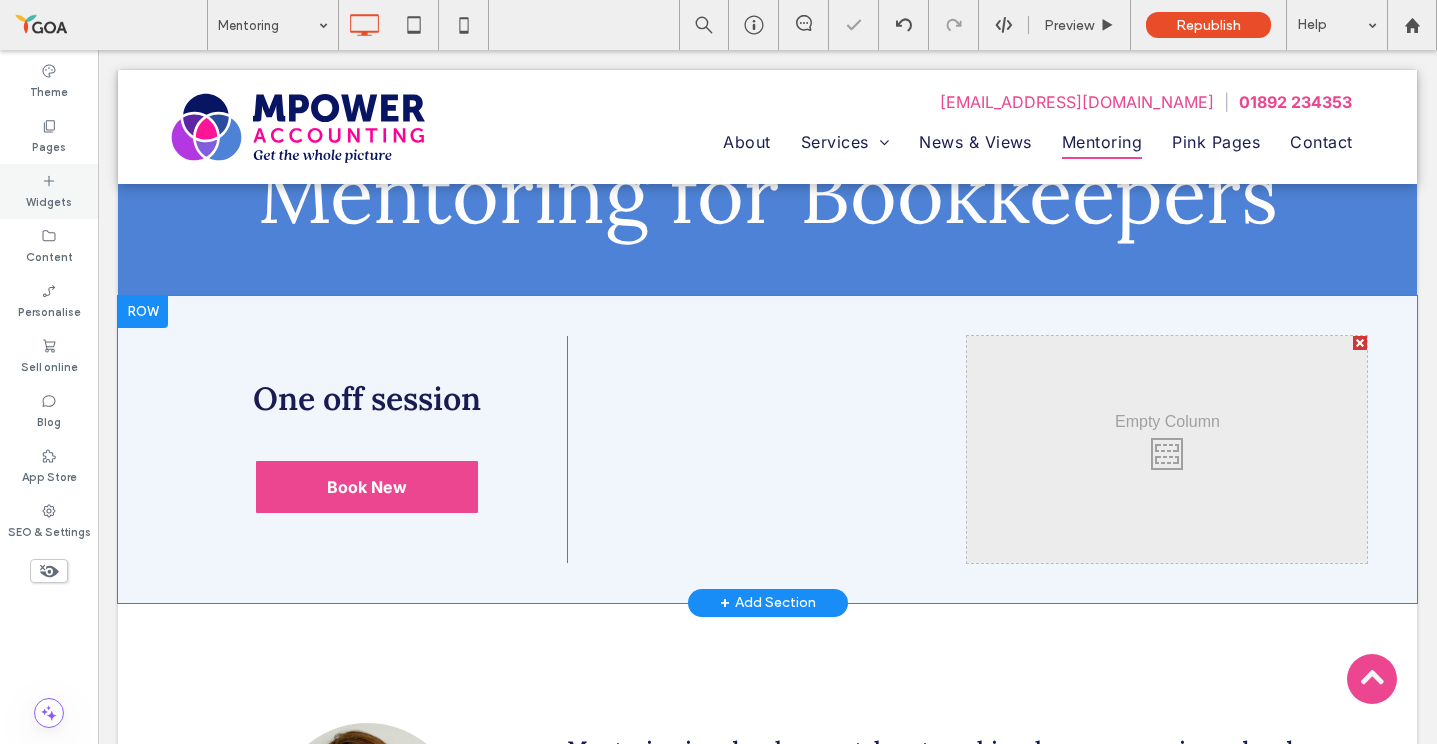 click 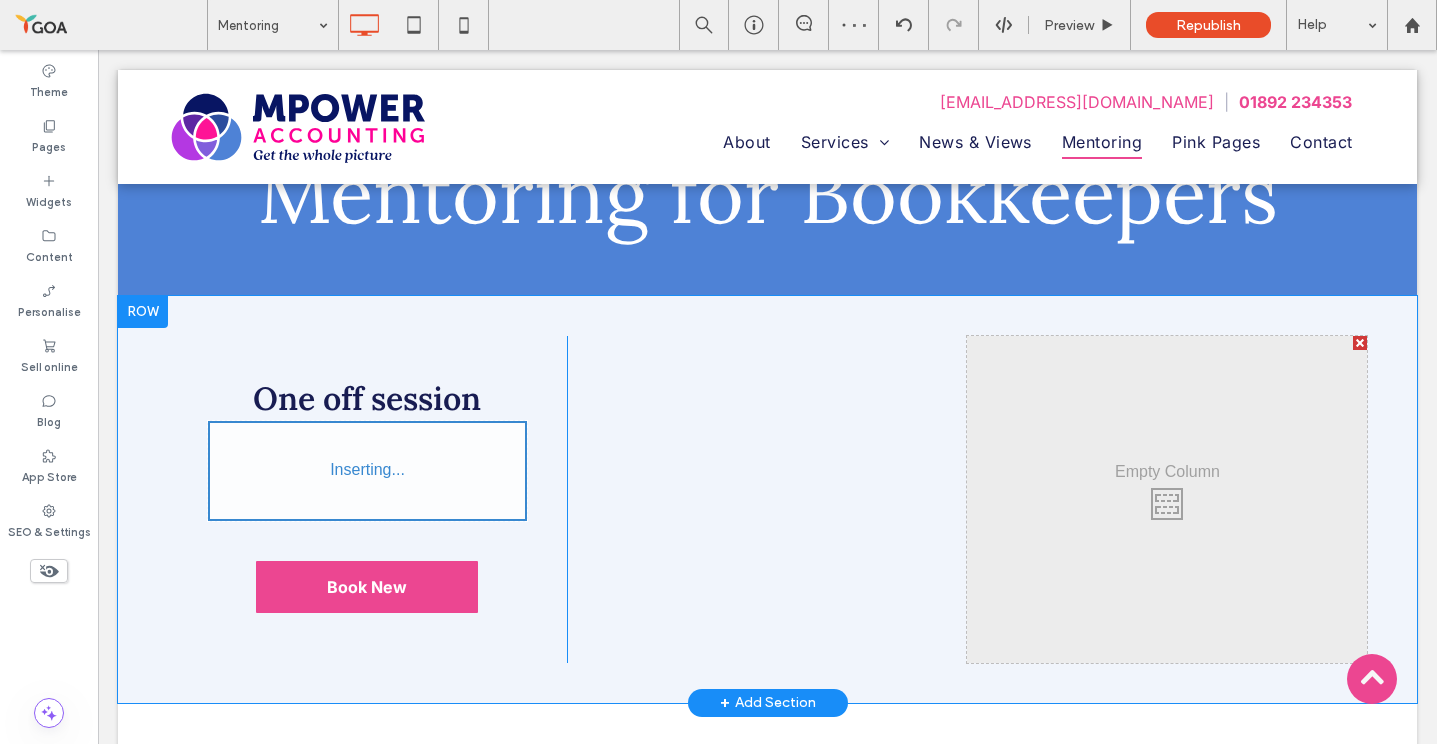 type on "****" 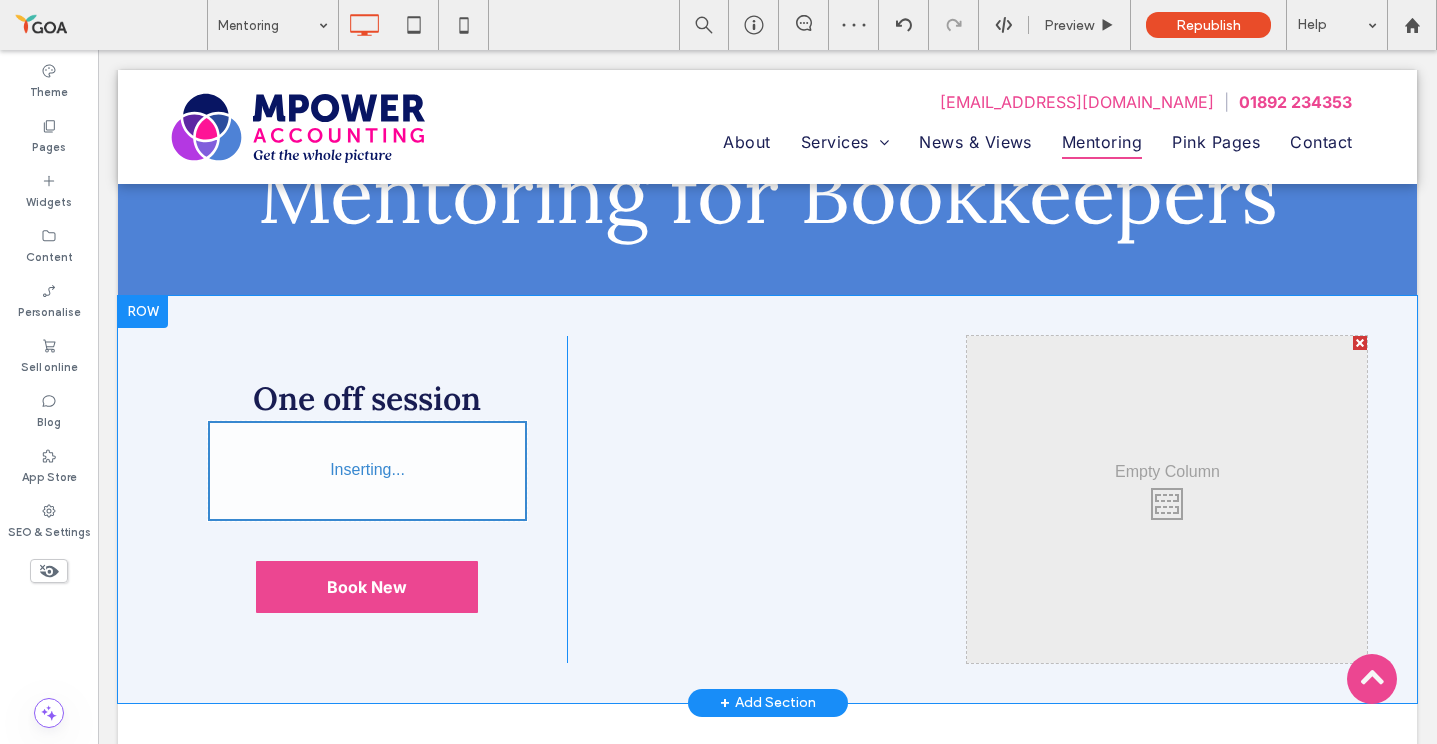 type on "**" 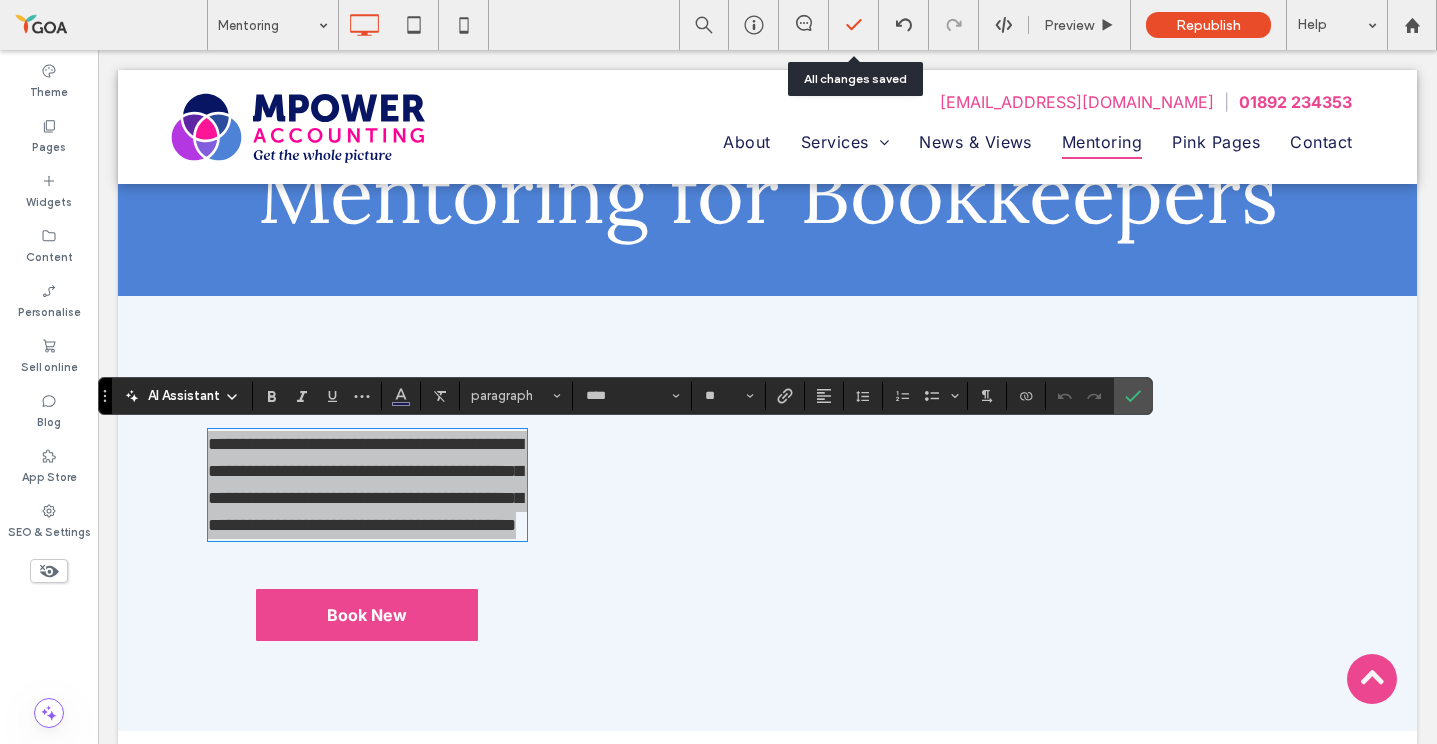 drag, startPoint x: 157, startPoint y: 269, endPoint x: 852, endPoint y: 11, distance: 741.3427 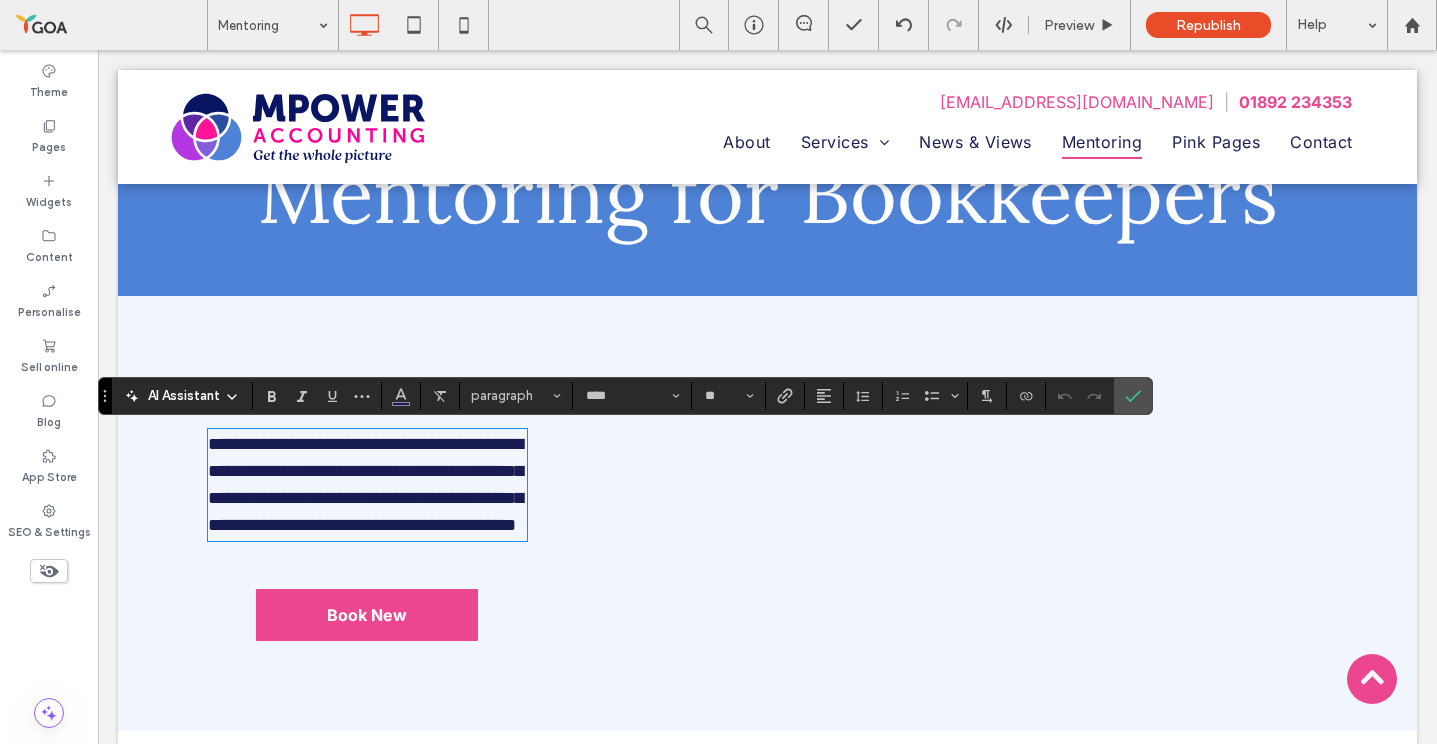 click at bounding box center [368, 564] 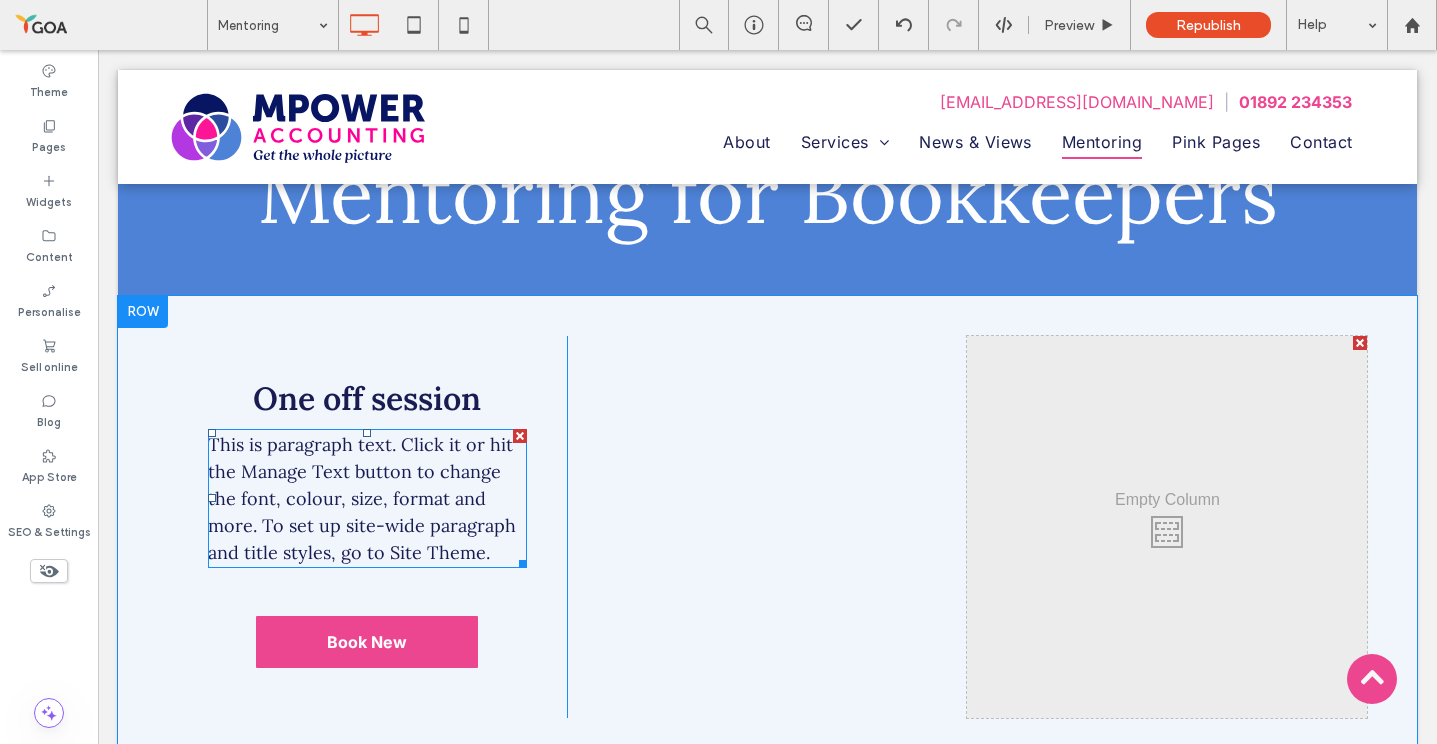 click on "This is paragraph text. Click it or hit the Manage Text button to change the font, colour, size, format and more. To set up site-wide paragraph and title styles, go to Site Theme." at bounding box center (362, 498) 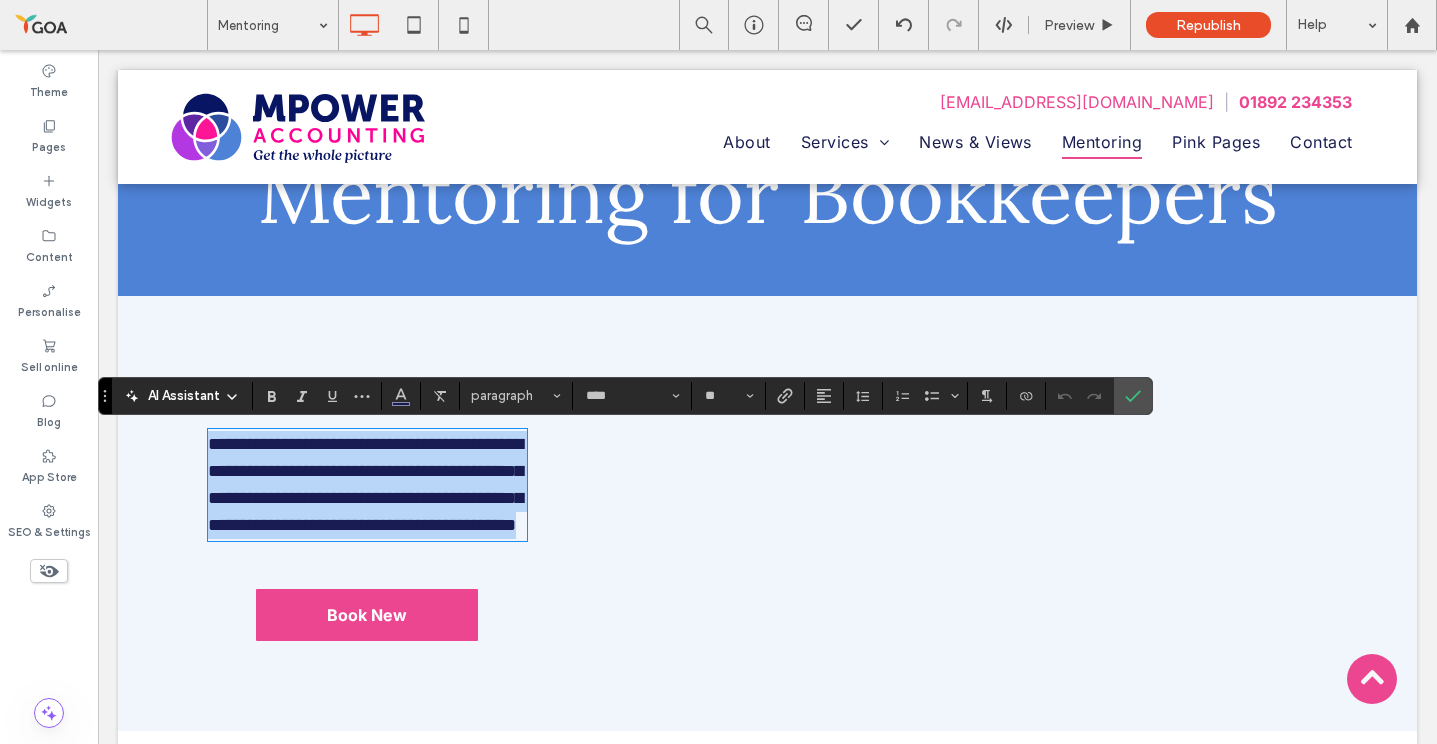 click on "**********" at bounding box center (365, 484) 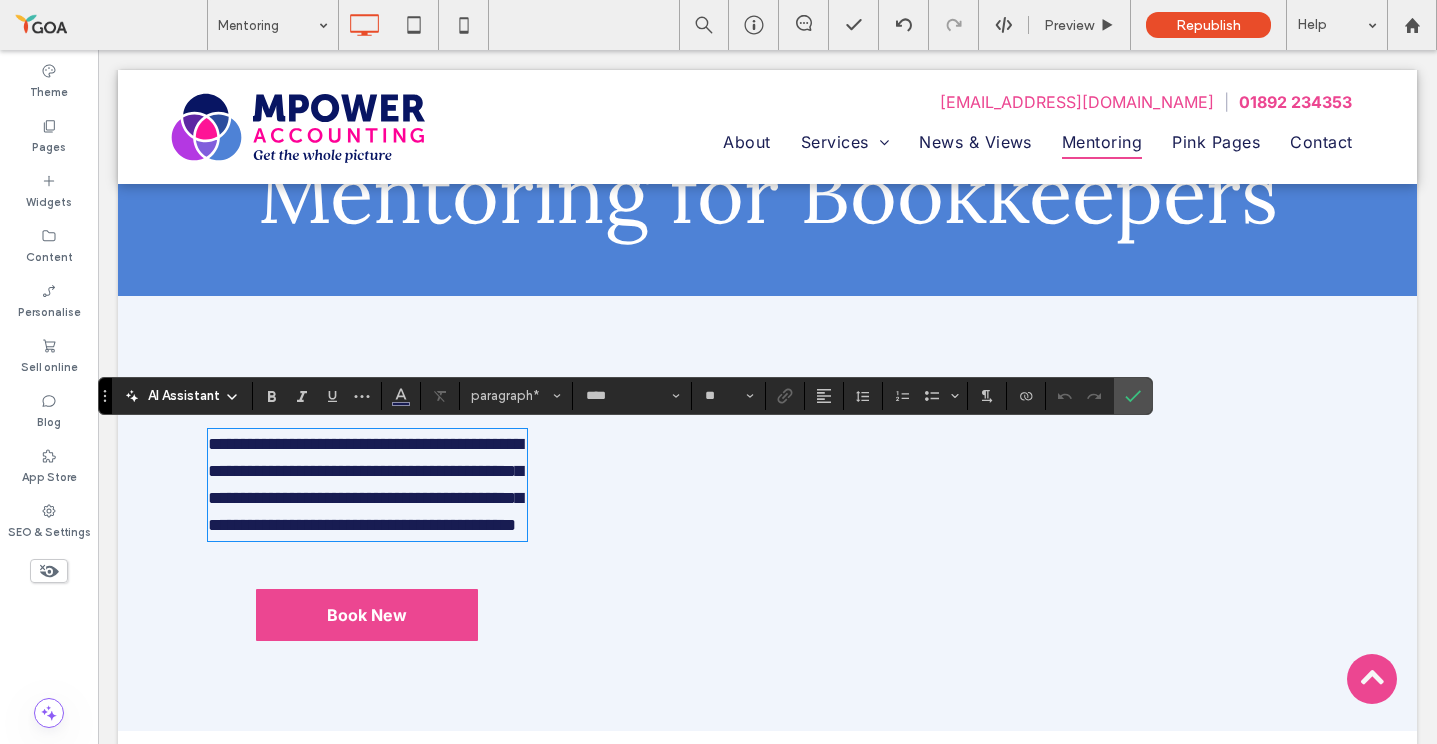 click on "**********" at bounding box center [365, 484] 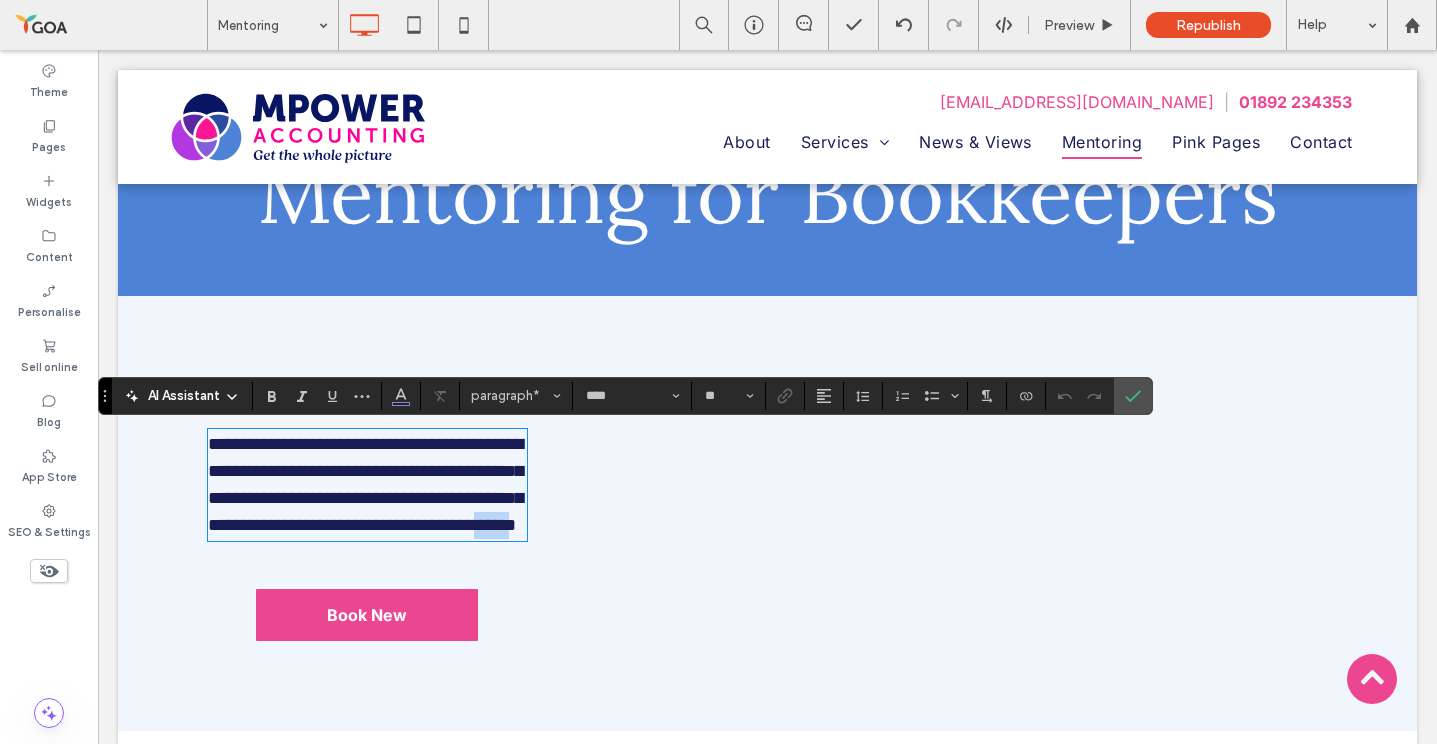 click on "**********" at bounding box center (365, 484) 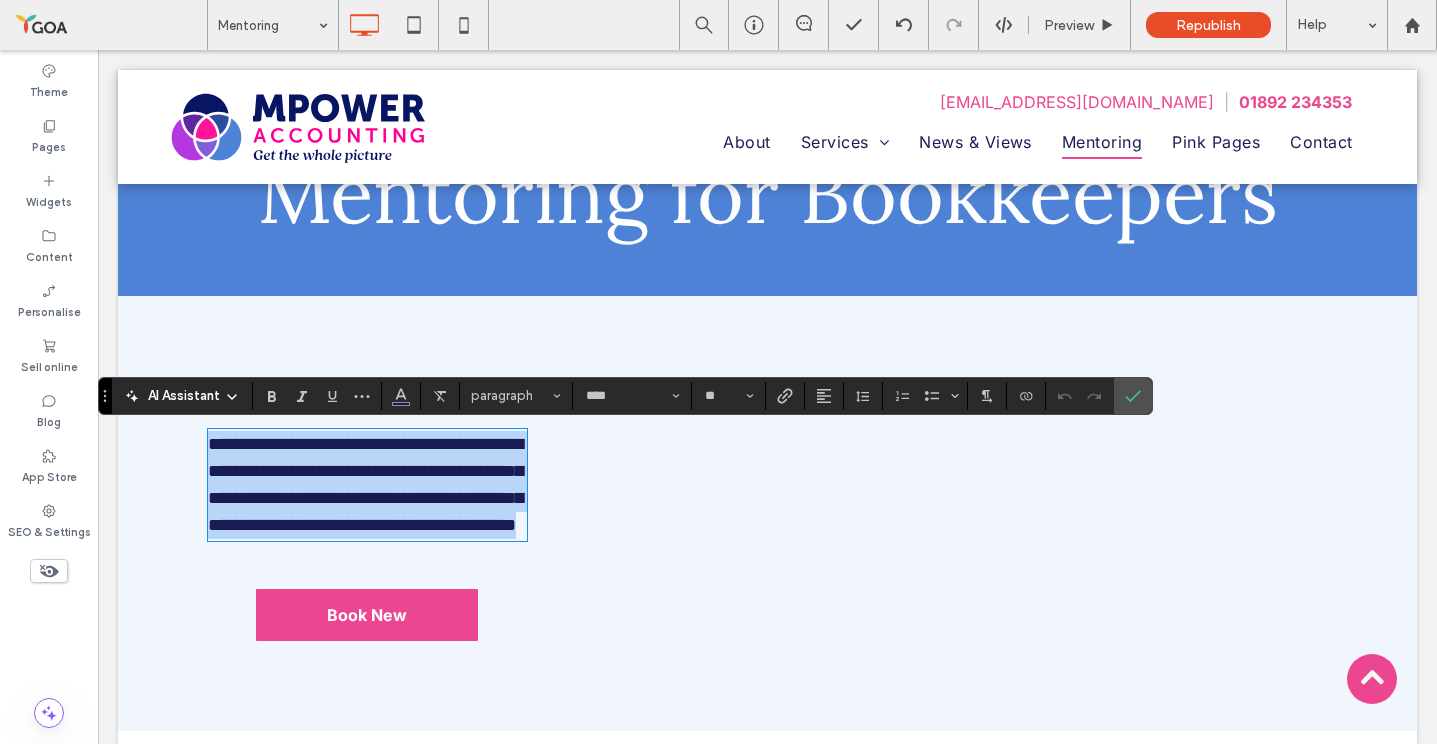 click on "**********" at bounding box center [365, 484] 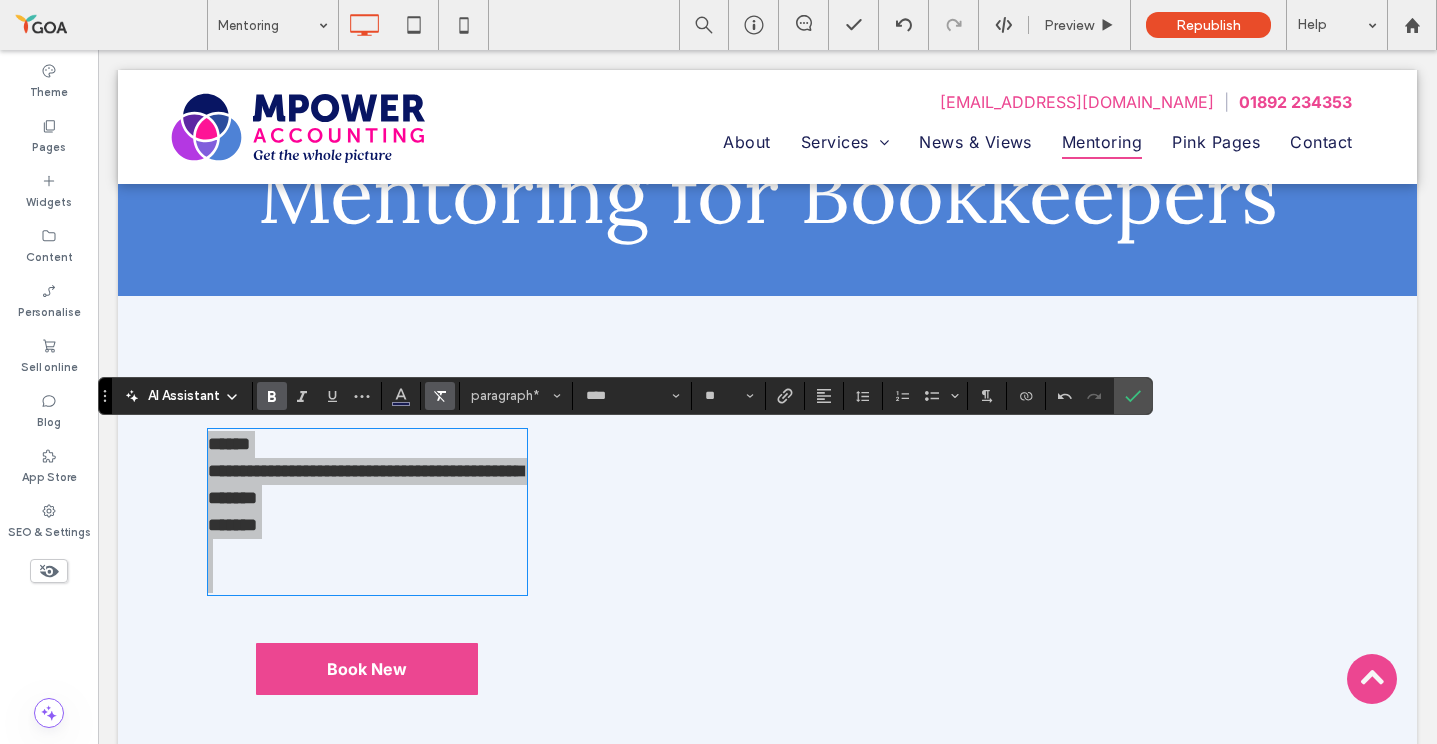 click at bounding box center (440, 396) 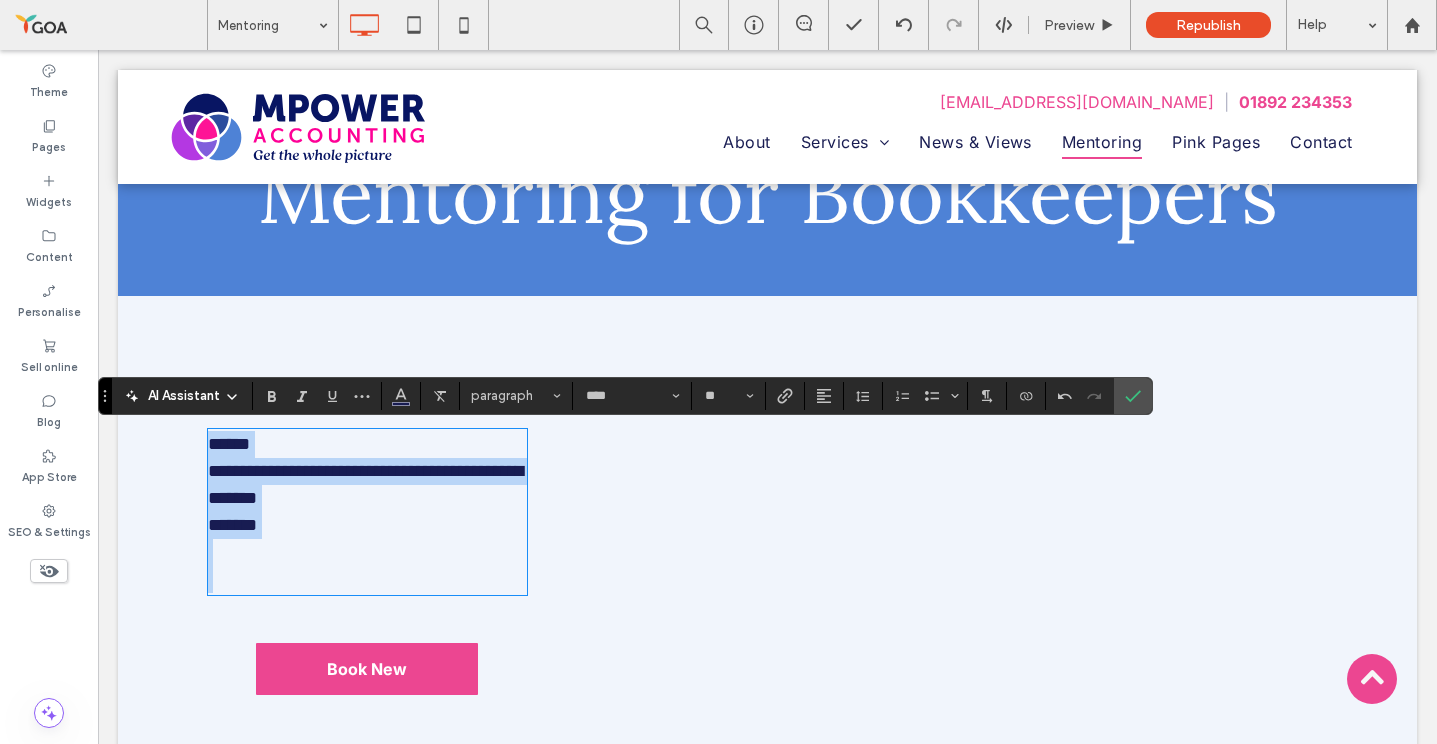 click at bounding box center (368, 552) 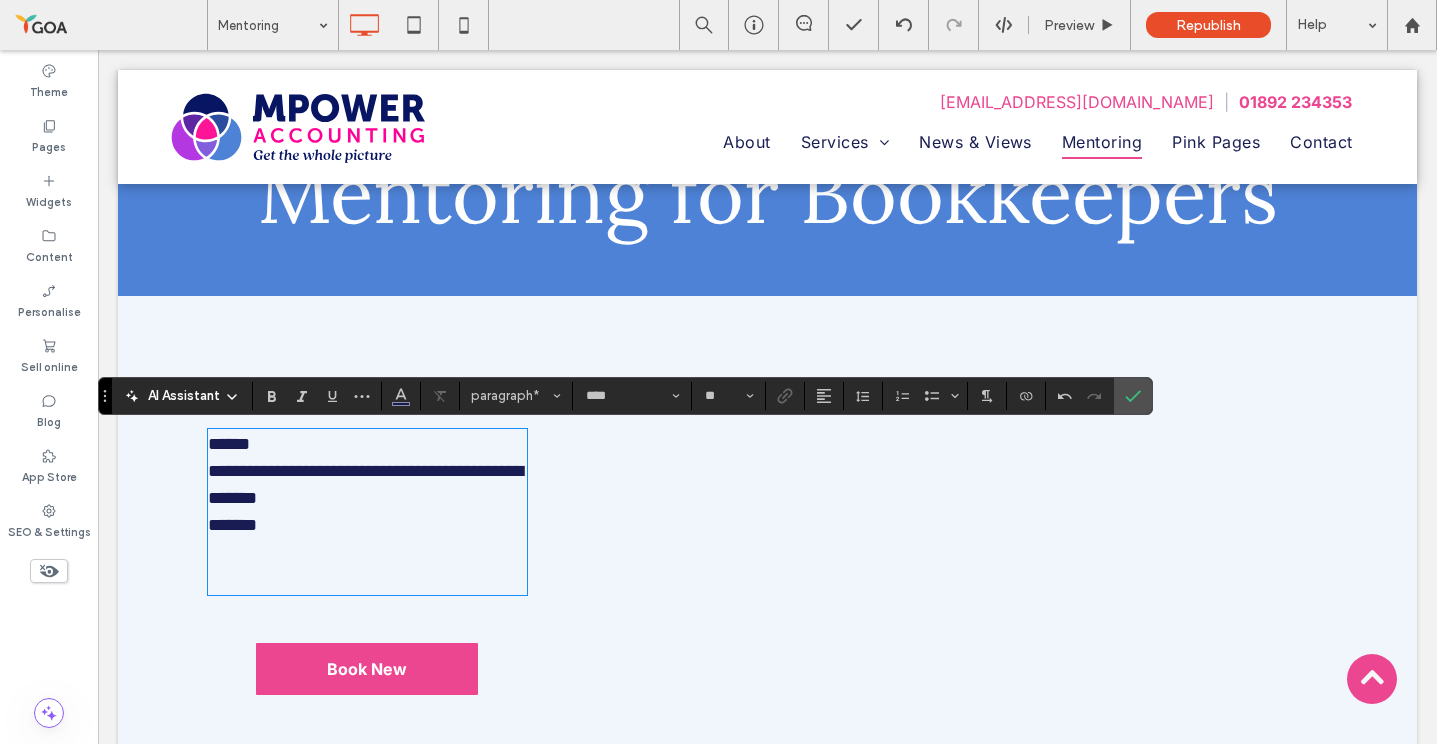 click at bounding box center (368, 618) 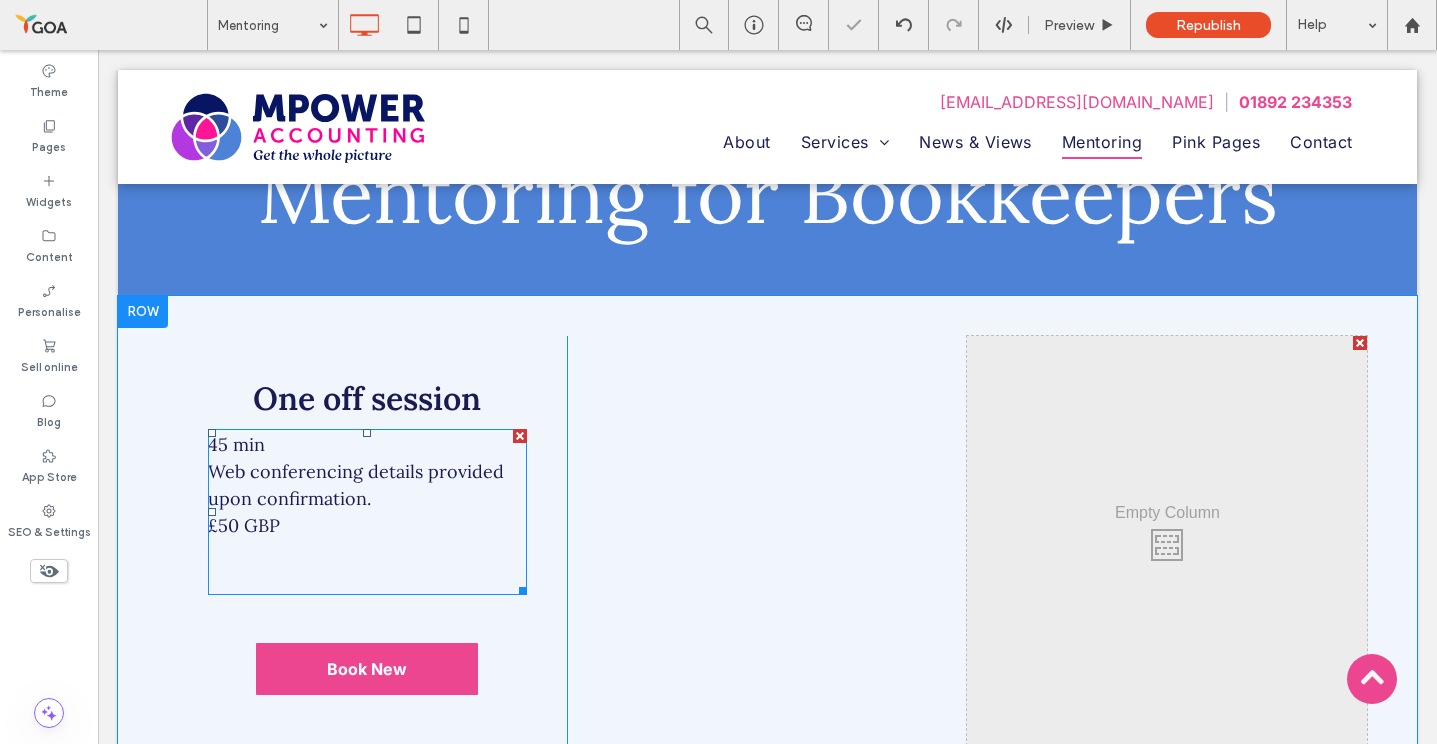 click at bounding box center (368, 579) 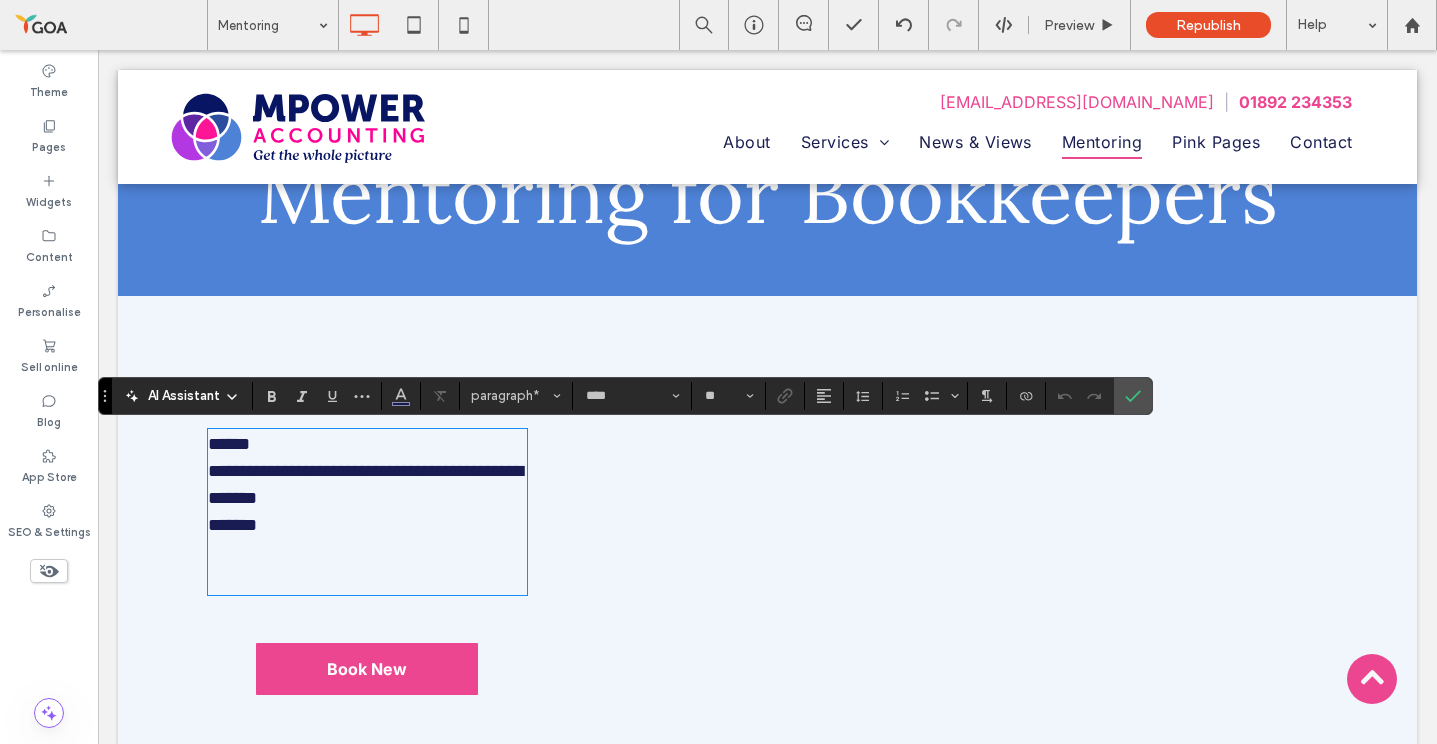 click at bounding box center (368, 579) 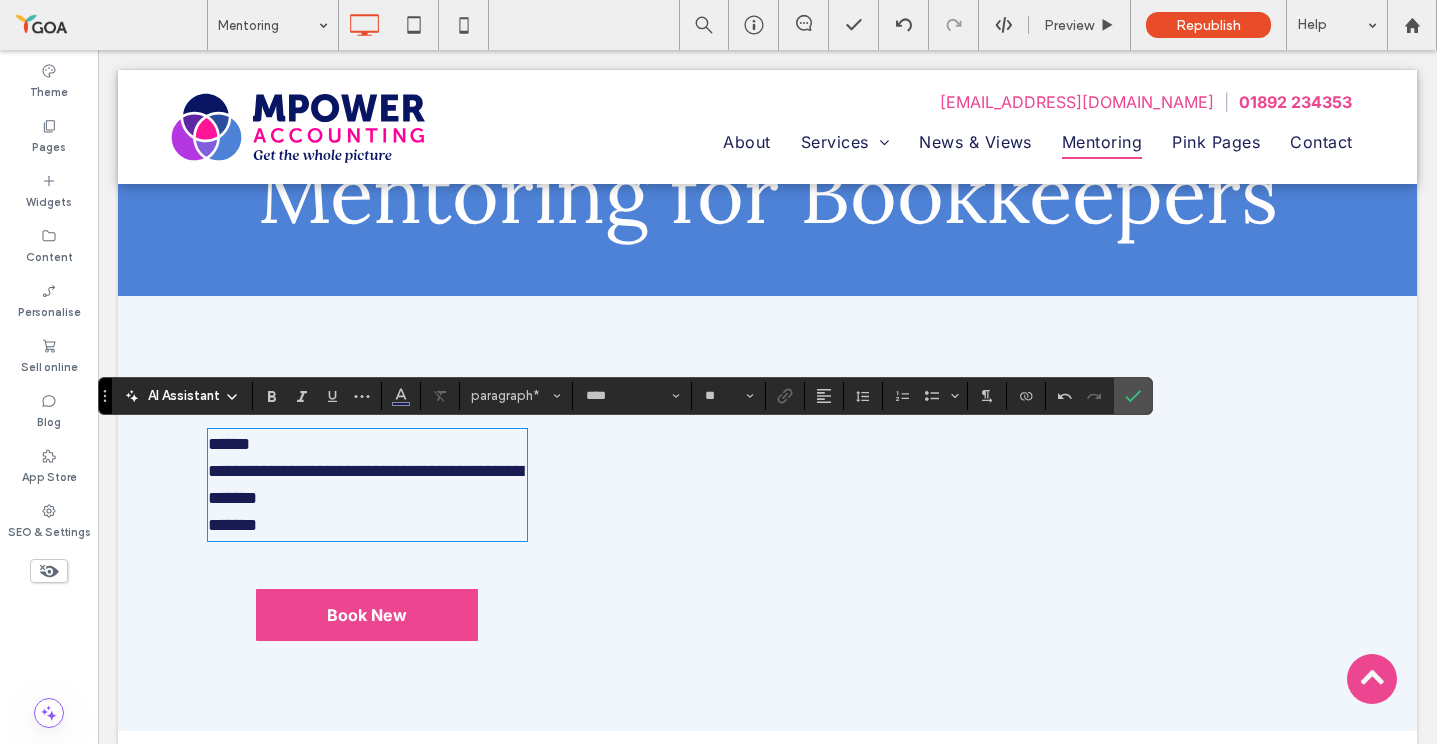 click on "******" at bounding box center (368, 444) 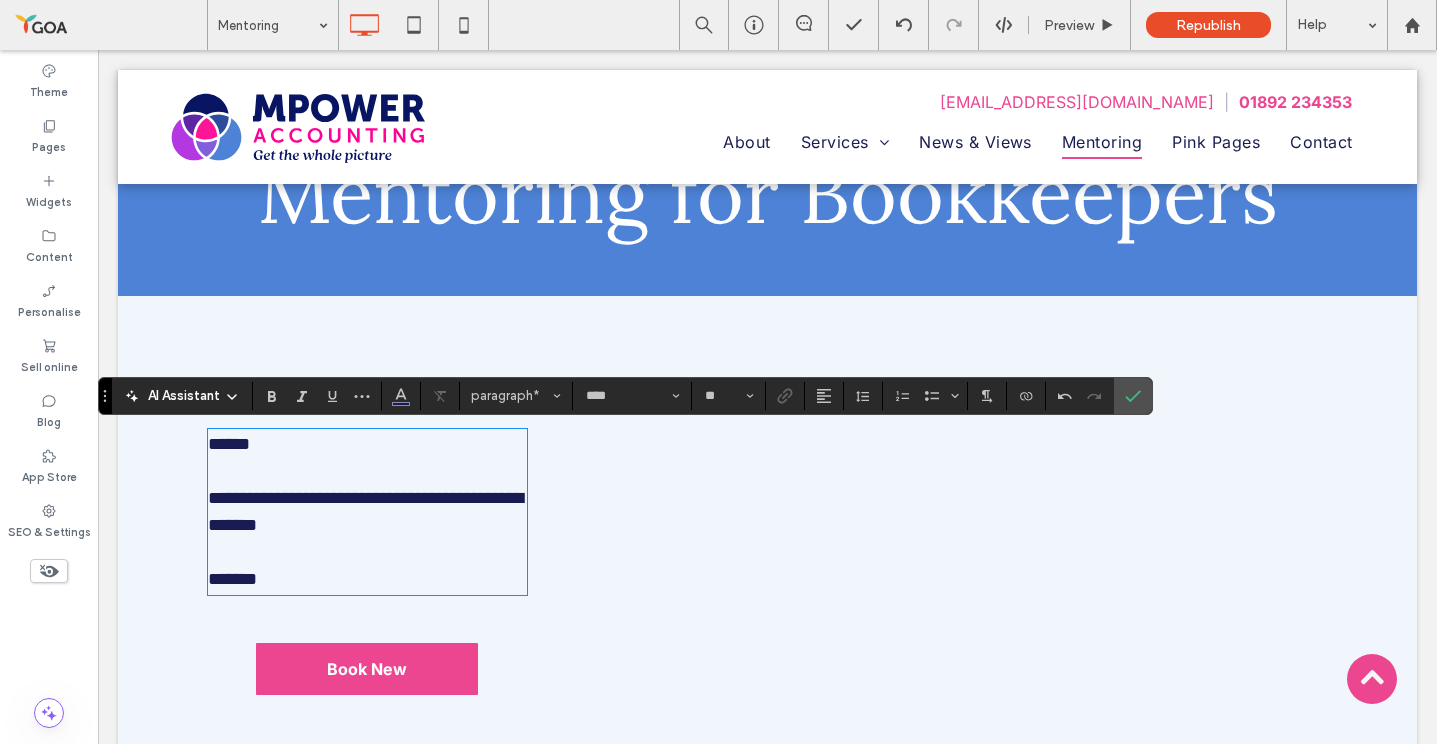 drag, startPoint x: 392, startPoint y: 540, endPoint x: 153, endPoint y: 480, distance: 246.41632 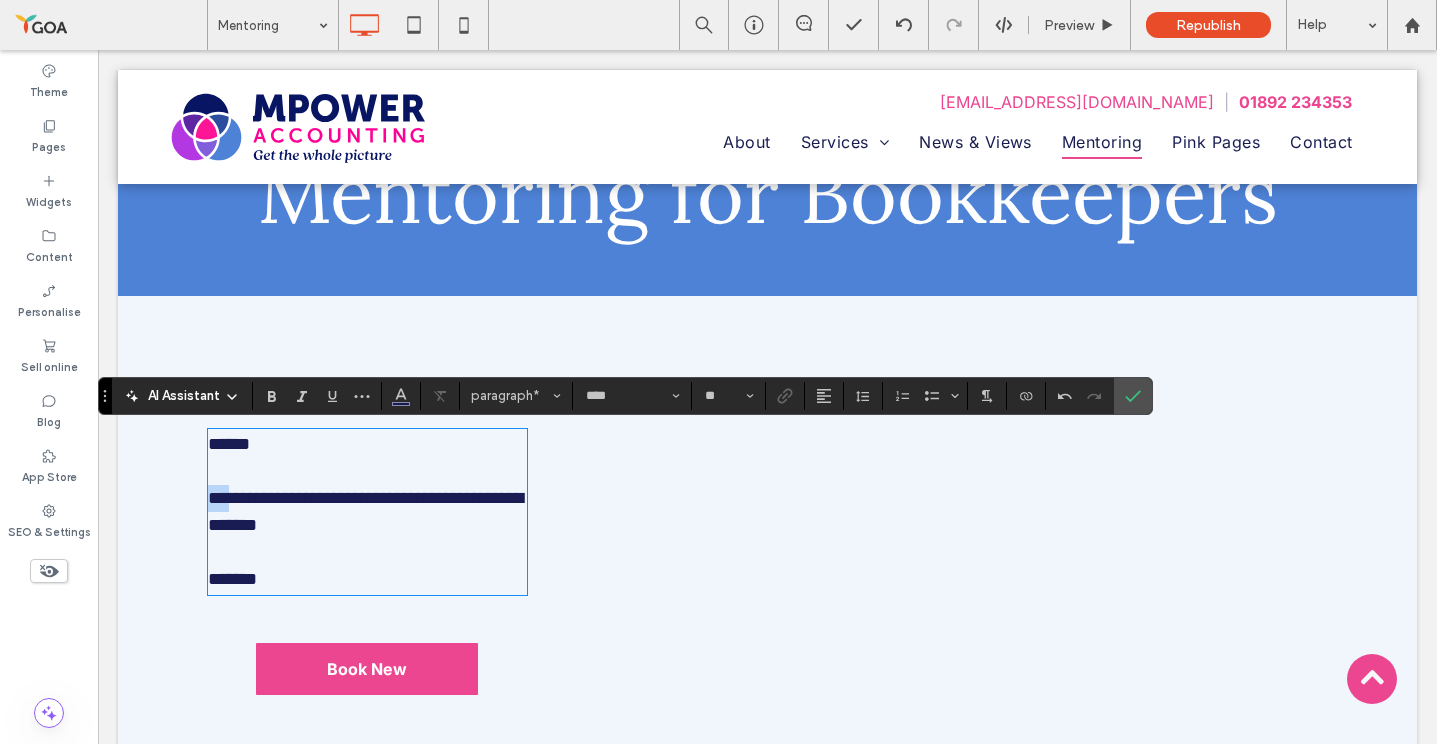 click on "**********" at bounding box center (365, 511) 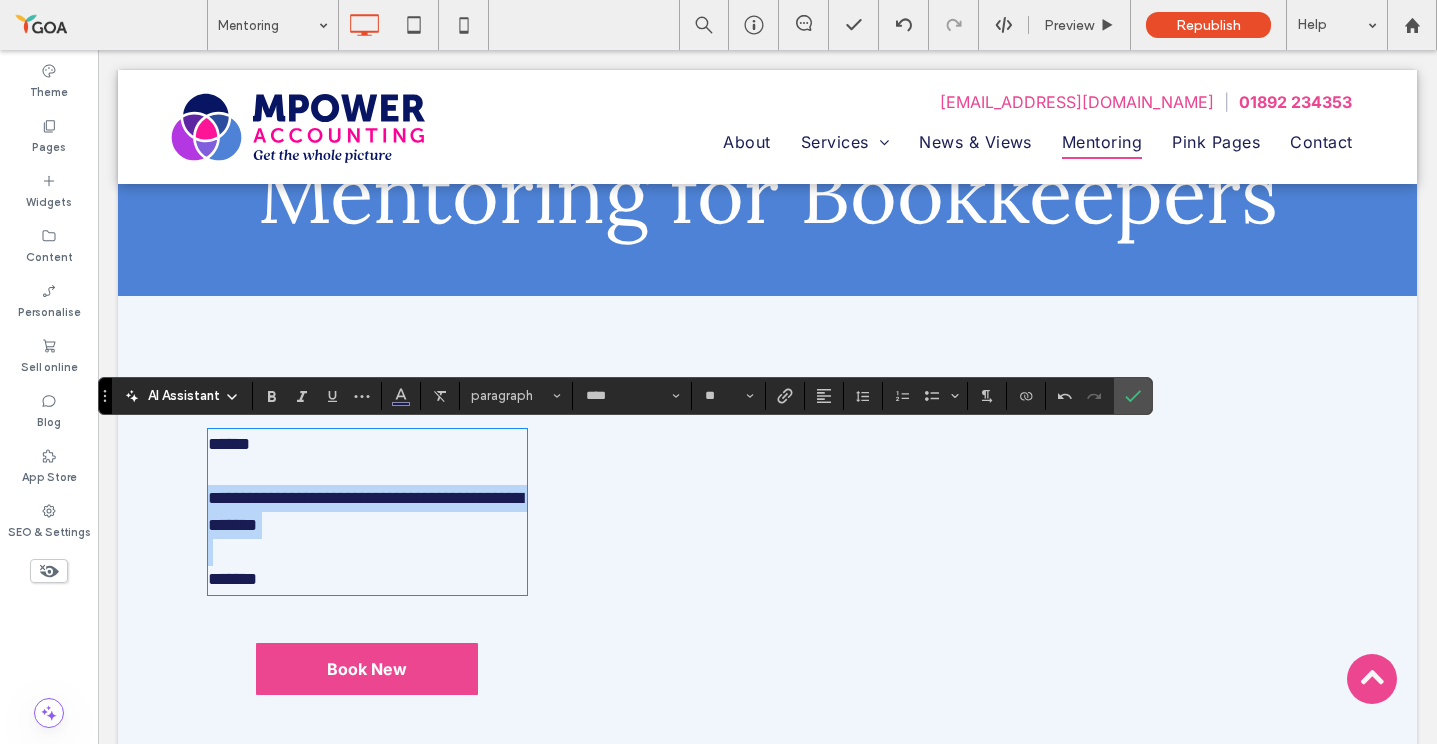click on "**********" at bounding box center (365, 511) 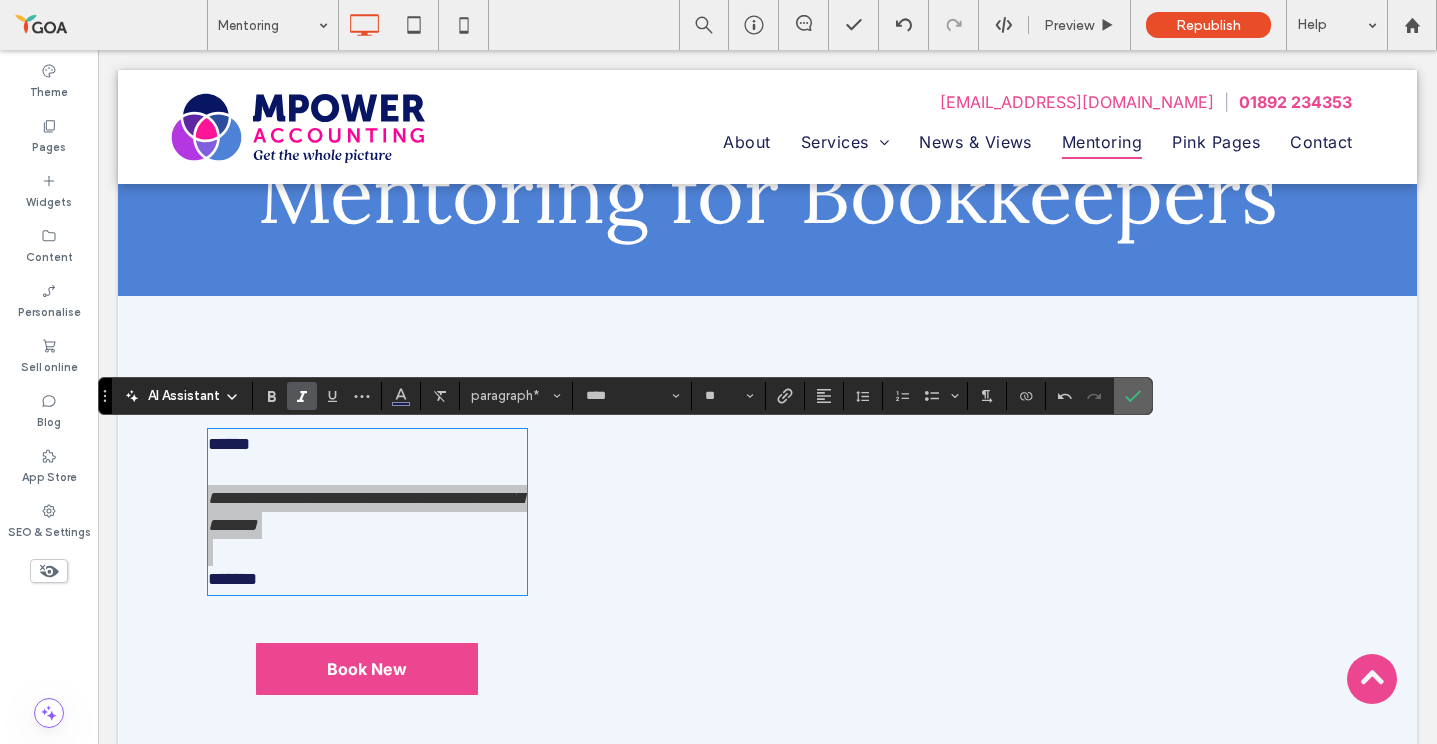 click 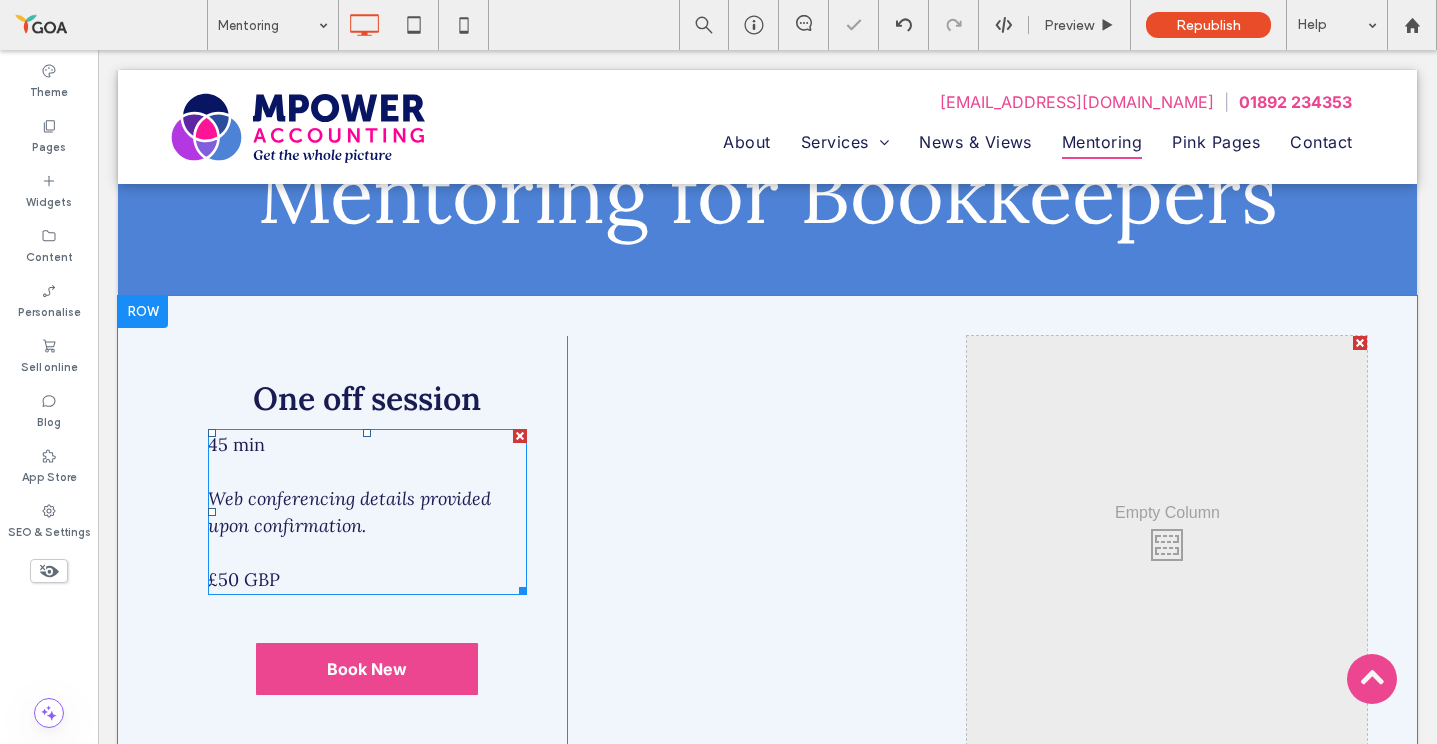 click on "Web conferencing details provided upon confirmation." at bounding box center (368, 512) 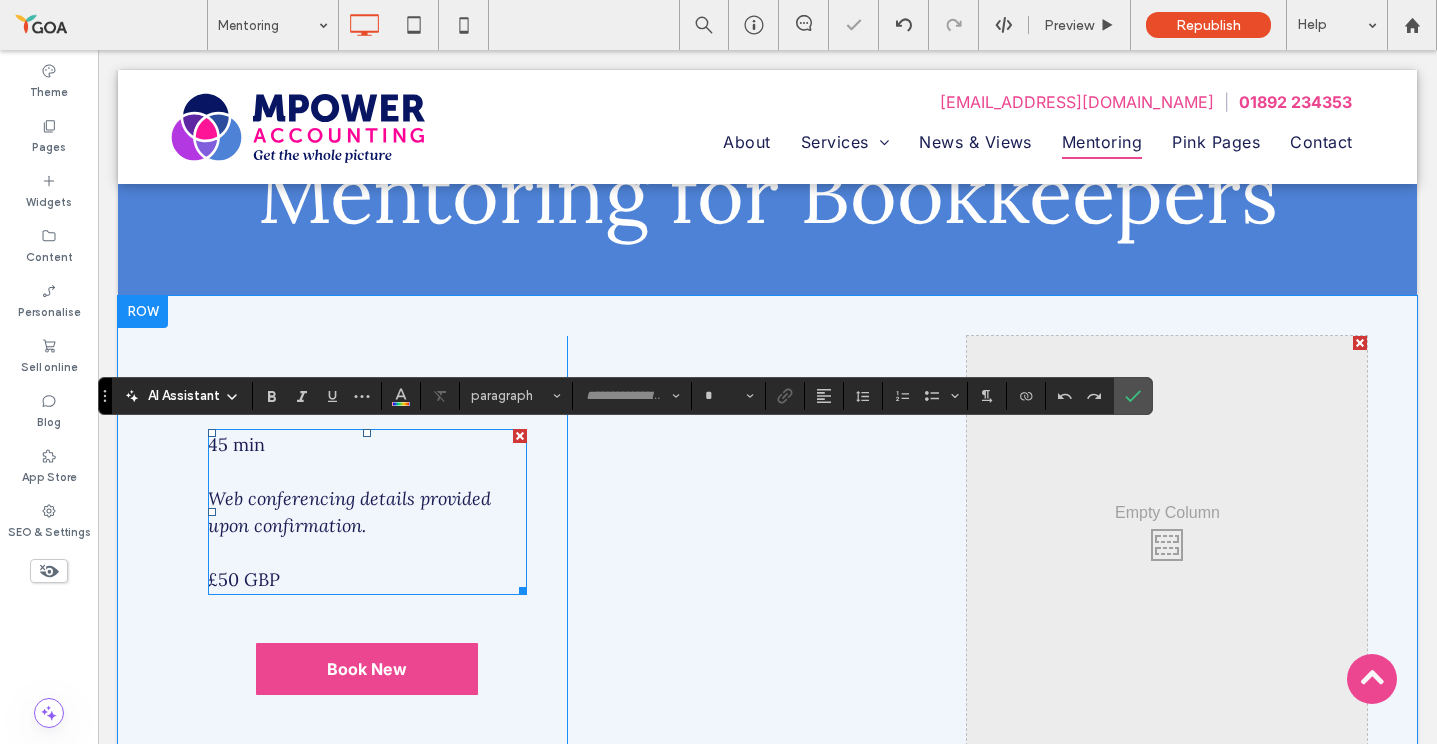type on "****" 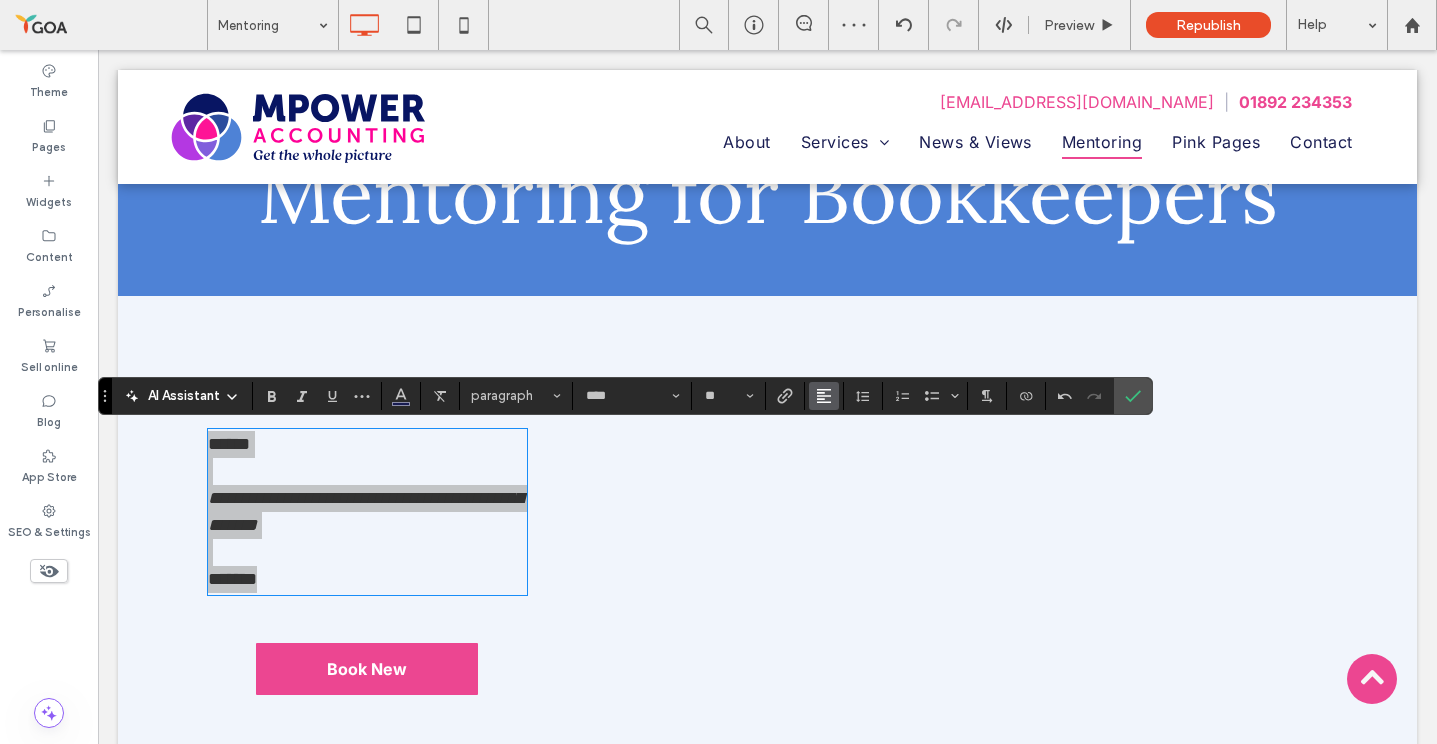 click at bounding box center [824, 396] 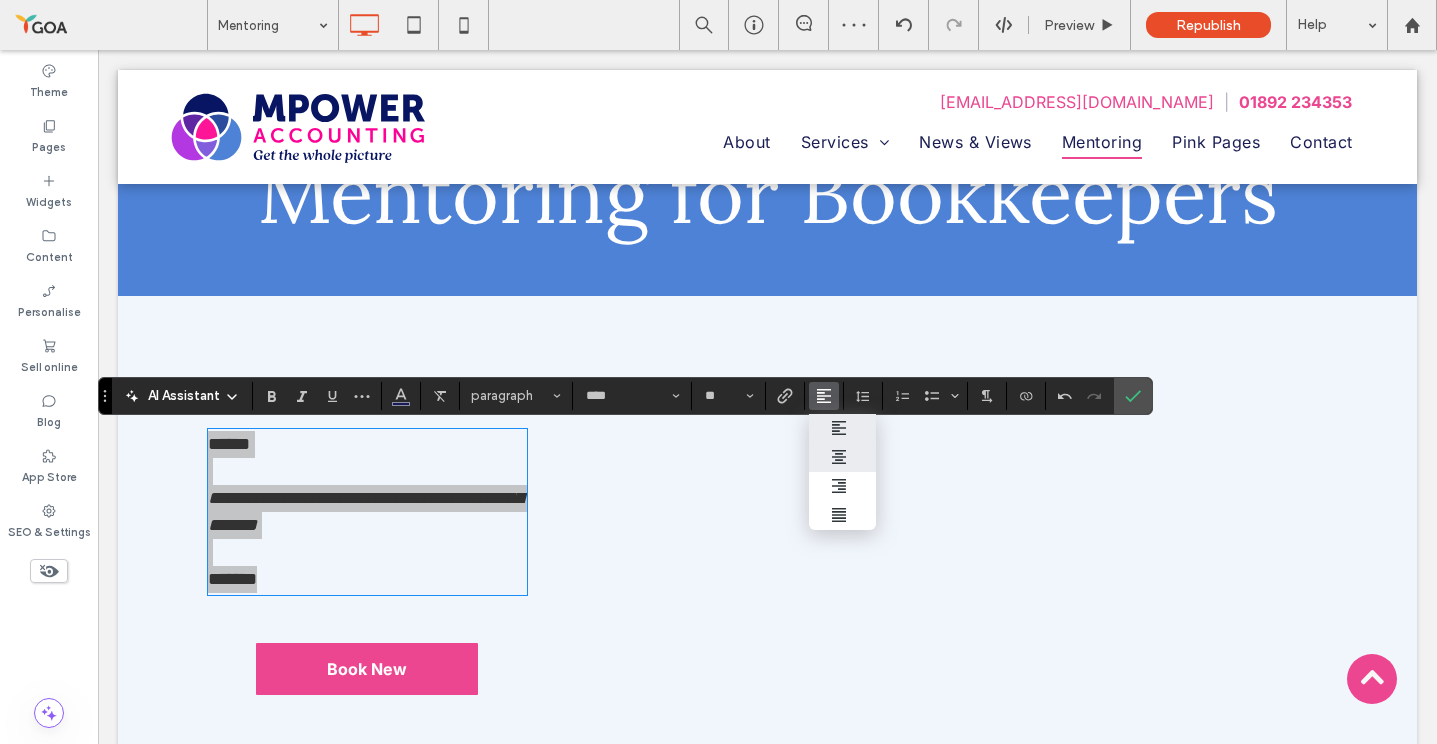 click 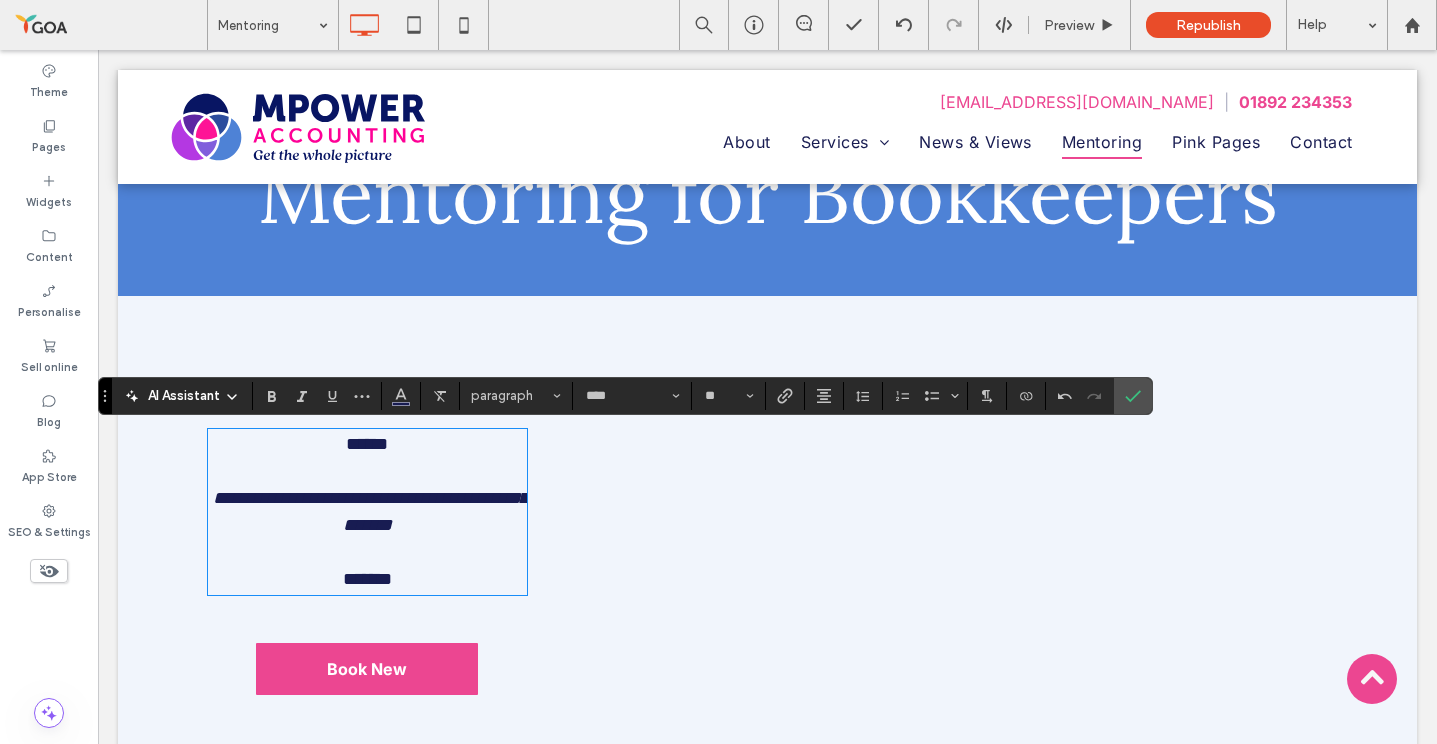 click on "Click To Paste" at bounding box center (767, 540) 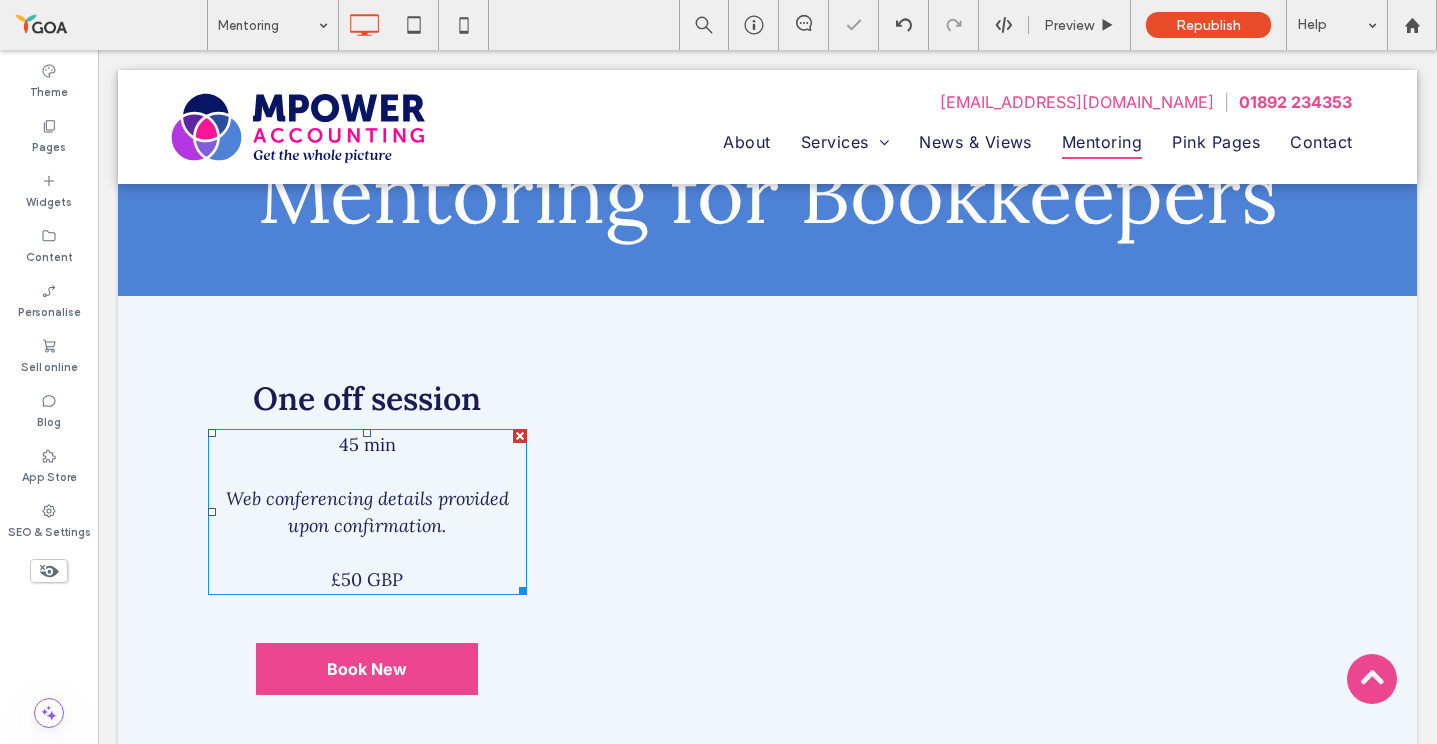 click on "Web conferencing details provided upon confirmation." at bounding box center (367, 512) 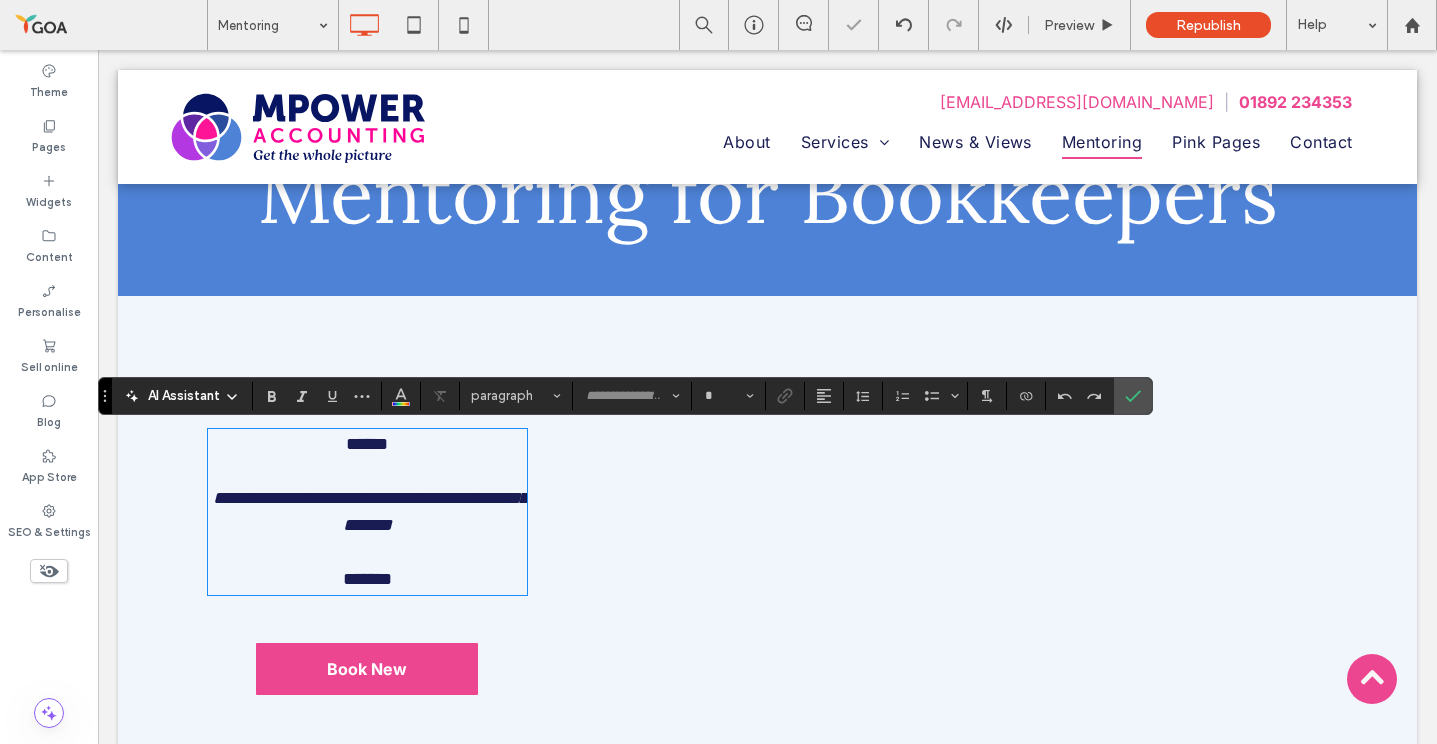 type on "****" 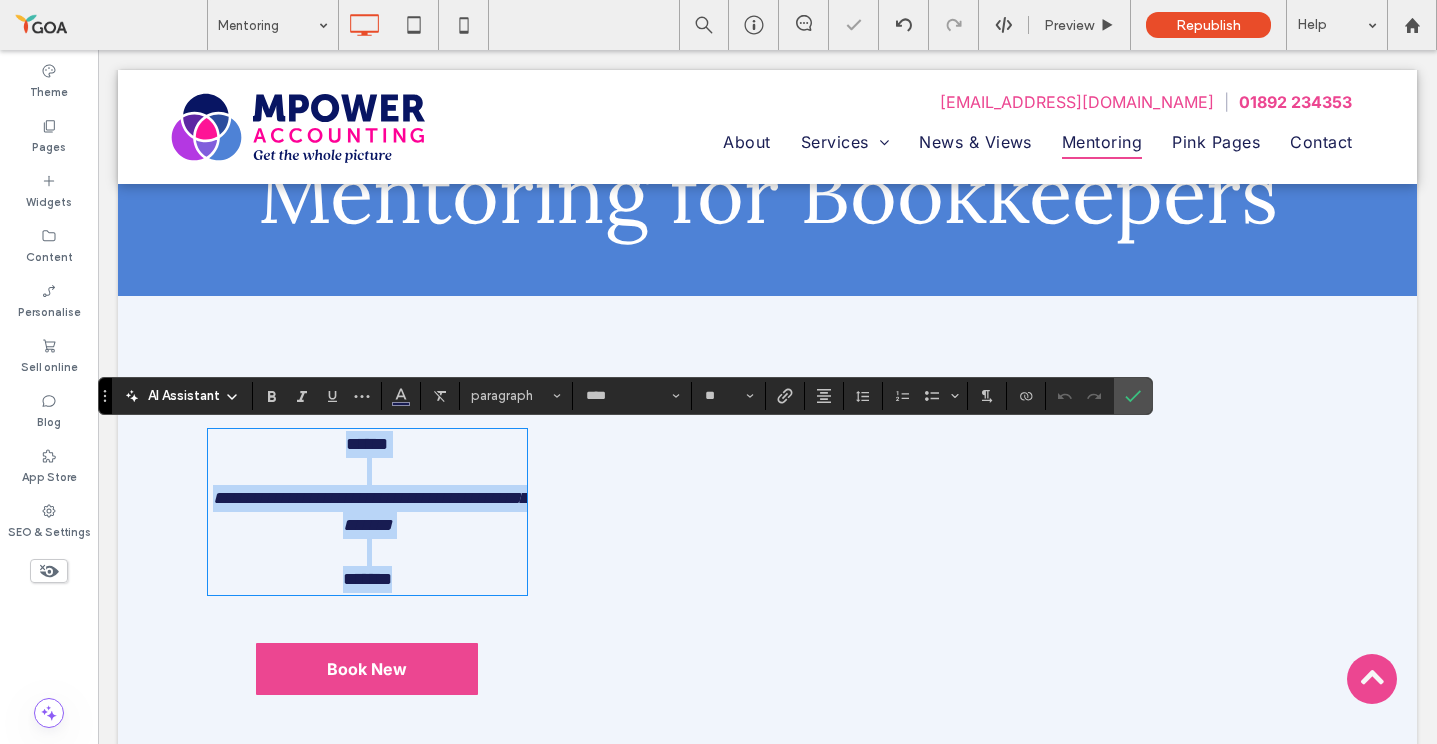 click at bounding box center [368, 471] 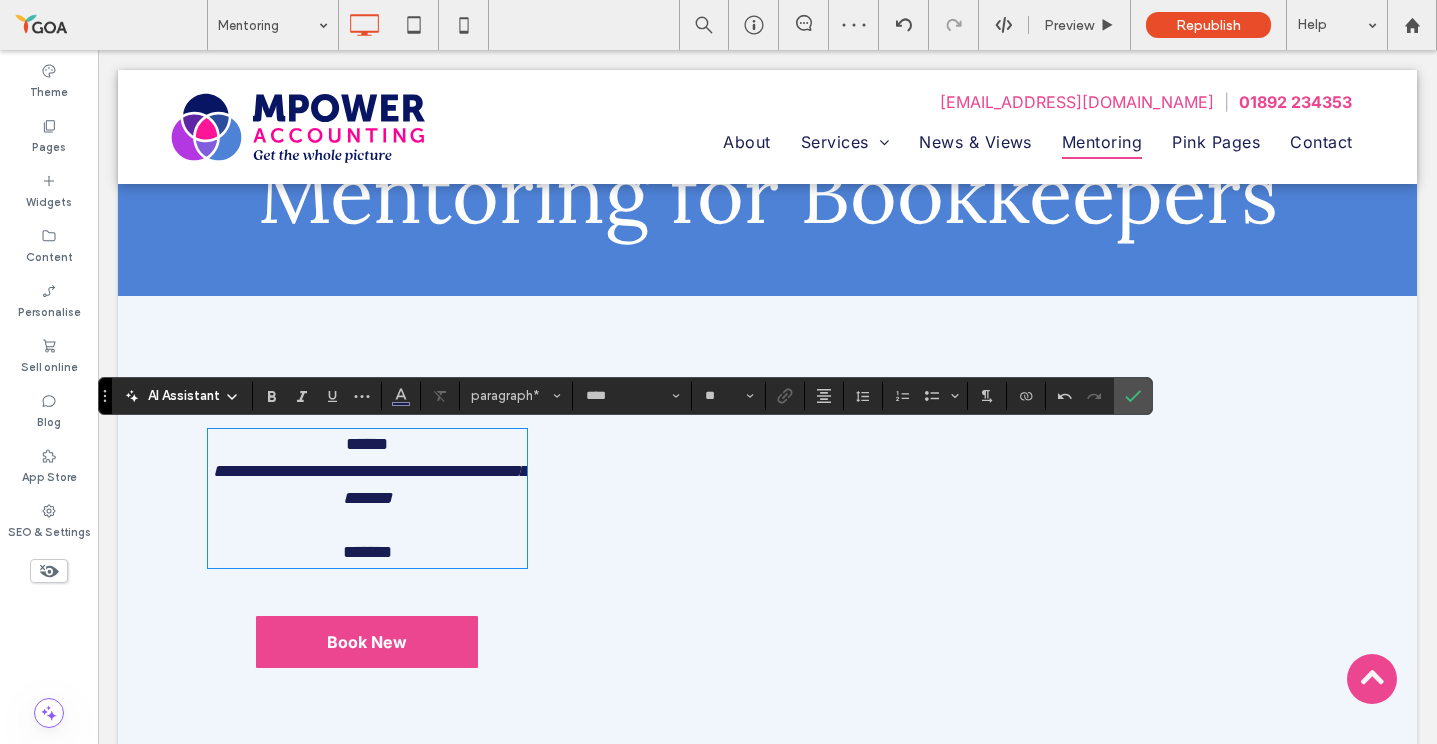 click at bounding box center [368, 525] 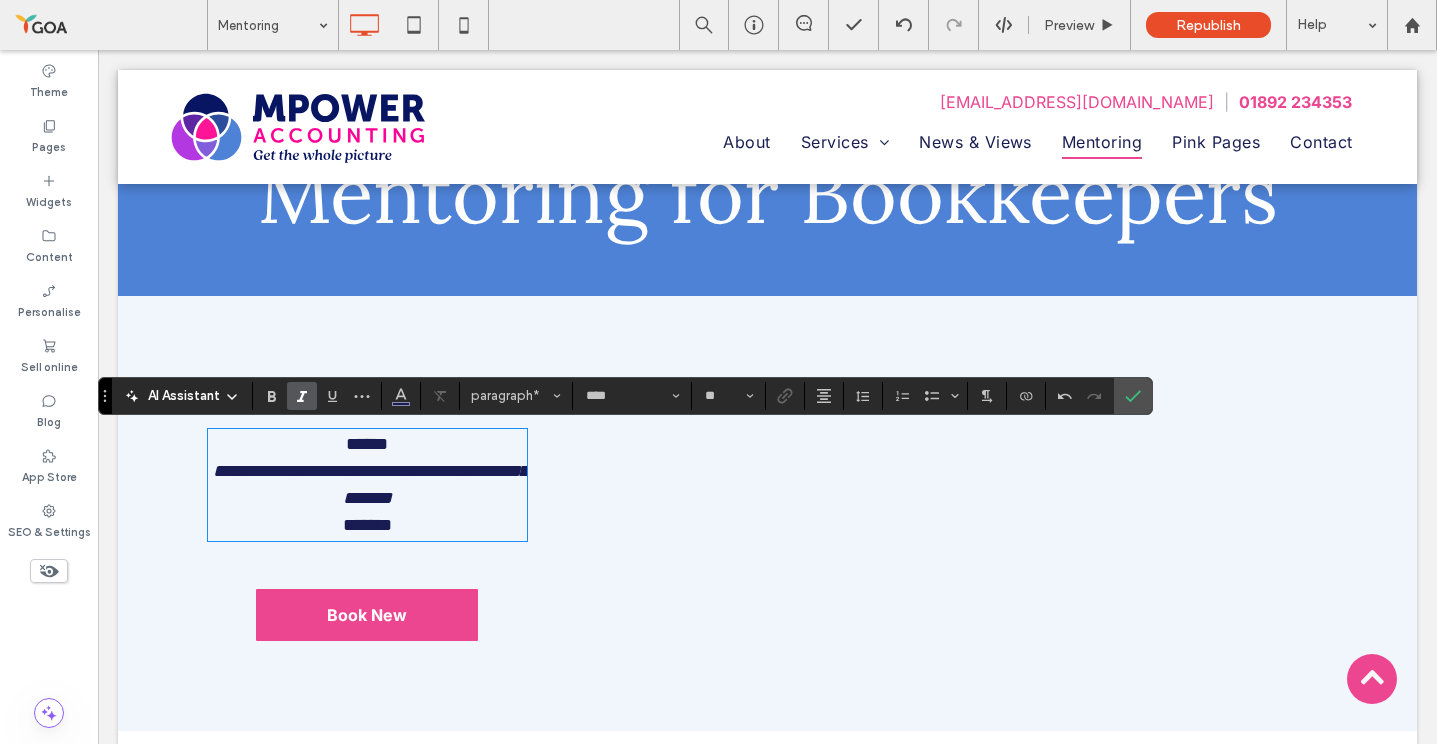 click on "*******" at bounding box center [367, 525] 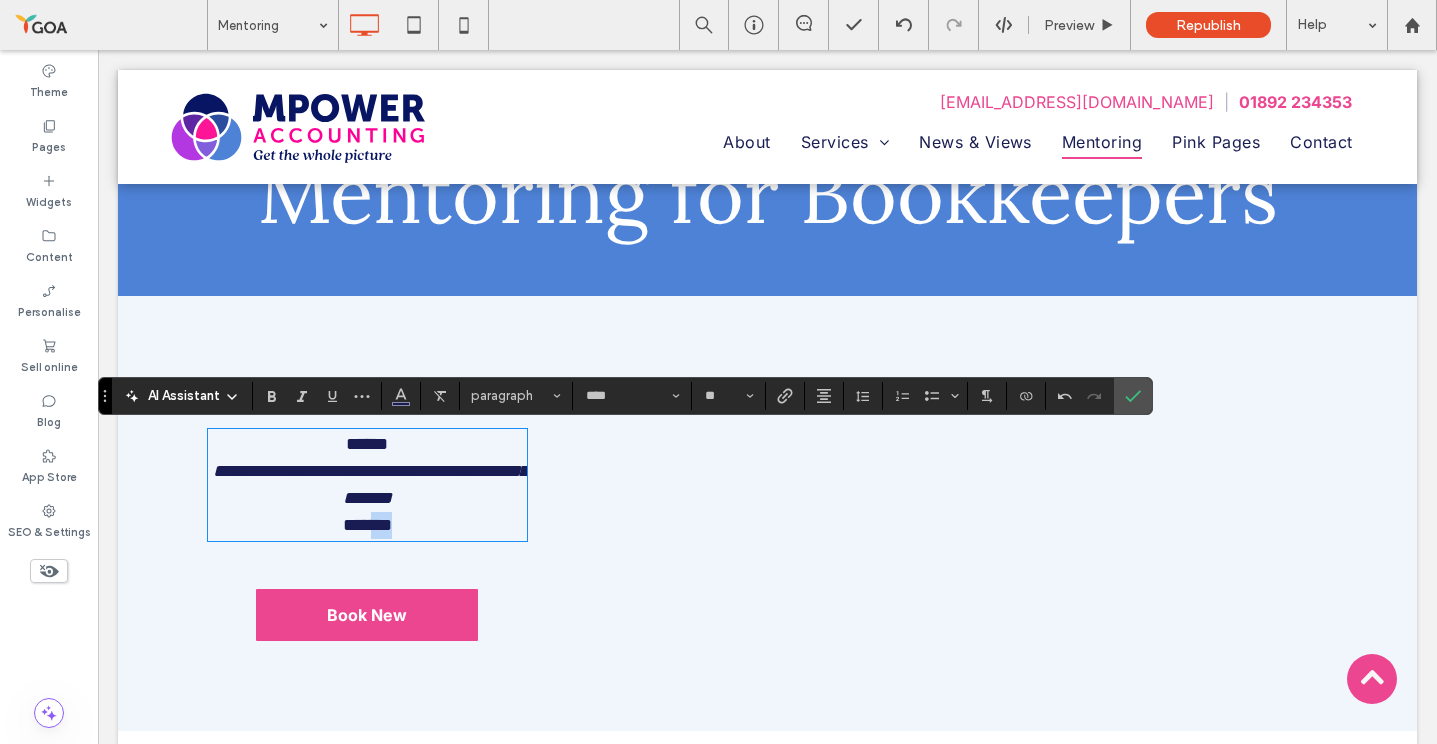click on "*******" at bounding box center [367, 525] 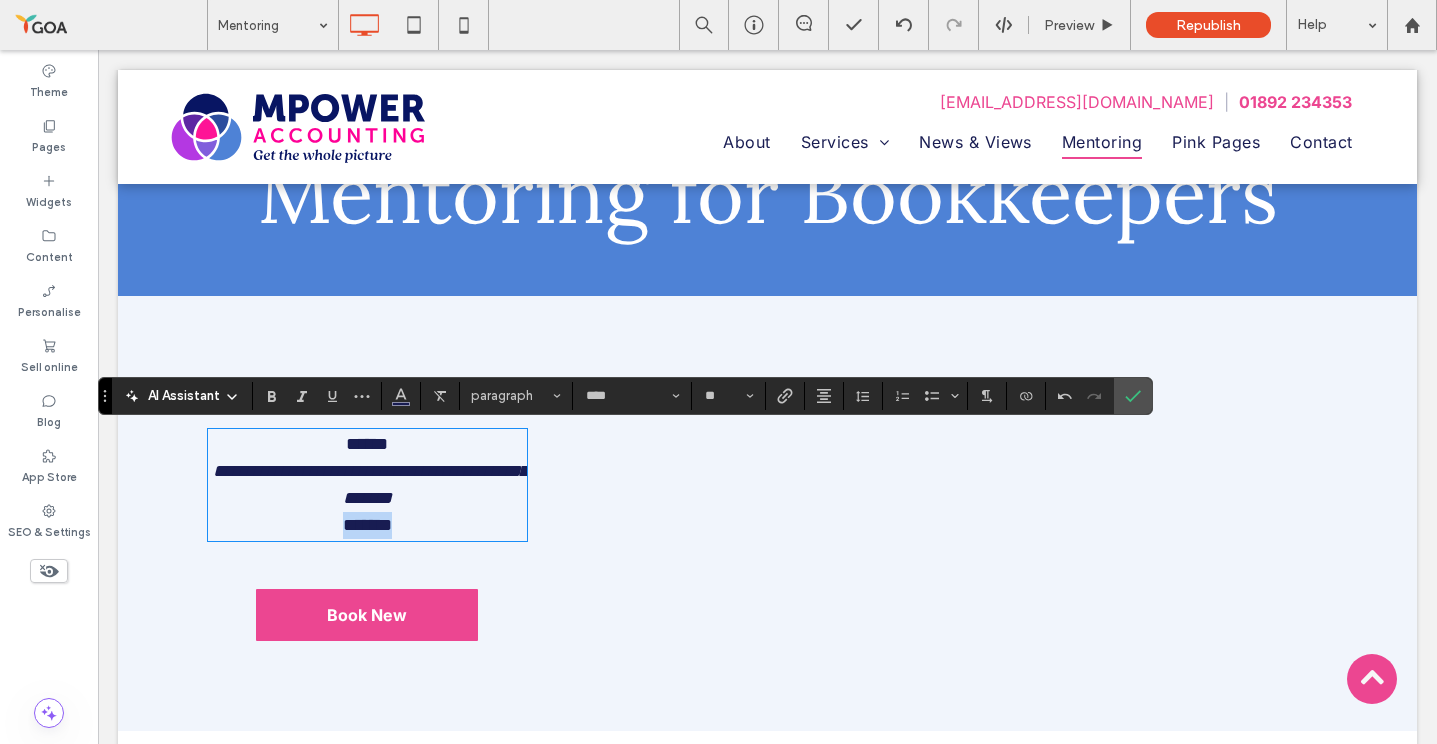 click on "*******" at bounding box center [367, 525] 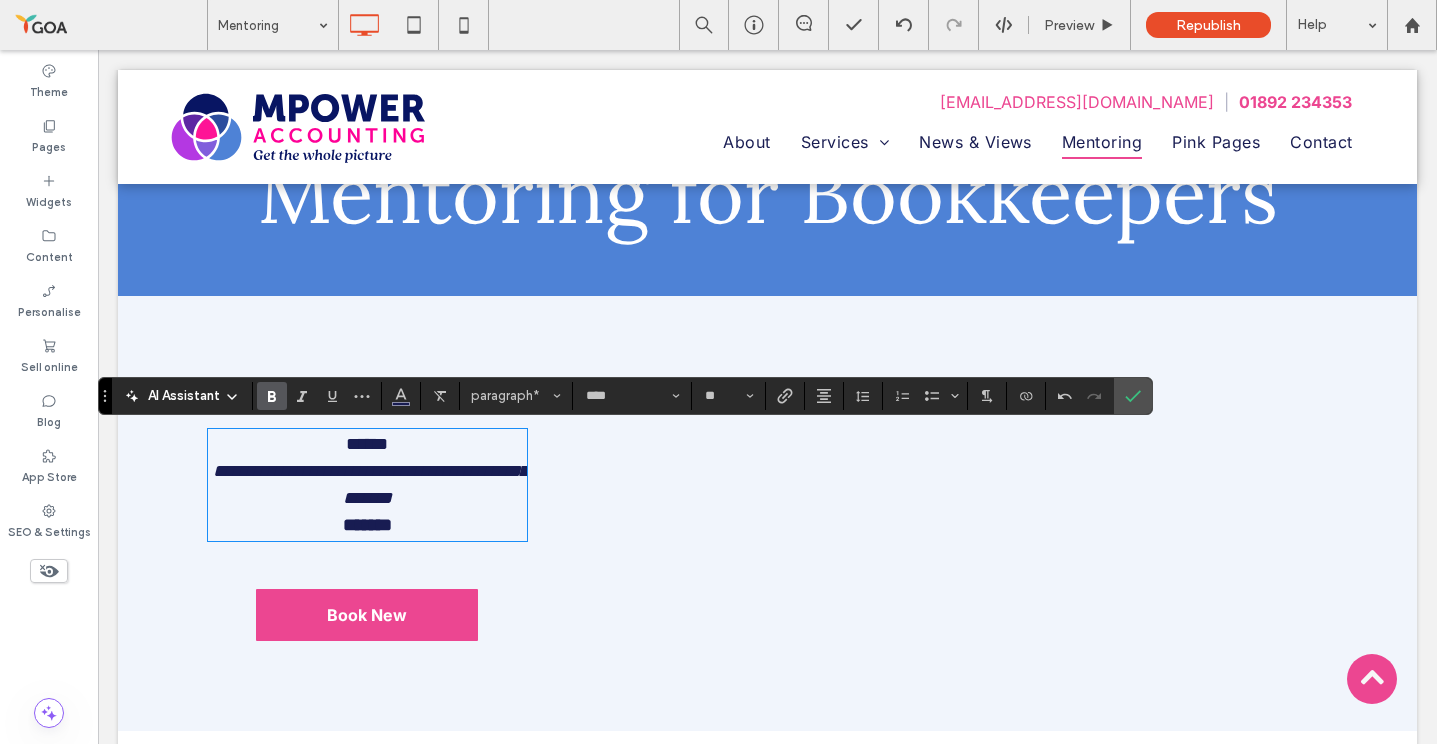 click on "******" at bounding box center [367, 444] 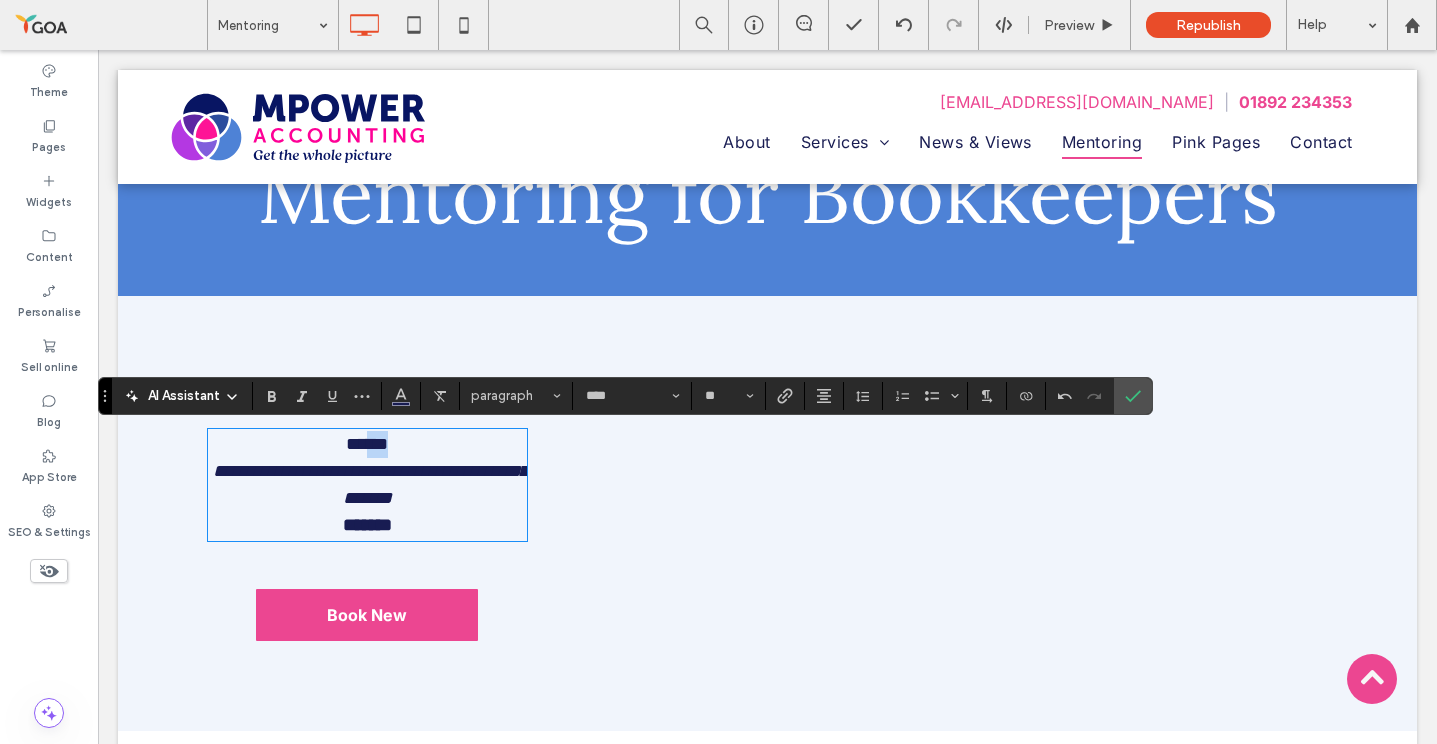 click on "******" at bounding box center [367, 444] 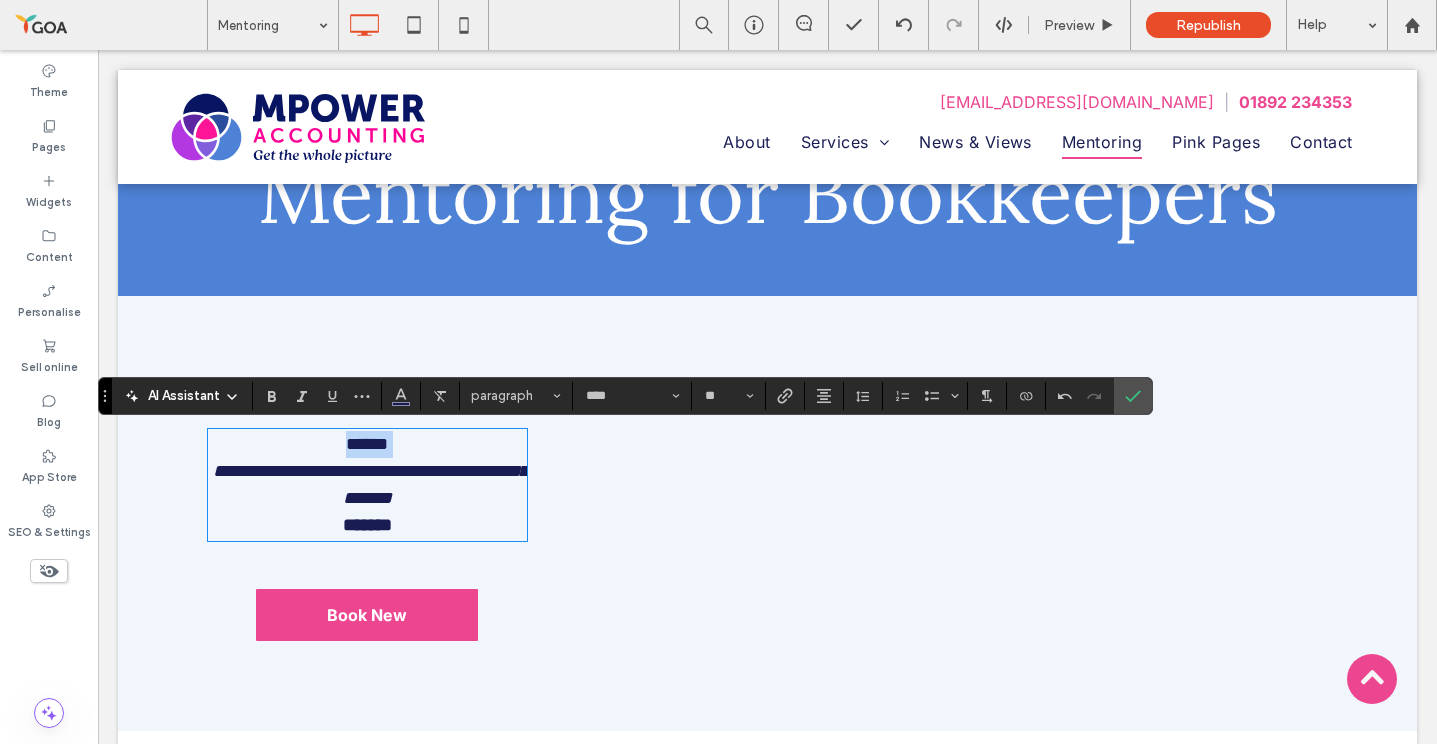 click on "******" at bounding box center [367, 444] 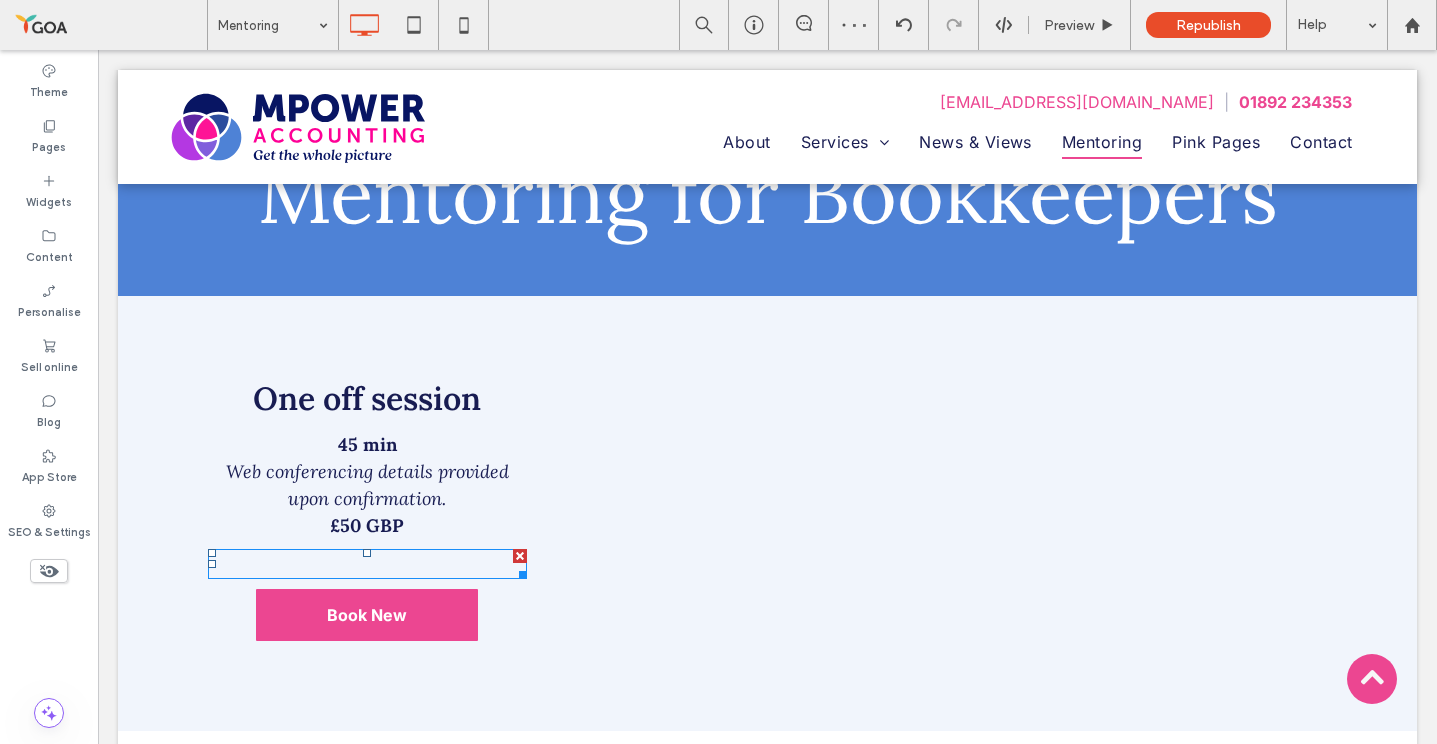 click at bounding box center [520, 556] 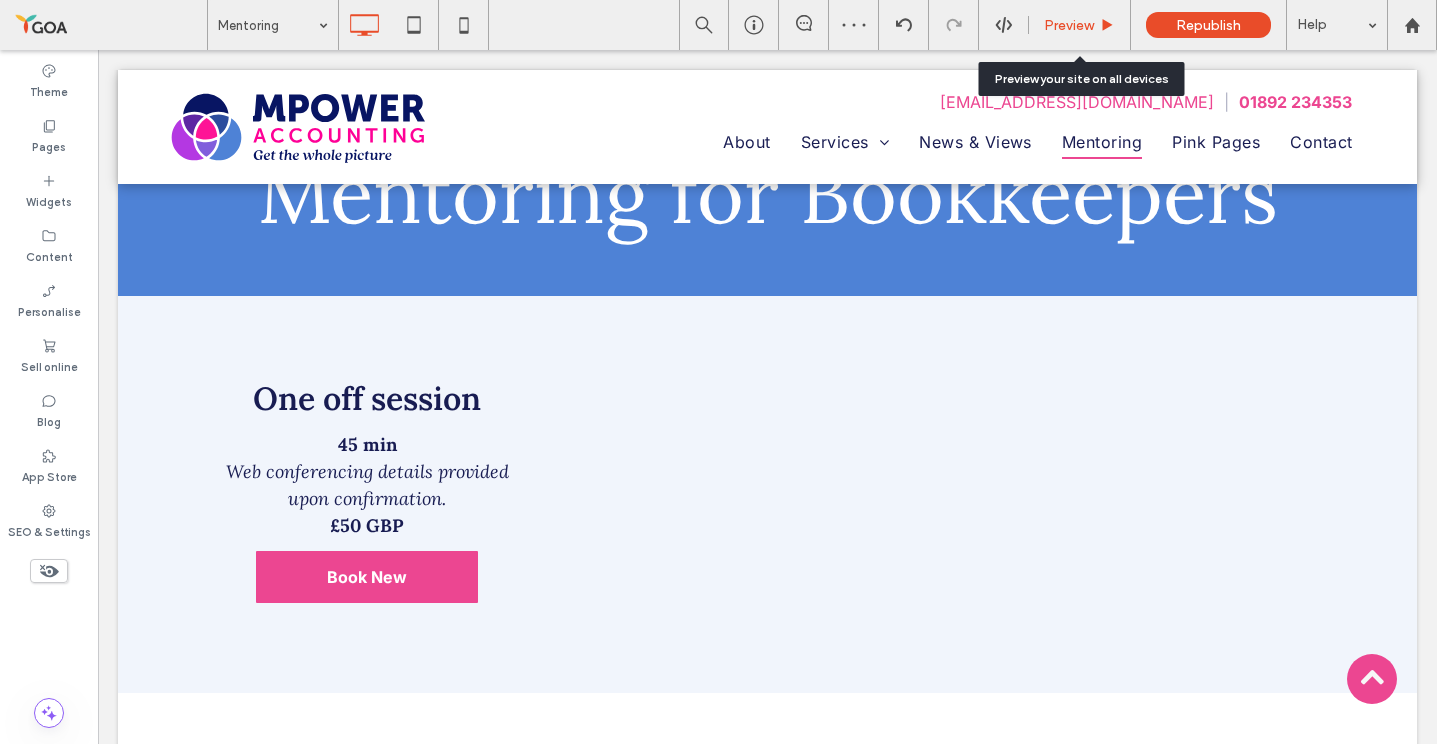 click on "Preview" at bounding box center [1069, 25] 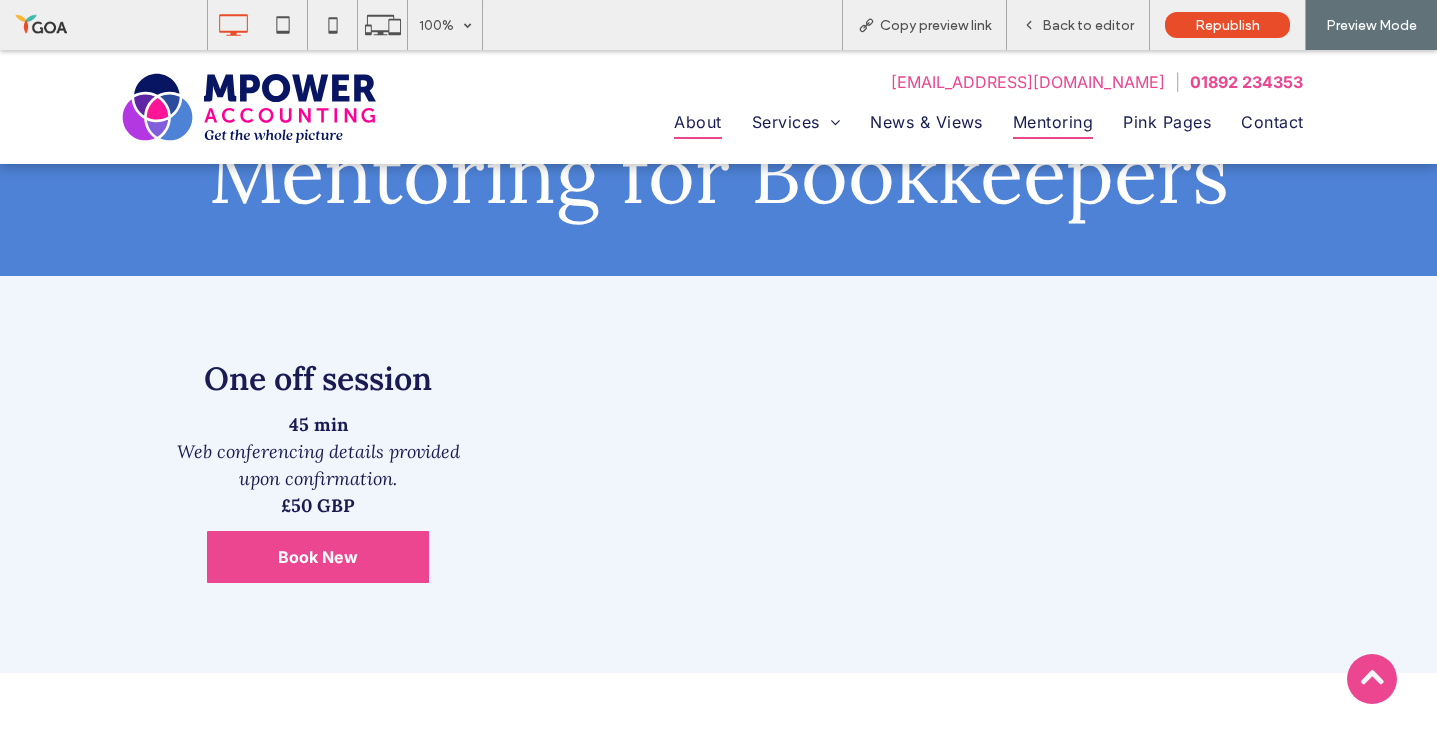 click on "About" at bounding box center [697, 122] 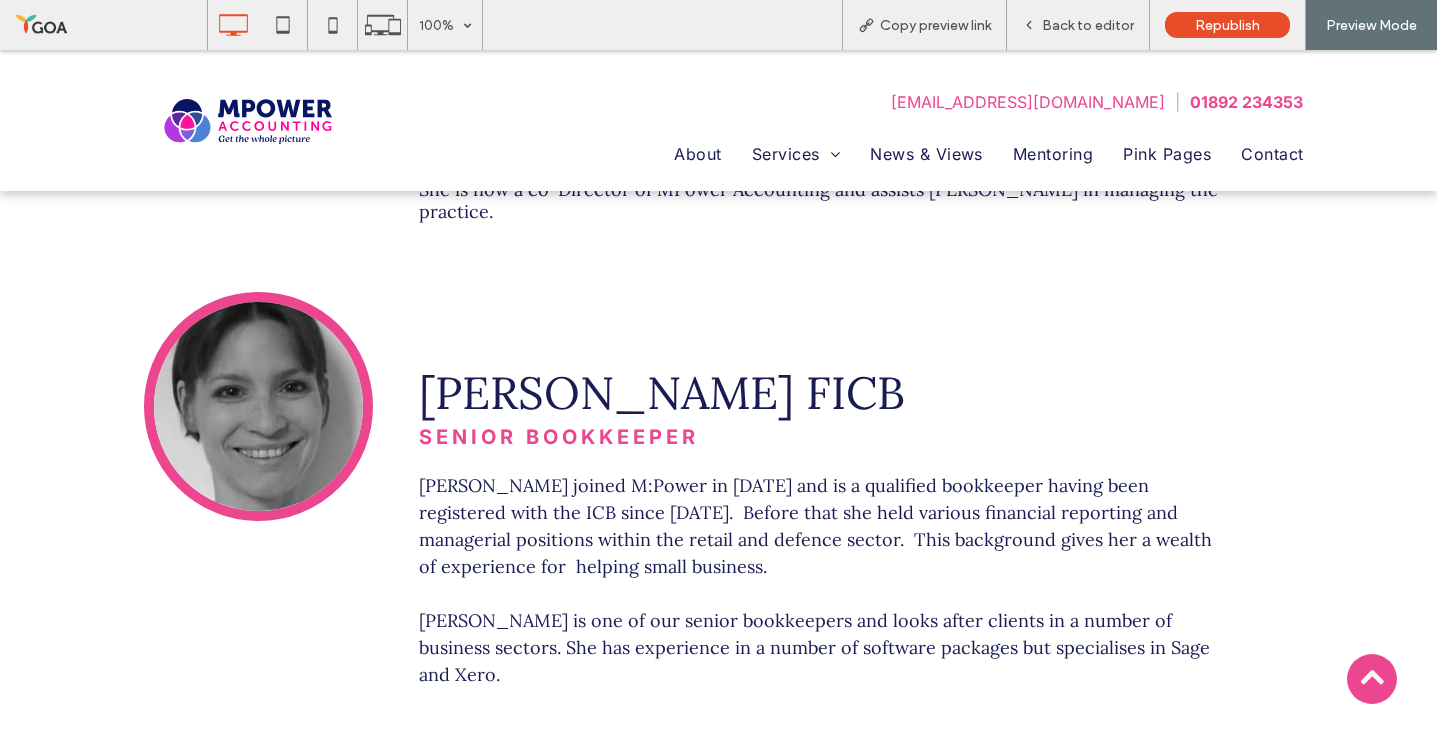 scroll, scrollTop: 1575, scrollLeft: 0, axis: vertical 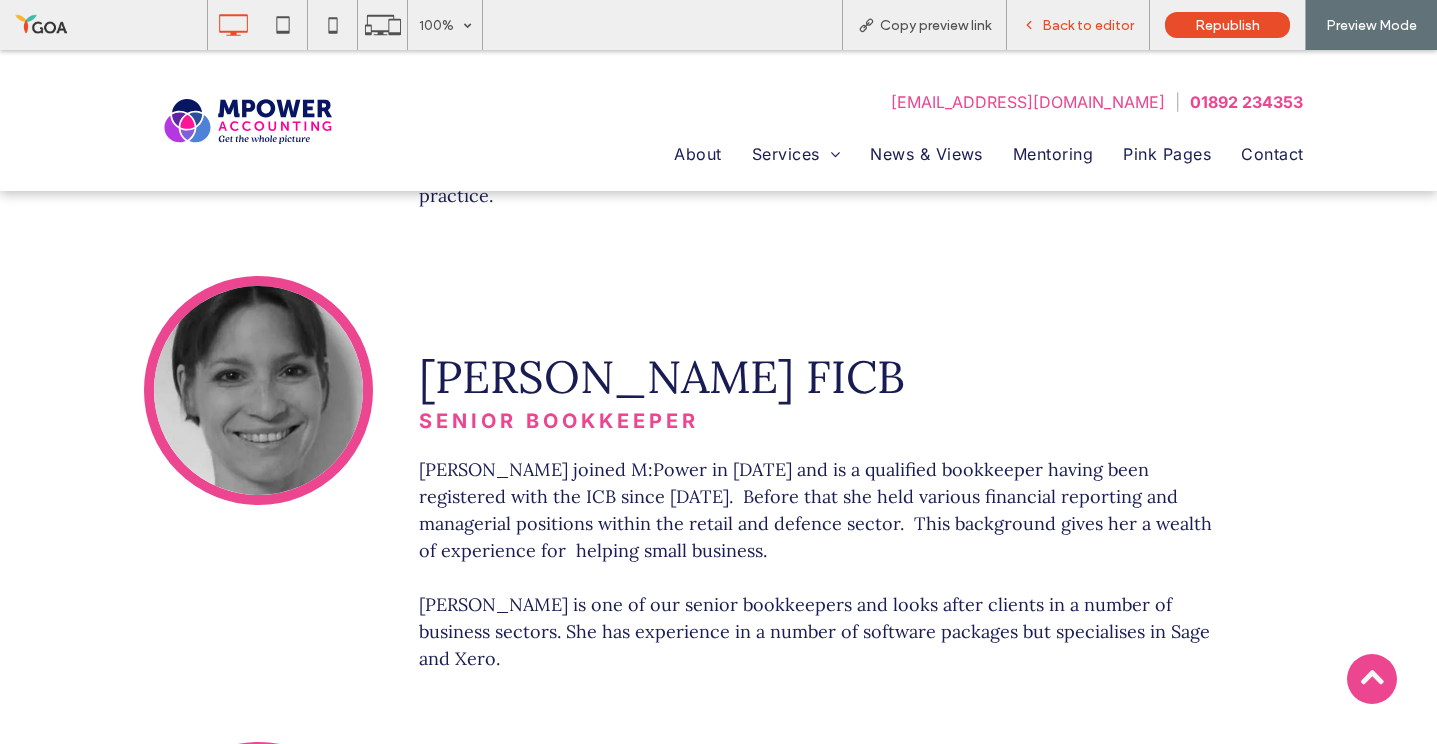click on "Back to editor" at bounding box center (1088, 25) 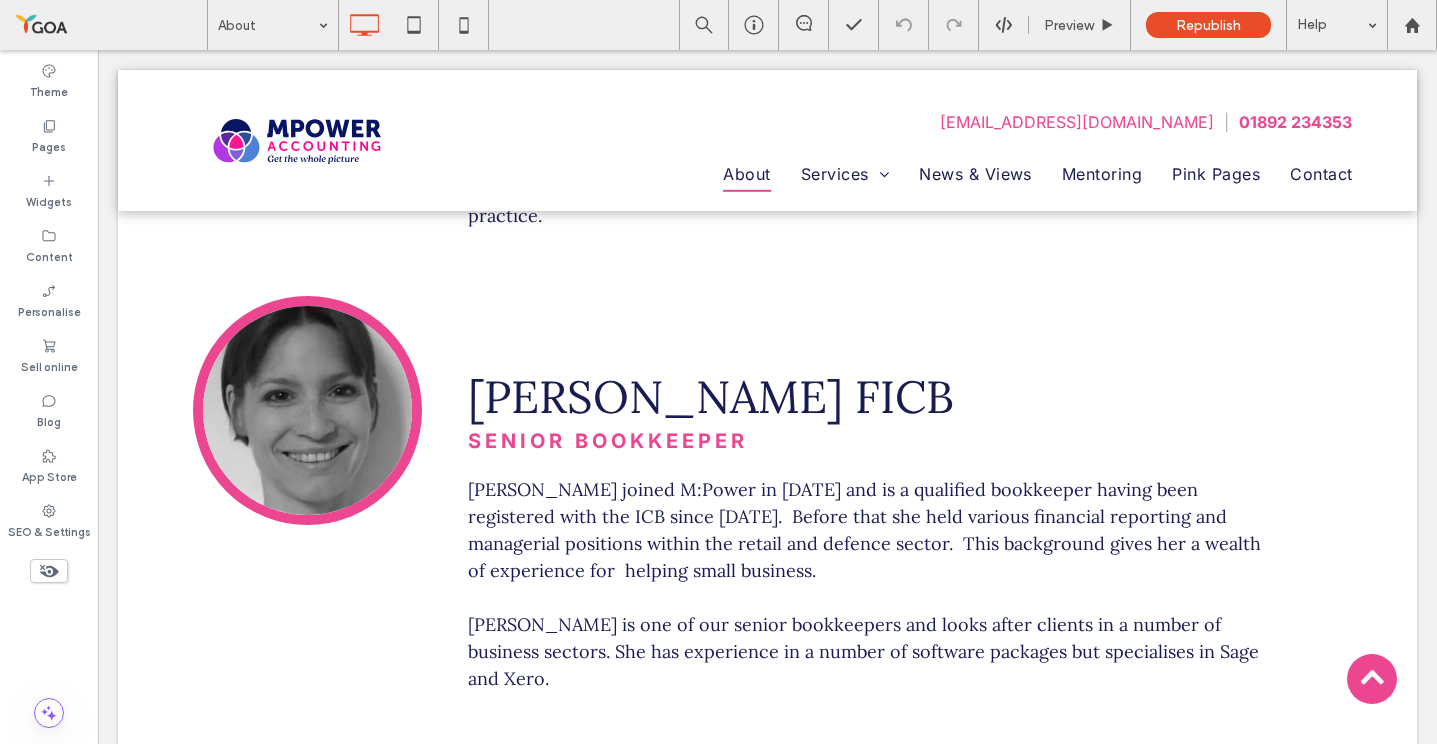 click 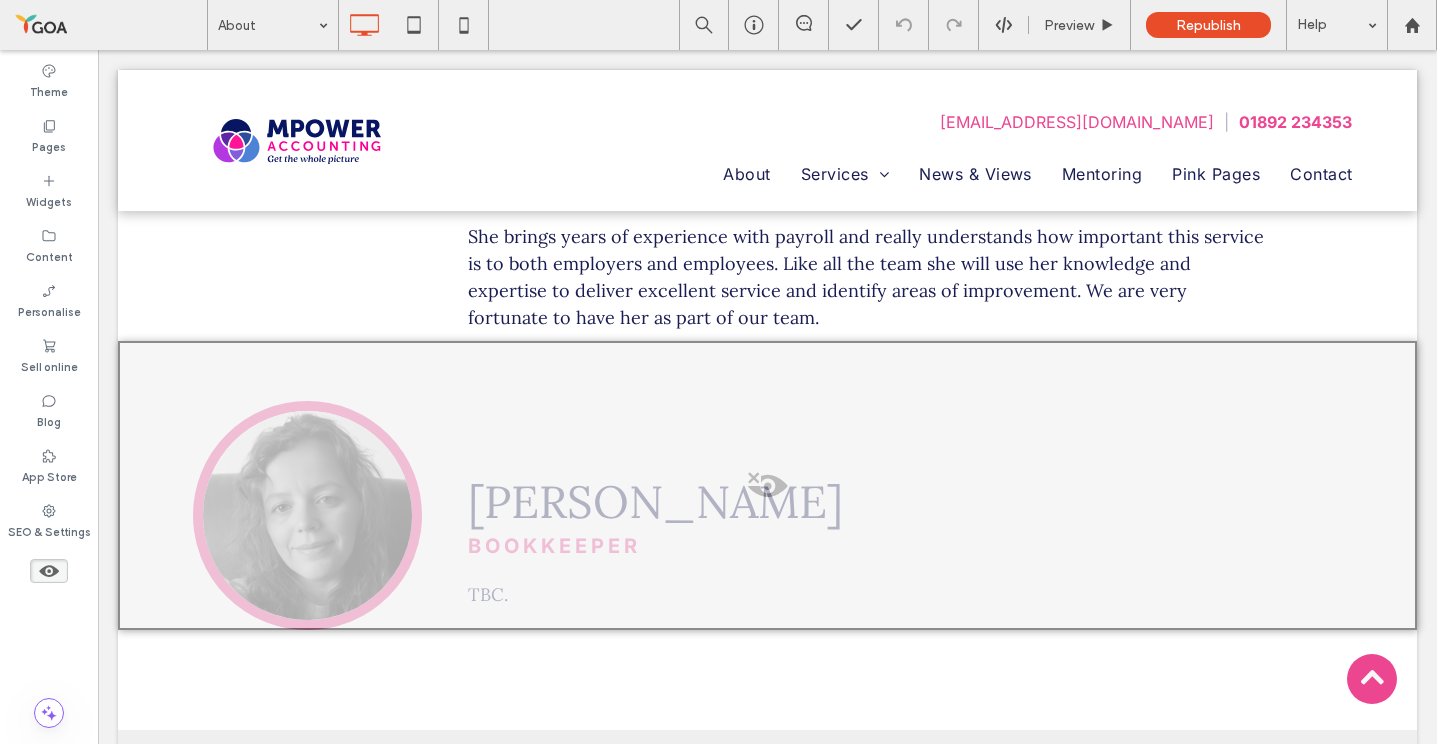 scroll, scrollTop: 3606, scrollLeft: 0, axis: vertical 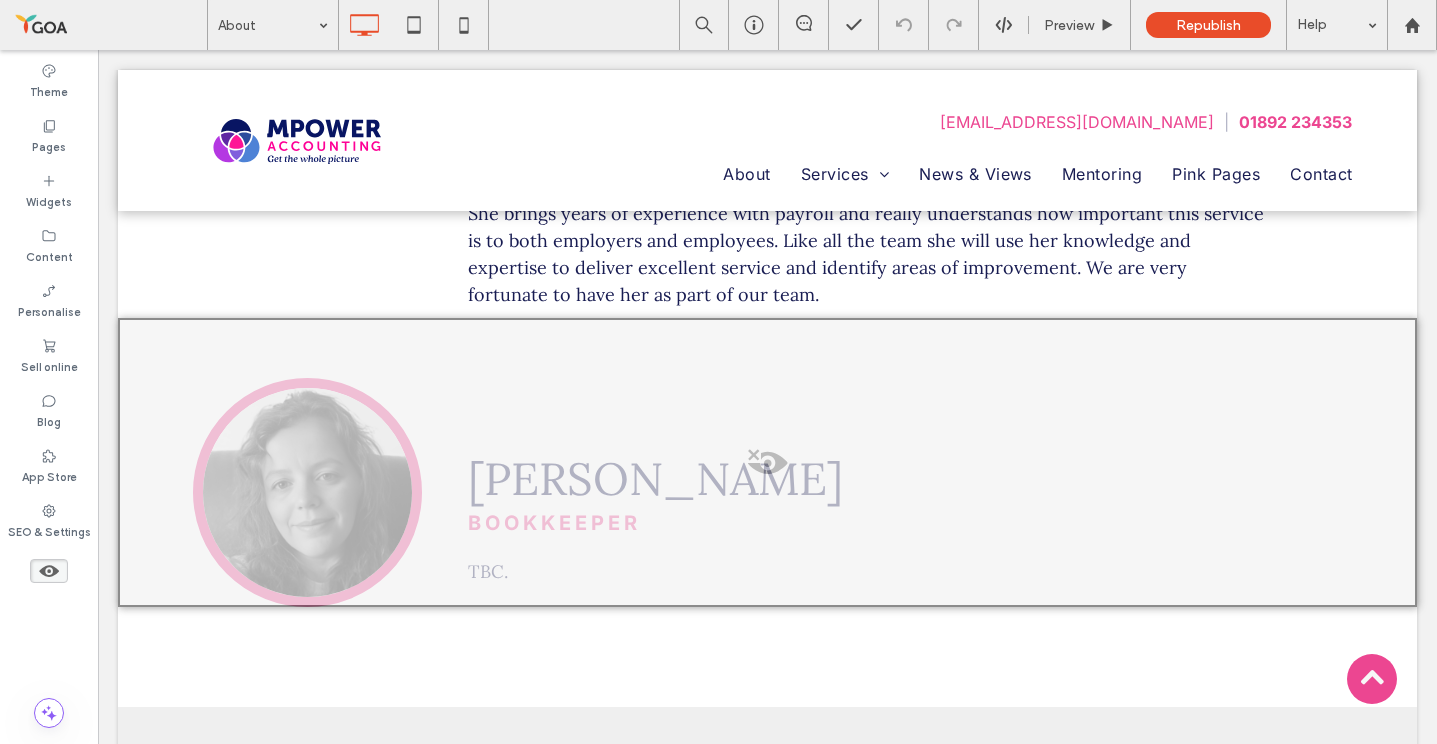 click 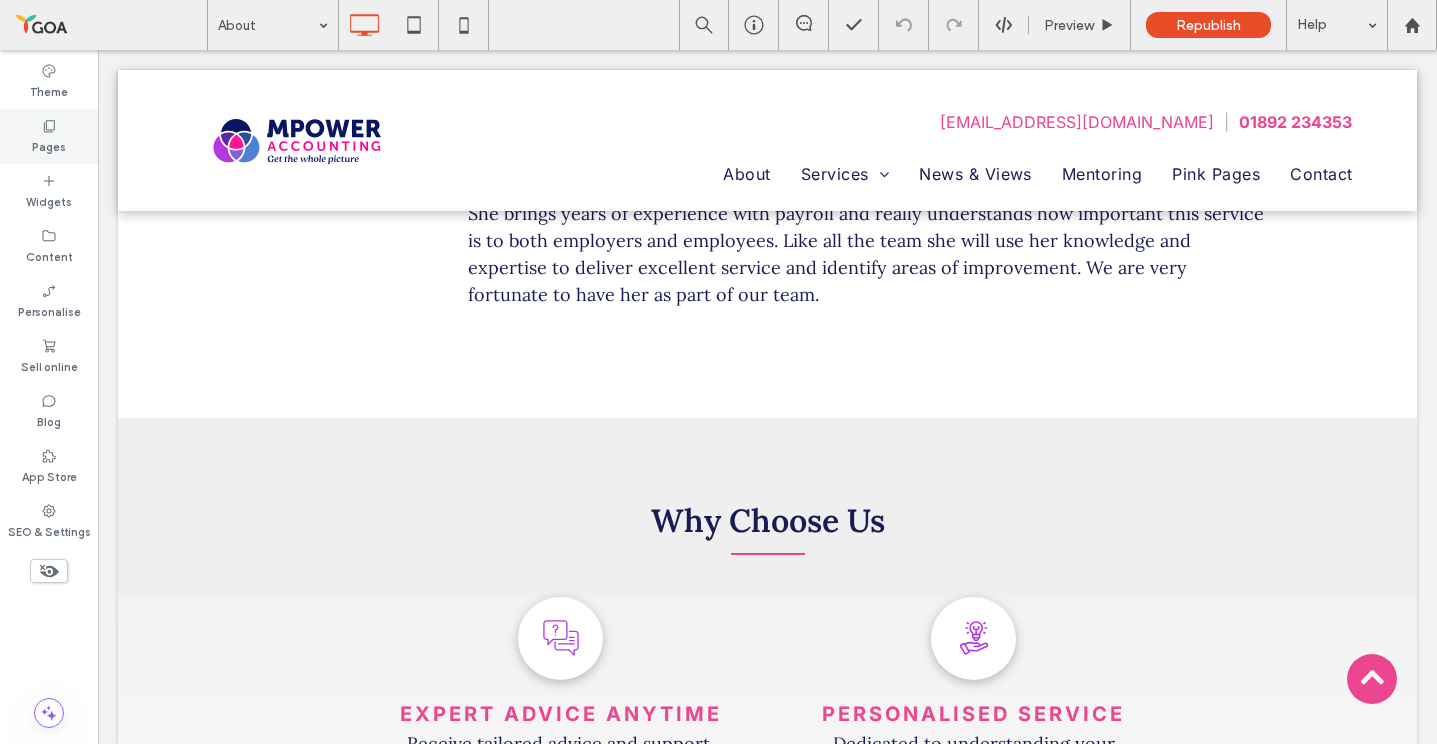 click on "Pages" at bounding box center [49, 136] 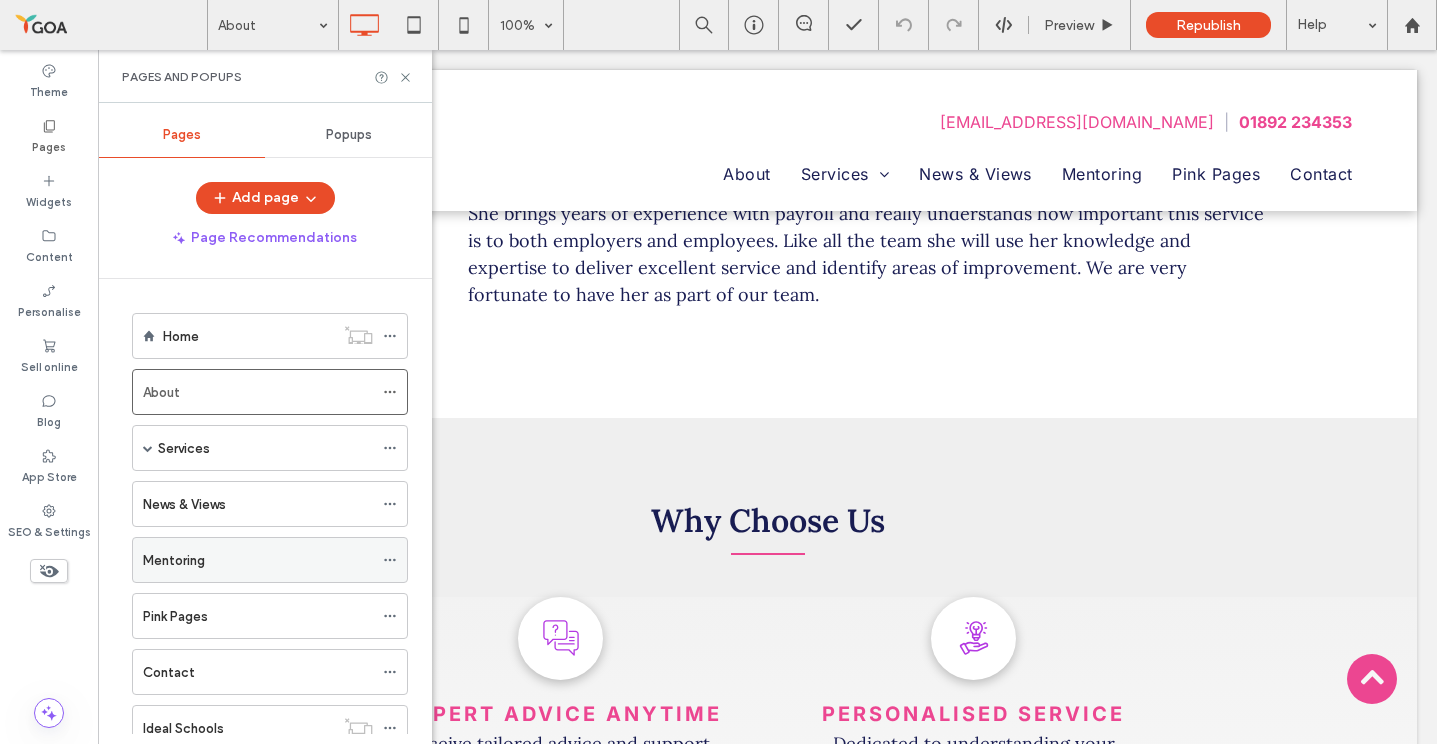 click on "Mentoring" at bounding box center [258, 560] 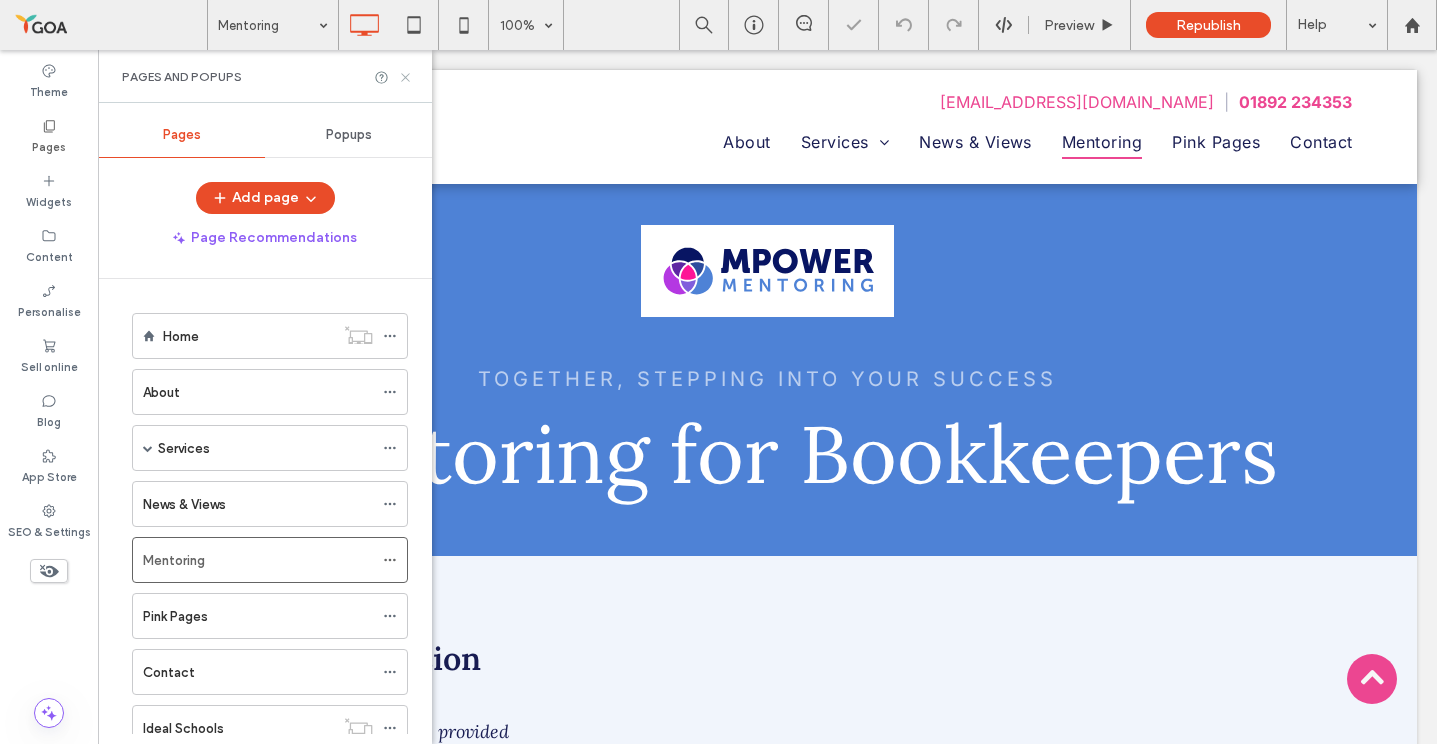 scroll, scrollTop: 0, scrollLeft: 0, axis: both 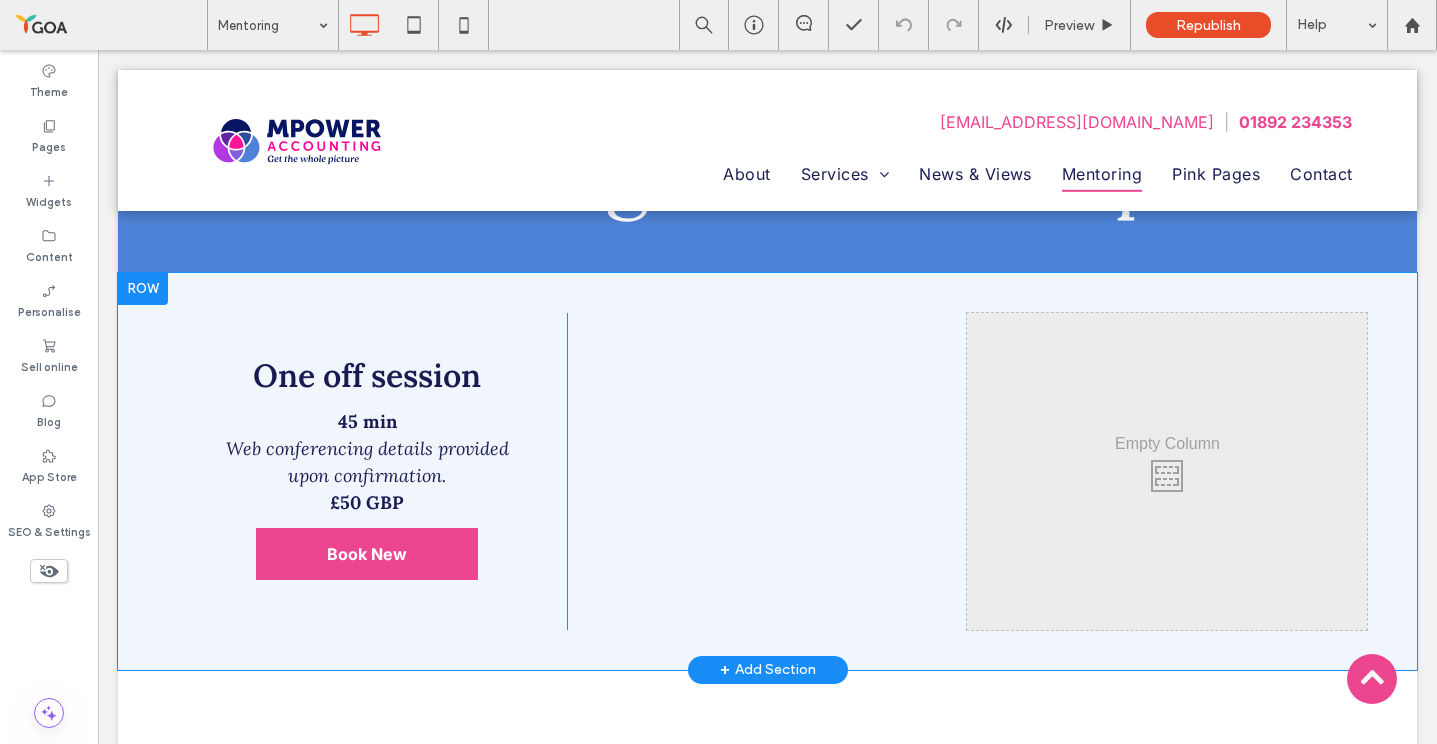 click on "One off session ﻿
45 min Web conferencing details provided upon confirmation. £50 GBP
Book New
Click To Paste" at bounding box center [368, 471] 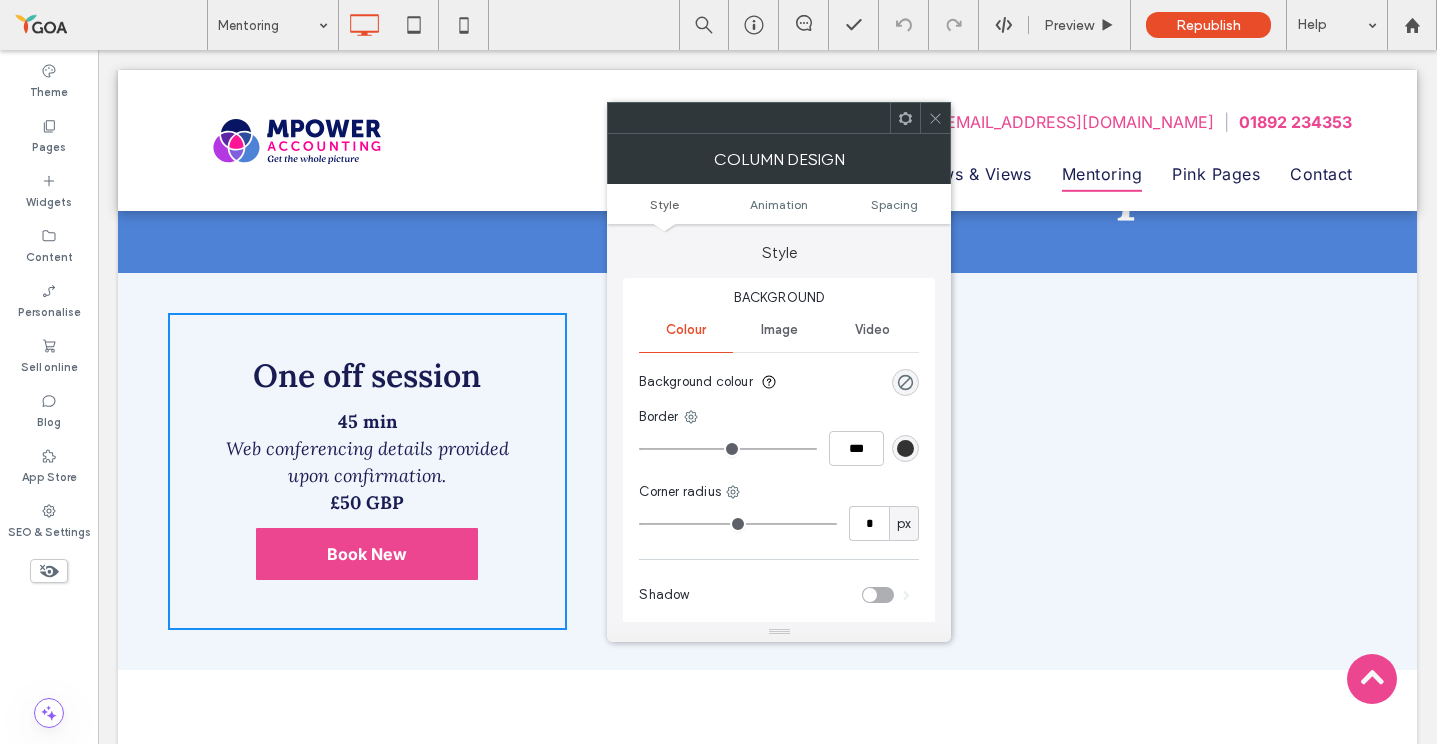 click on "One off session ﻿
45 min Web conferencing details provided upon confirmation. £50 GBP
Book New
Click To Paste" at bounding box center [368, 471] 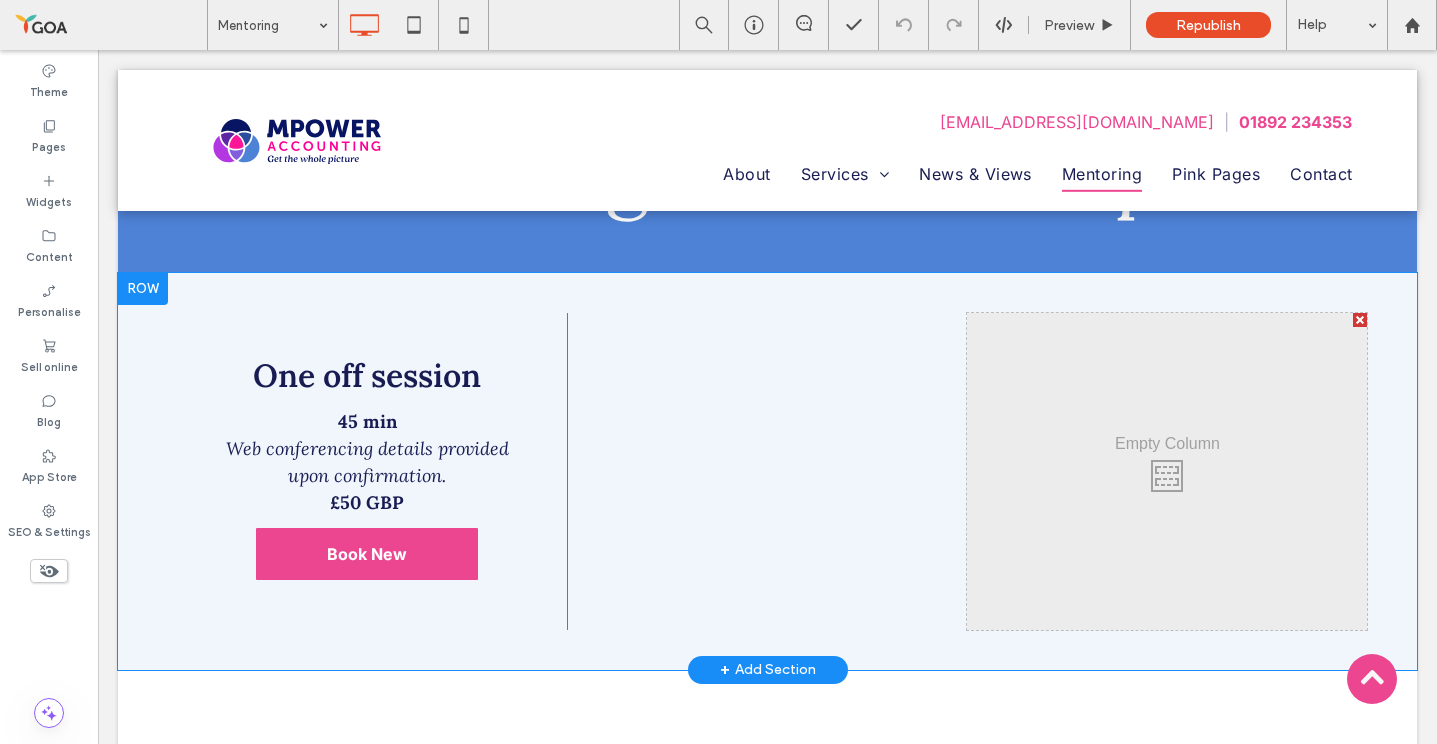 click at bounding box center [1360, 320] 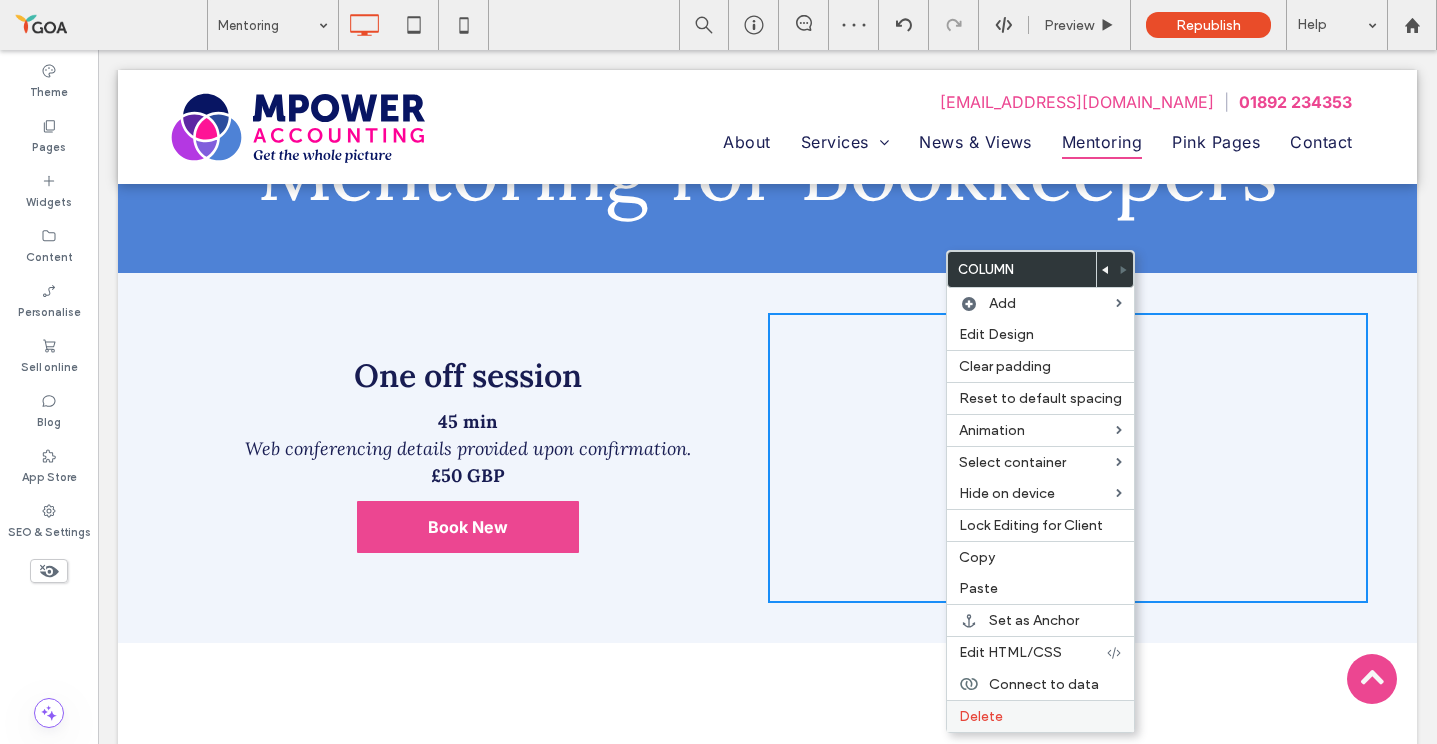 click on "Delete" at bounding box center [1040, 716] 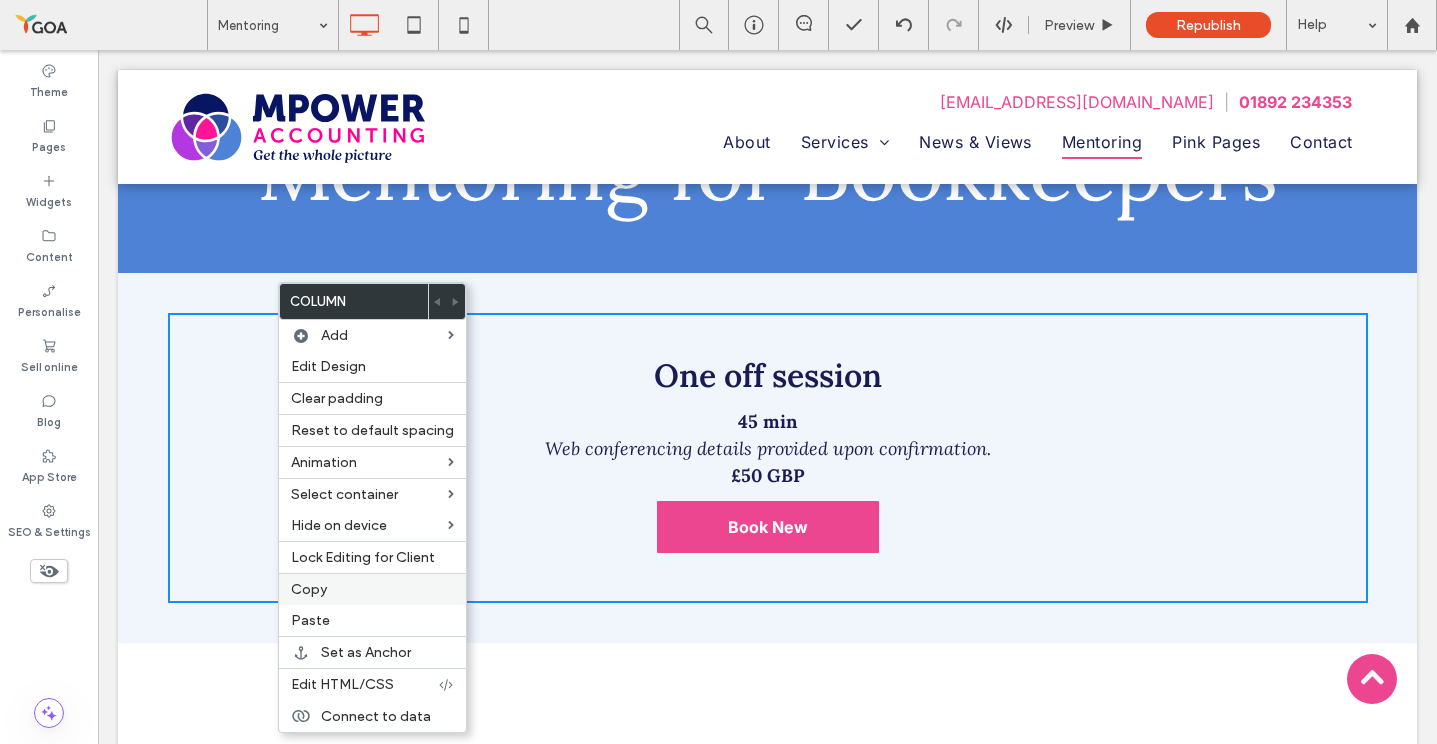 click on "Copy" at bounding box center [372, 589] 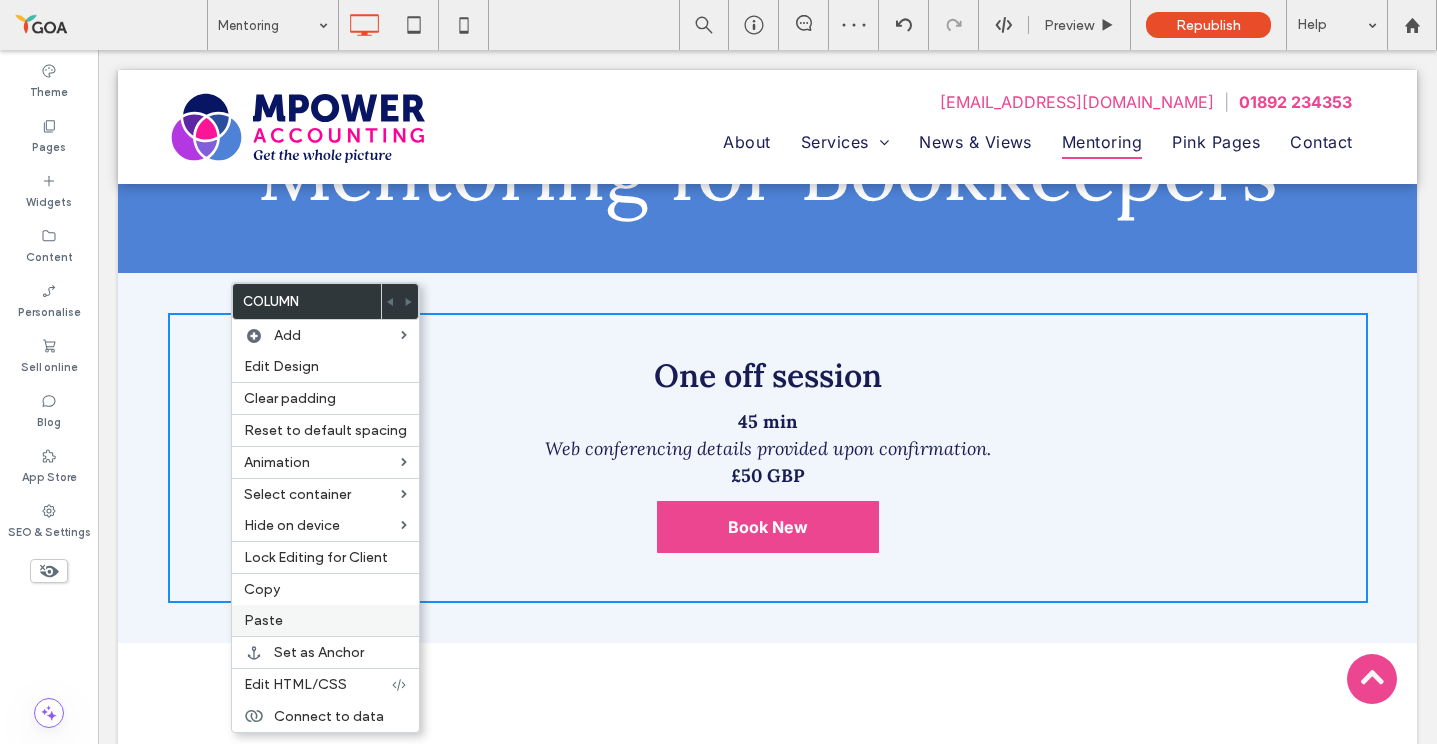 click on "Paste" at bounding box center (263, 620) 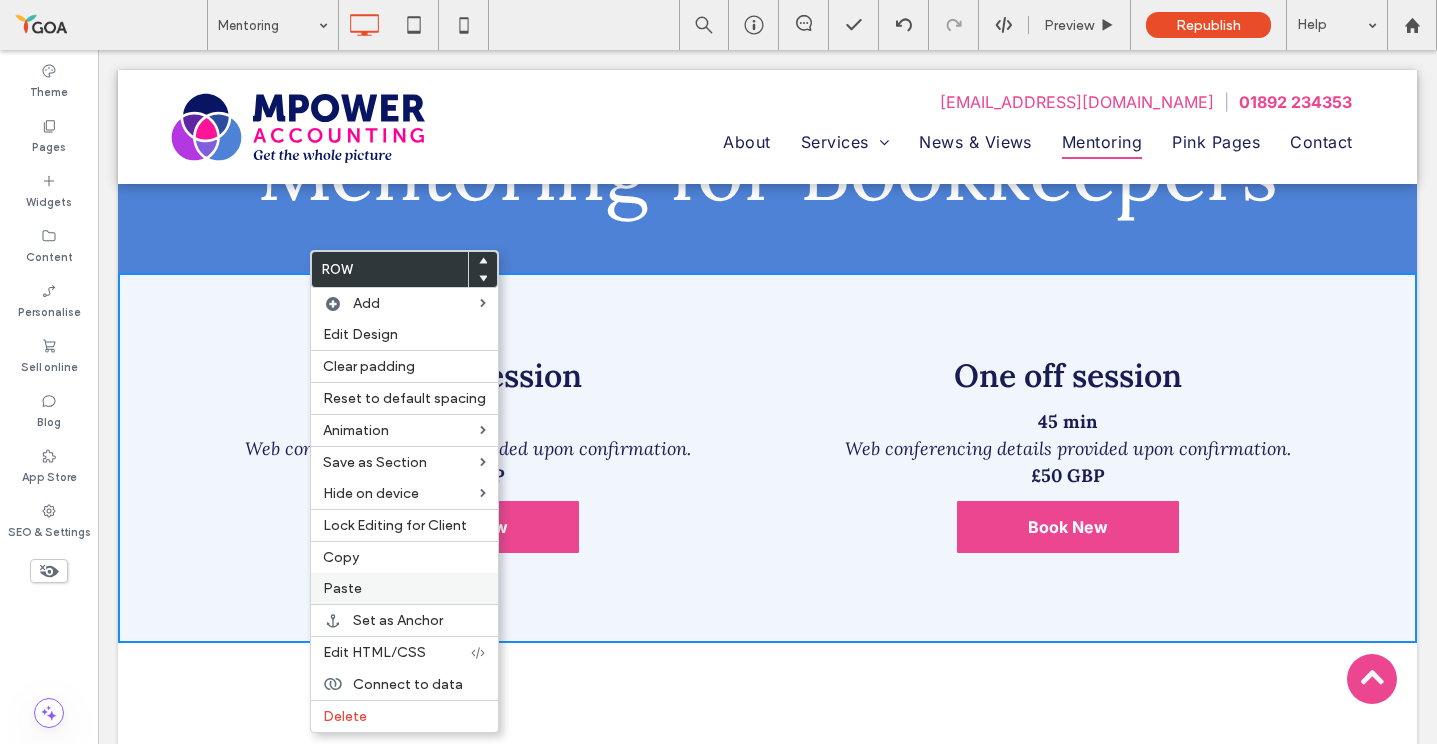 click on "Paste" at bounding box center [404, 588] 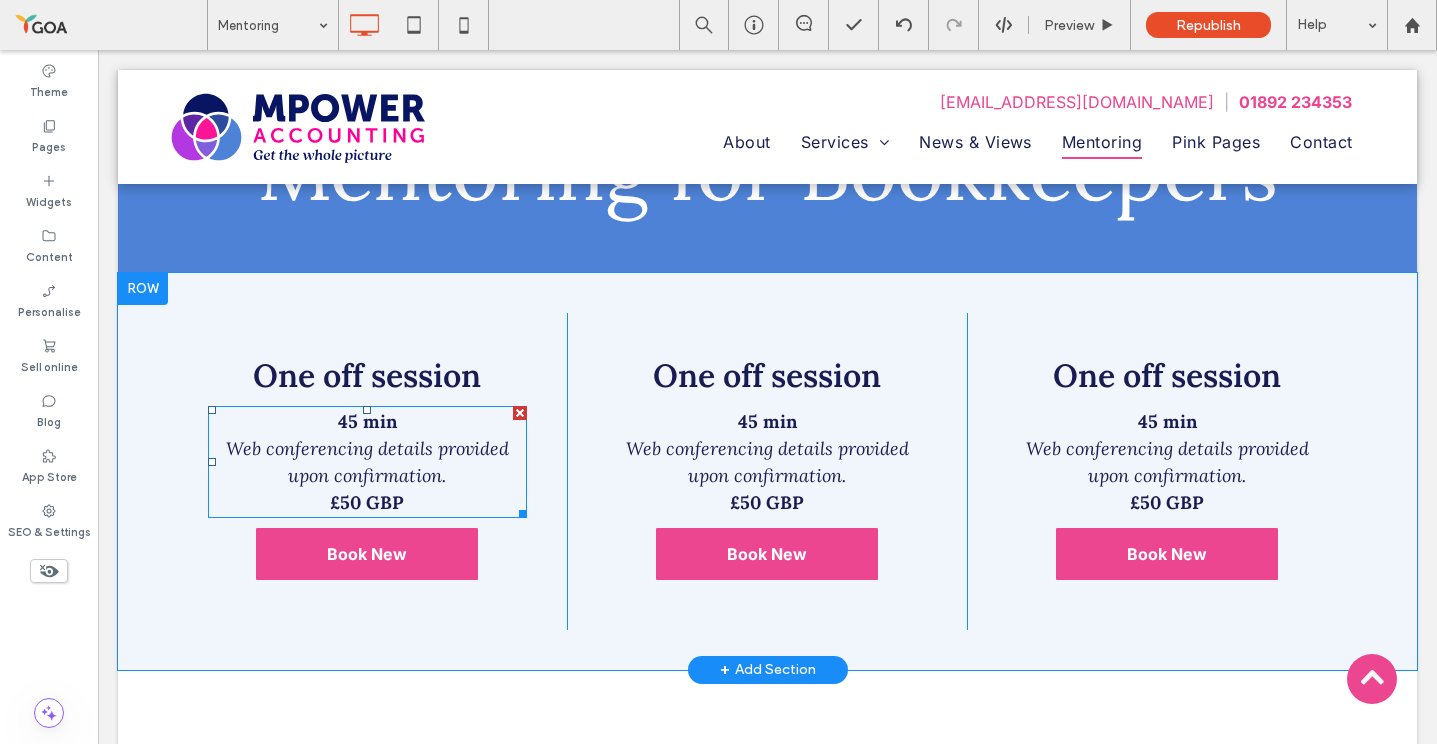 click on "Web conferencing details provided upon confirmation." at bounding box center [367, 462] 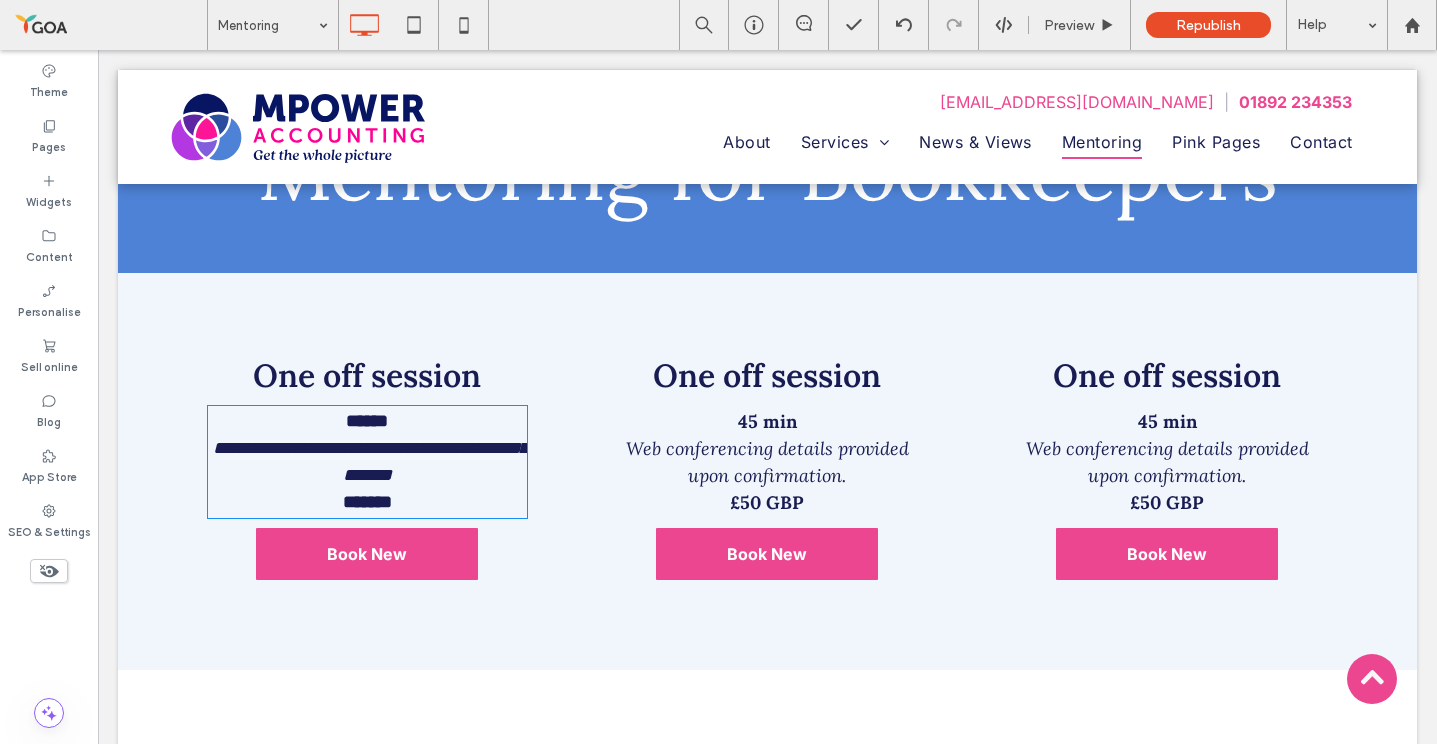type on "****" 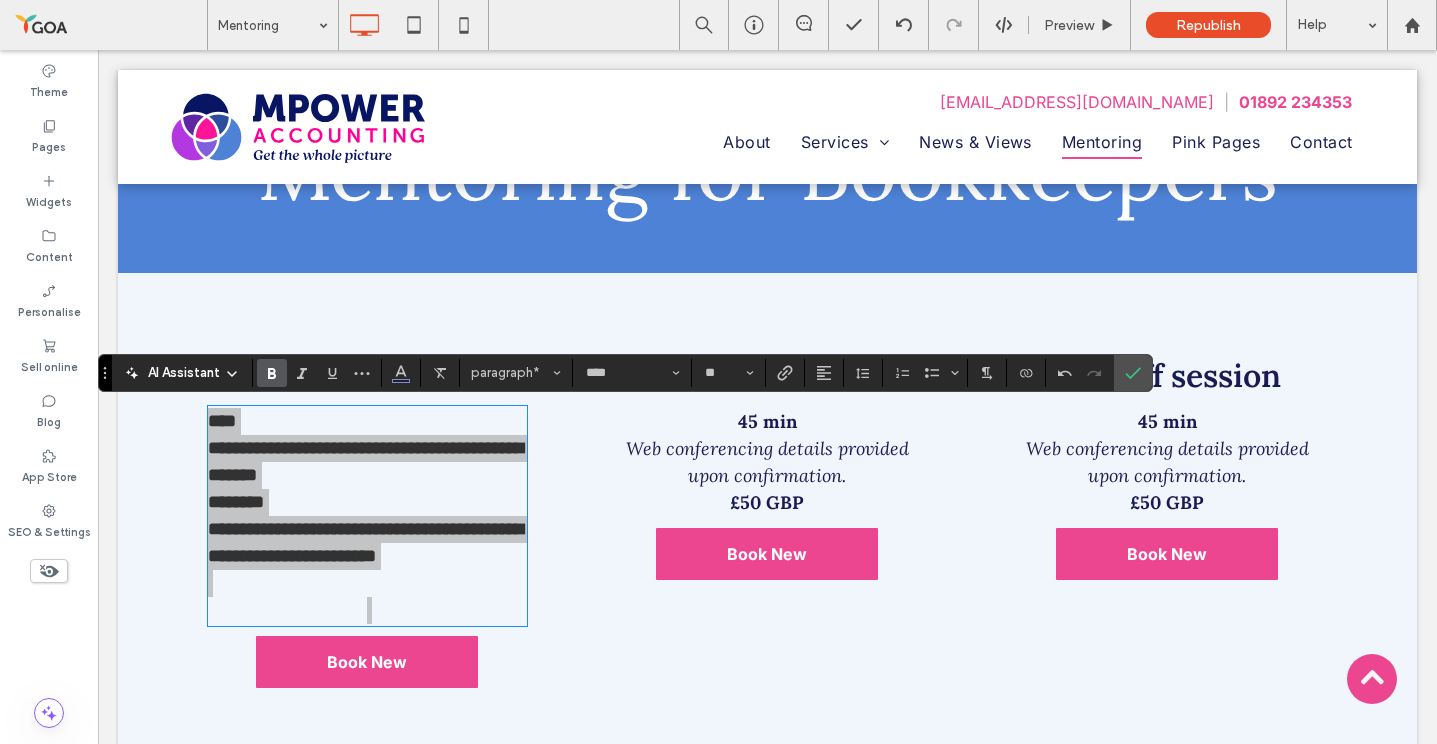 click 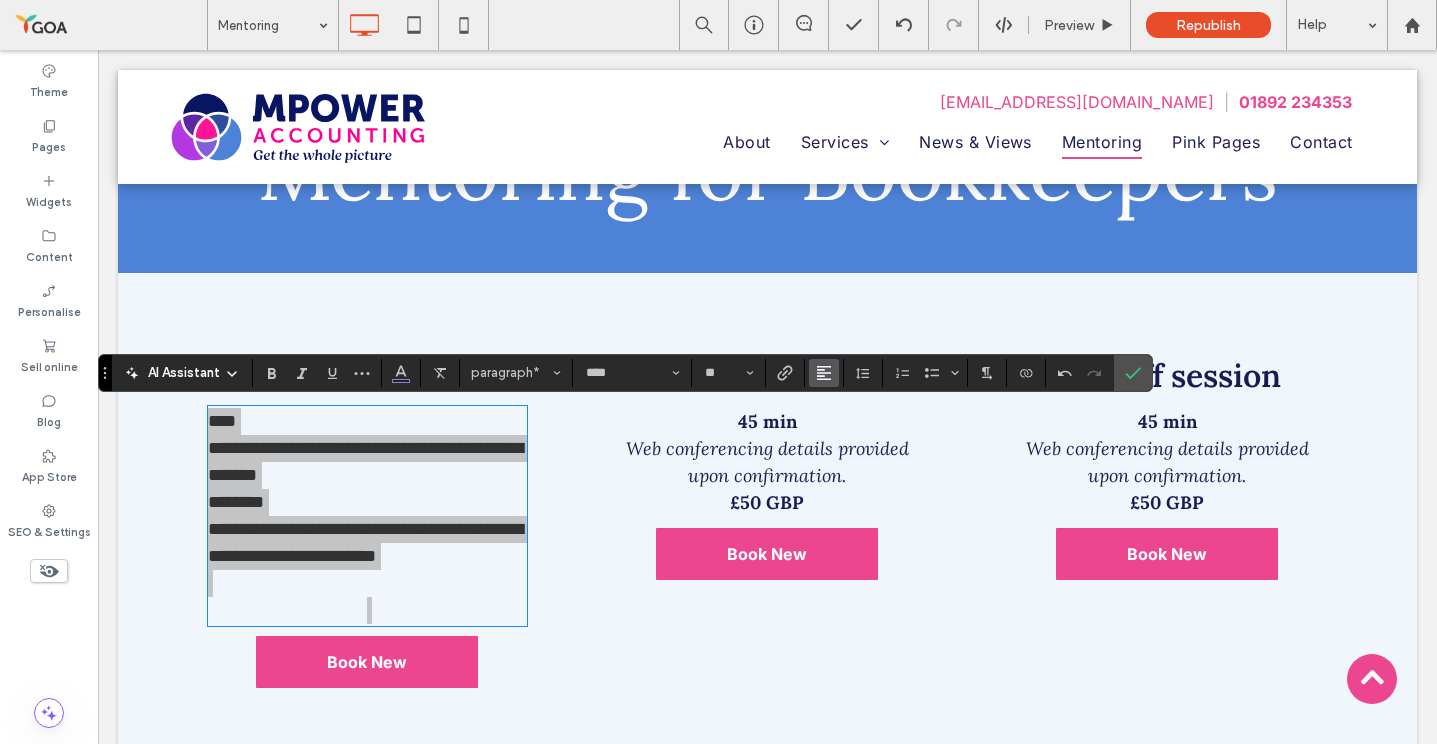 click 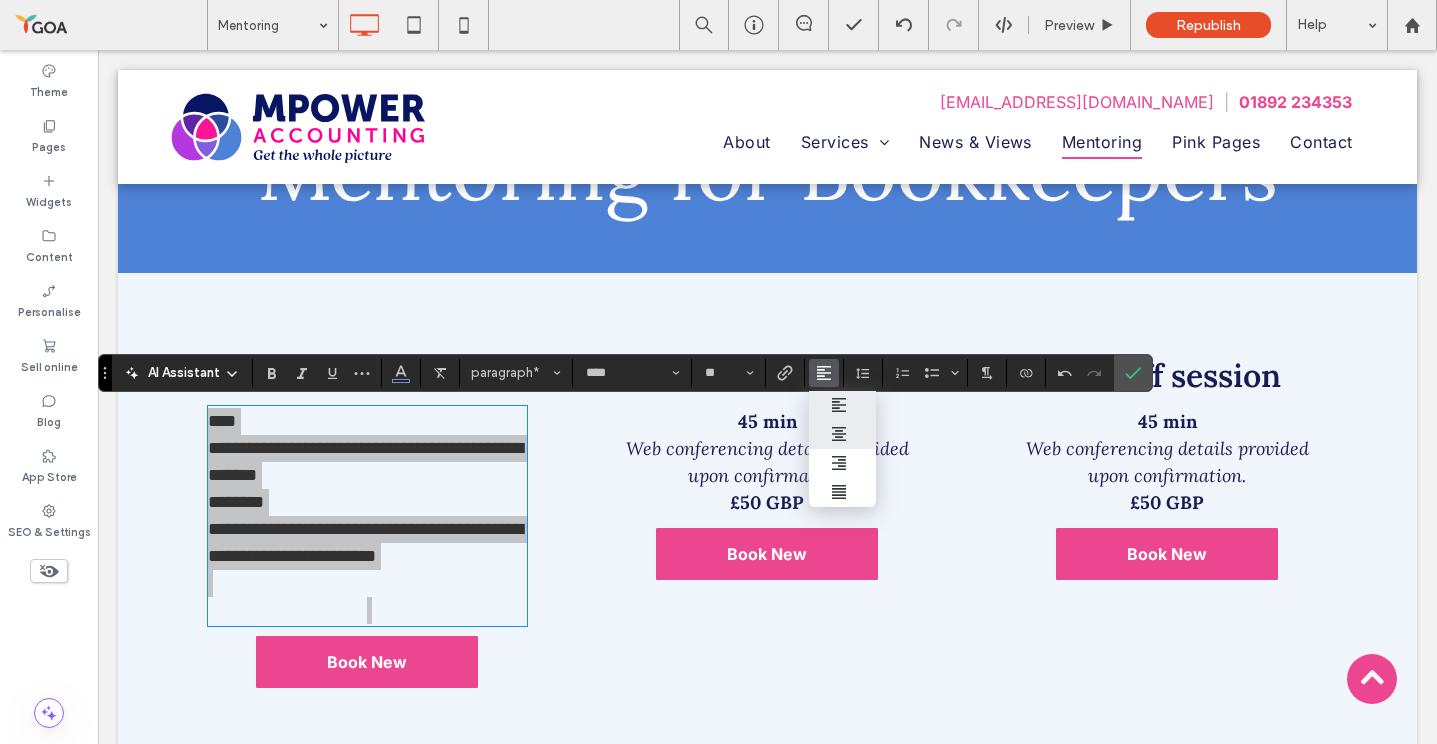 click at bounding box center [842, 434] 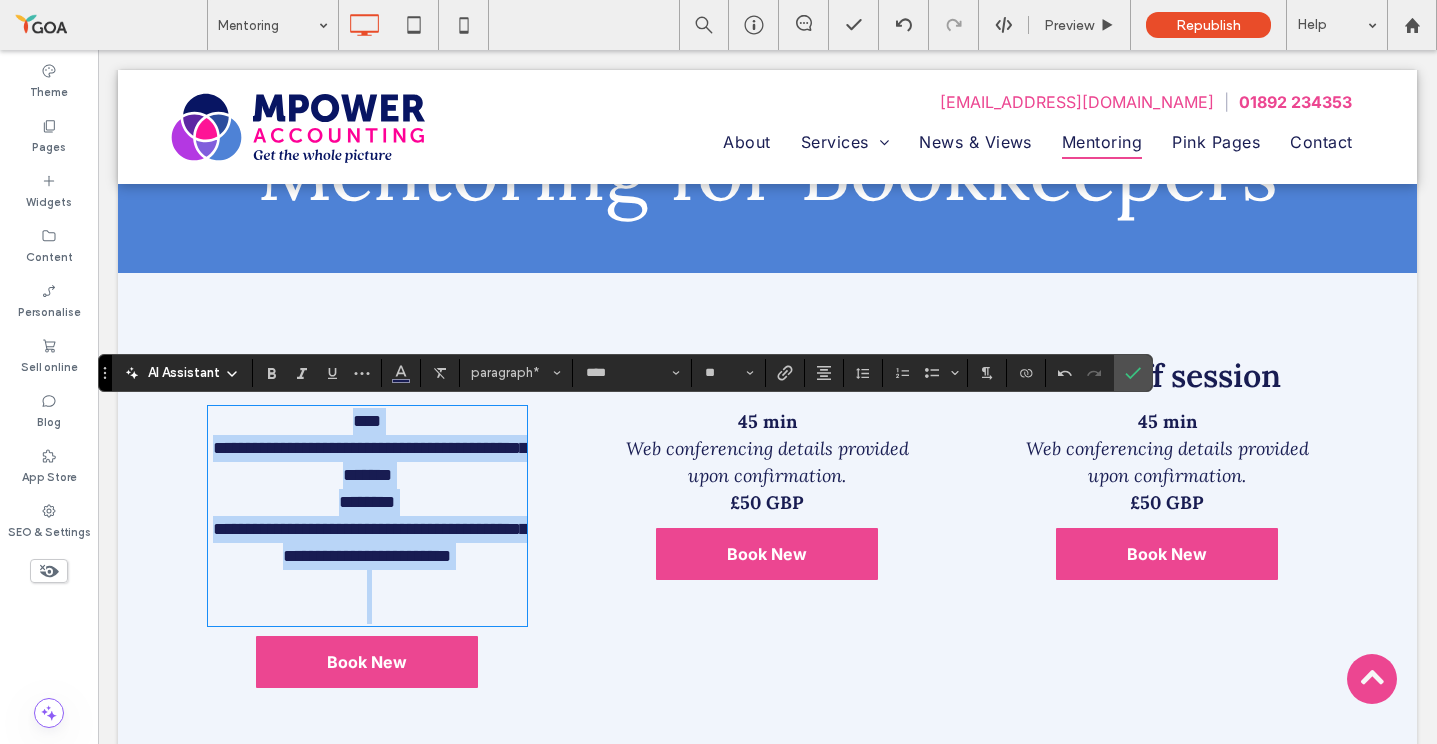 click at bounding box center [368, 610] 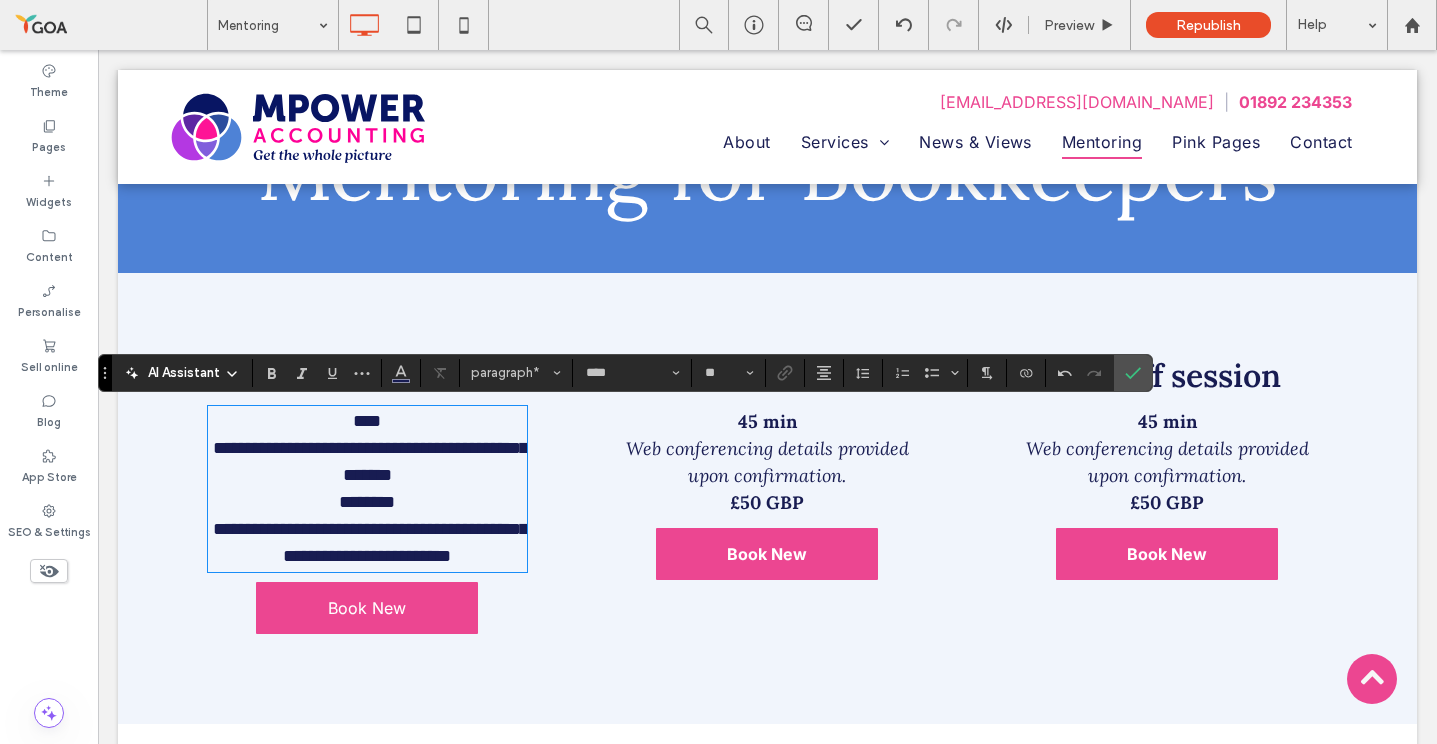 click on "Book New" at bounding box center (367, 608) 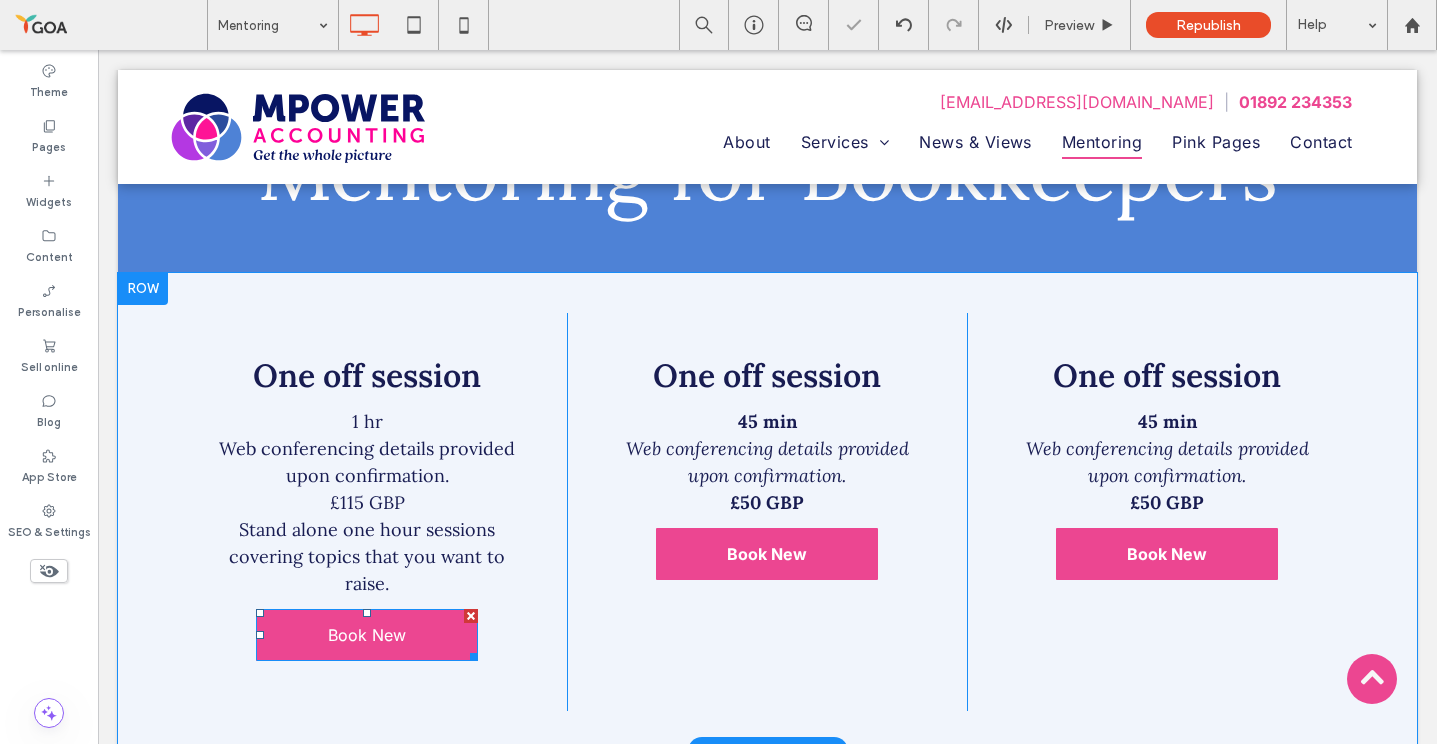 click on "Book New" at bounding box center [367, 635] 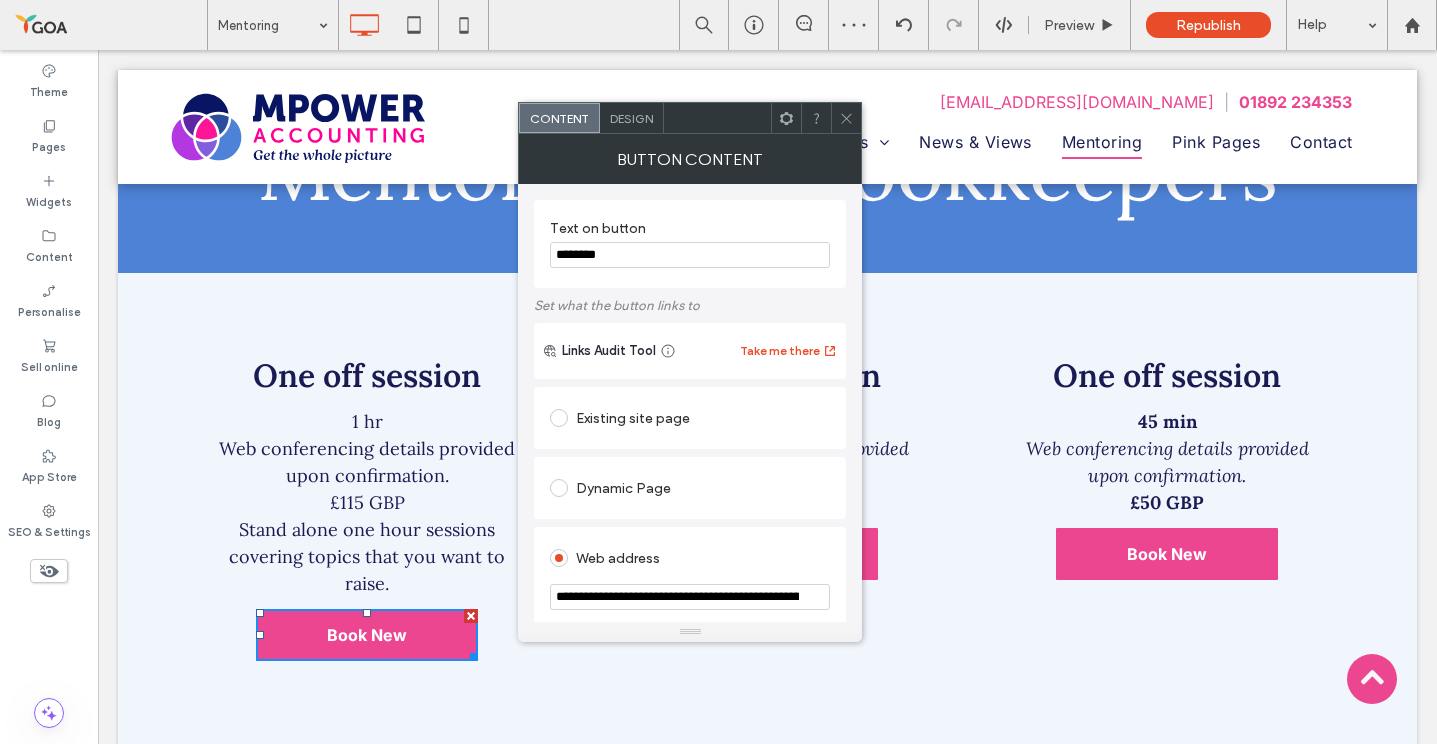 click on "**********" at bounding box center (690, 597) 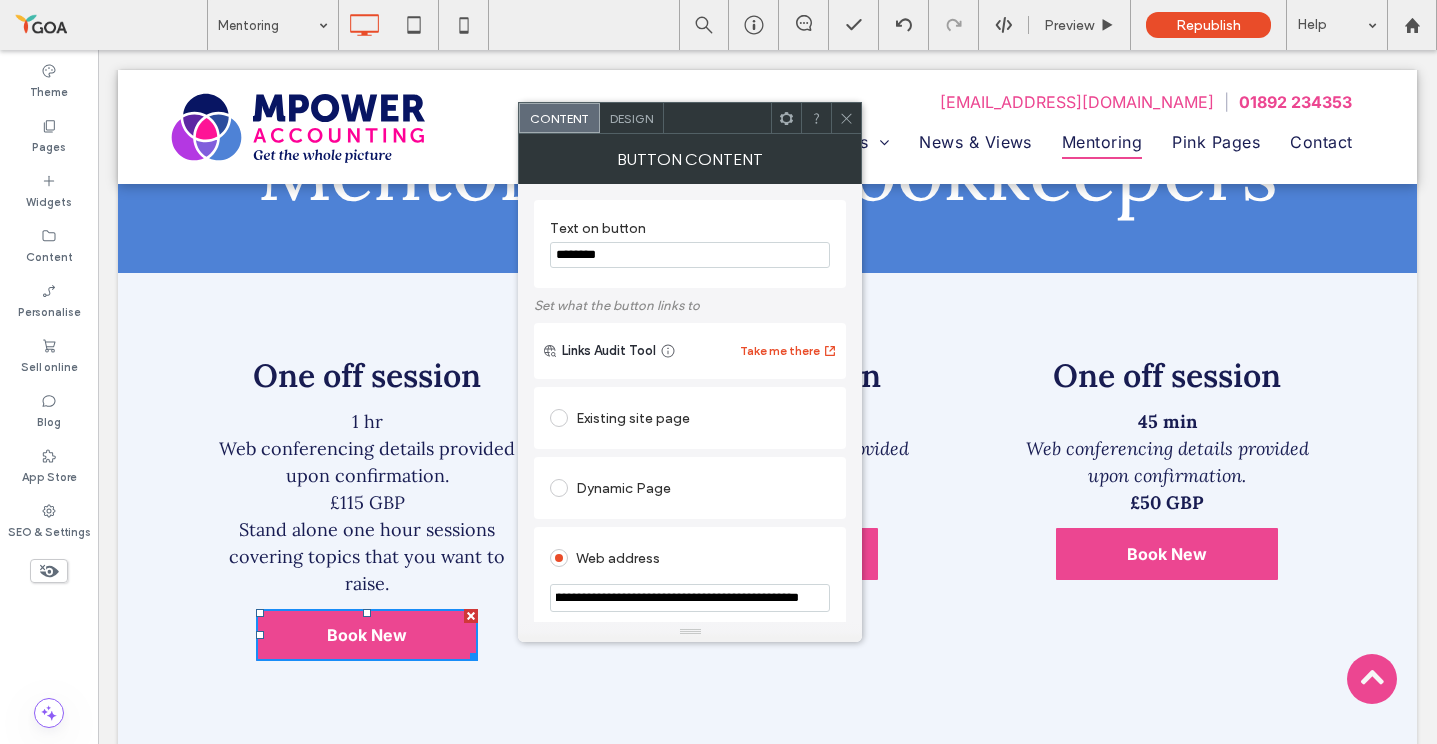 type on "**********" 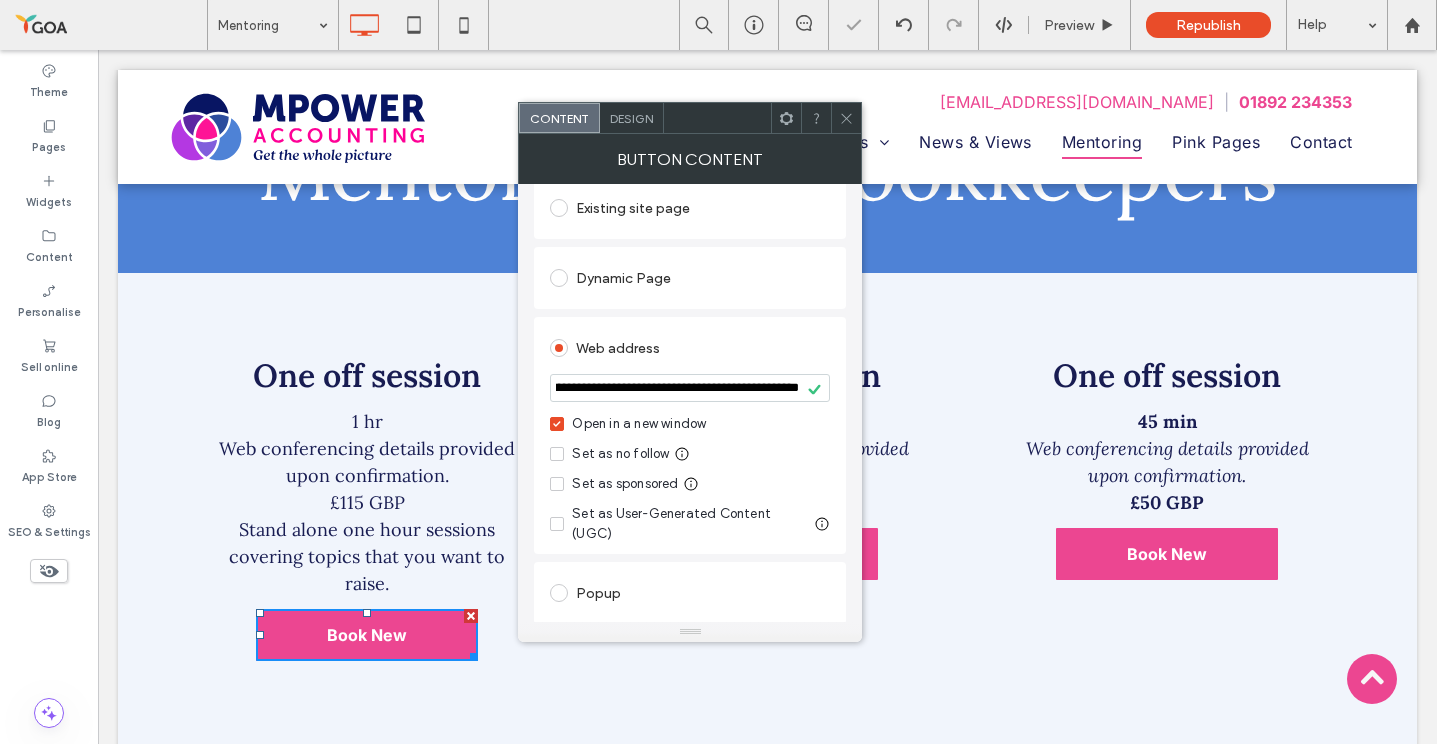 scroll, scrollTop: 226, scrollLeft: 0, axis: vertical 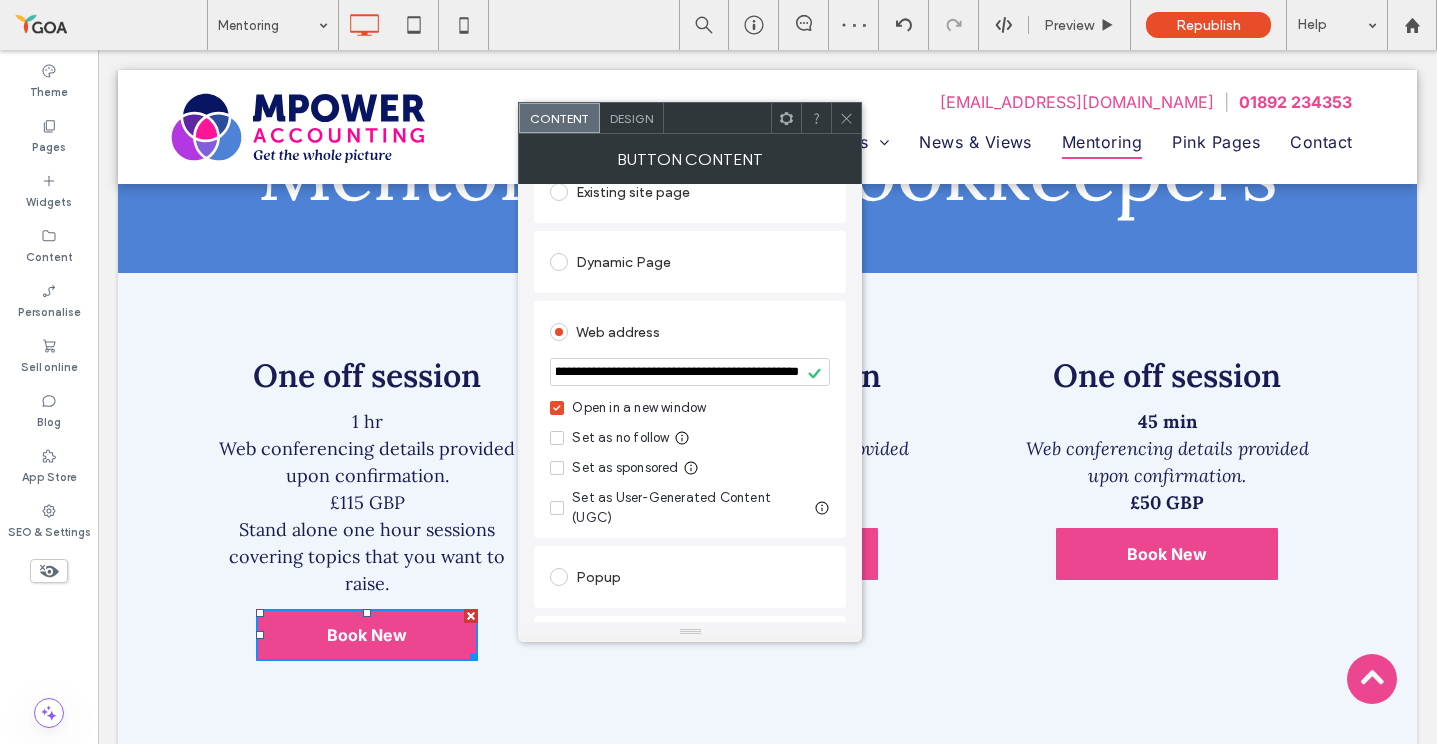 click 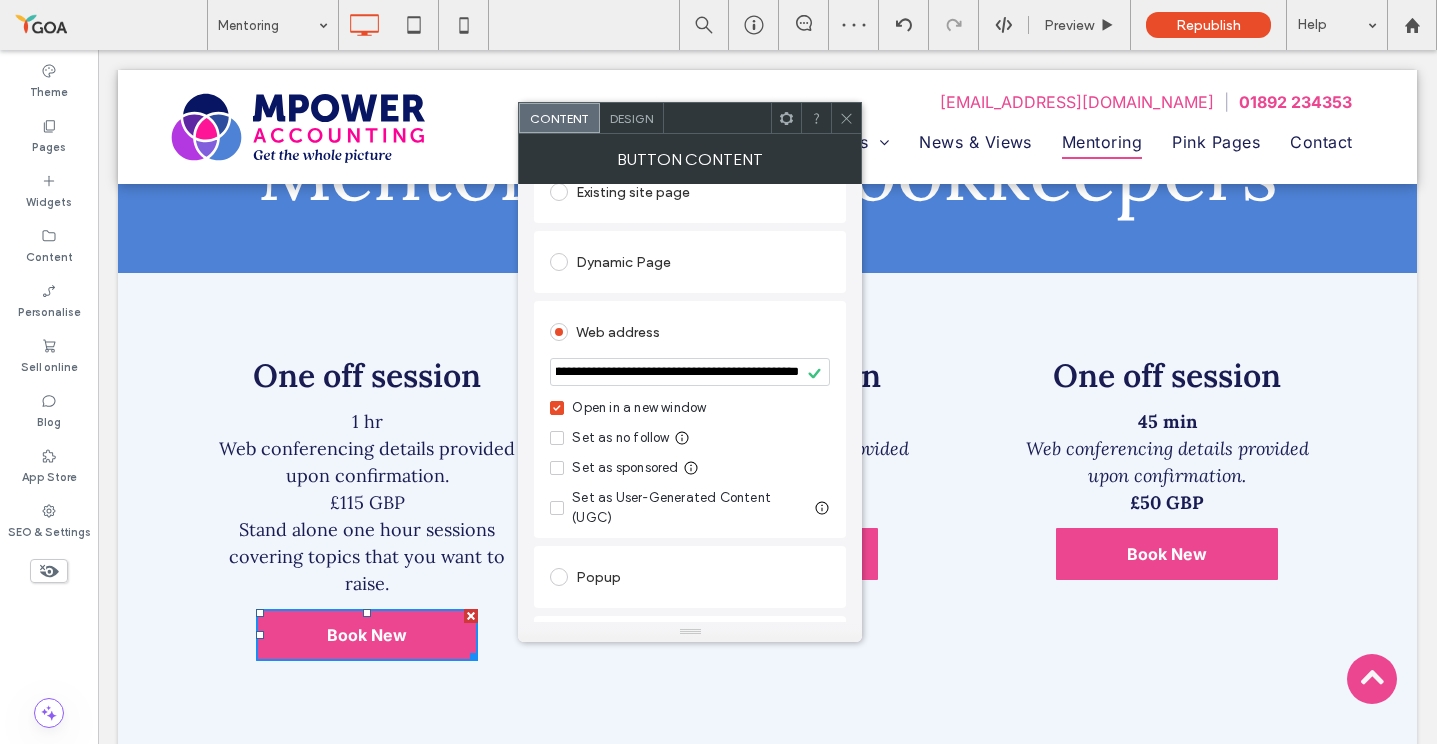 scroll, scrollTop: 0, scrollLeft: 0, axis: both 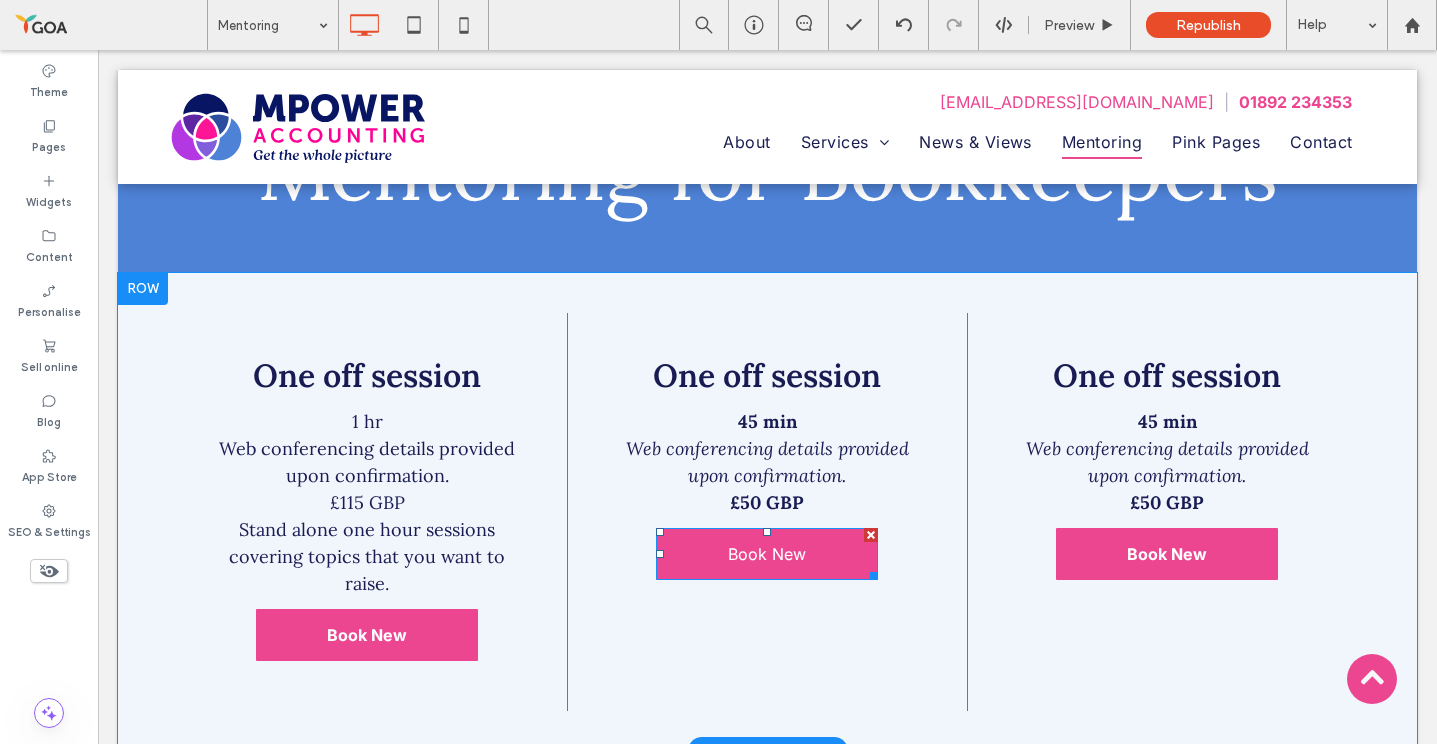 click on "Book New" at bounding box center (767, 554) 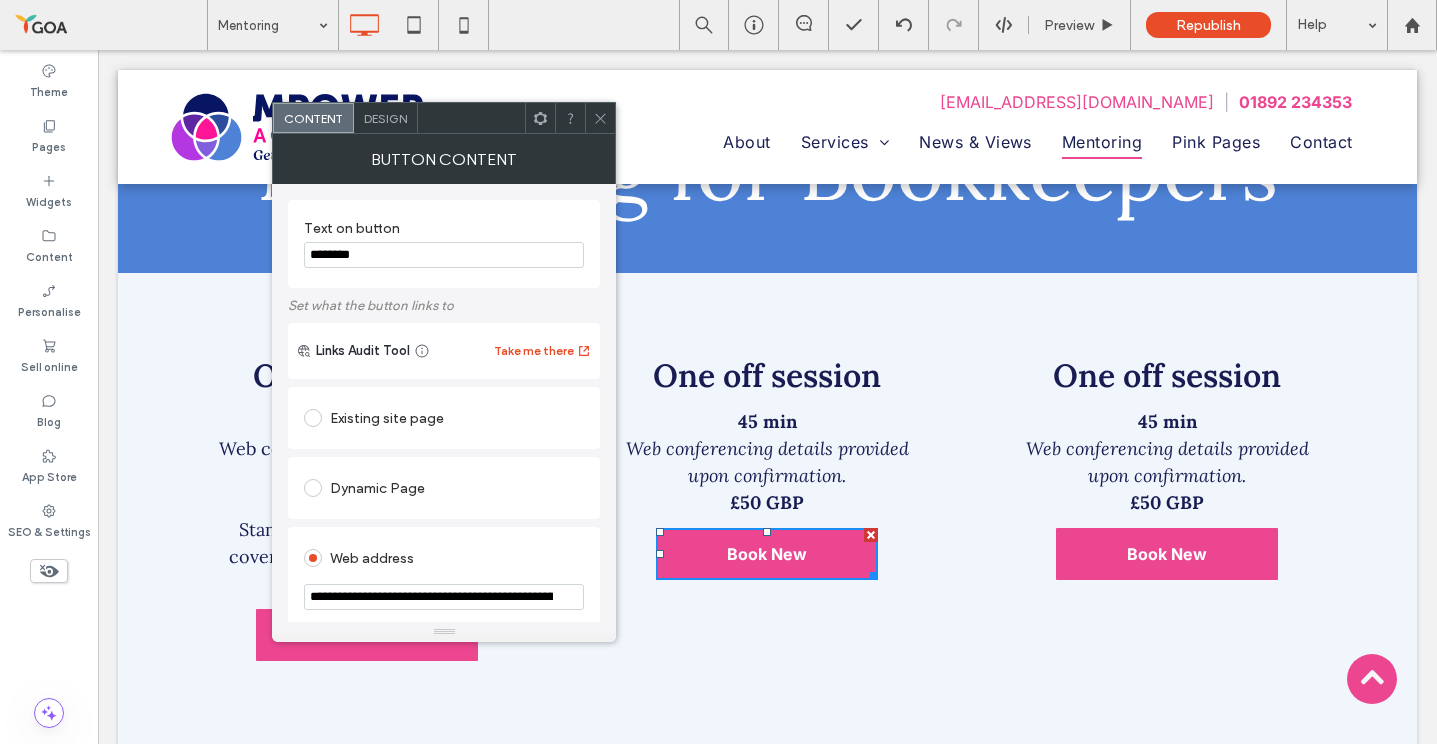 click on "**********" at bounding box center (444, 597) 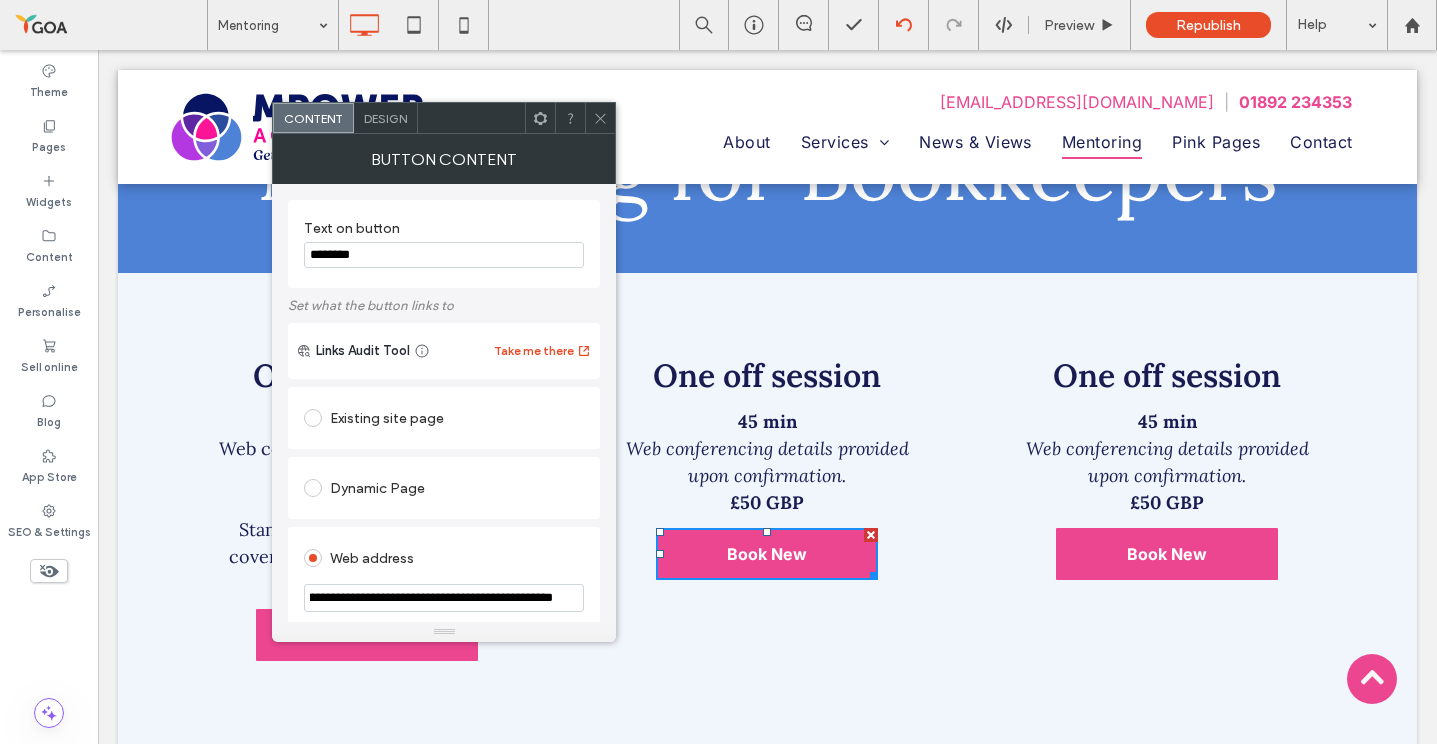 type on "**********" 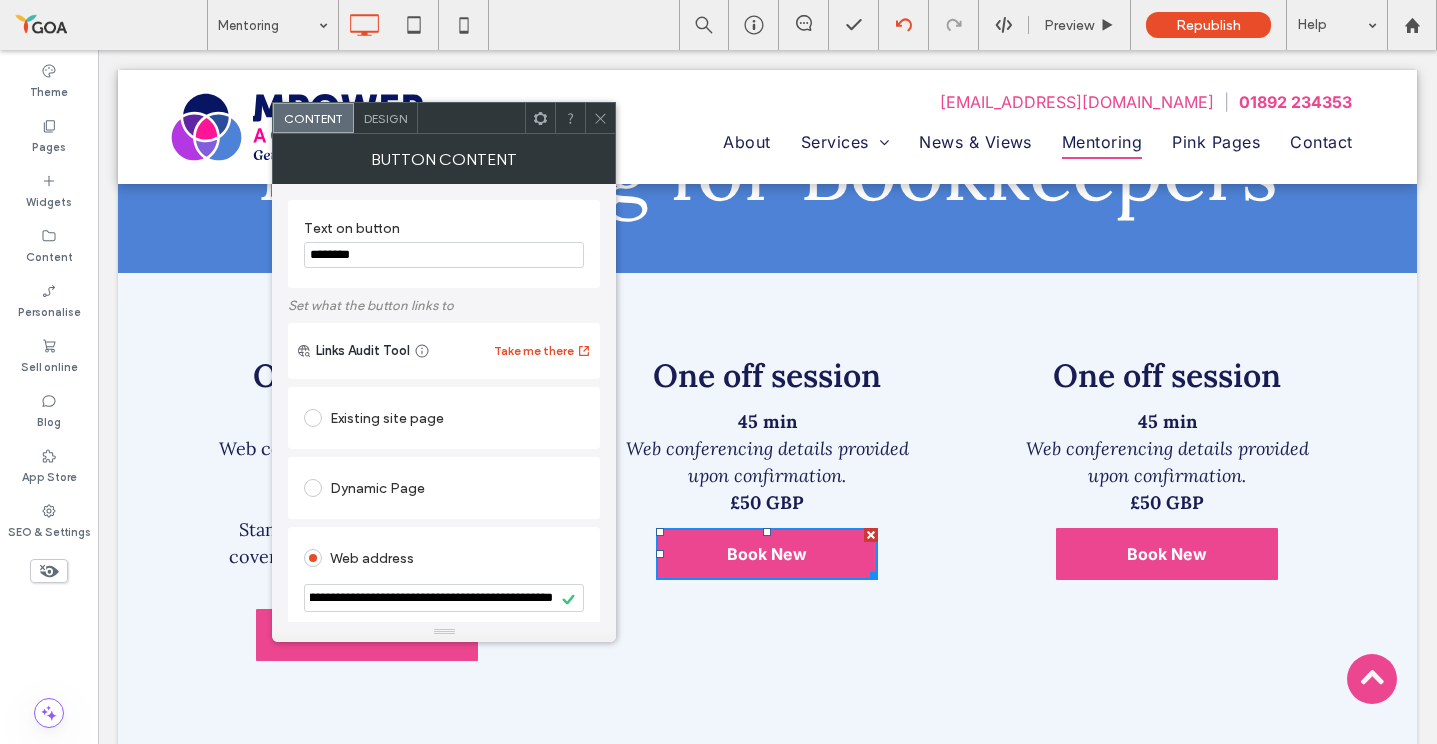 scroll, scrollTop: 0, scrollLeft: 0, axis: both 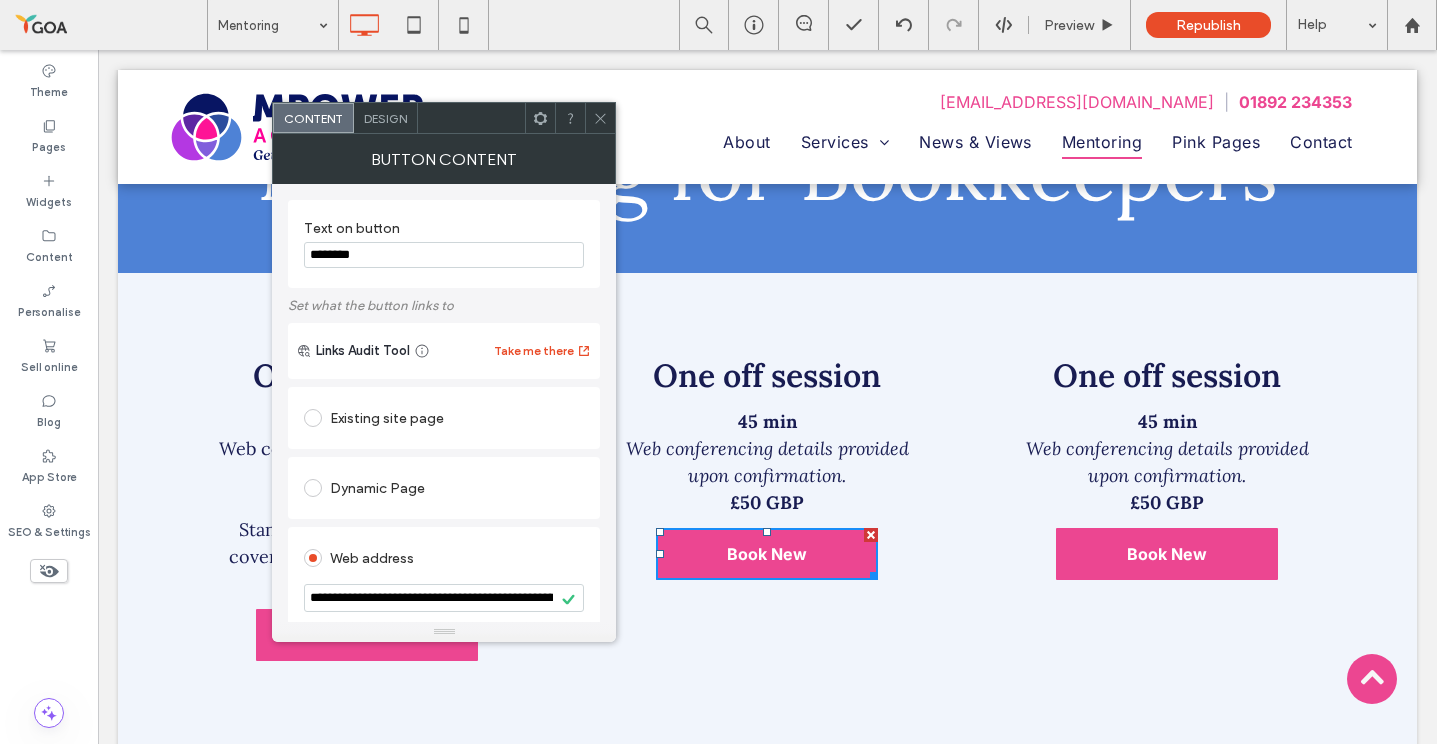 click 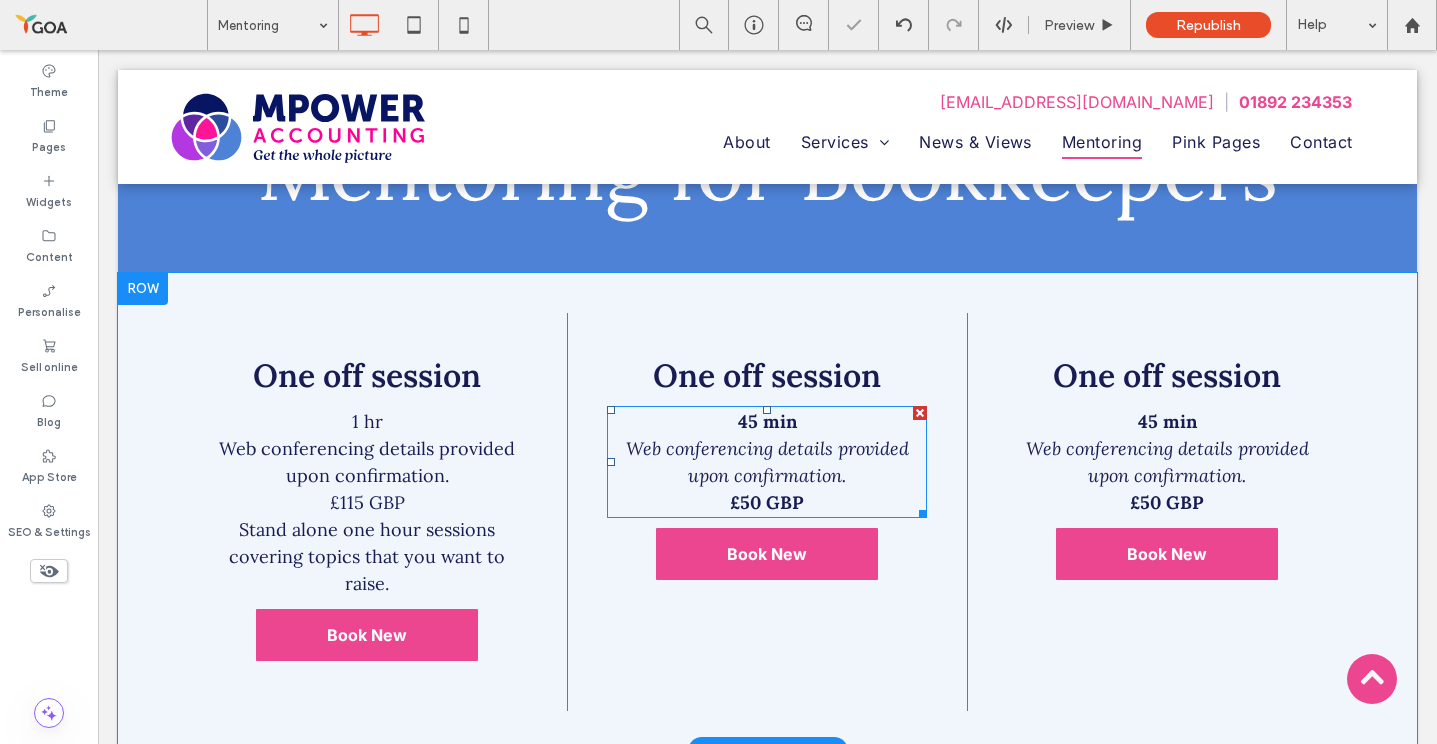 click on "Web conferencing details provided upon confirmation." at bounding box center [767, 462] 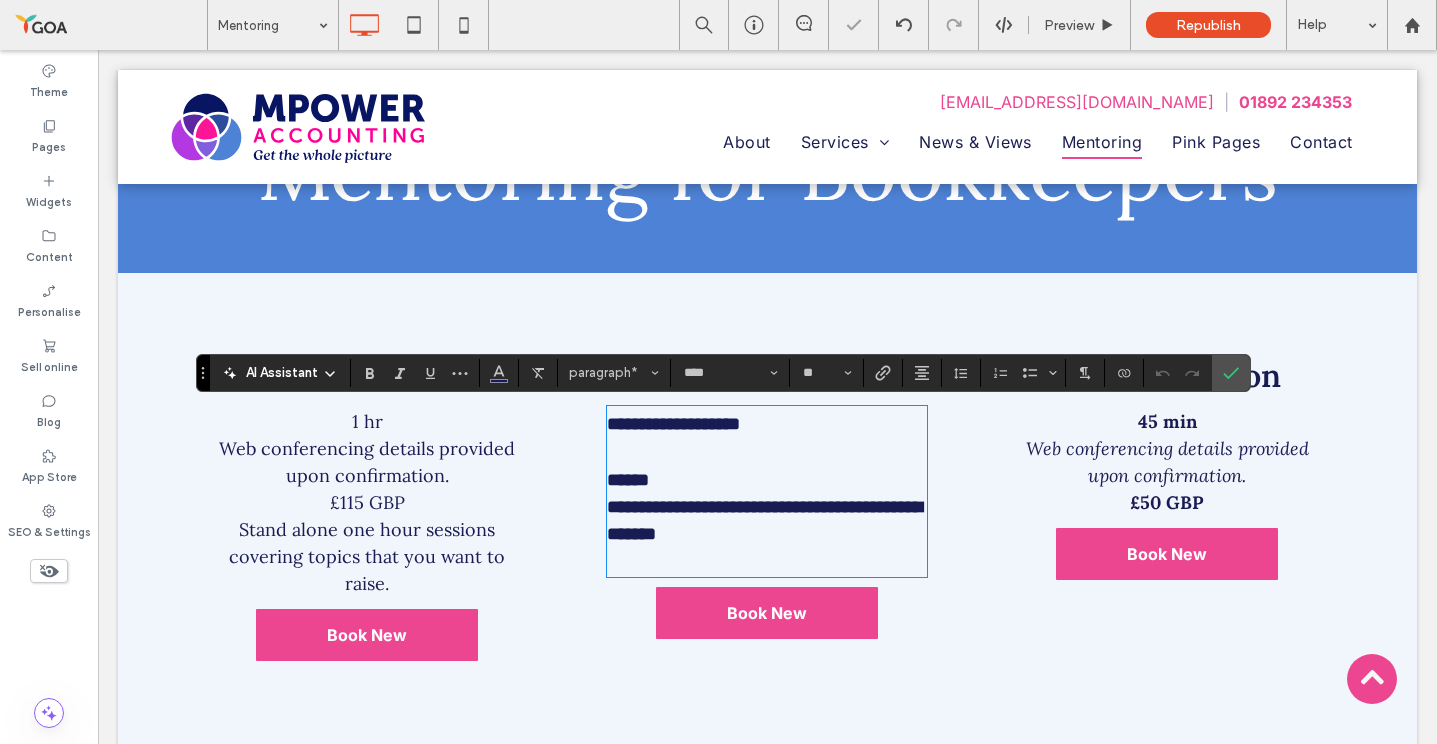 scroll, scrollTop: 0, scrollLeft: 0, axis: both 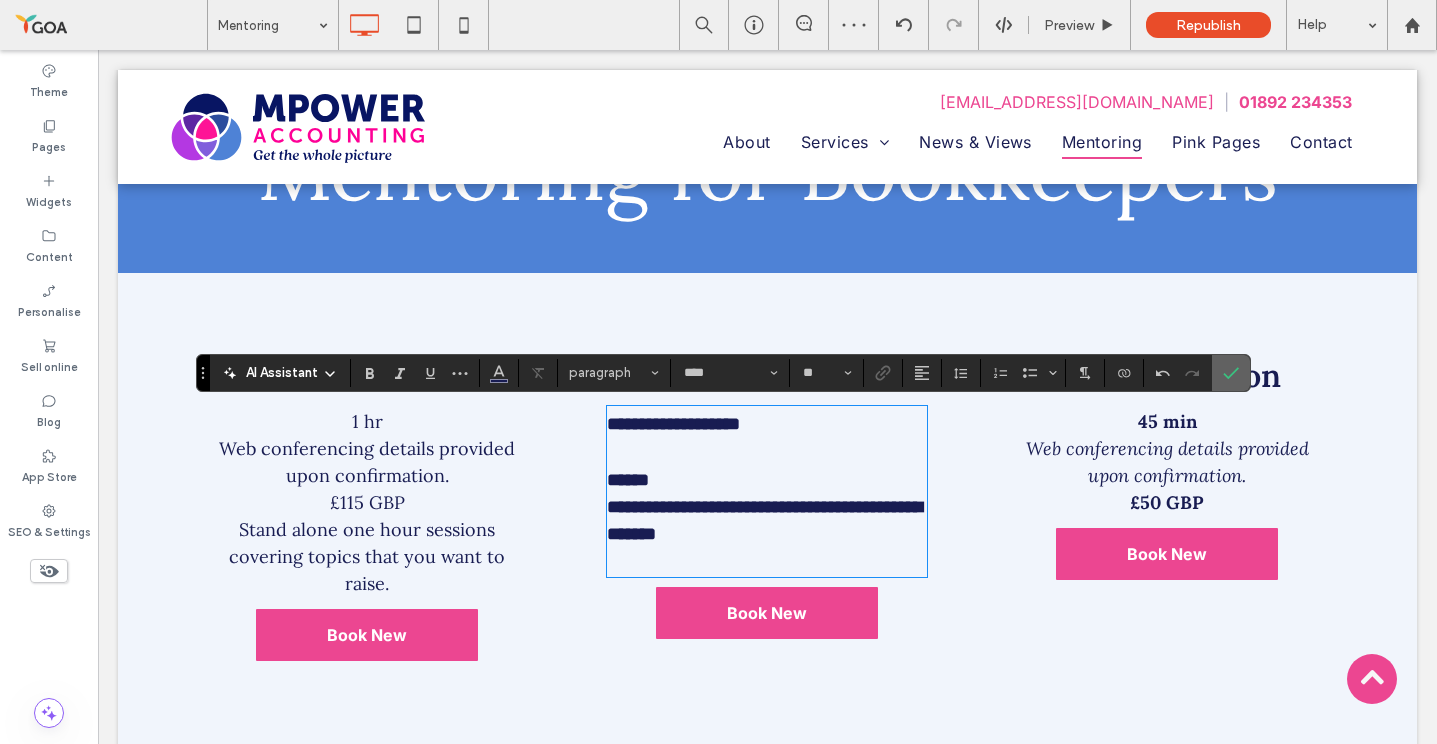 click 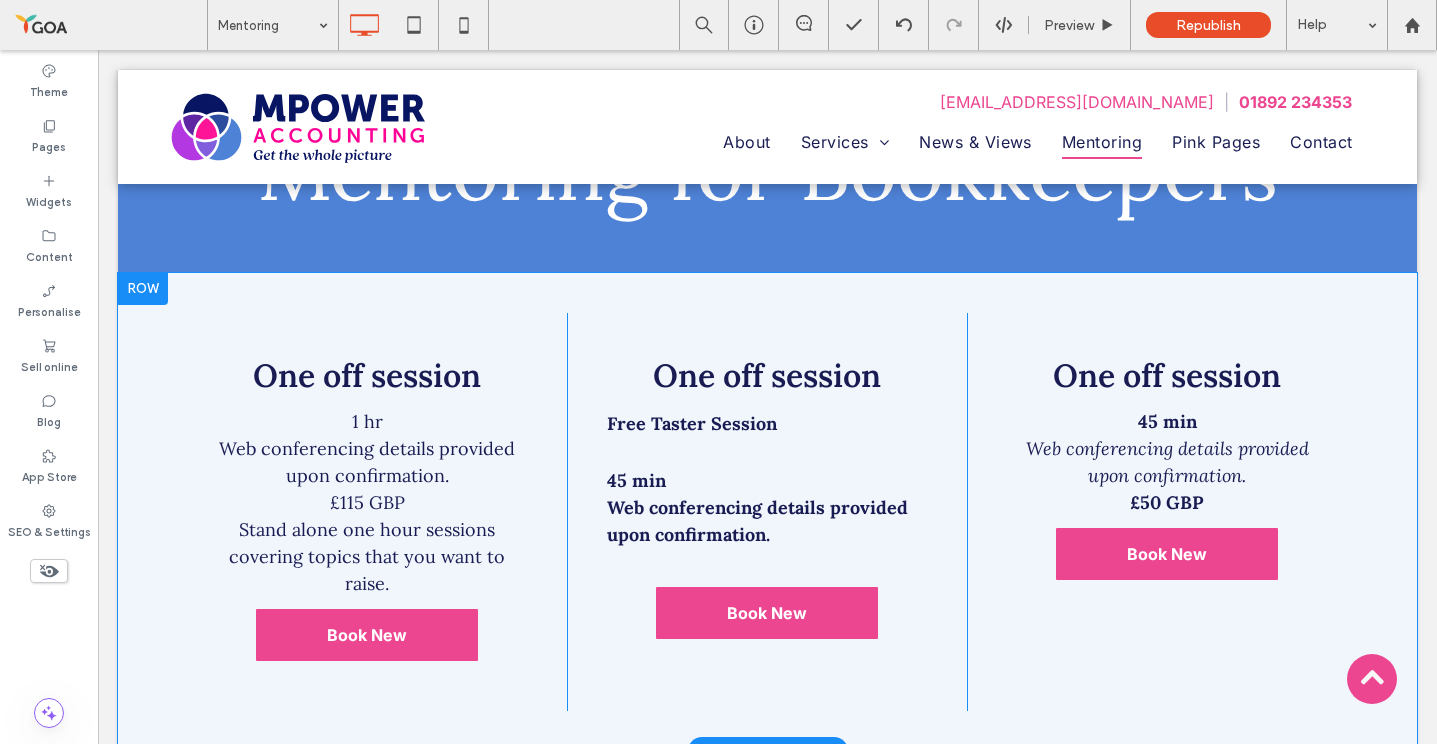 click on "One off session ﻿
45 min Web conferencing details provided upon confirmation. £50 GBP
Book New
Click To Paste     Click To Paste" at bounding box center (1167, 512) 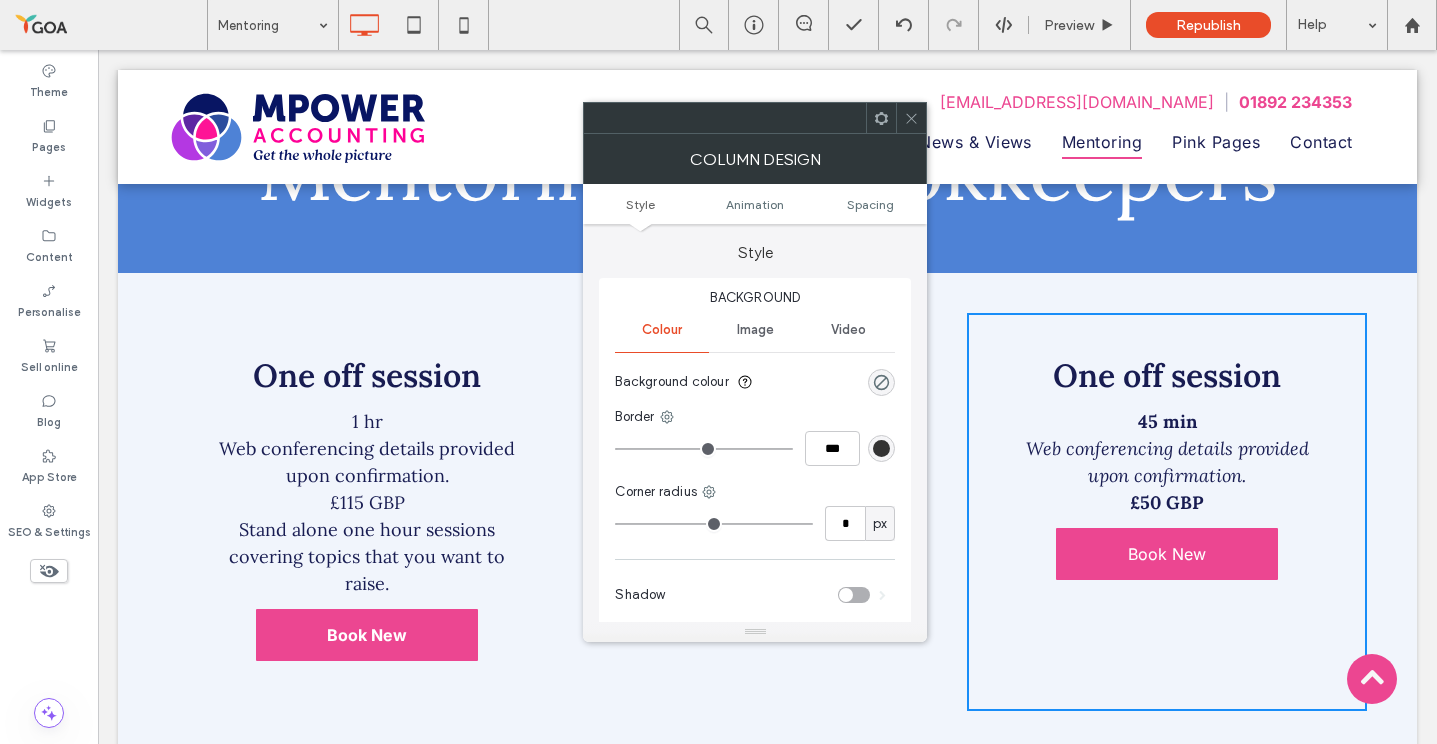 click on "Book New" at bounding box center (1167, 554) 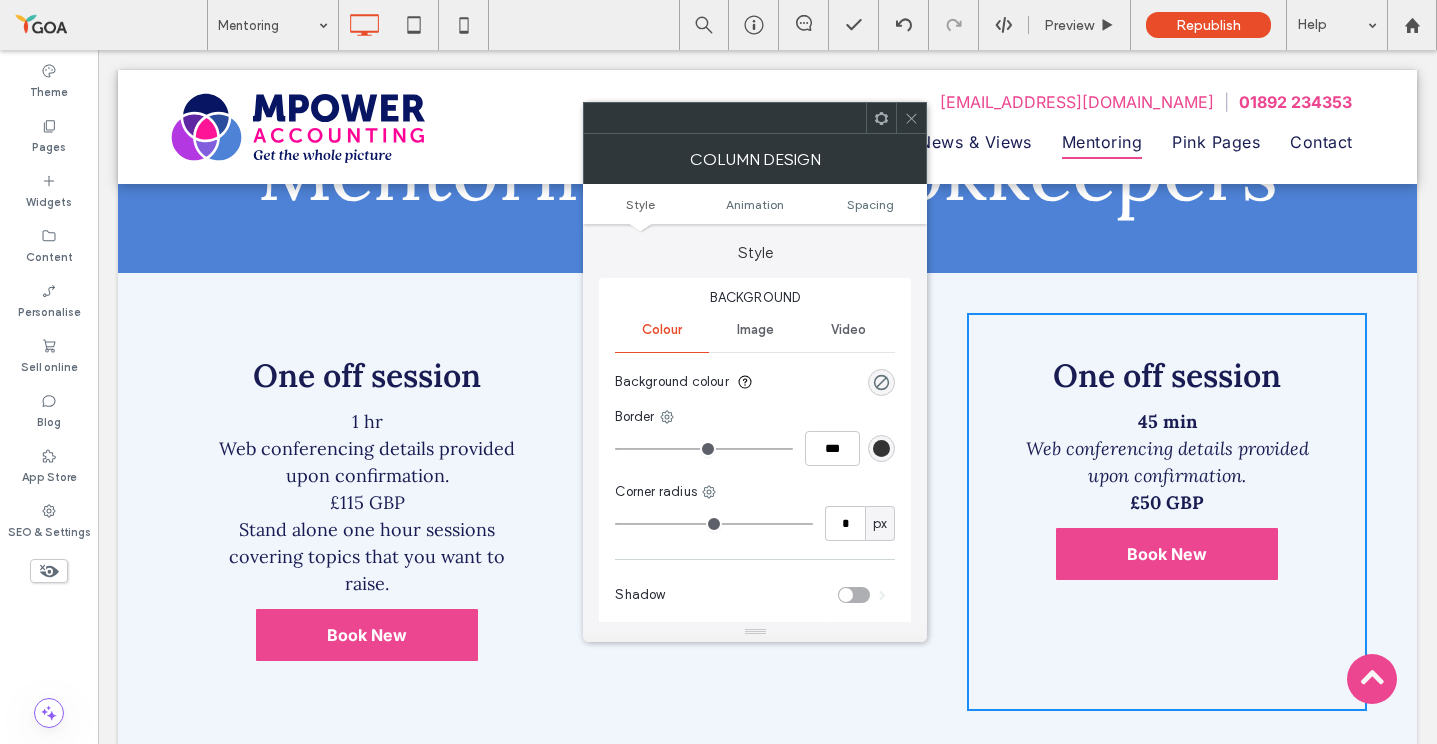 click at bounding box center (911, 118) 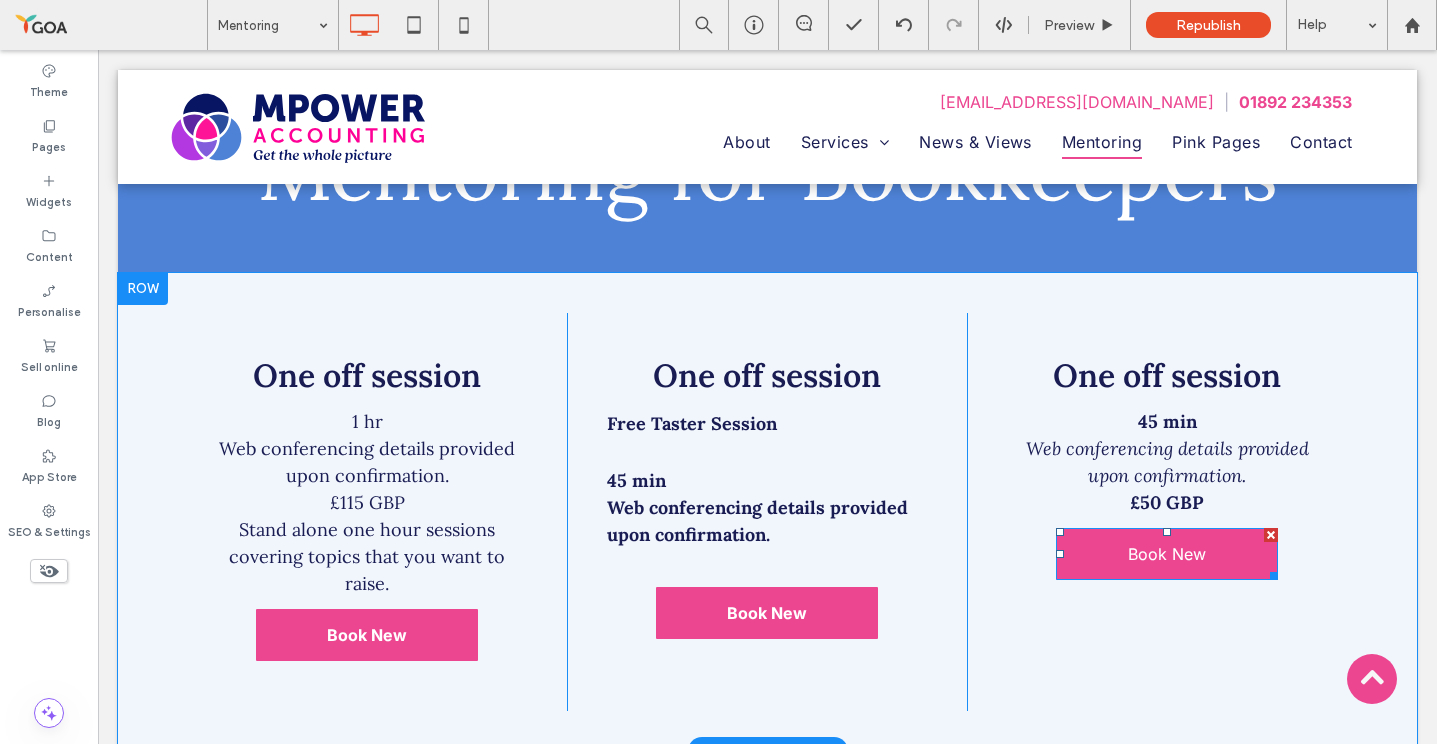 click on "Book New" at bounding box center (1167, 554) 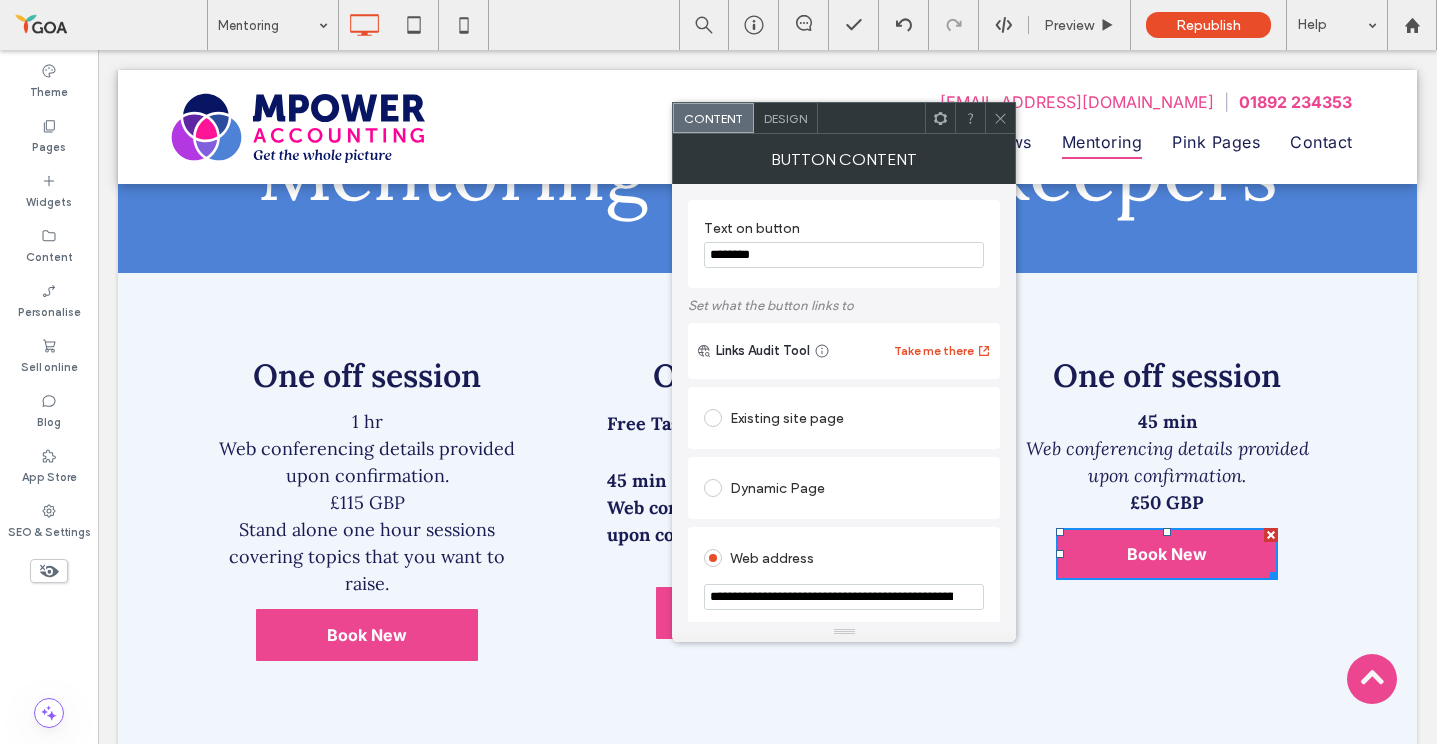 click on "**********" at bounding box center (844, 597) 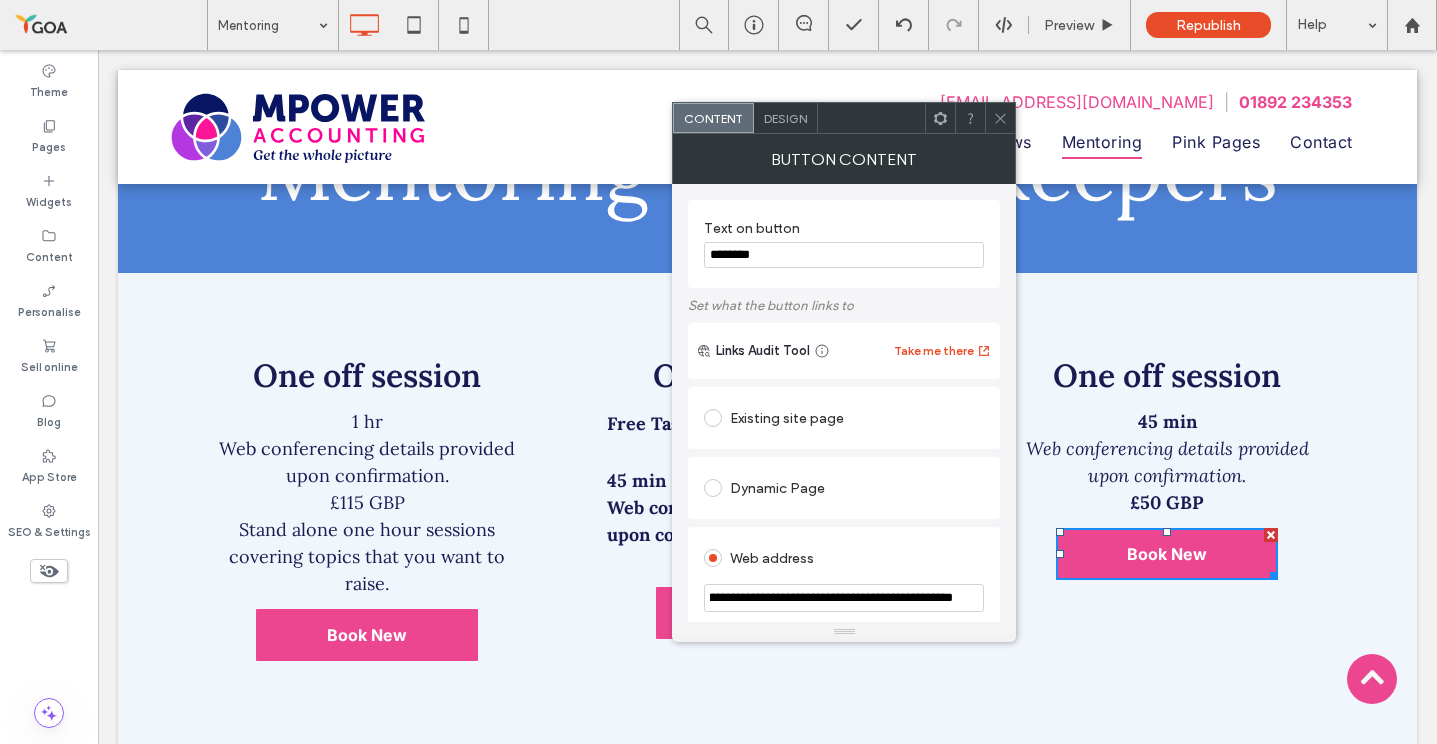 type on "**********" 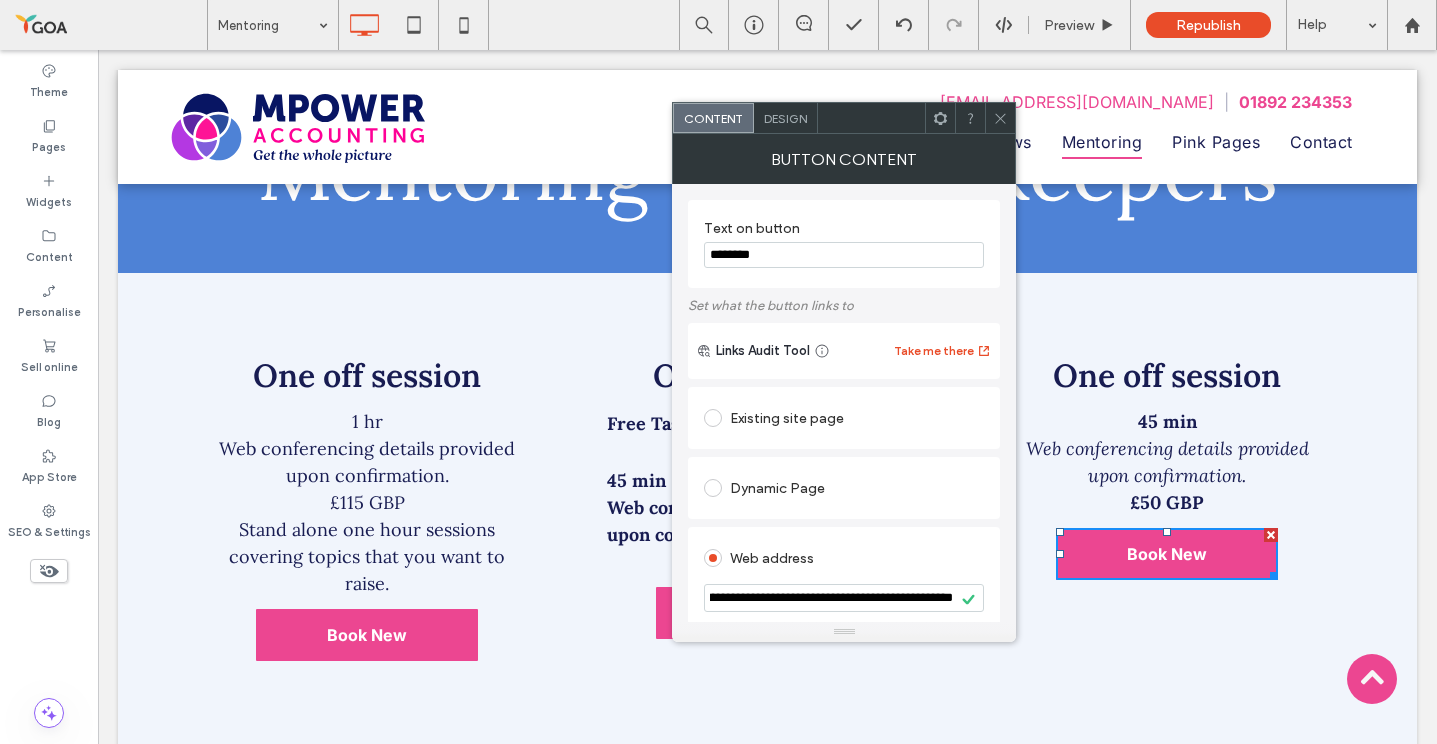 scroll, scrollTop: 0, scrollLeft: 0, axis: both 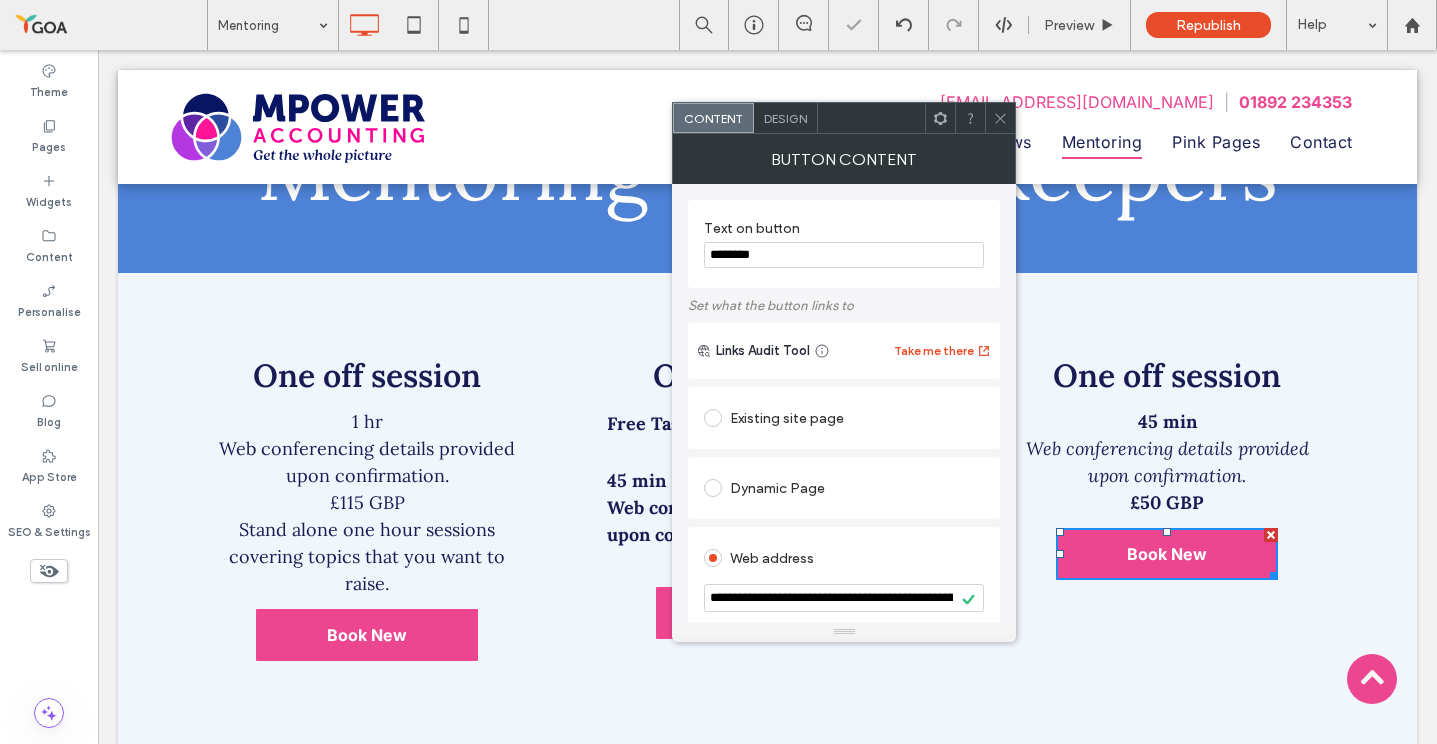 click 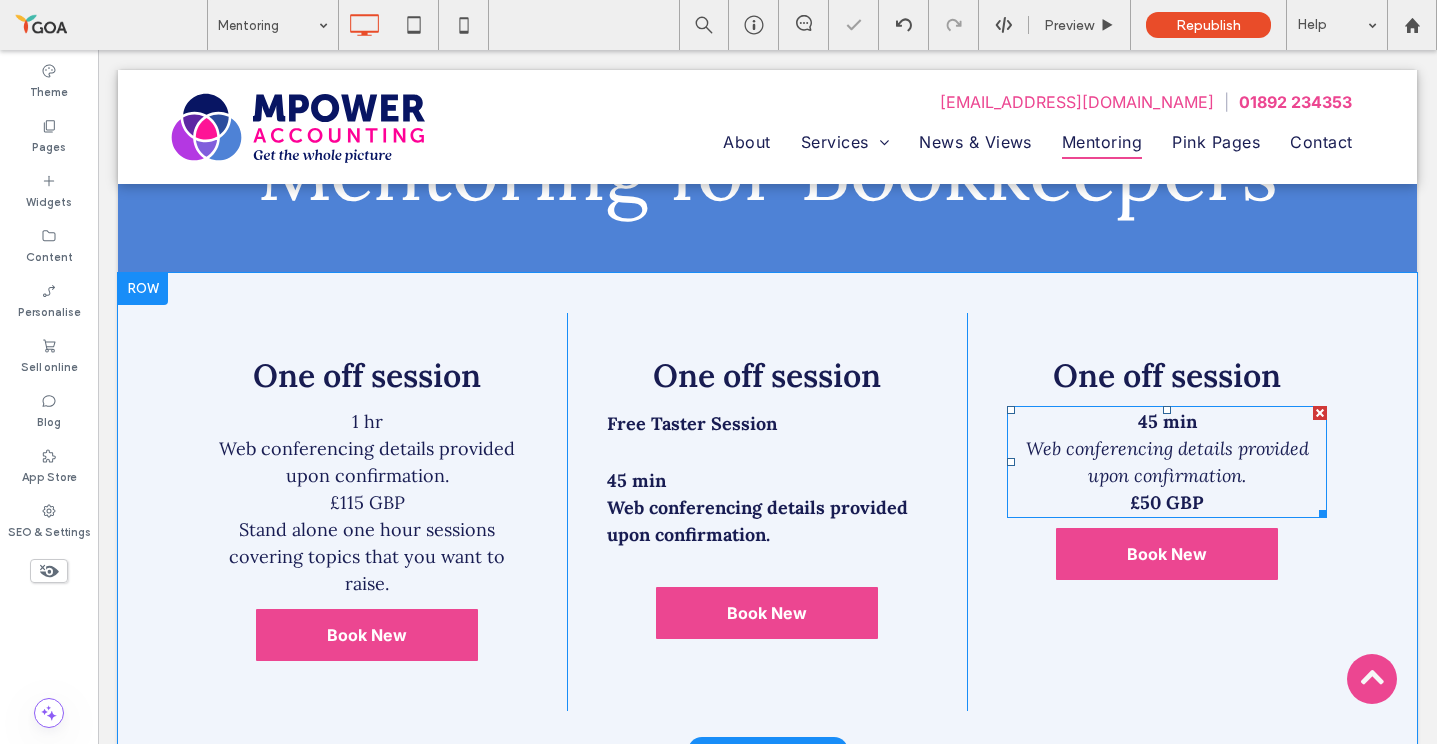 click on "Web conferencing details provided upon confirmation." at bounding box center [1167, 462] 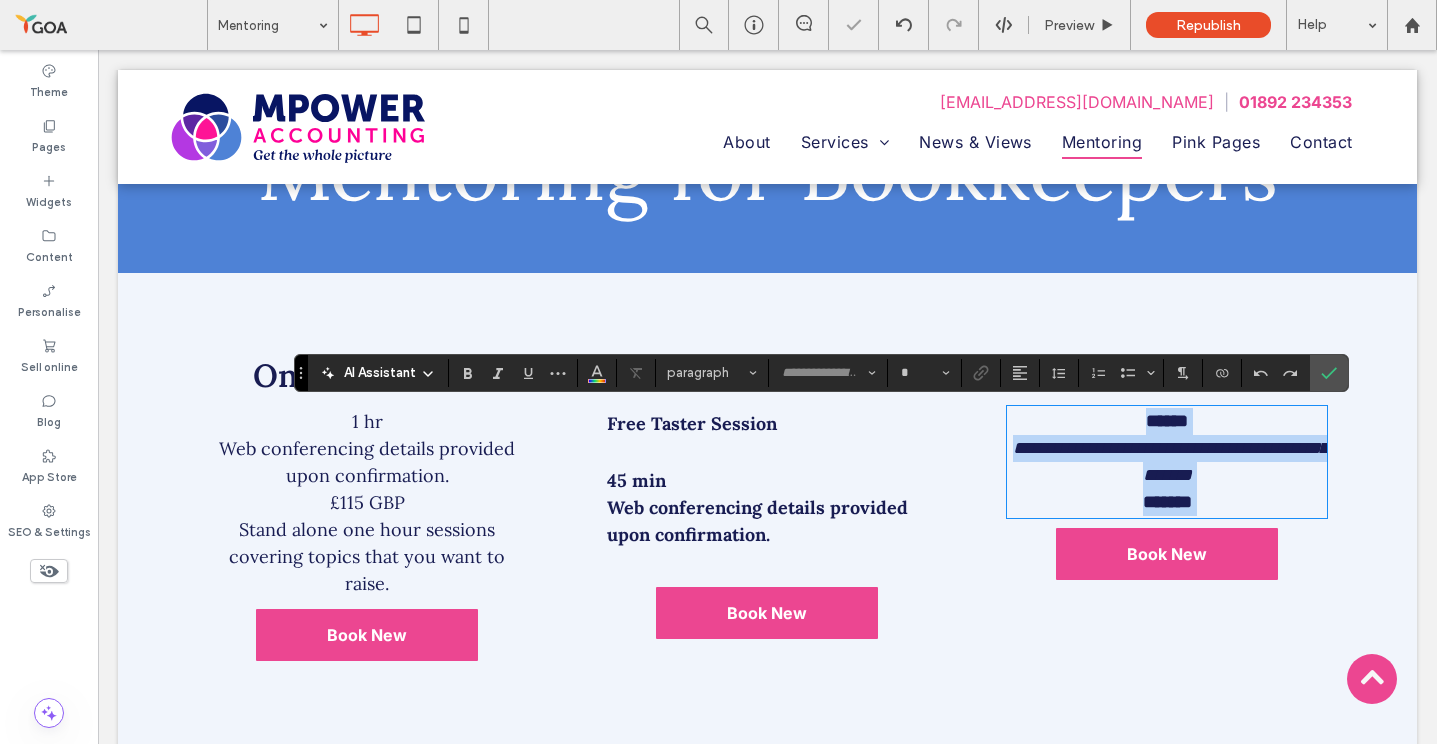 type on "****" 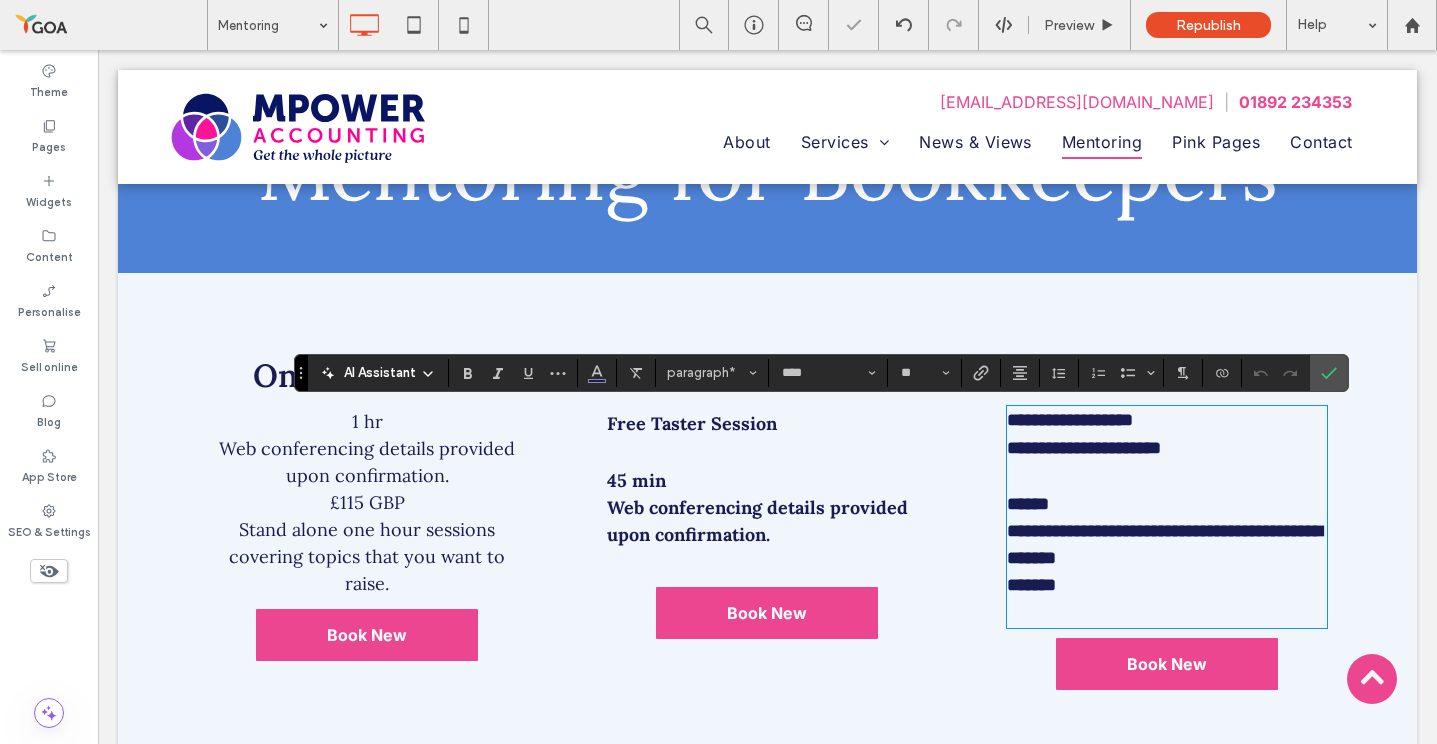 scroll, scrollTop: 0, scrollLeft: 0, axis: both 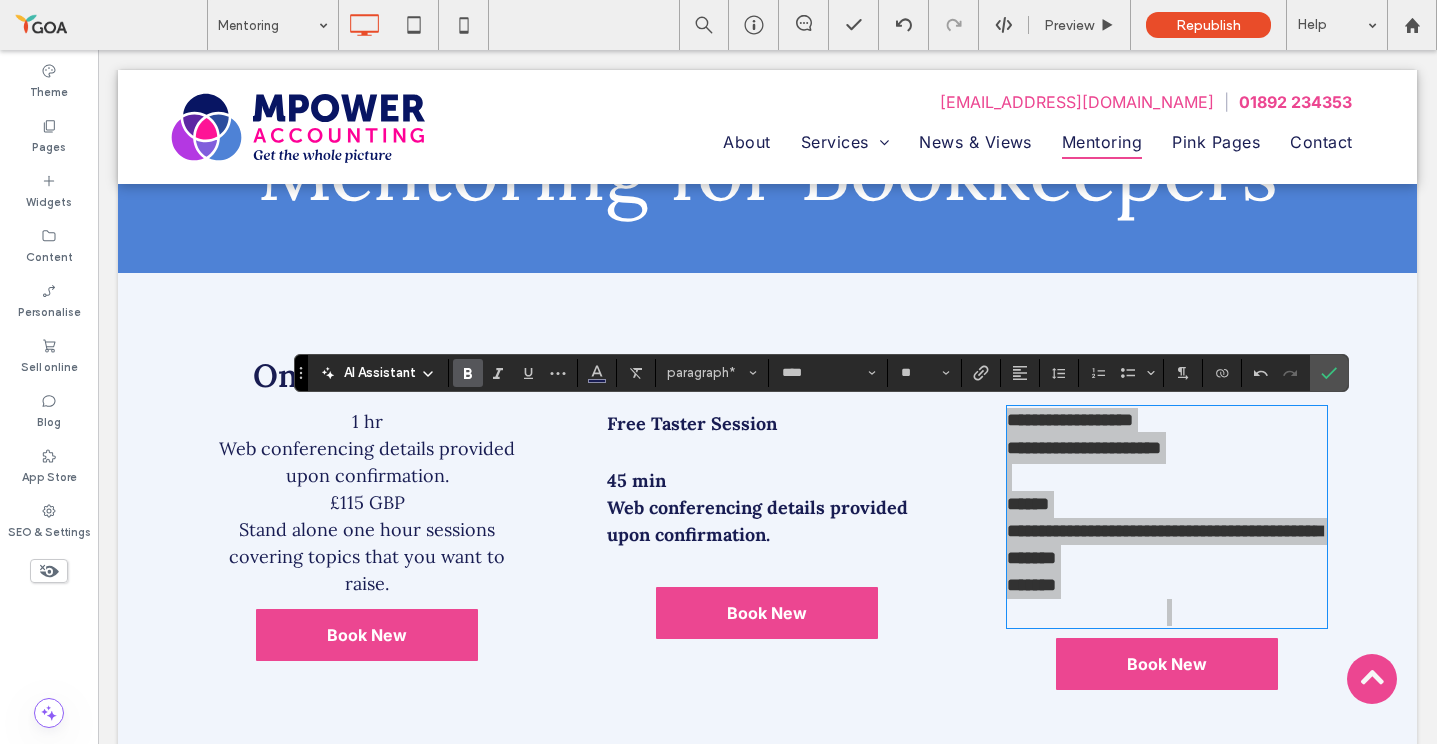click 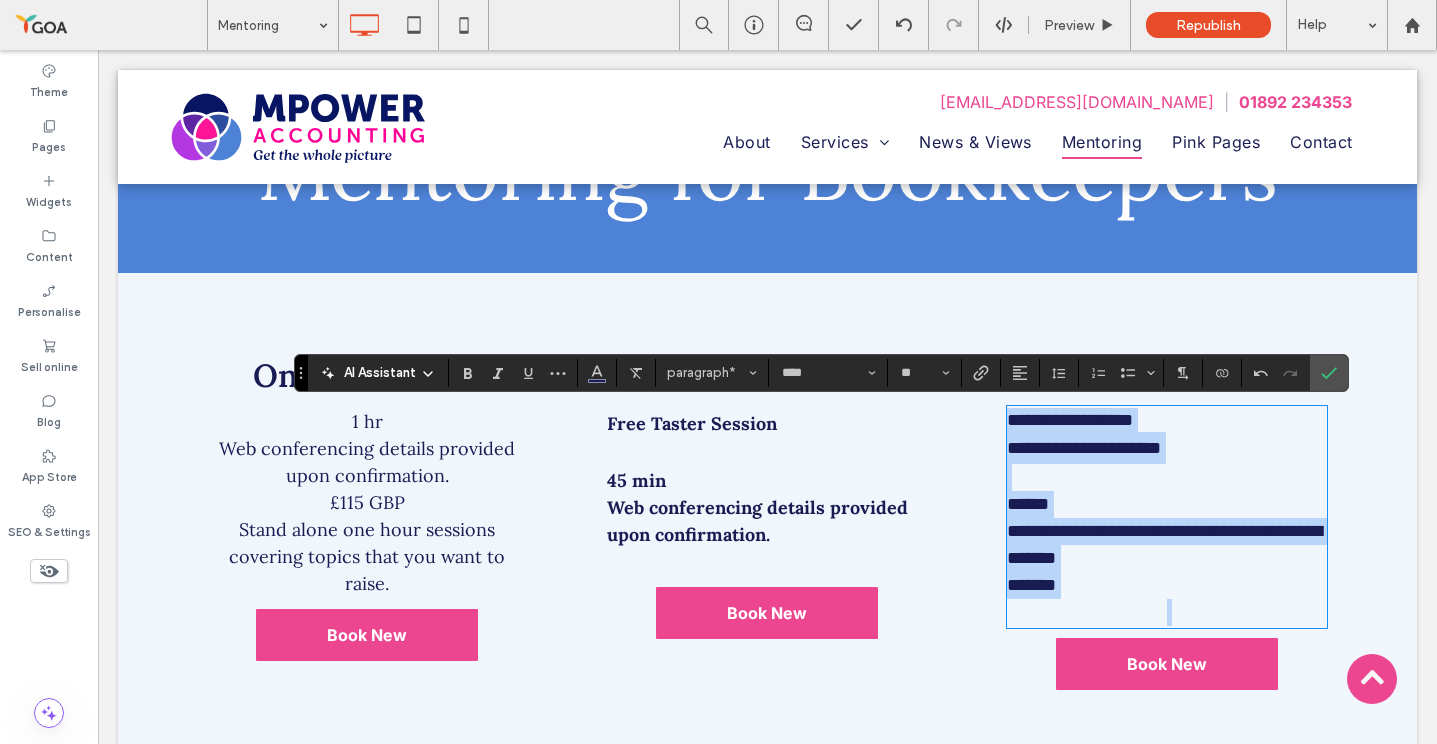 click at bounding box center [1167, 612] 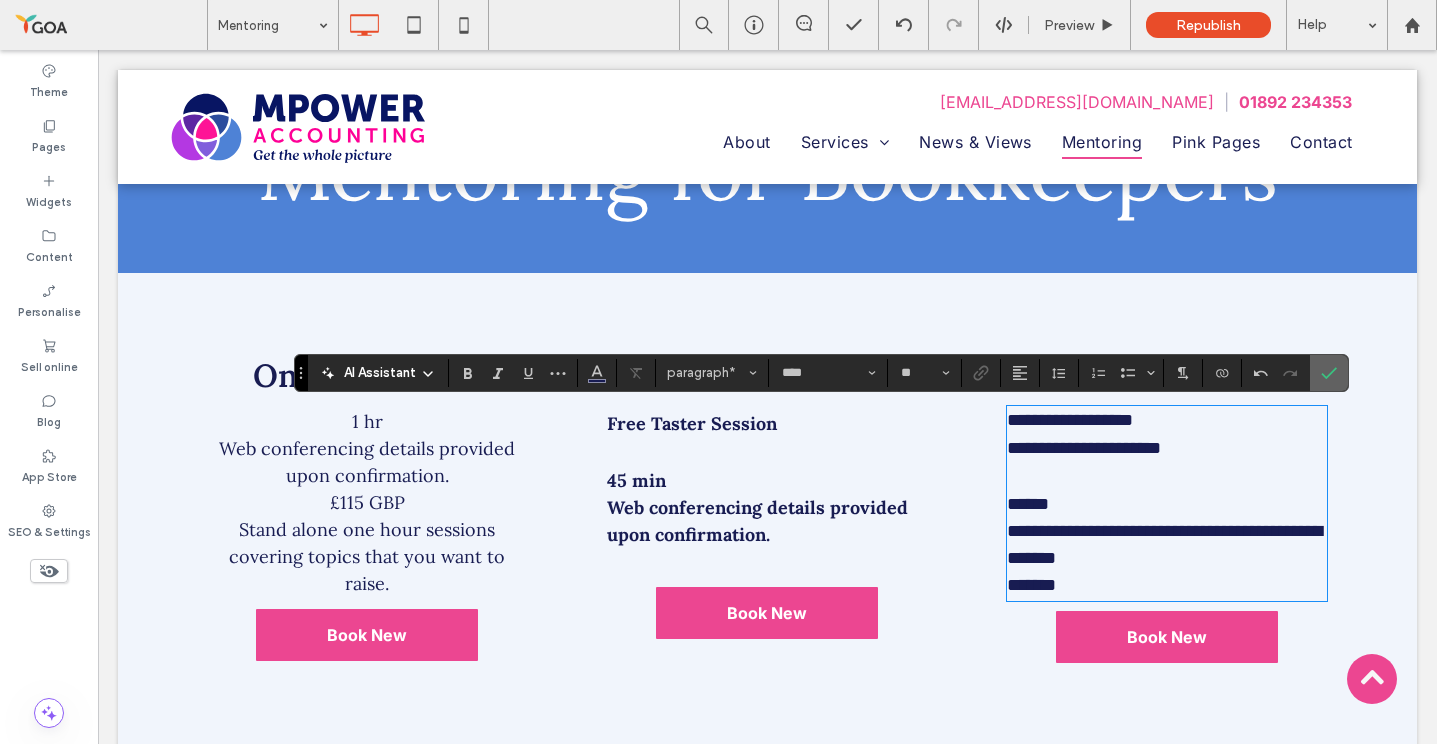 click 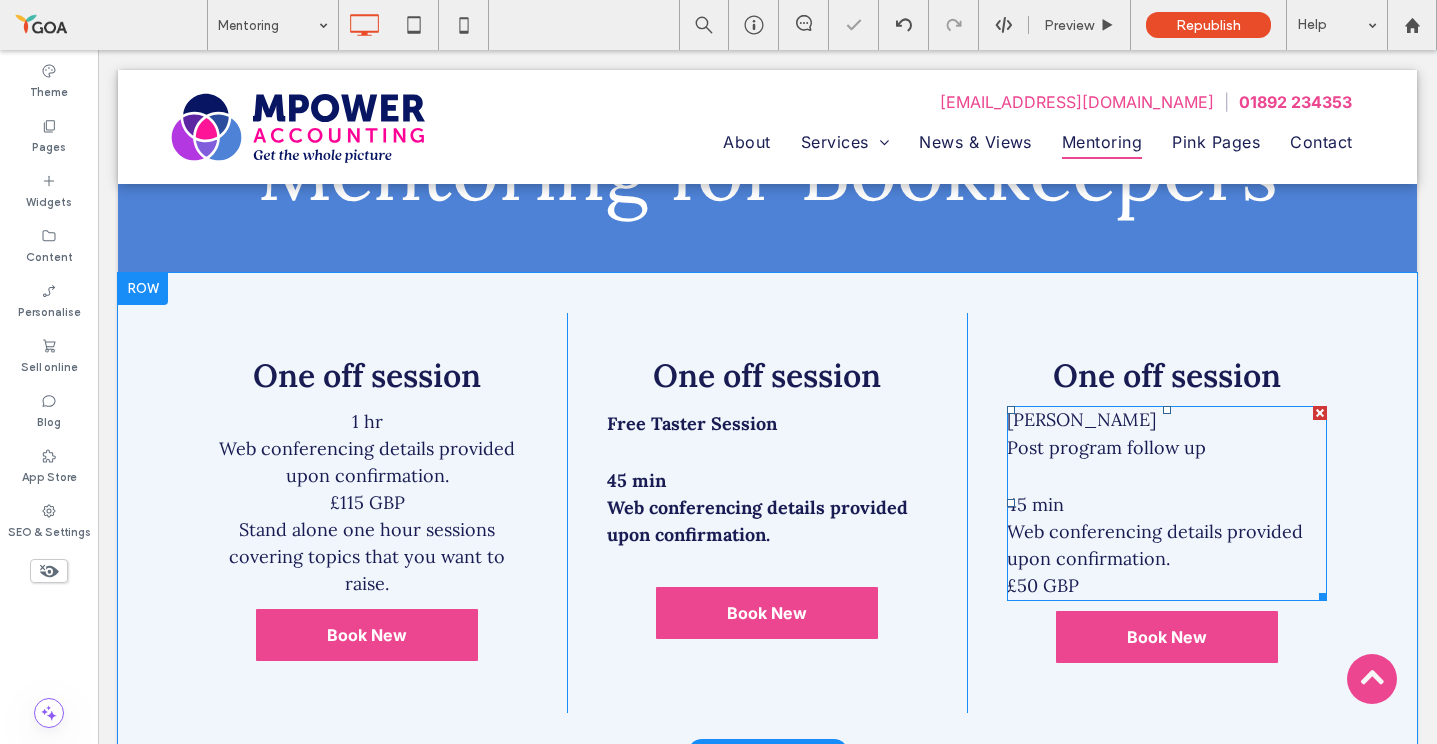 click on "[PERSON_NAME]" at bounding box center [1081, 419] 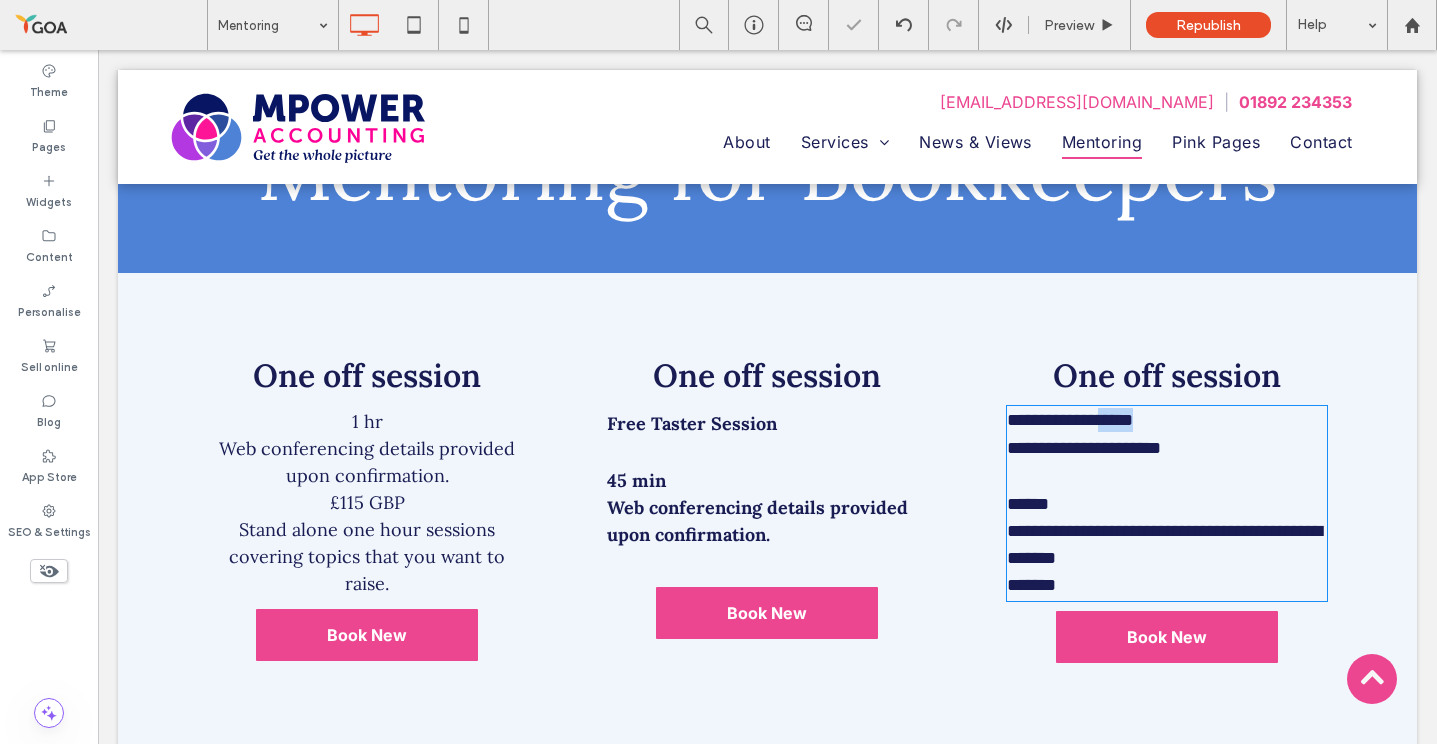 click on "**********" at bounding box center (1070, 420) 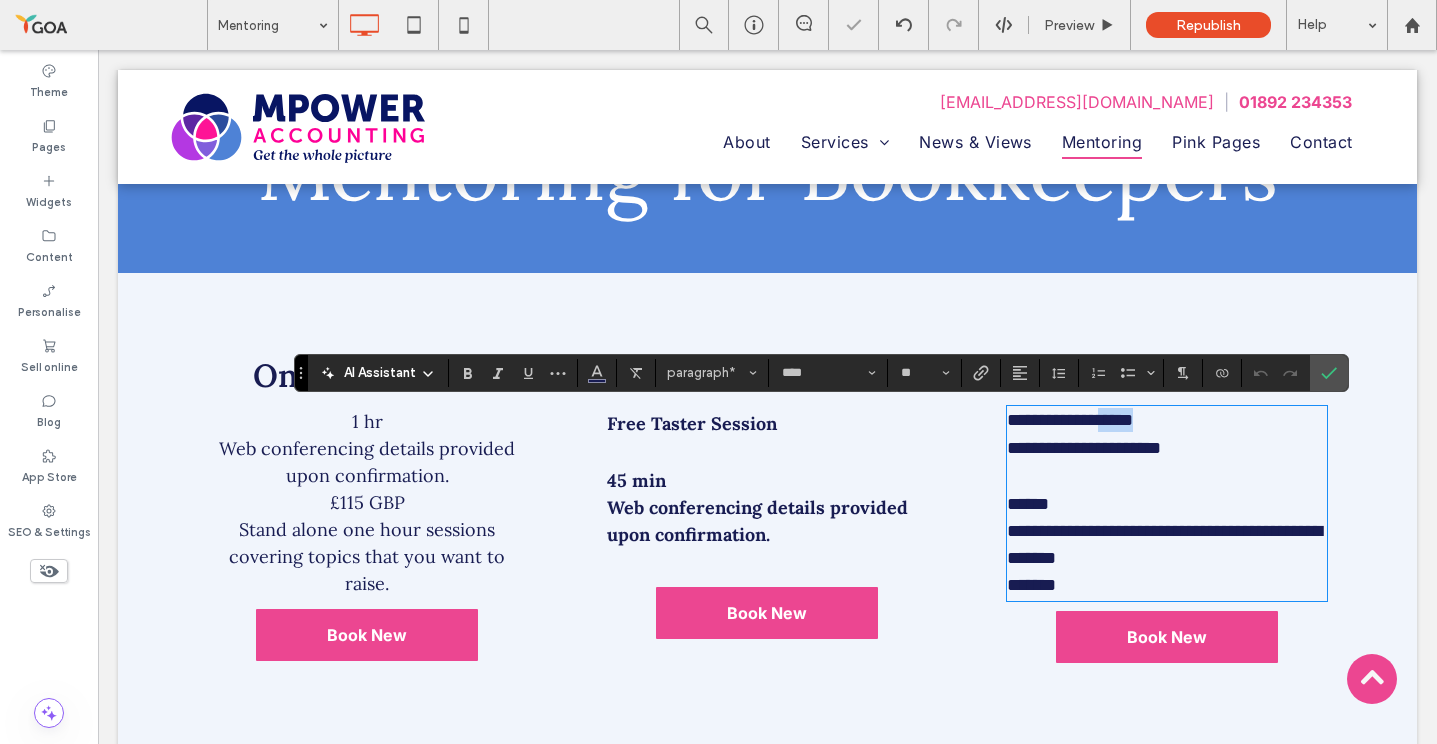 click on "**********" at bounding box center [1070, 420] 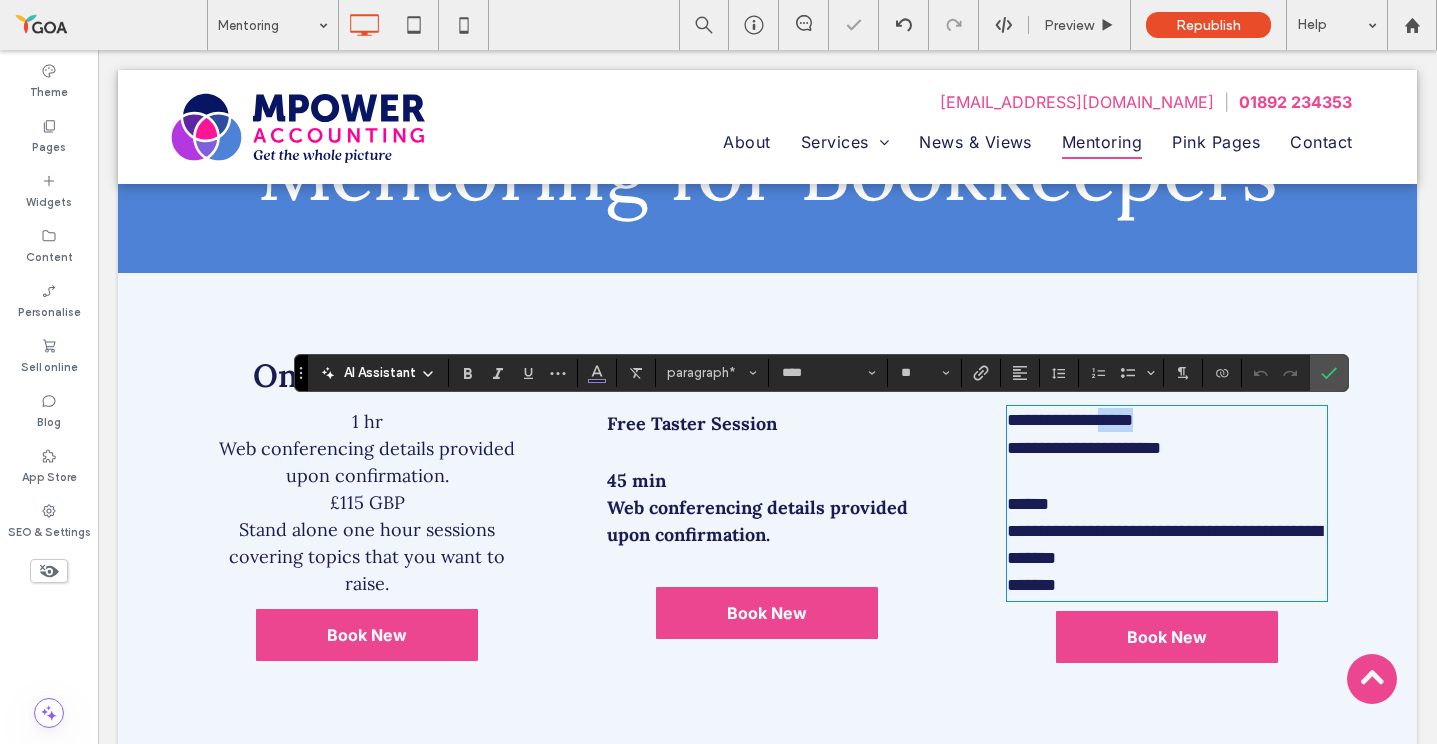 click on "**********" at bounding box center (1070, 420) 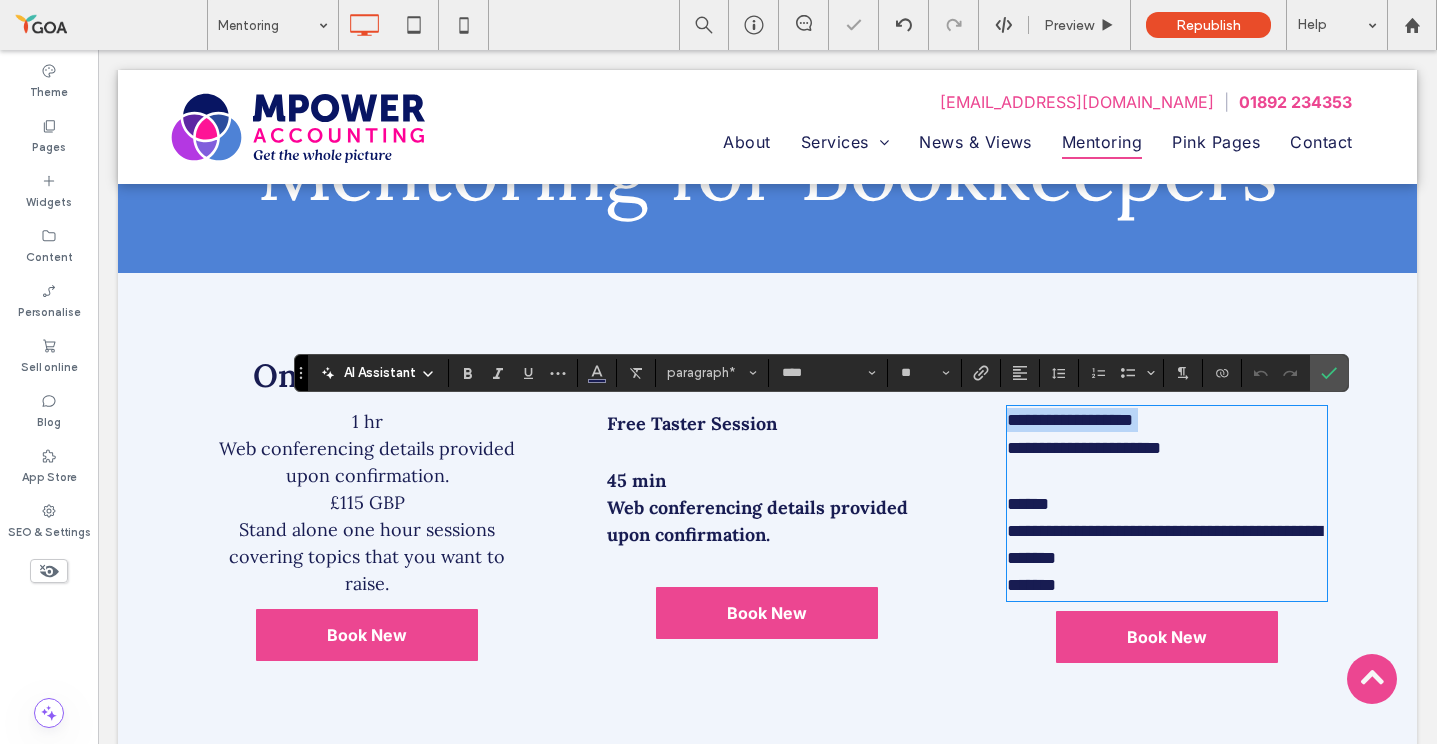 click on "**********" at bounding box center (1070, 420) 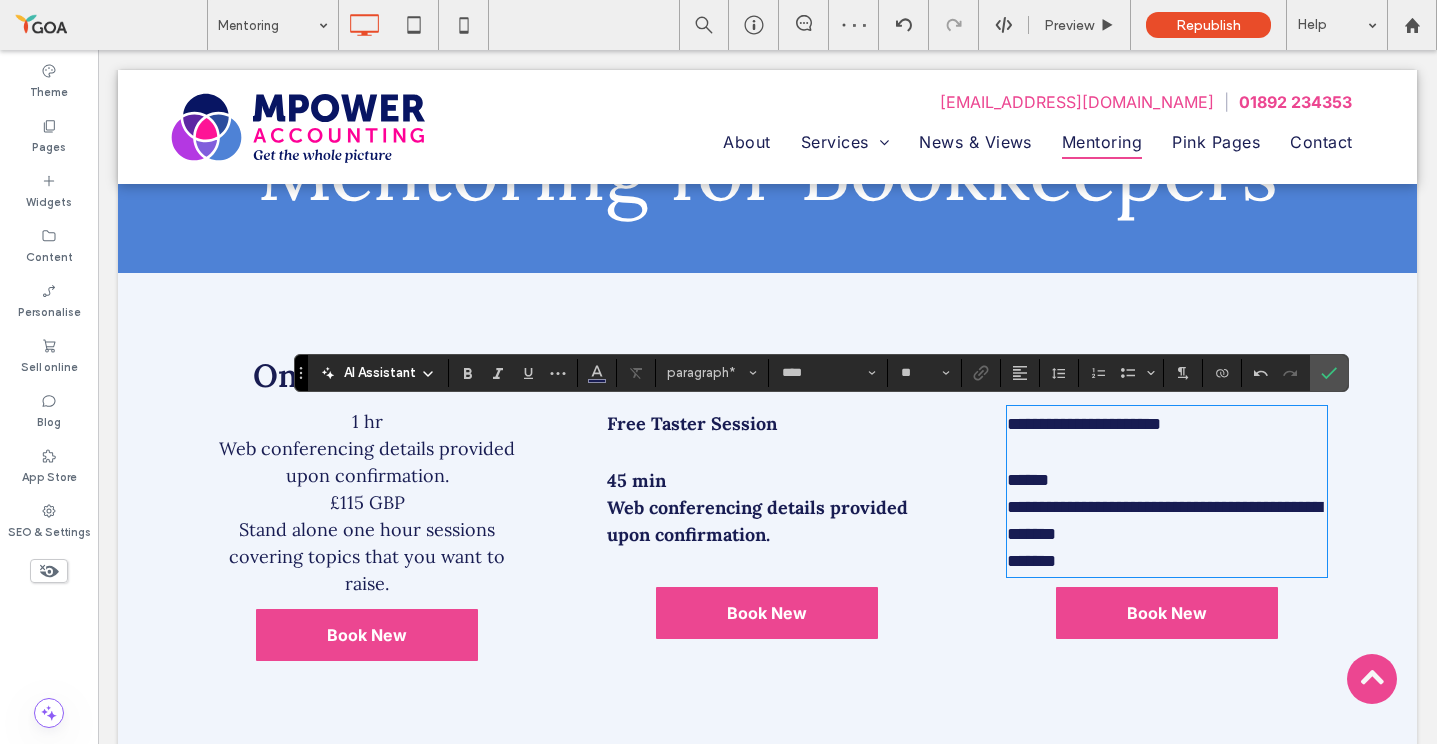 click on "45 min" at bounding box center [767, 480] 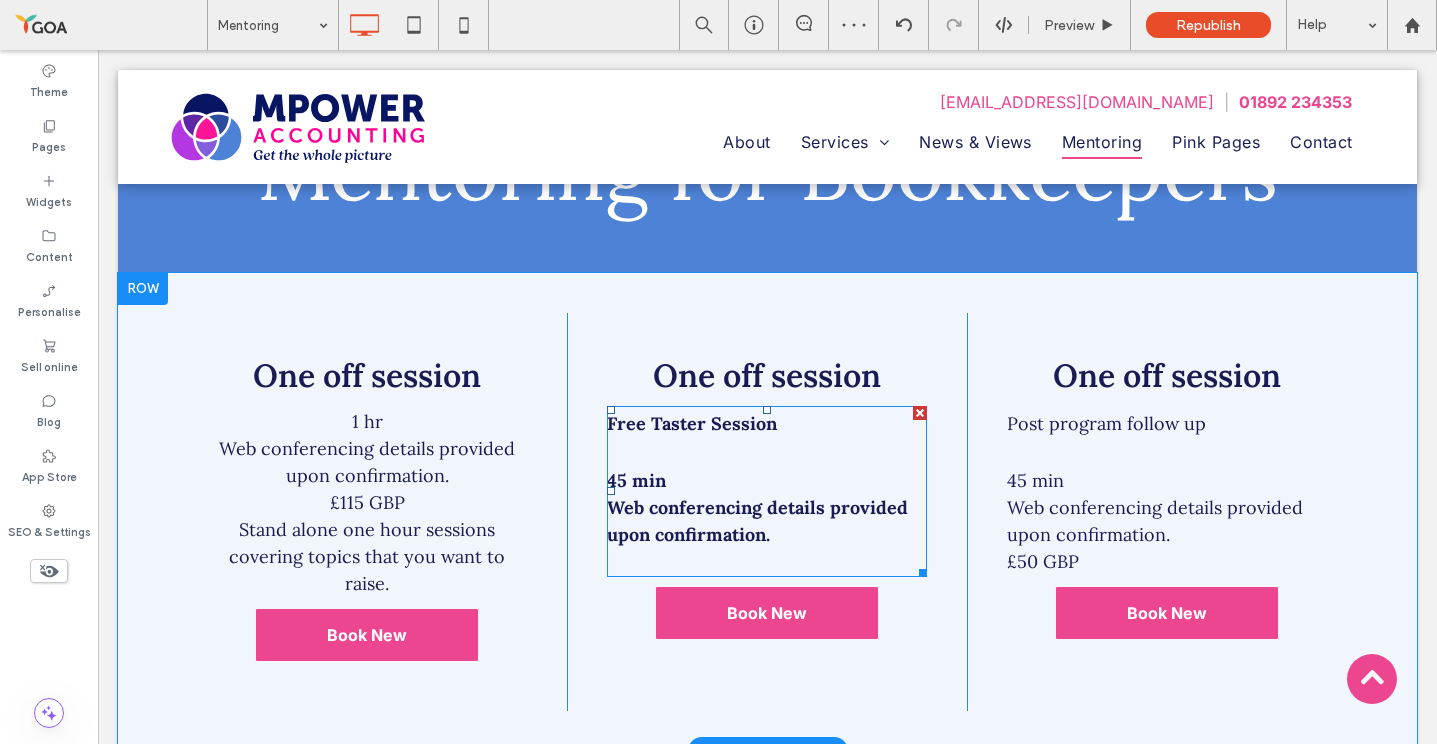 click on "45 min" at bounding box center (767, 480) 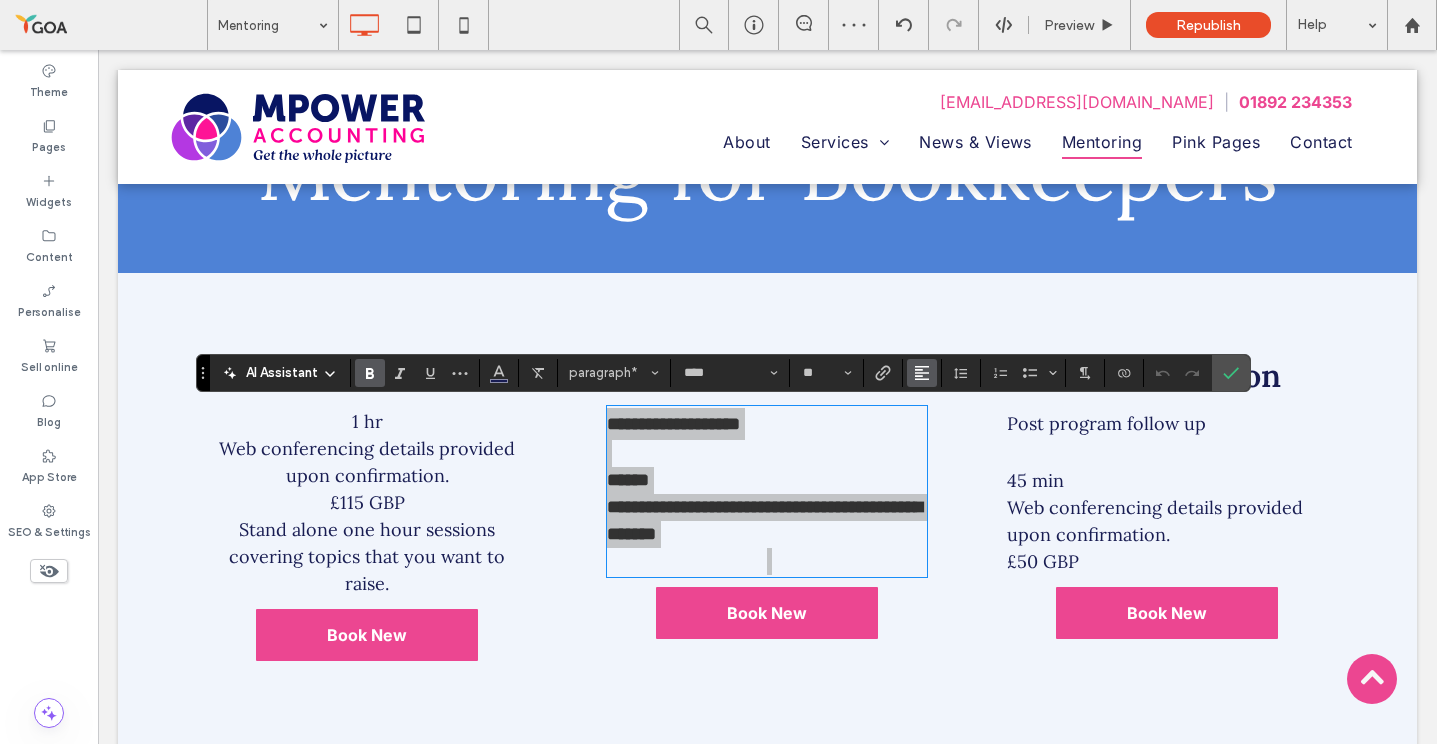 click at bounding box center (922, 373) 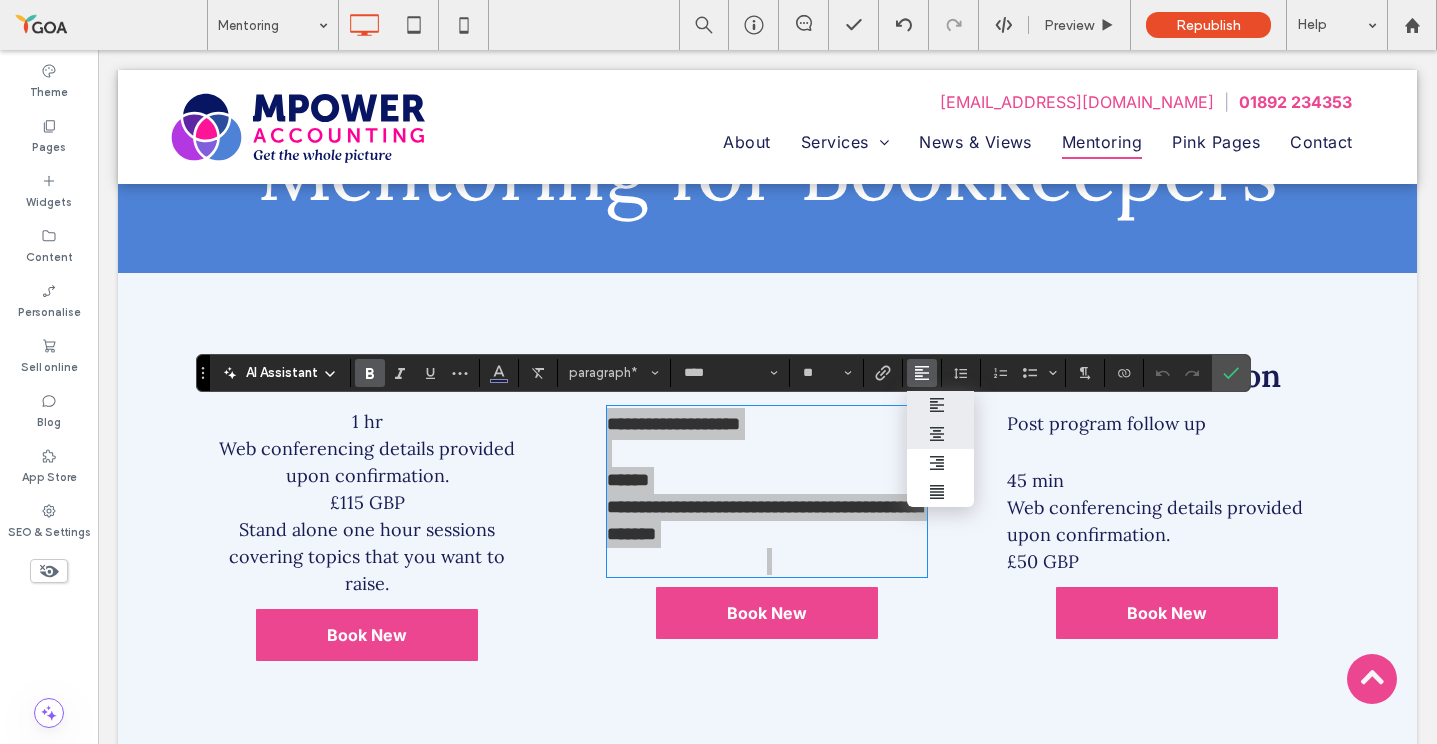 click 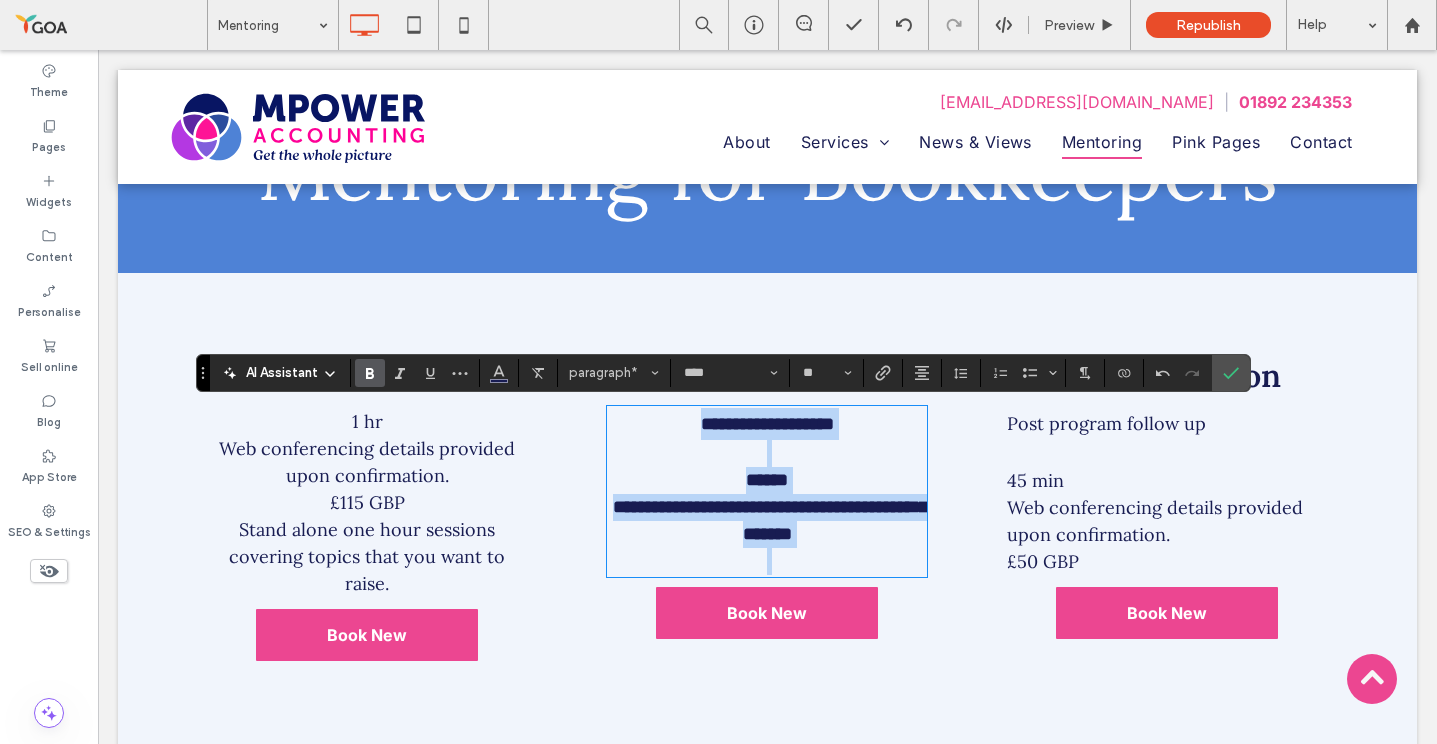 click at bounding box center (767, 453) 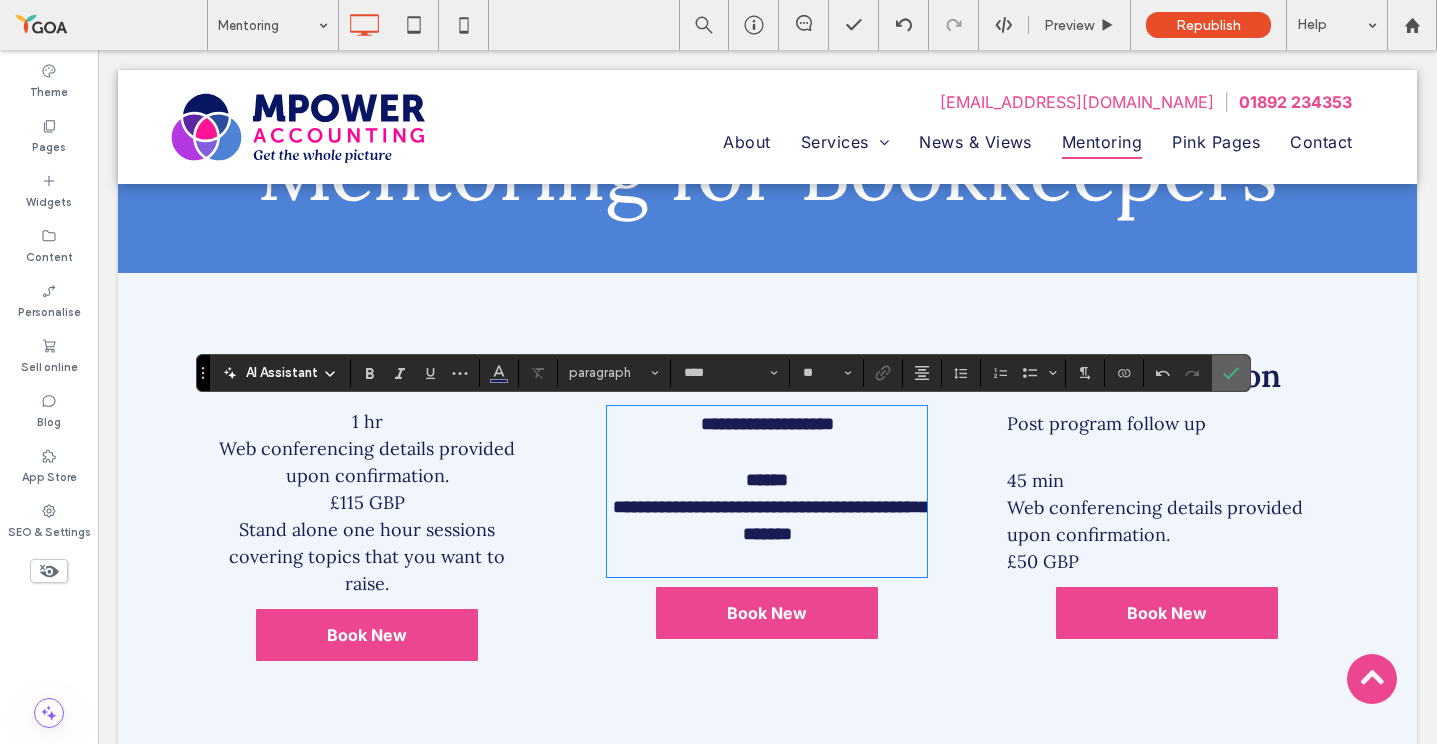 click 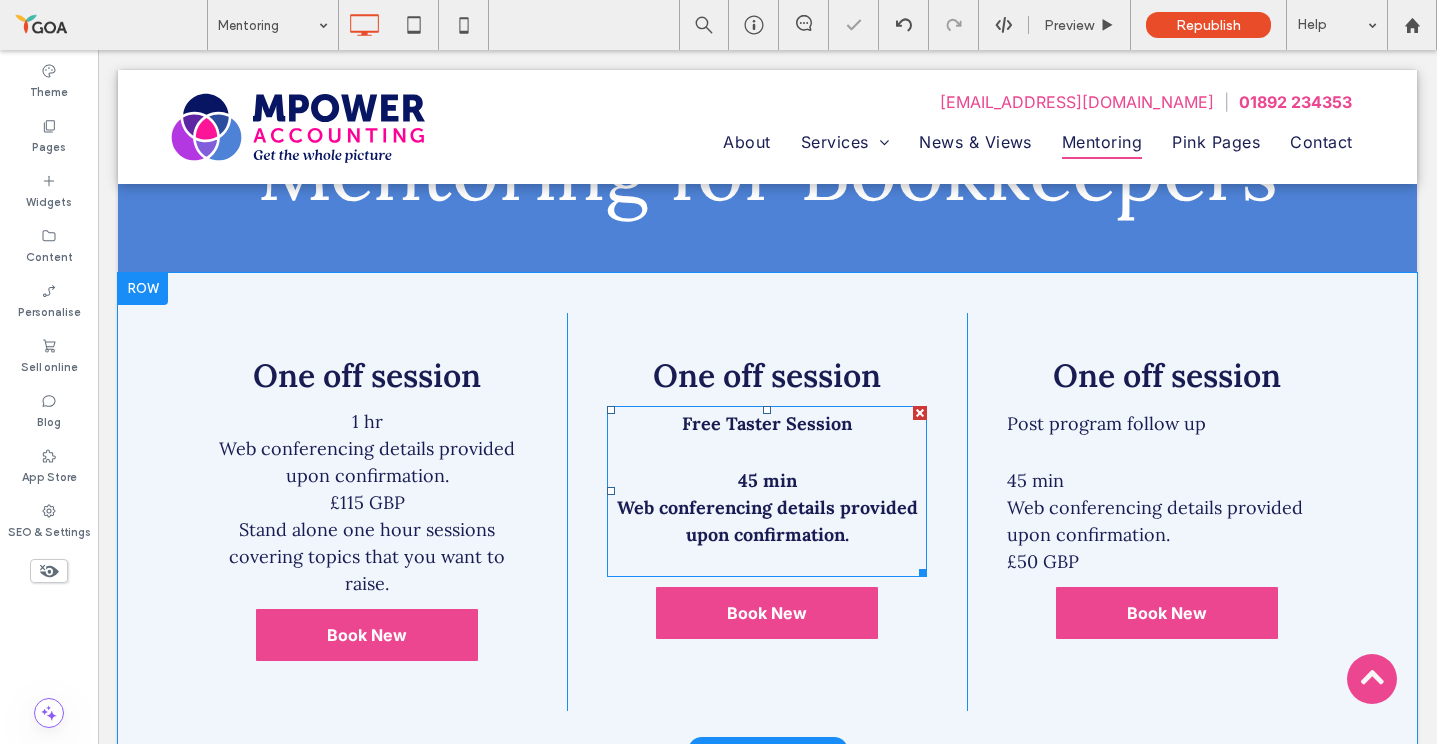 click on "45 min" at bounding box center [767, 480] 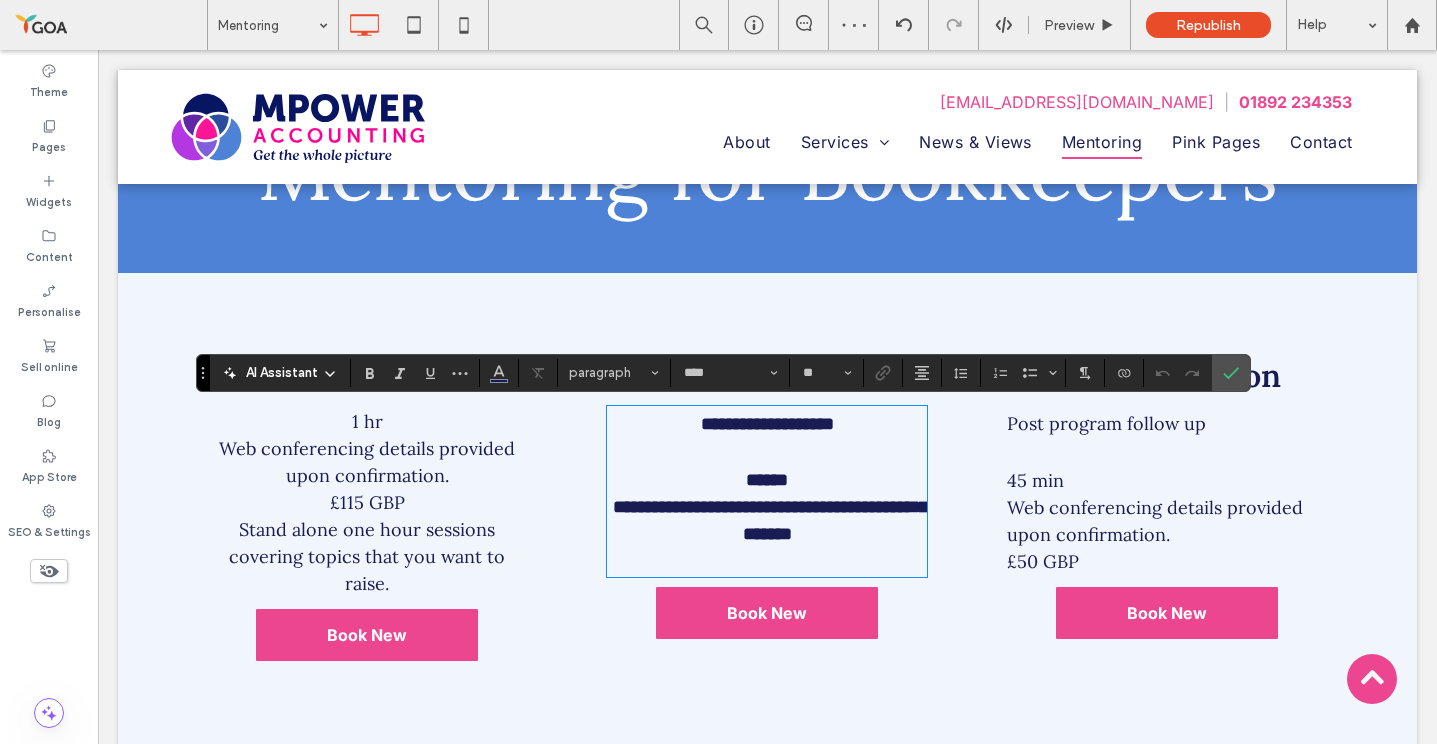 click at bounding box center [767, 453] 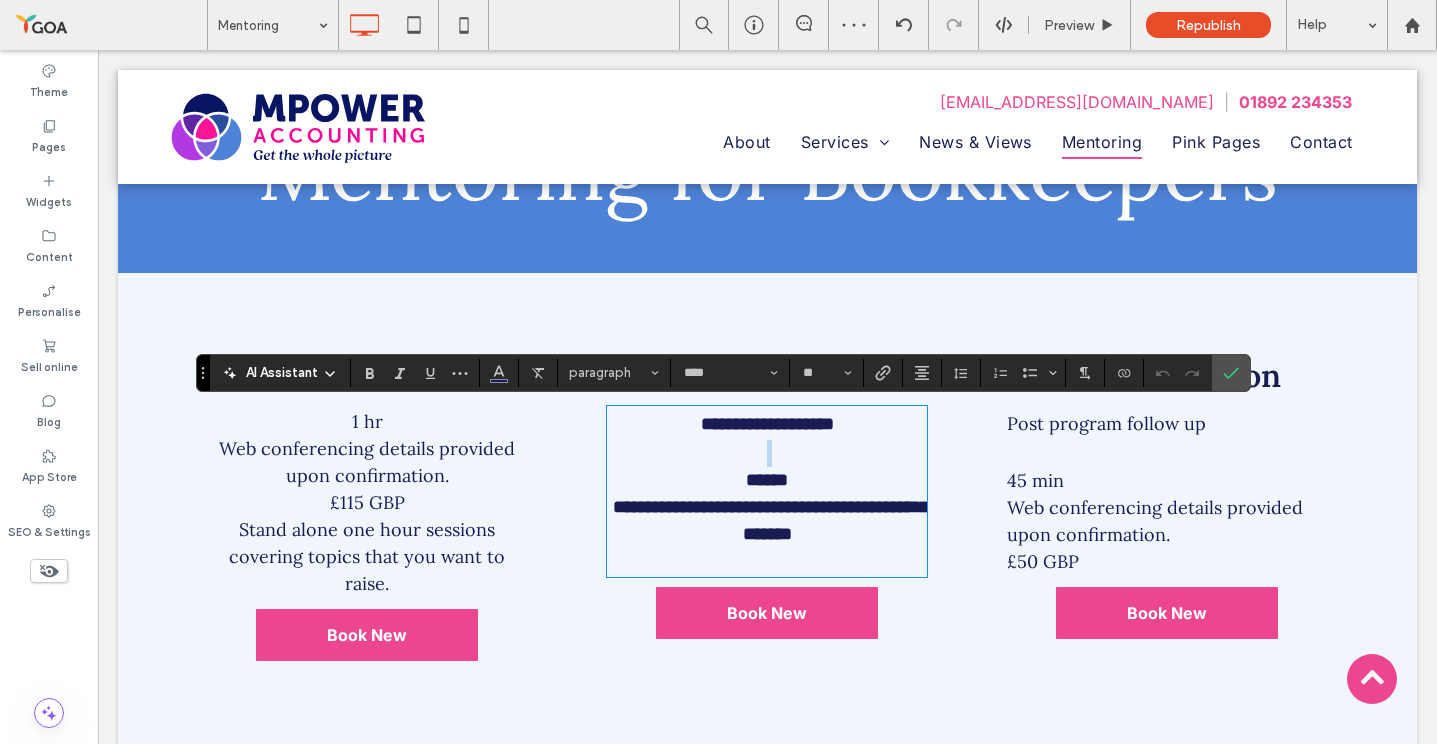 click at bounding box center [767, 453] 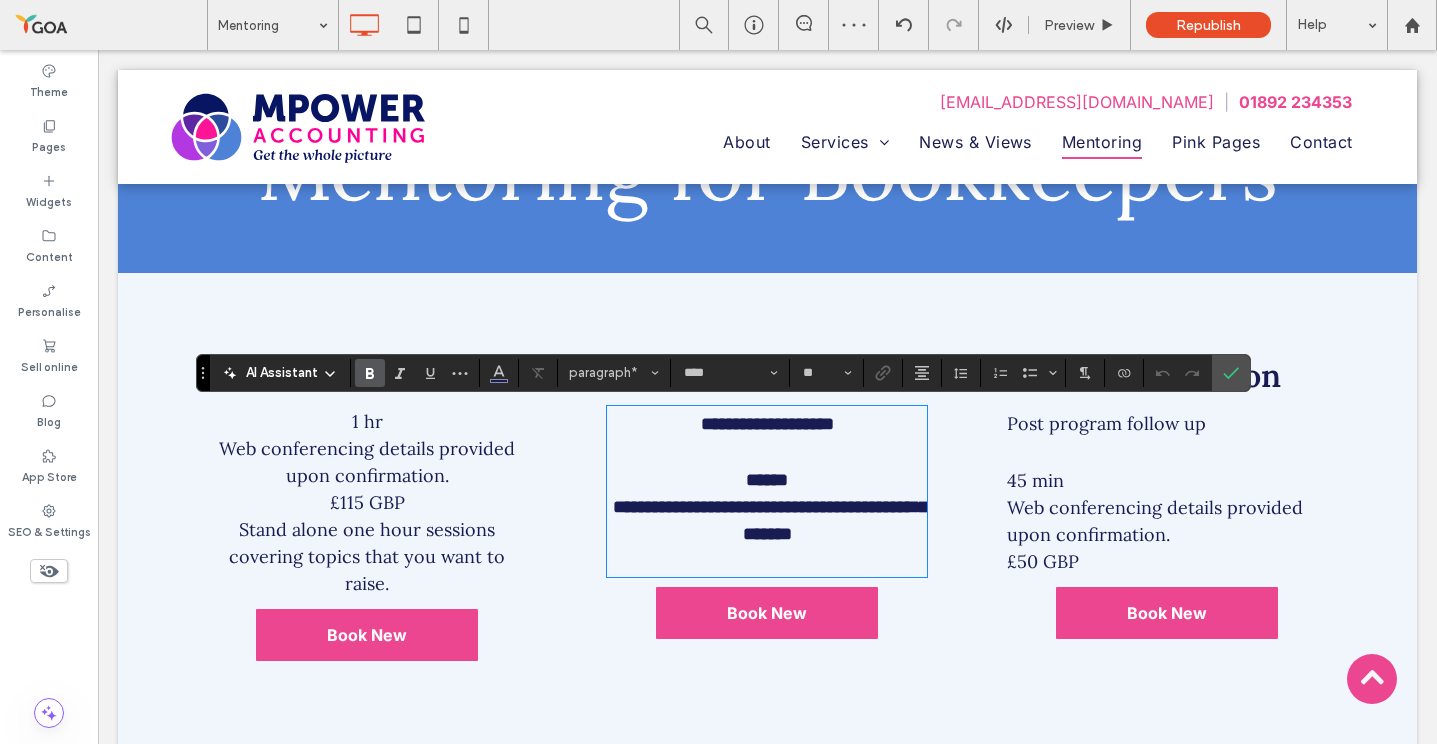 click on "**********" at bounding box center (767, 424) 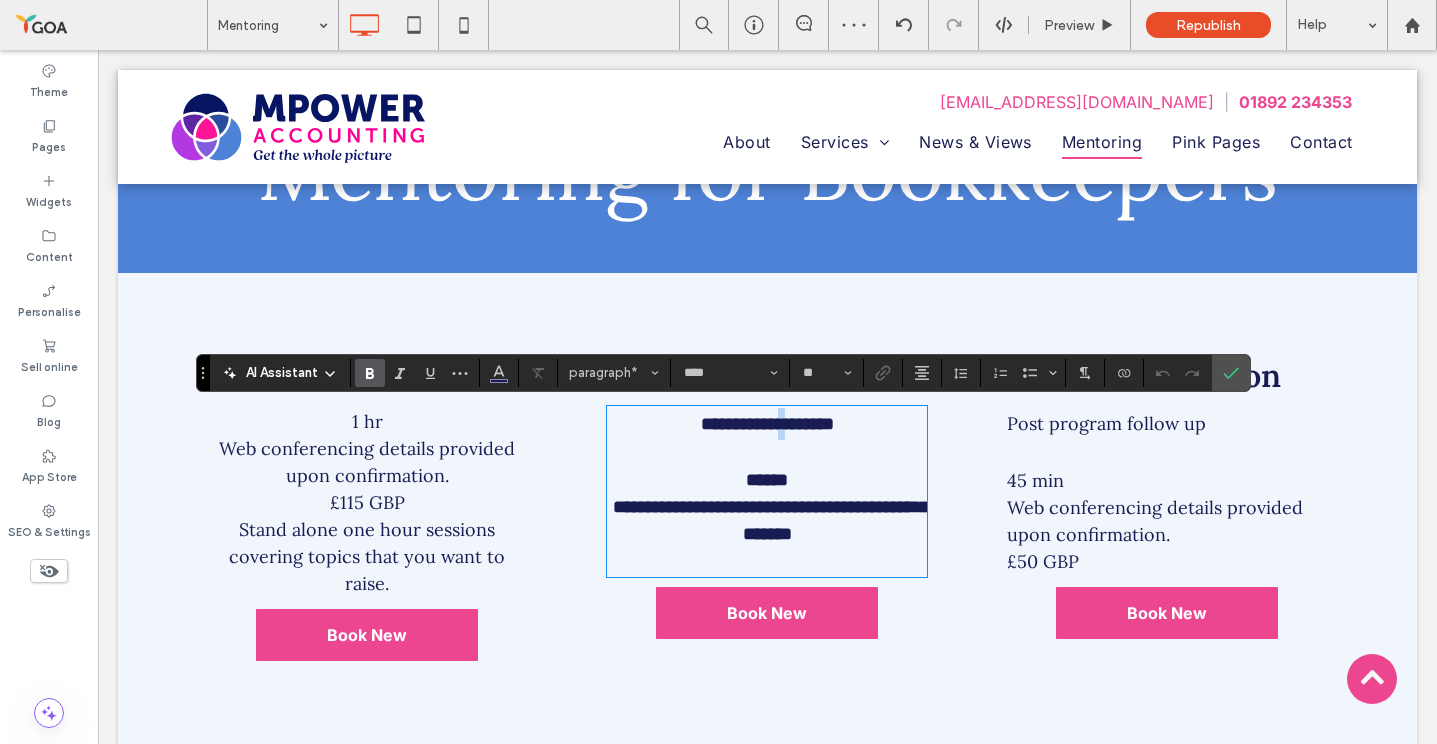 click on "**********" at bounding box center (767, 424) 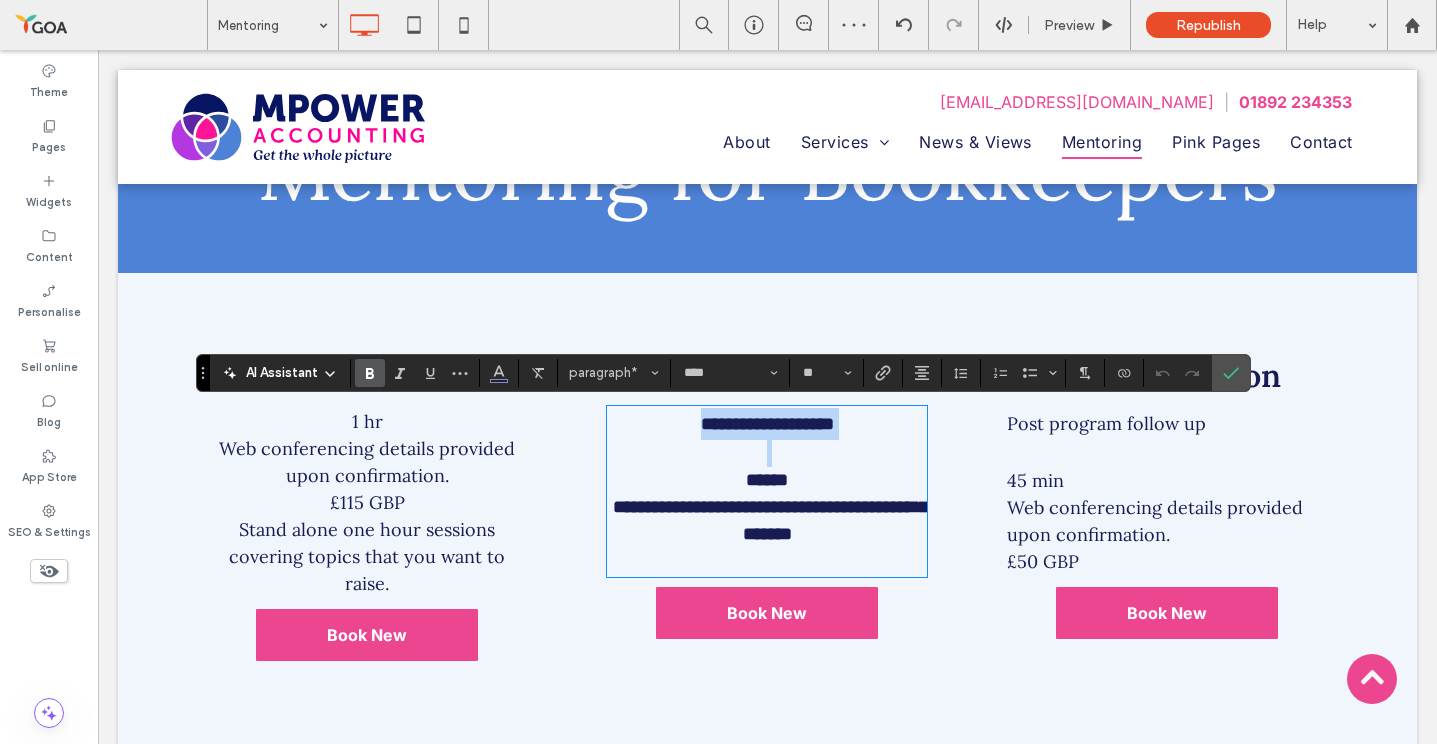 click on "**********" at bounding box center (767, 424) 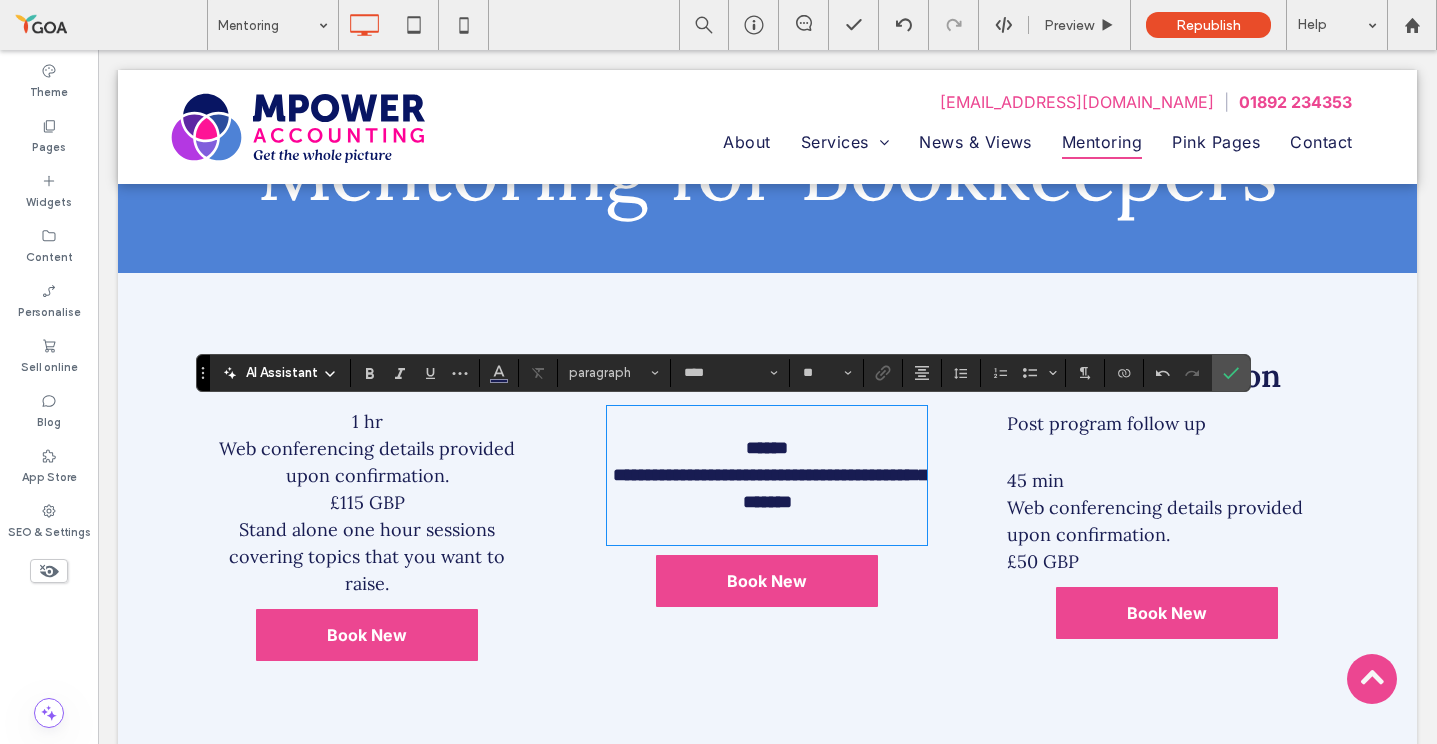click on "******" at bounding box center (767, 435) 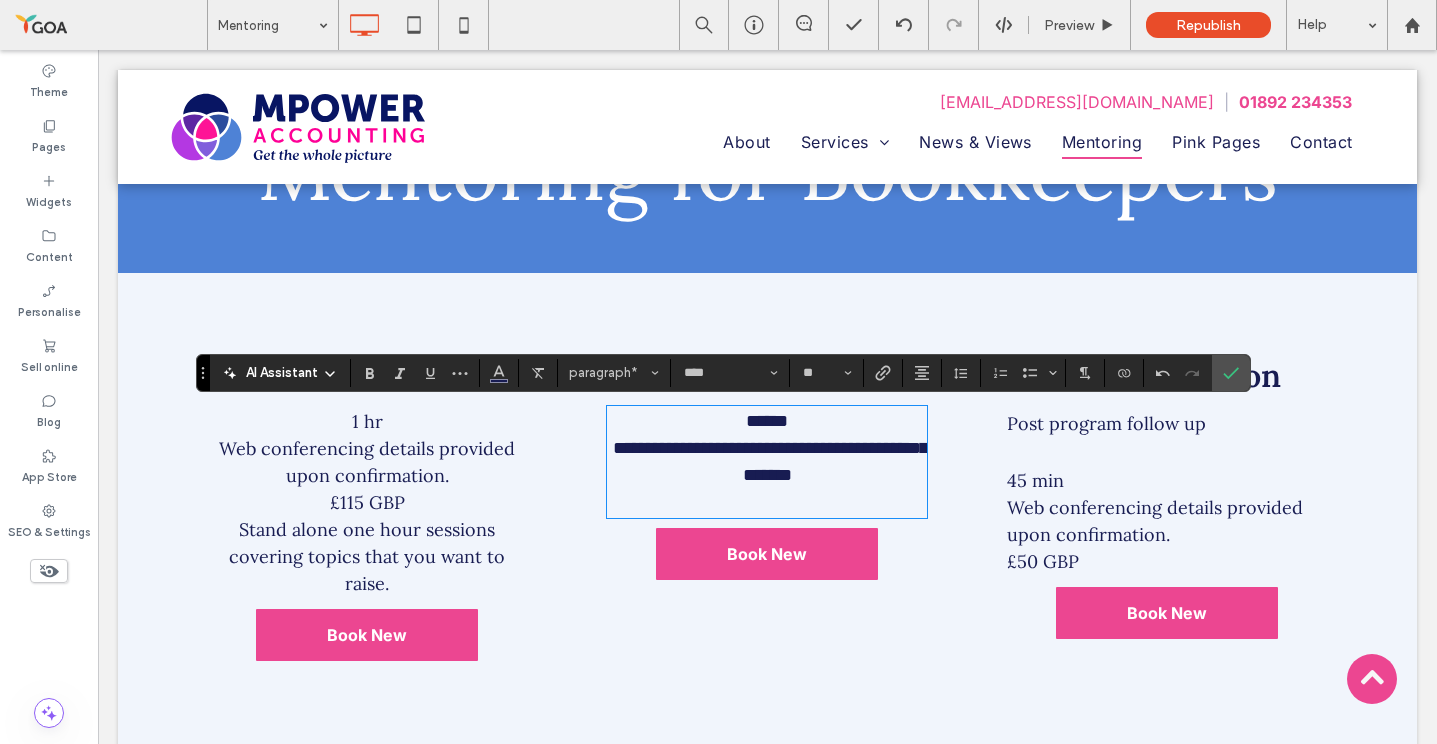 click on "**********" at bounding box center [767, 462] 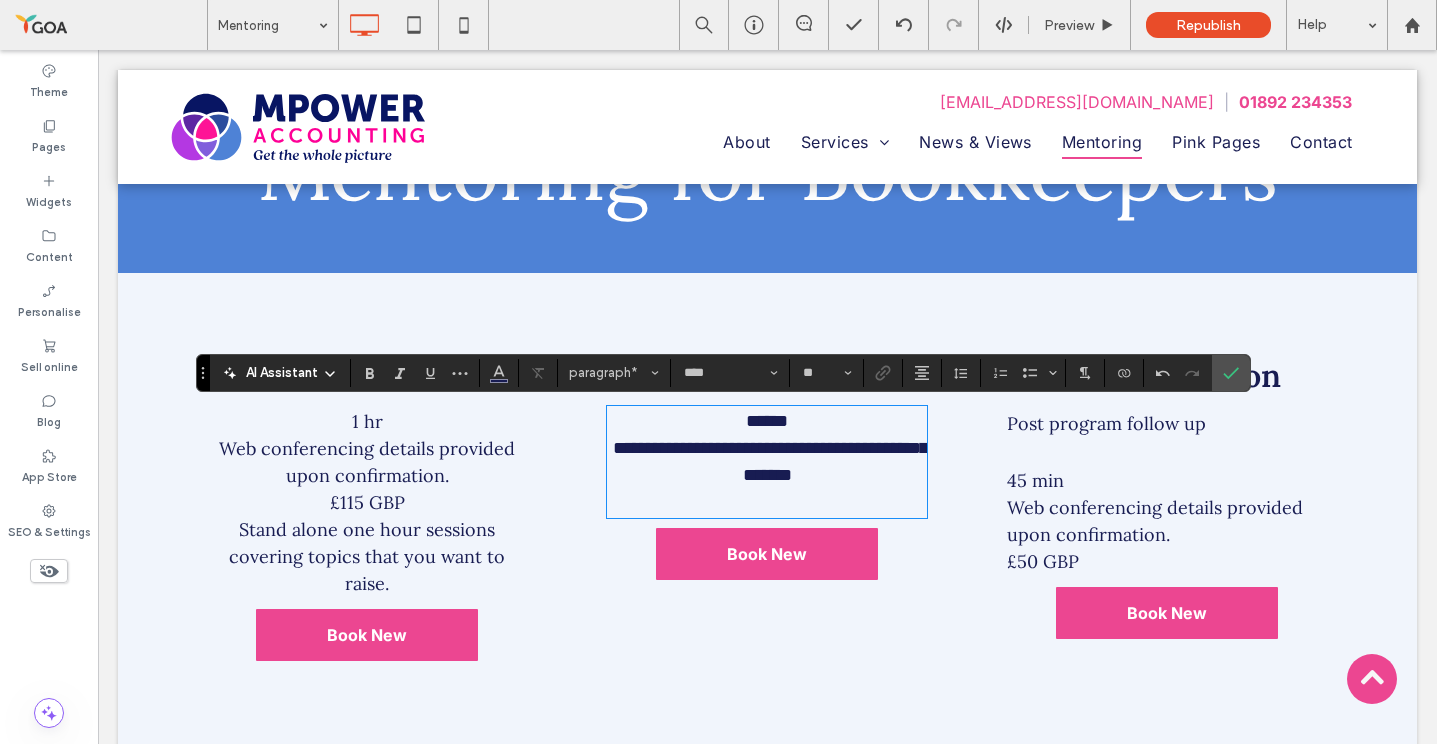 click on "**********" at bounding box center (770, 461) 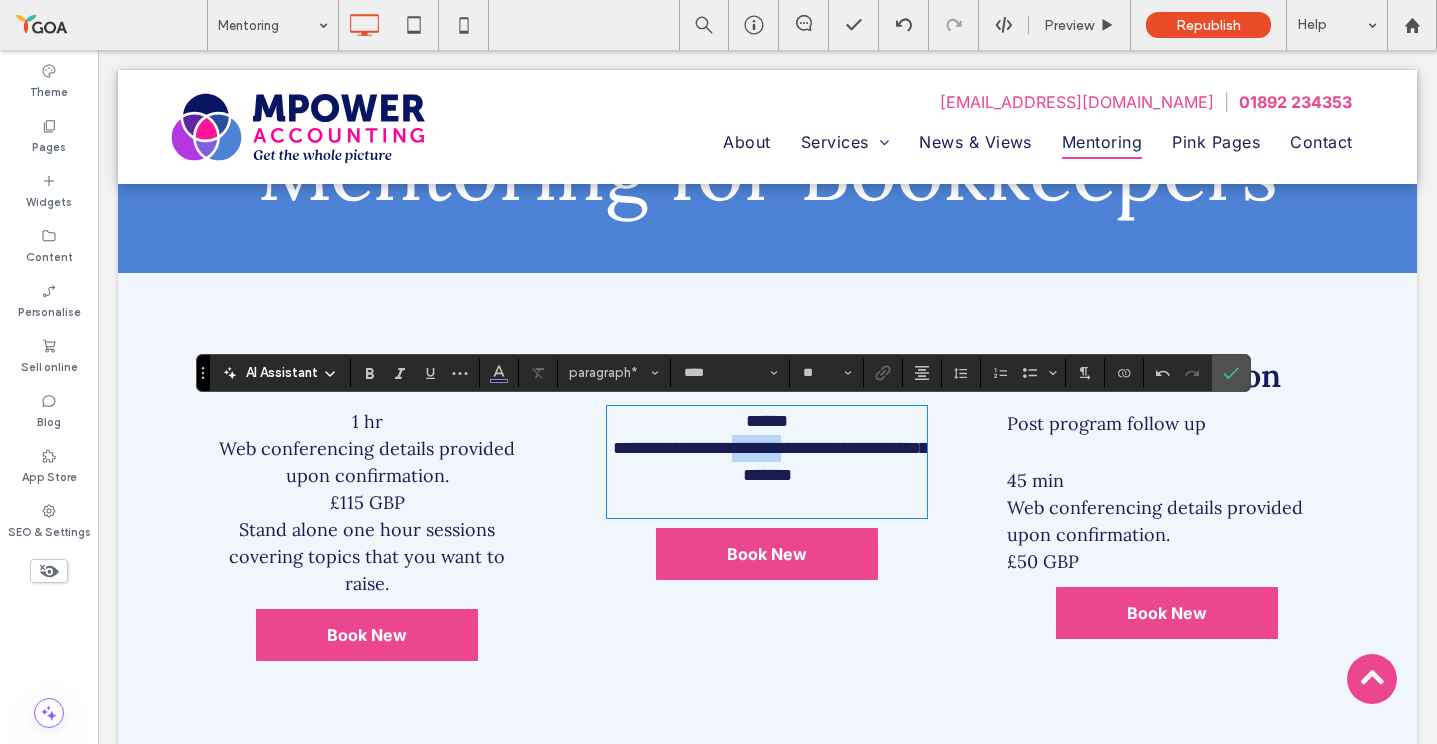 click on "**********" at bounding box center (770, 461) 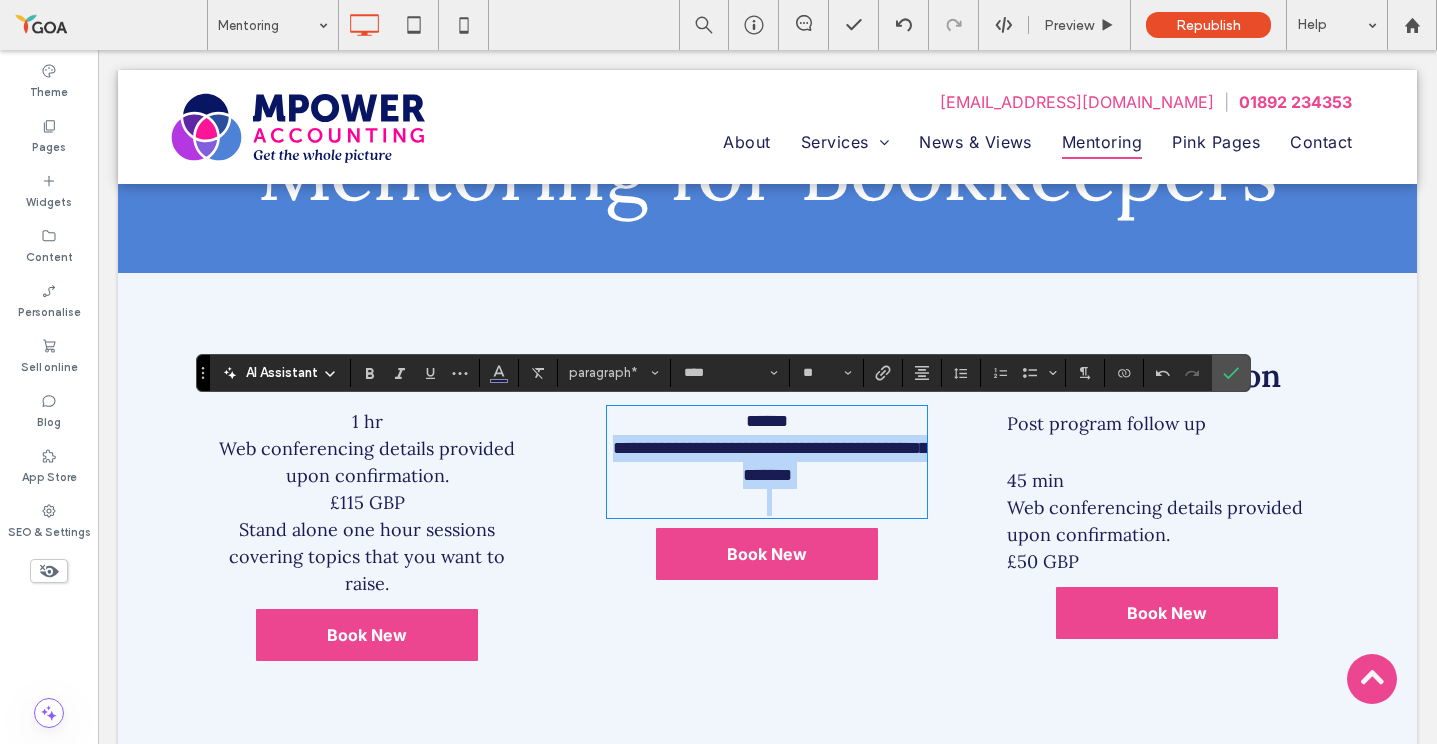 click on "**********" at bounding box center (770, 461) 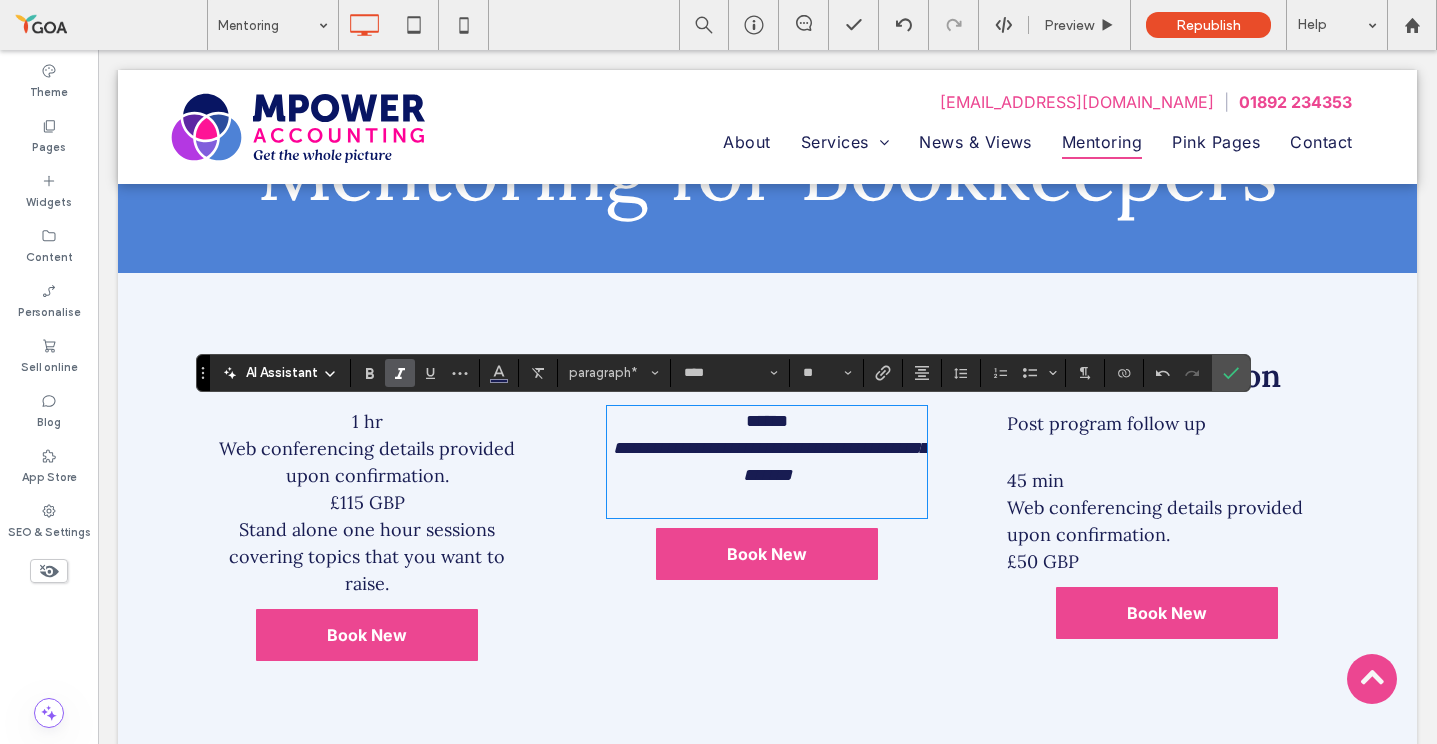 click on "Web conferencing details provided upon confirmation." at bounding box center (367, 462) 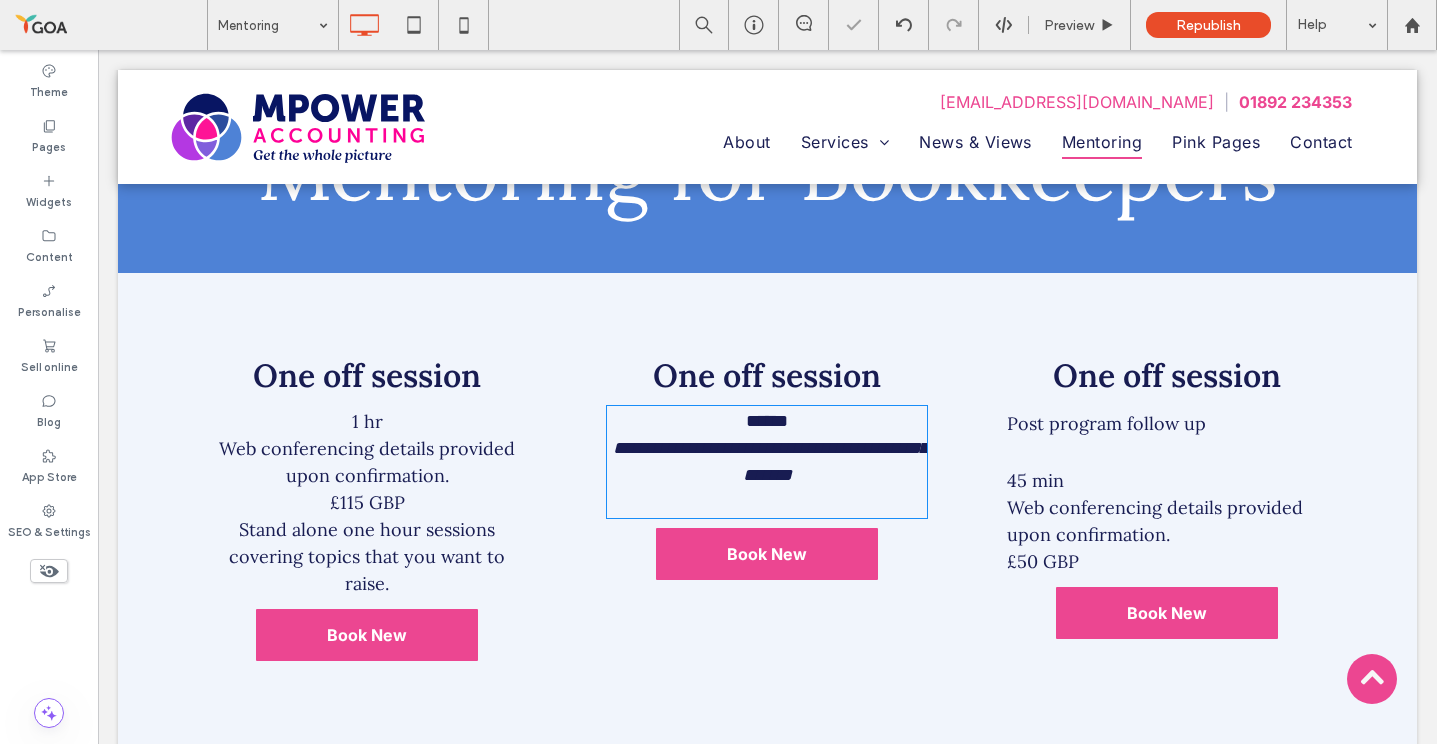 click on "Web conferencing details provided upon confirmation." at bounding box center [367, 462] 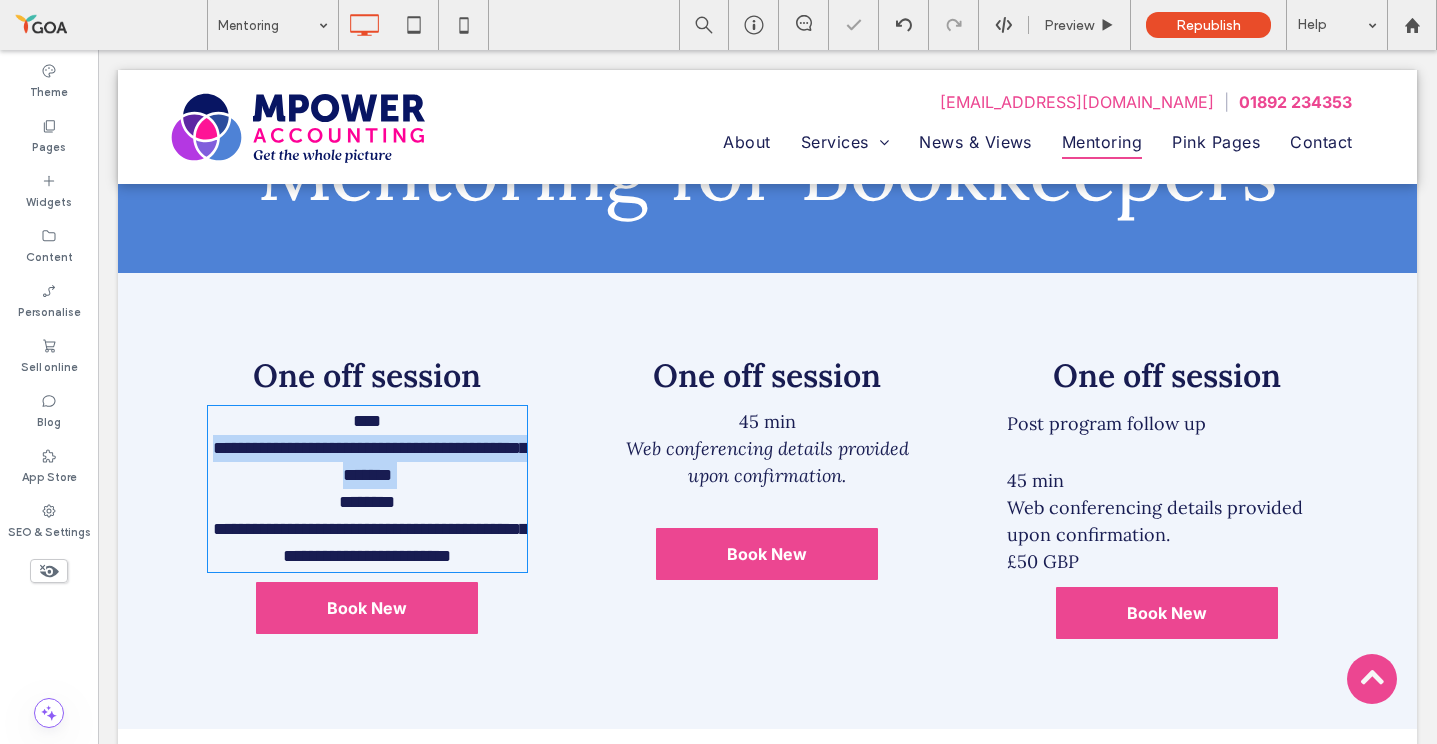 click on "**********" at bounding box center (370, 461) 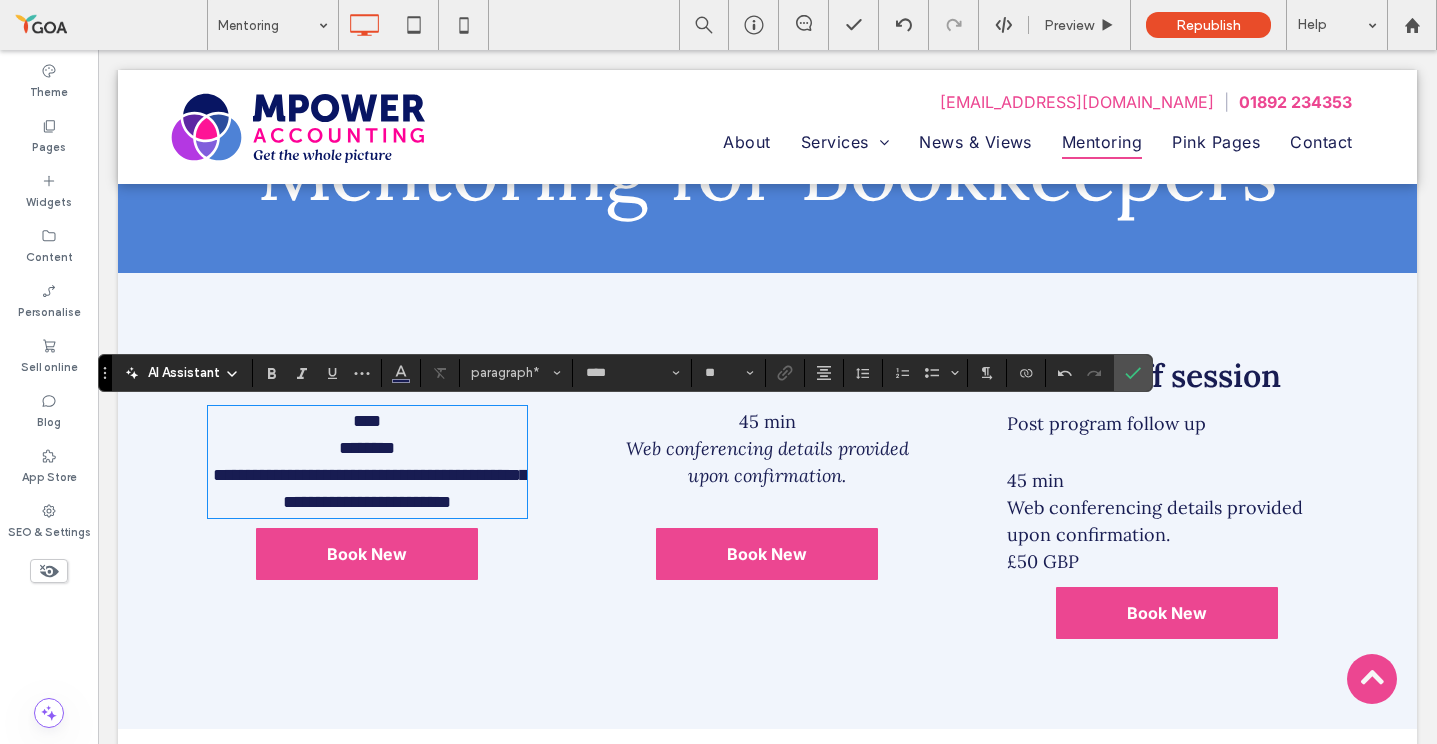 click on "**********" at bounding box center [370, 488] 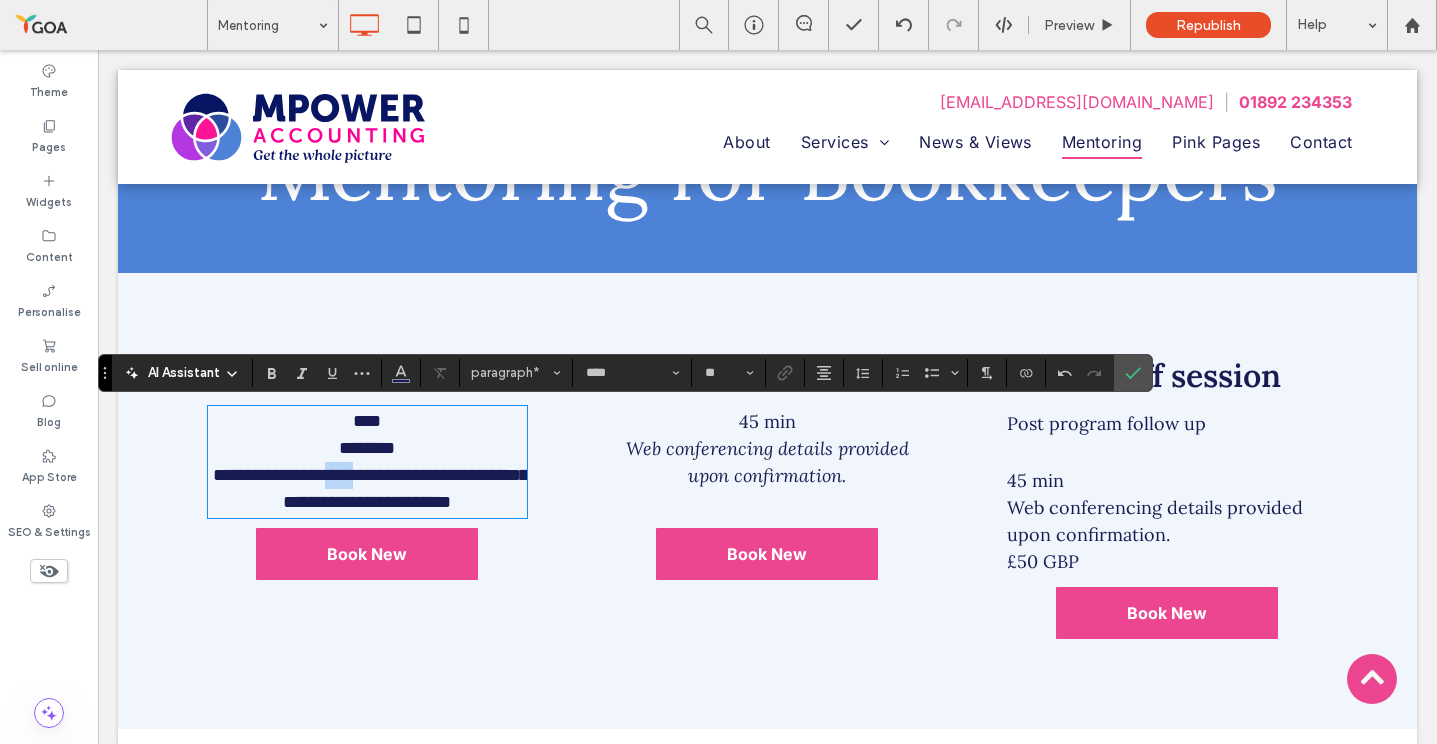 click on "**********" at bounding box center [370, 488] 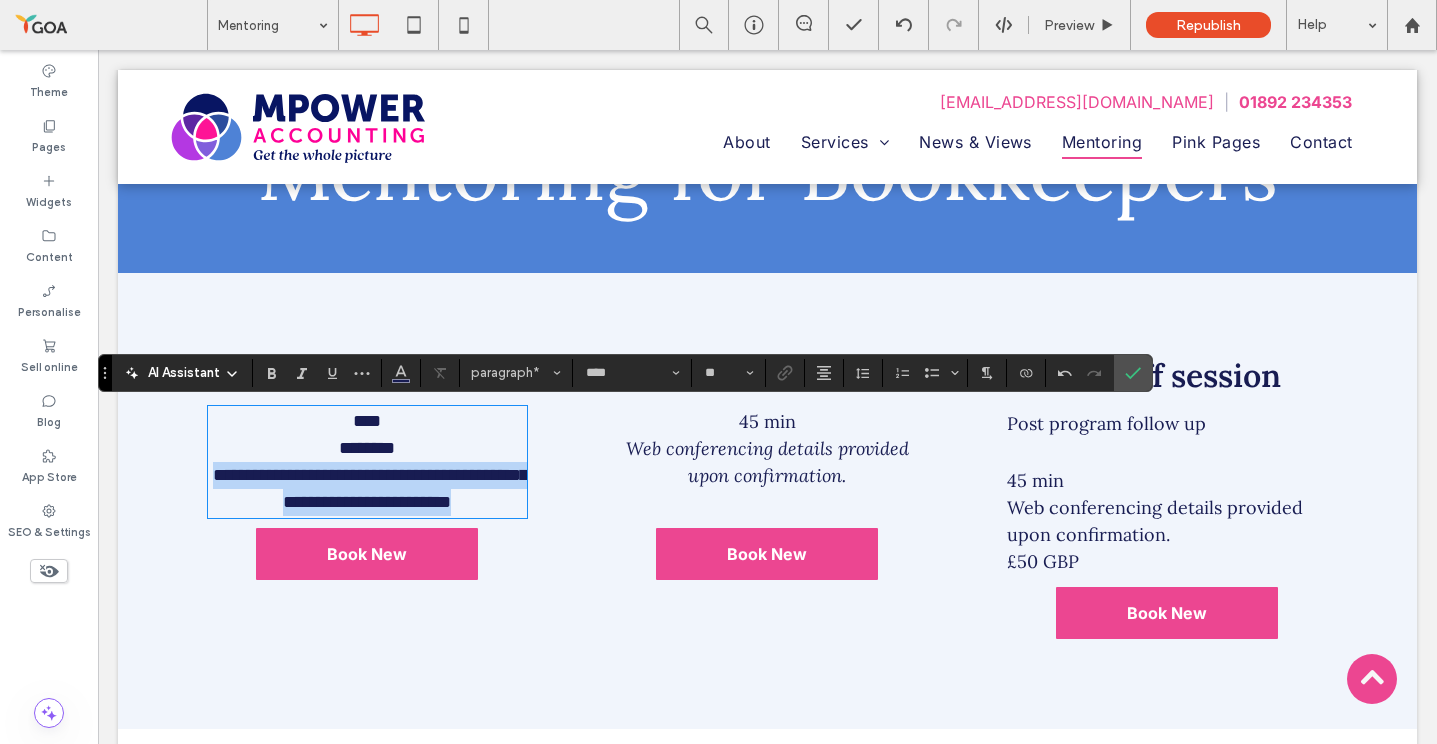 click on "**********" at bounding box center [370, 488] 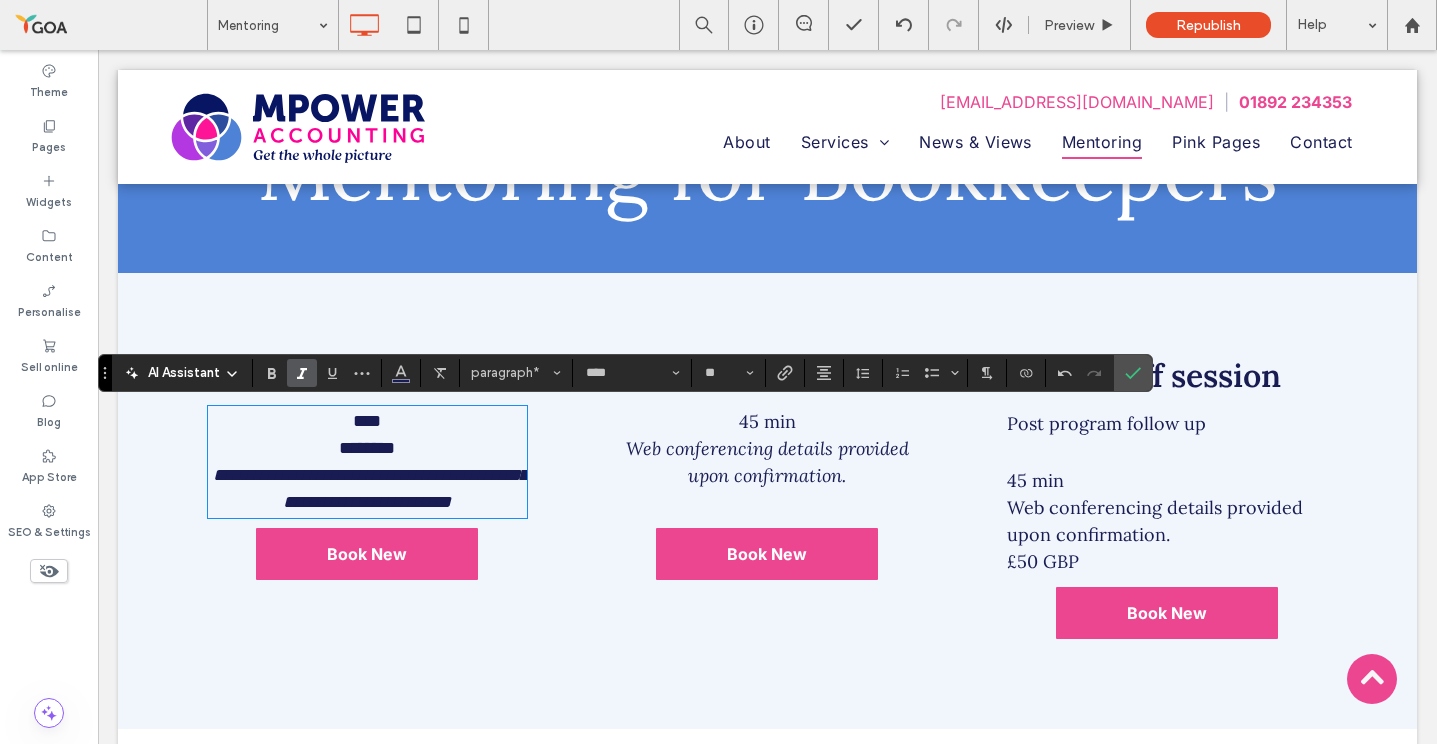click on "**********" at bounding box center (368, 489) 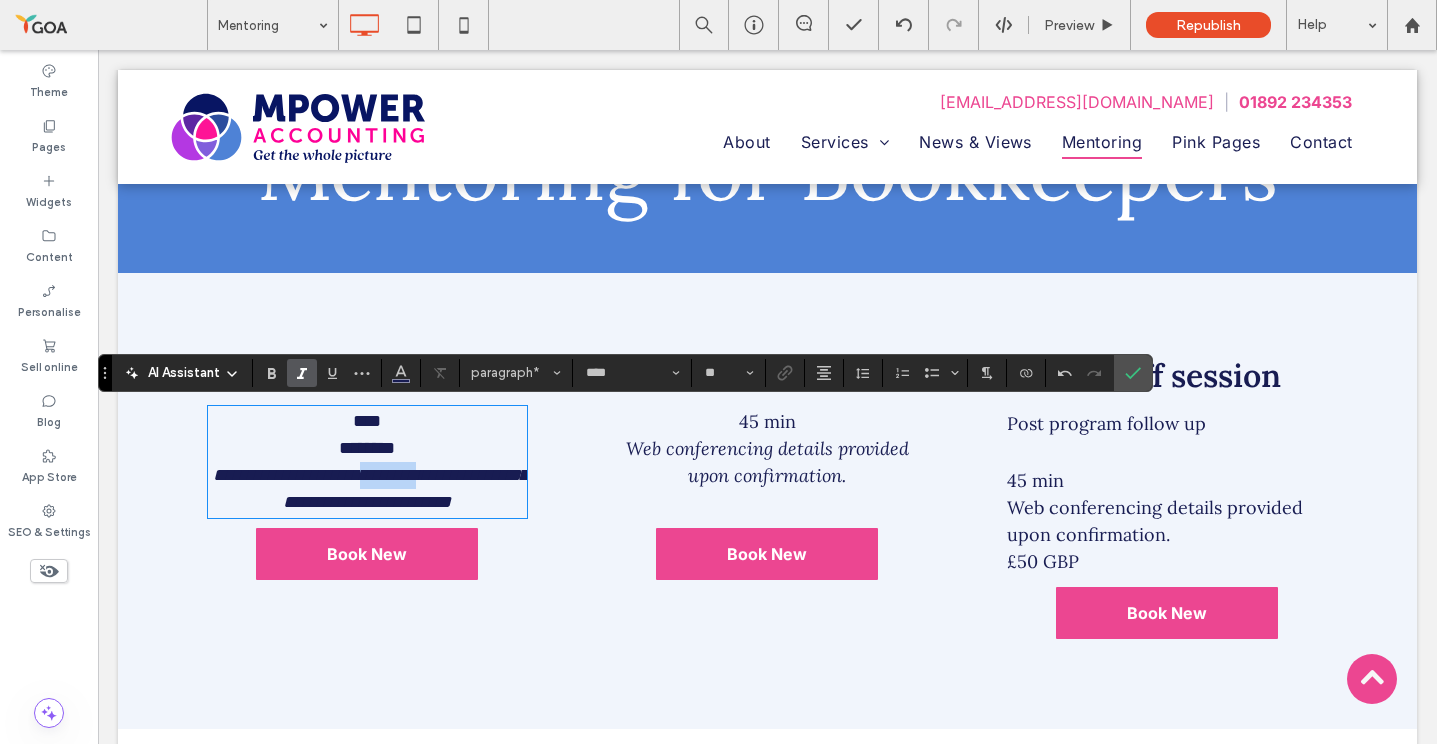 click on "**********" at bounding box center (368, 489) 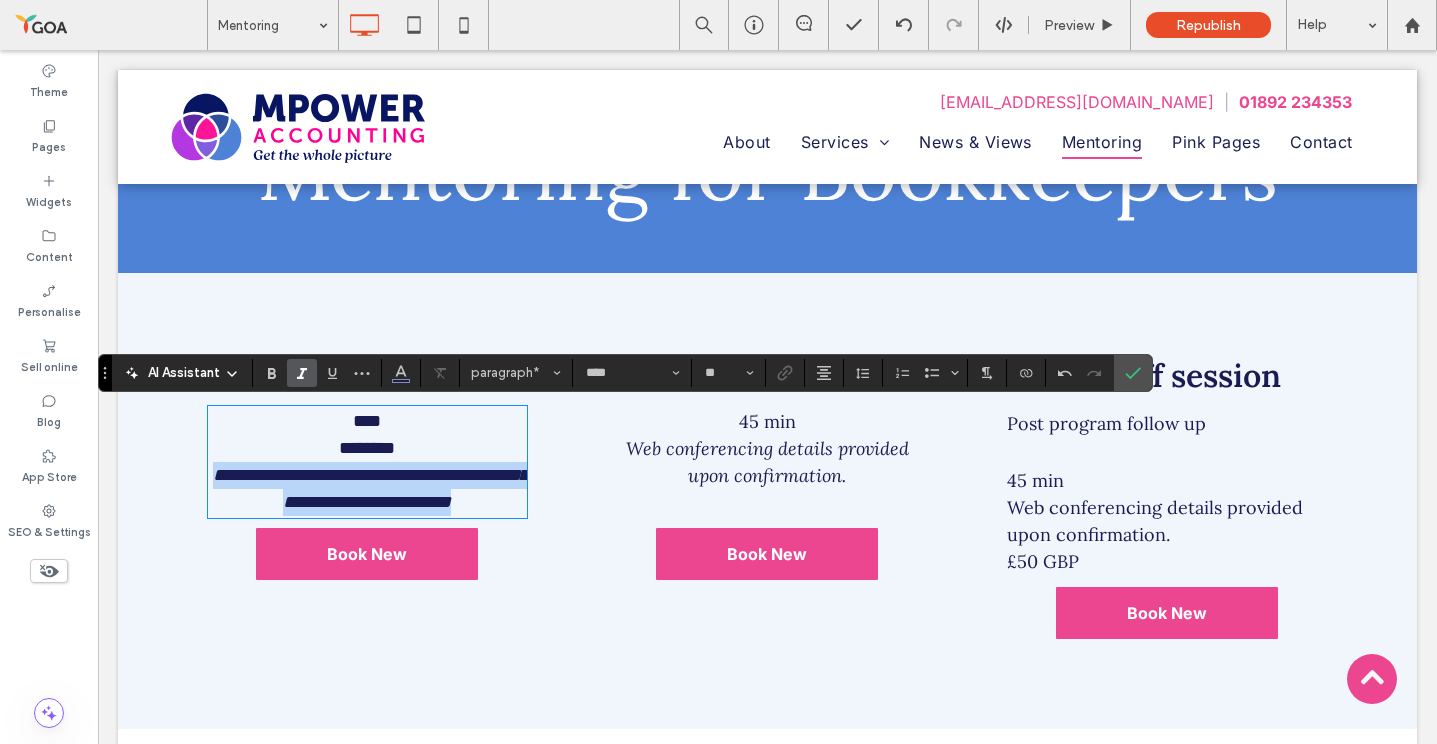 click on "**********" at bounding box center (368, 489) 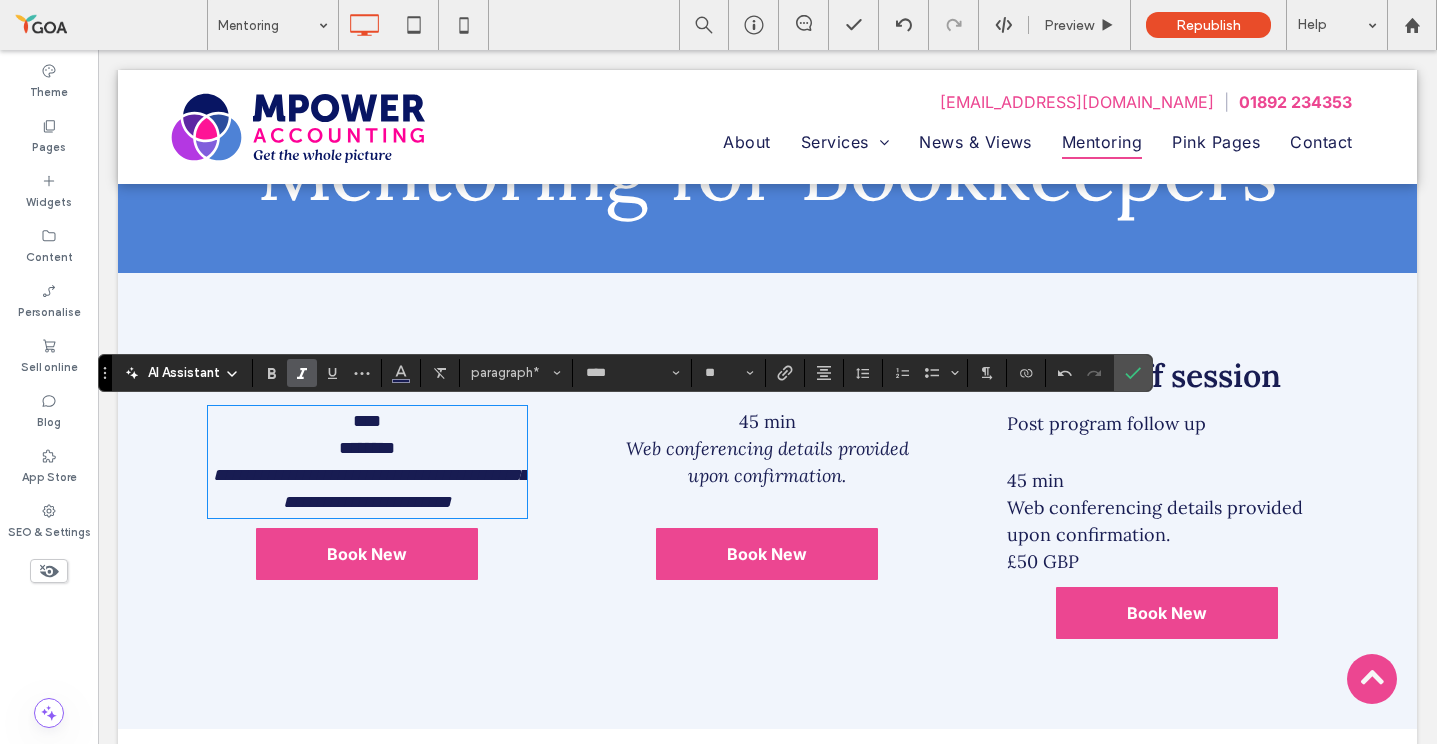 click on "********" at bounding box center [367, 448] 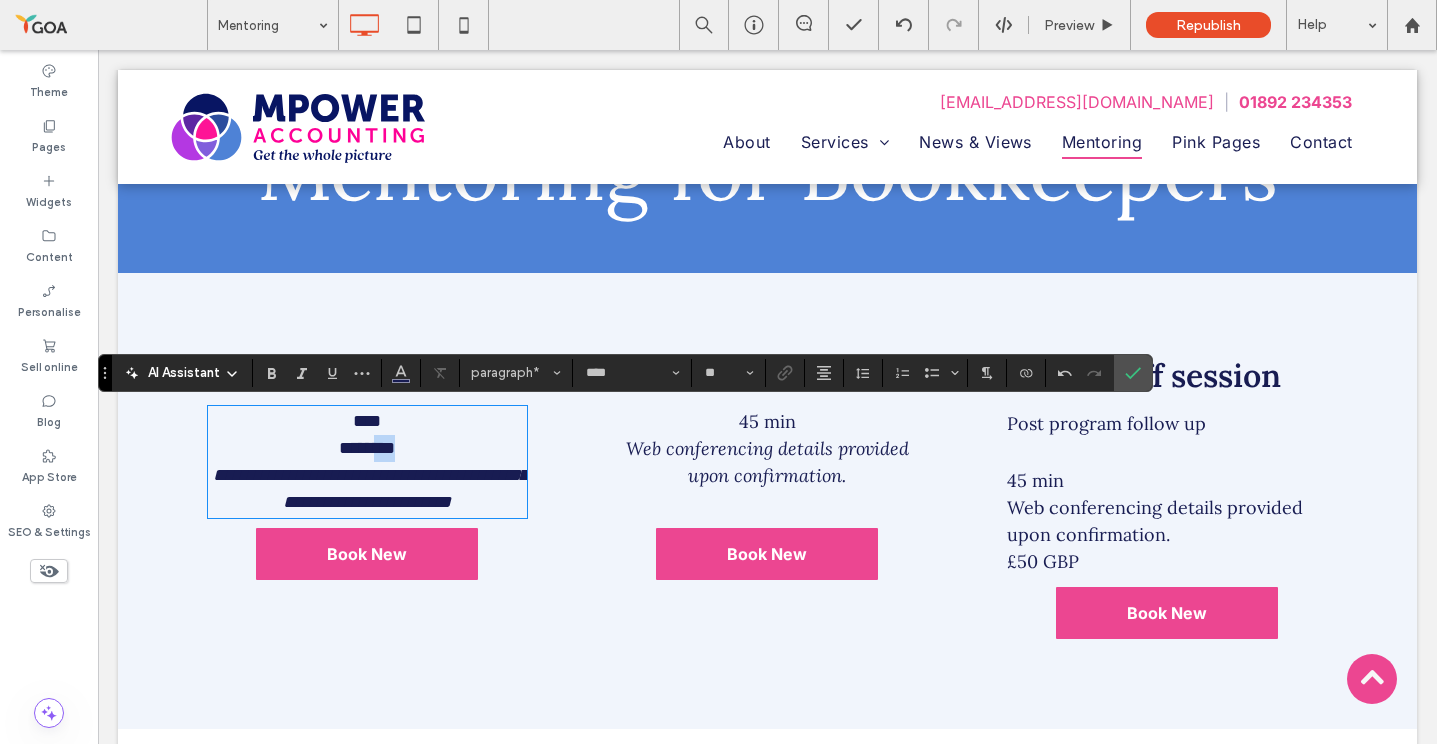 click on "********" at bounding box center [367, 448] 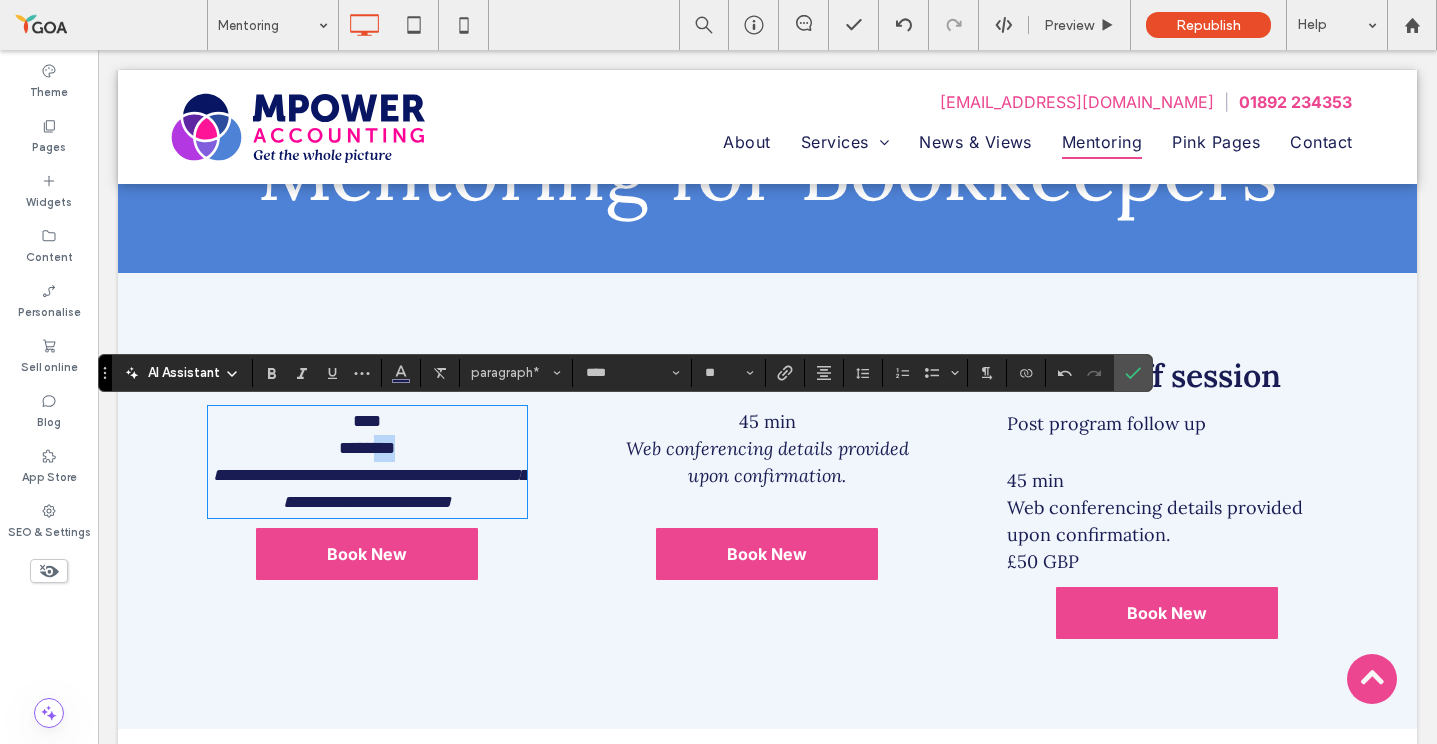 click on "********" at bounding box center [367, 448] 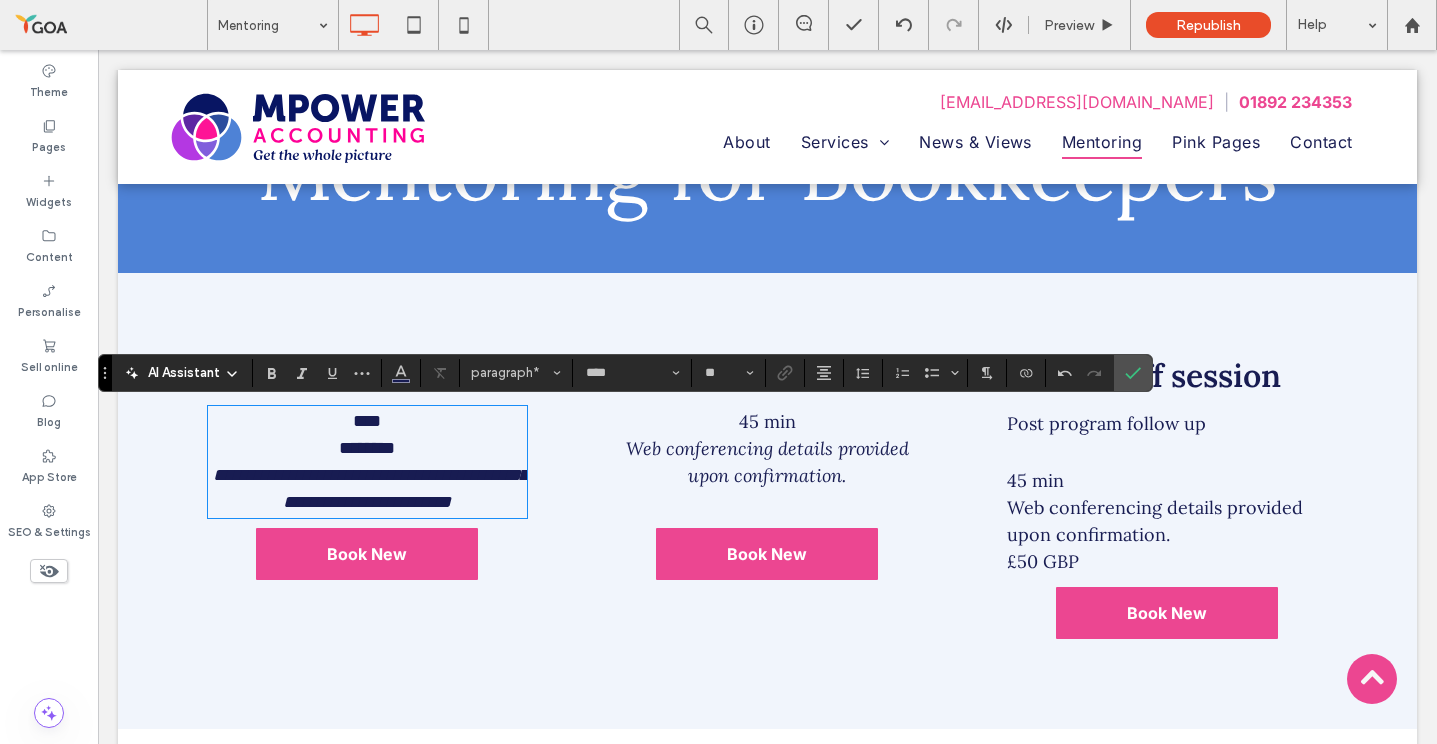 click on "********" at bounding box center (367, 448) 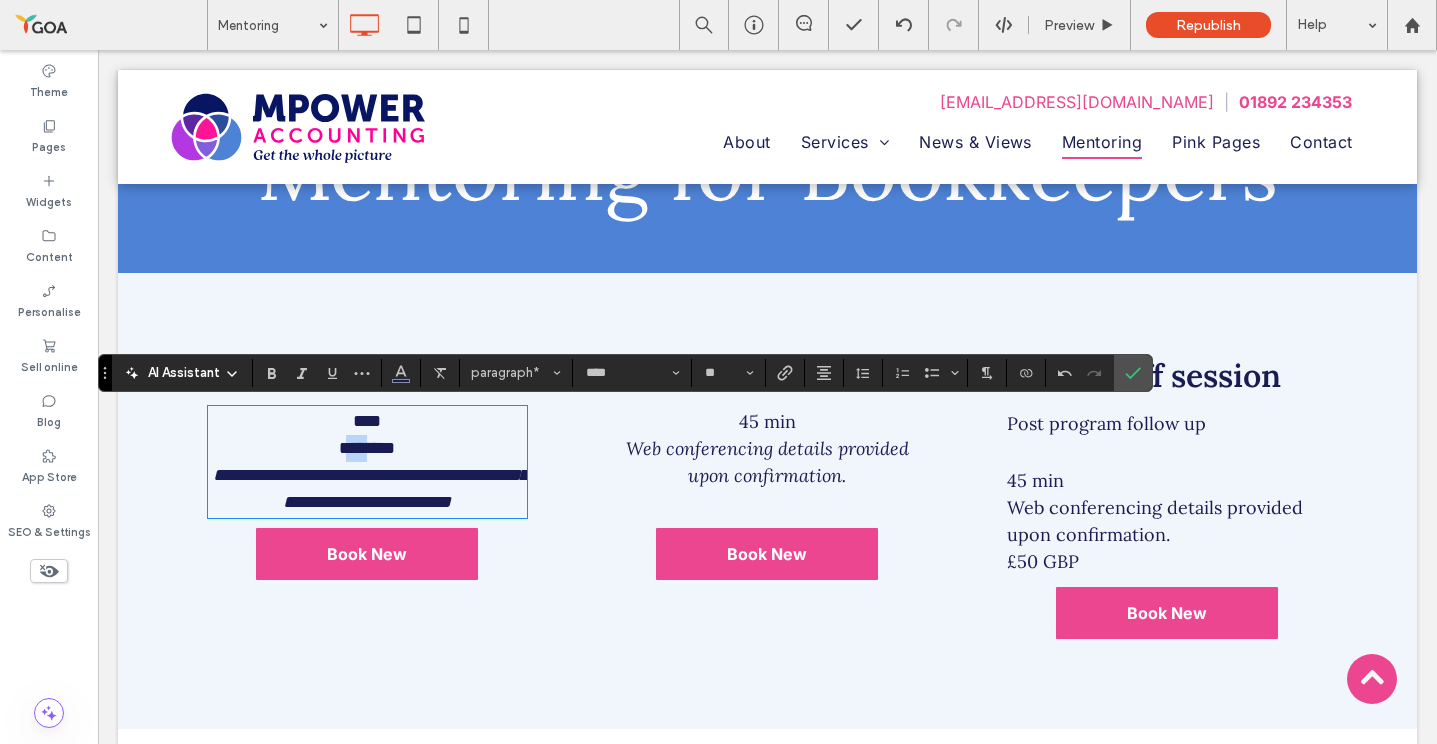 click on "********" at bounding box center (367, 448) 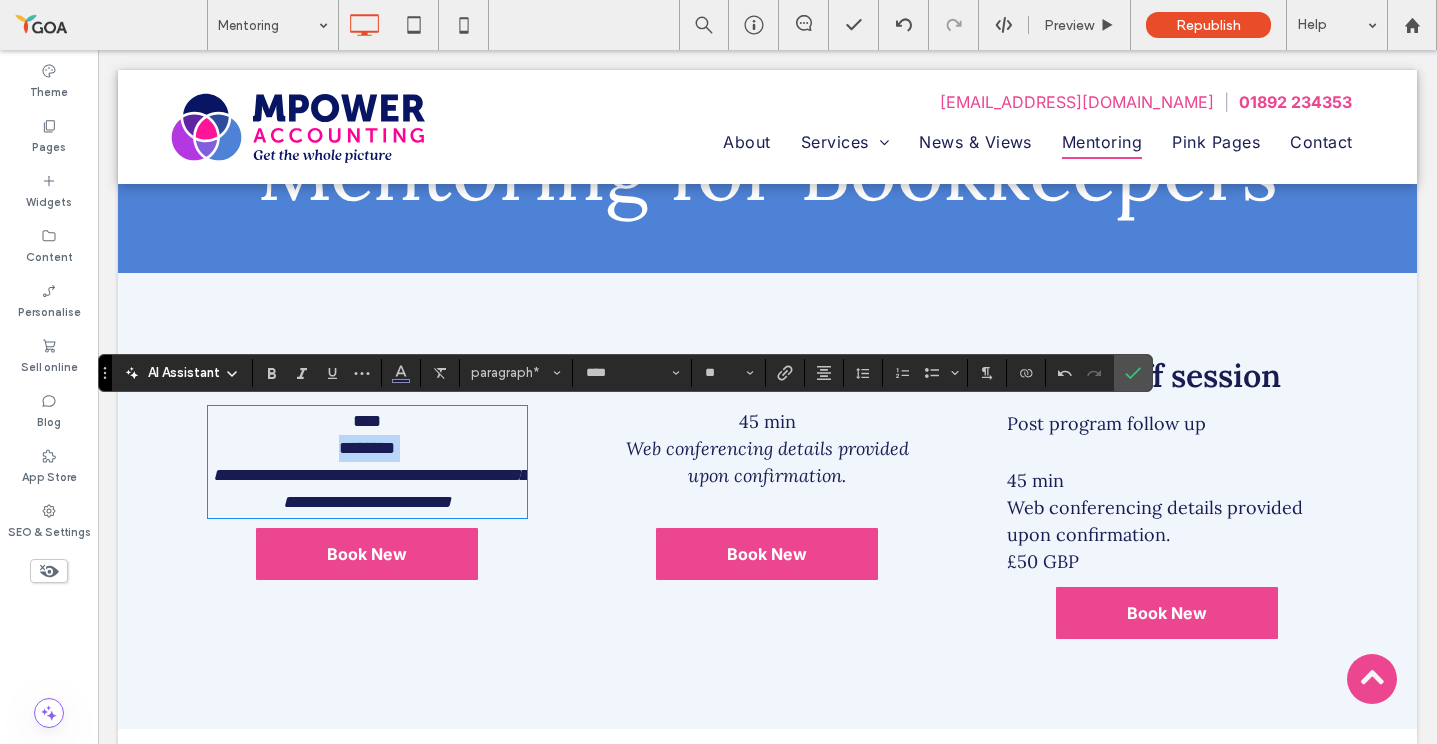 click on "********" at bounding box center [367, 448] 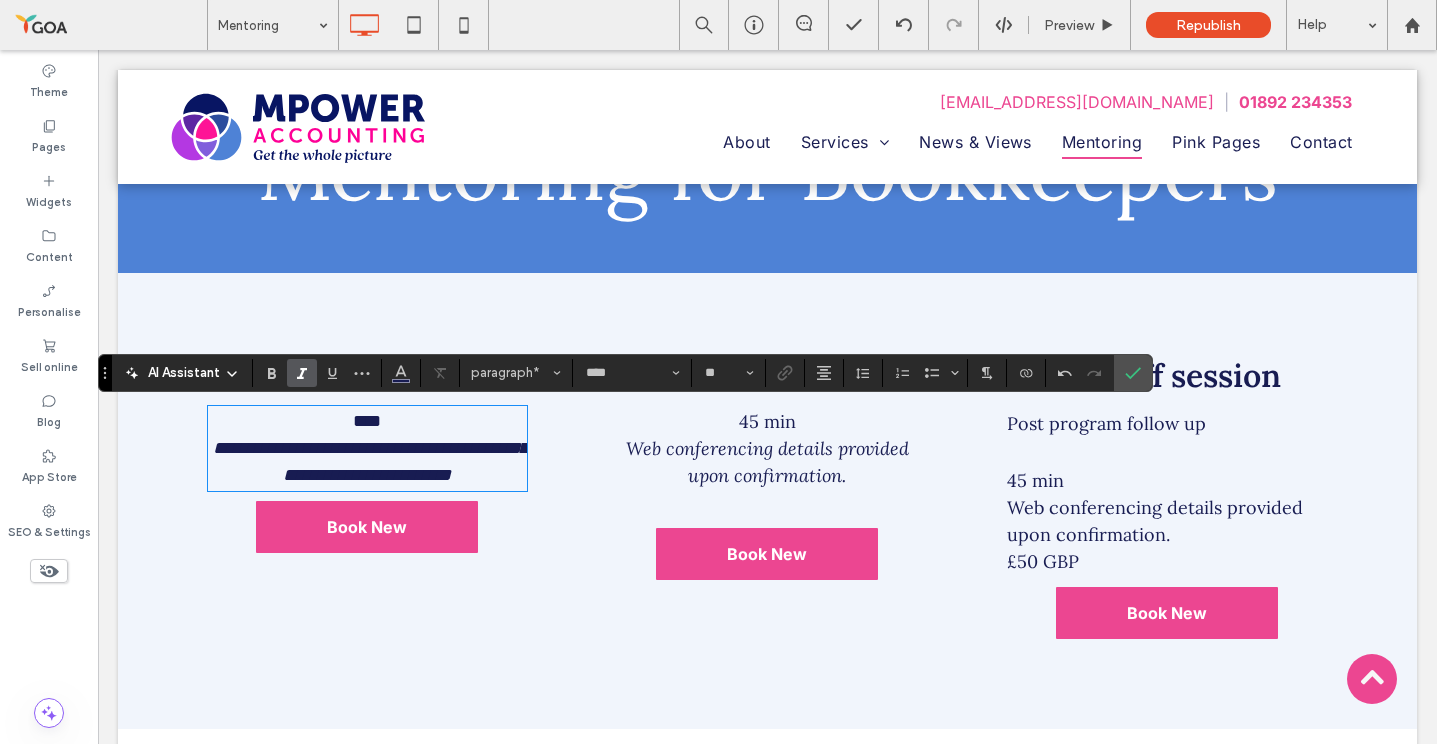 click on "**********" at bounding box center [368, 462] 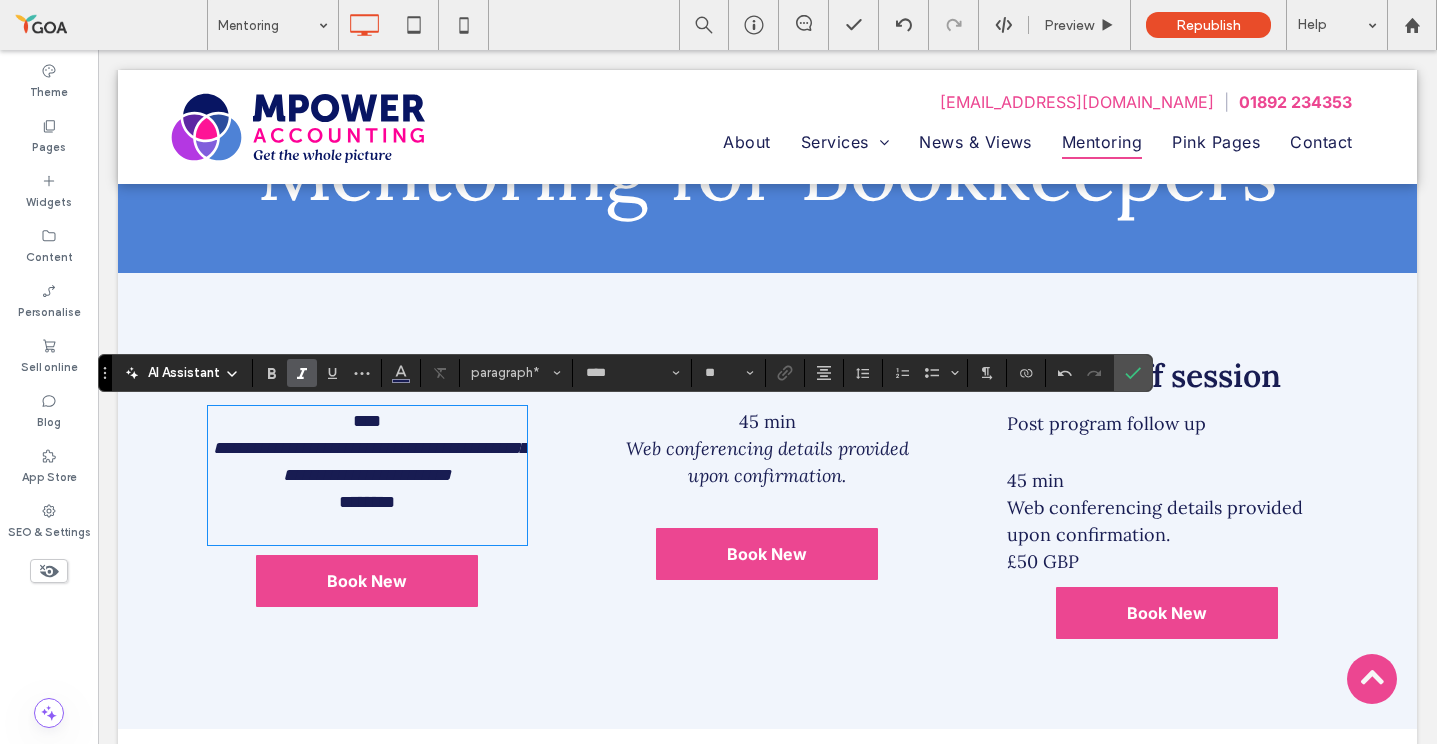 scroll, scrollTop: 0, scrollLeft: 0, axis: both 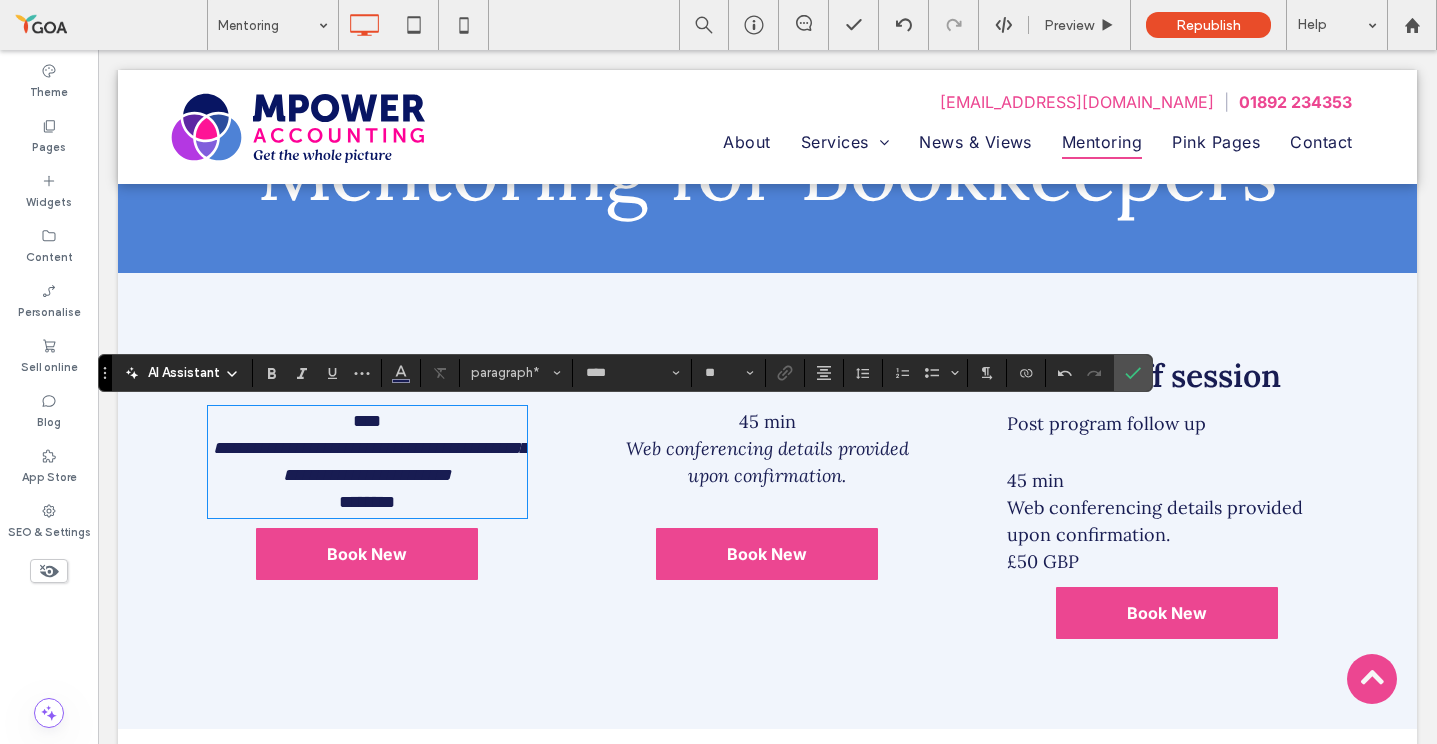 click on "********" at bounding box center [367, 502] 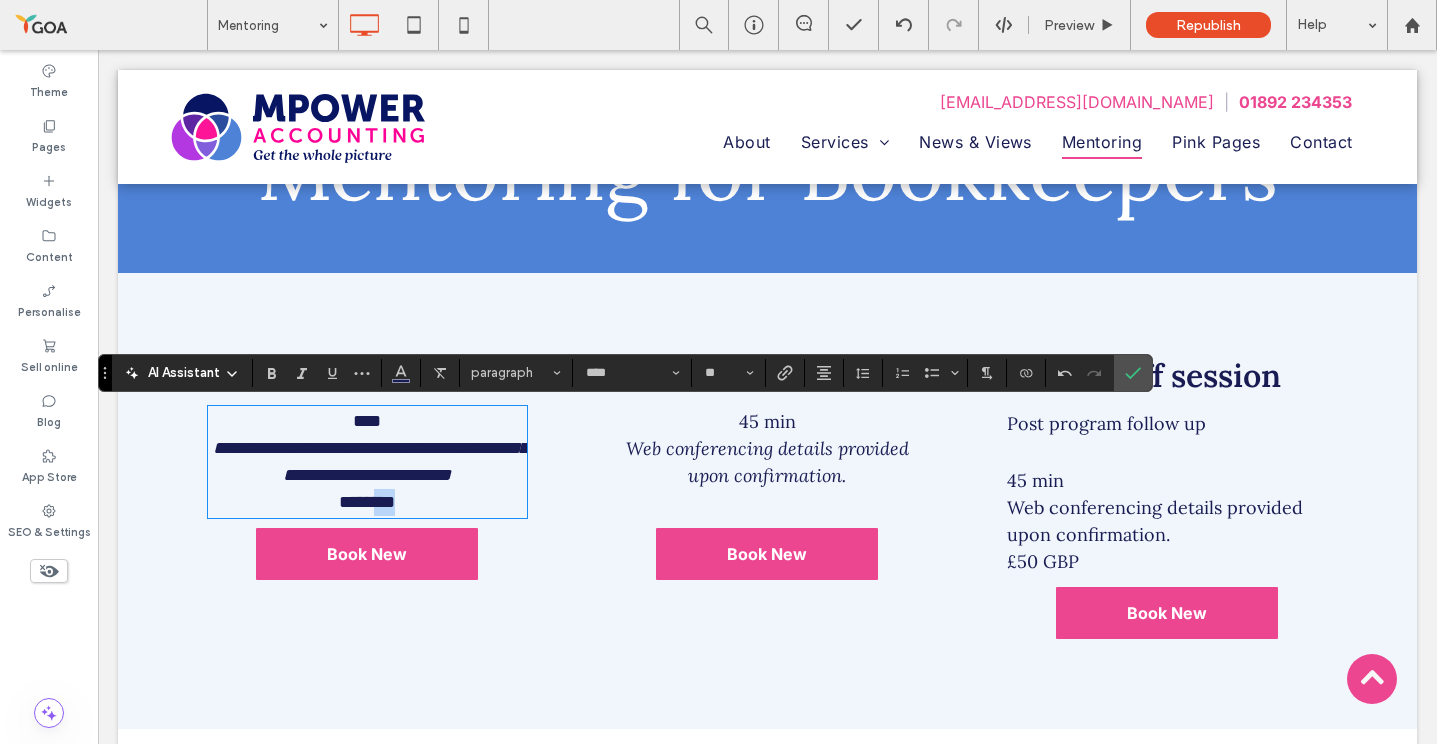 click on "********" at bounding box center (367, 502) 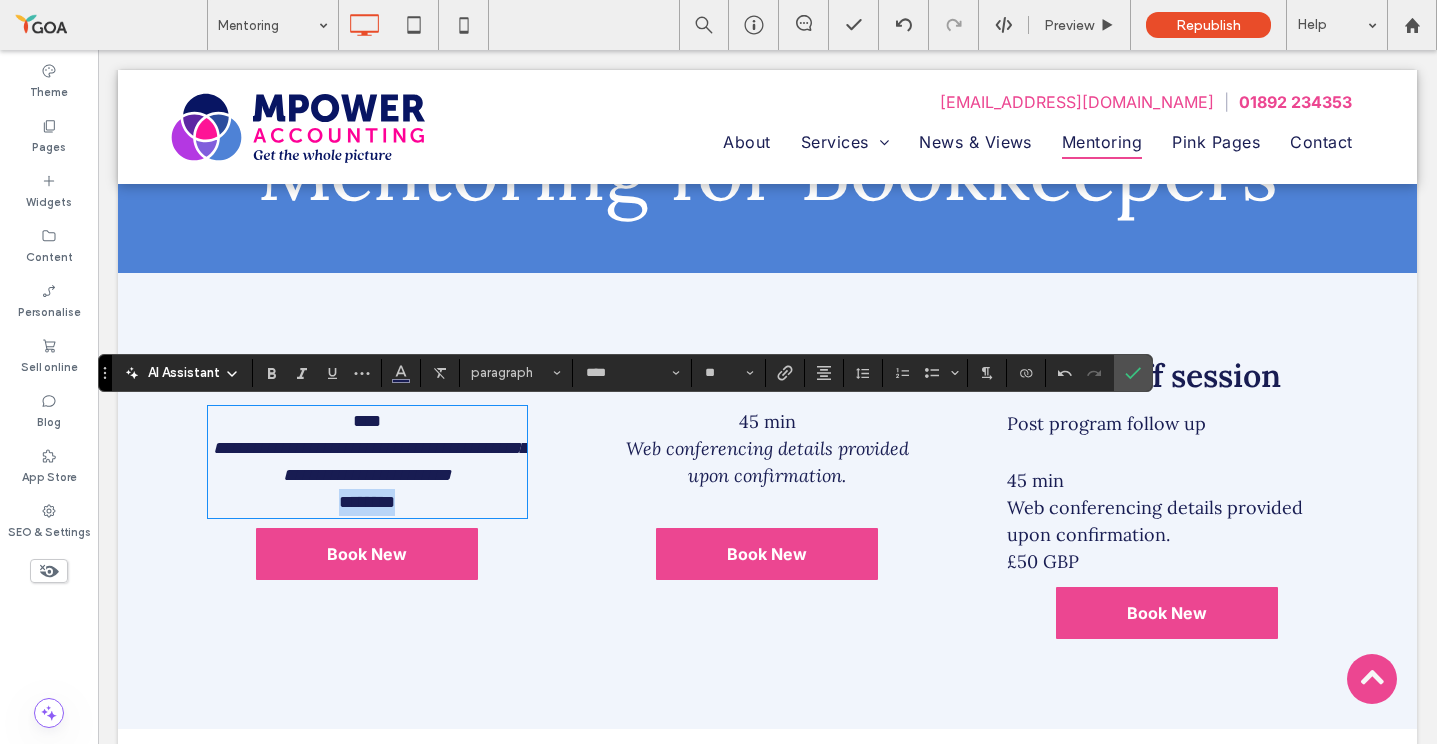 click on "********" at bounding box center [367, 502] 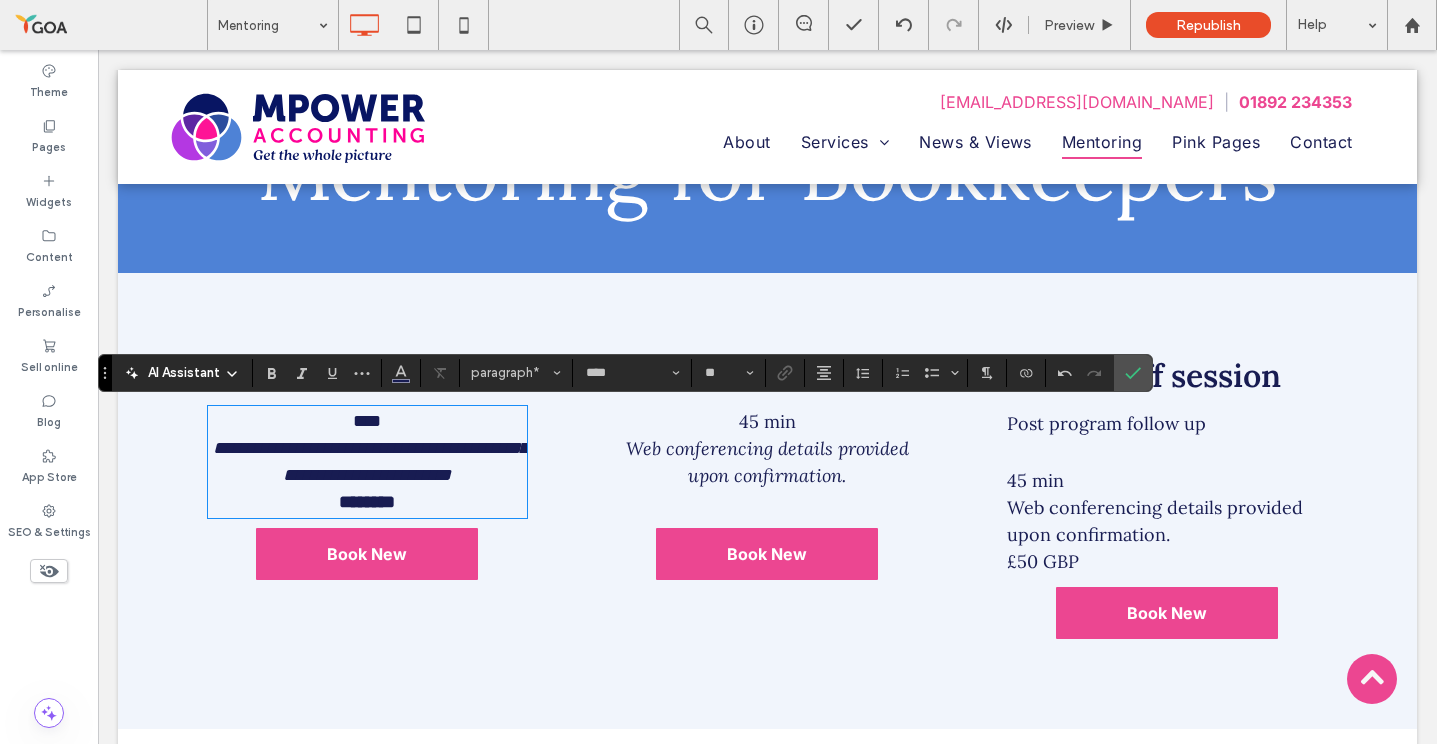 click on "****" at bounding box center (367, 421) 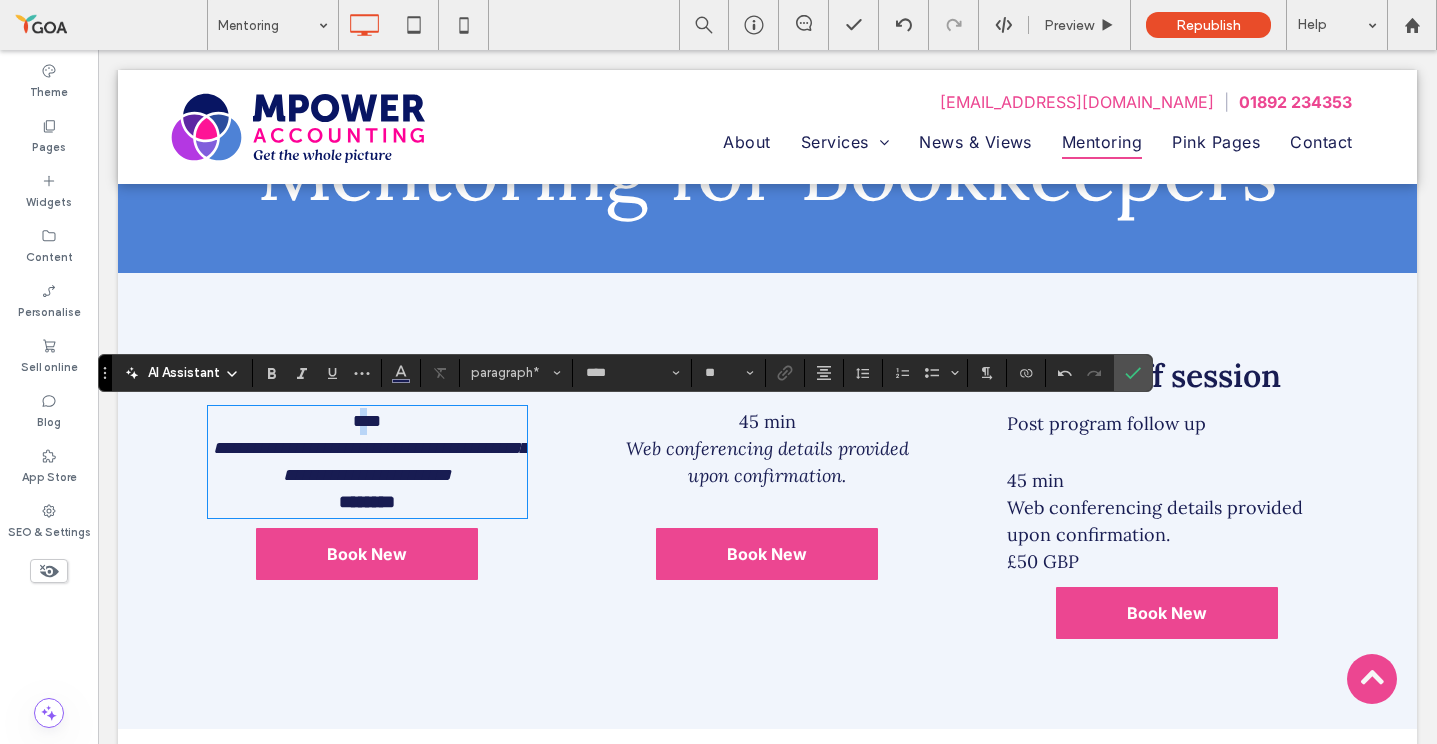 click on "****" at bounding box center (367, 421) 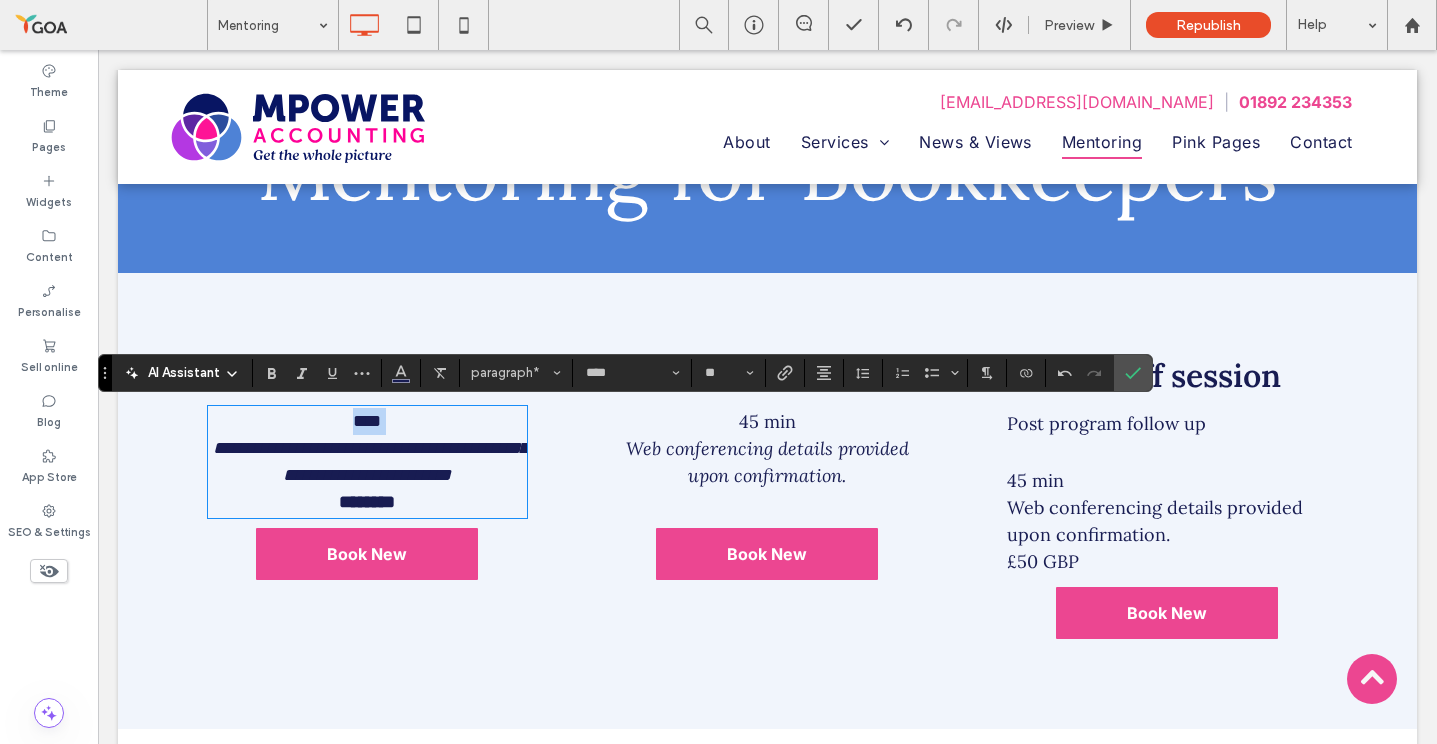 click on "****" at bounding box center [367, 421] 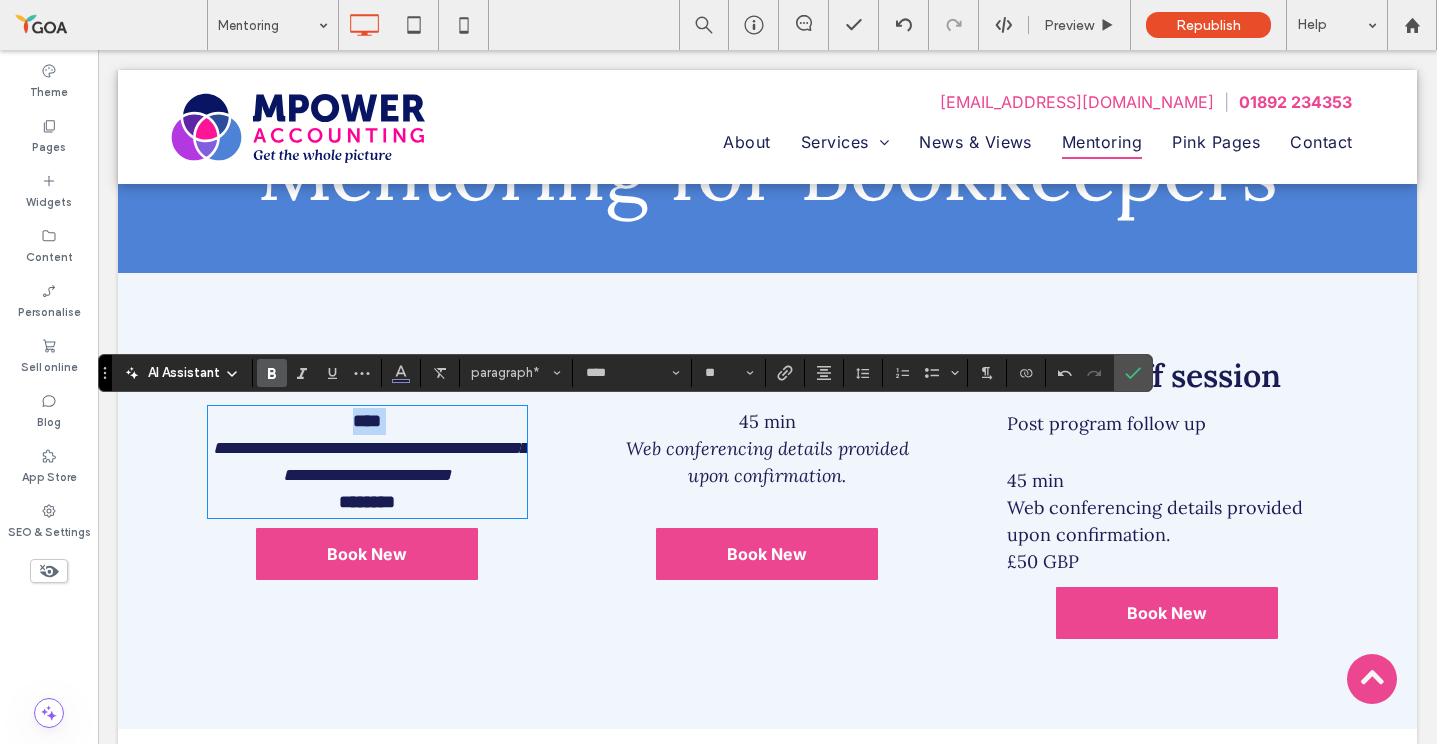 click on "****" at bounding box center (368, 421) 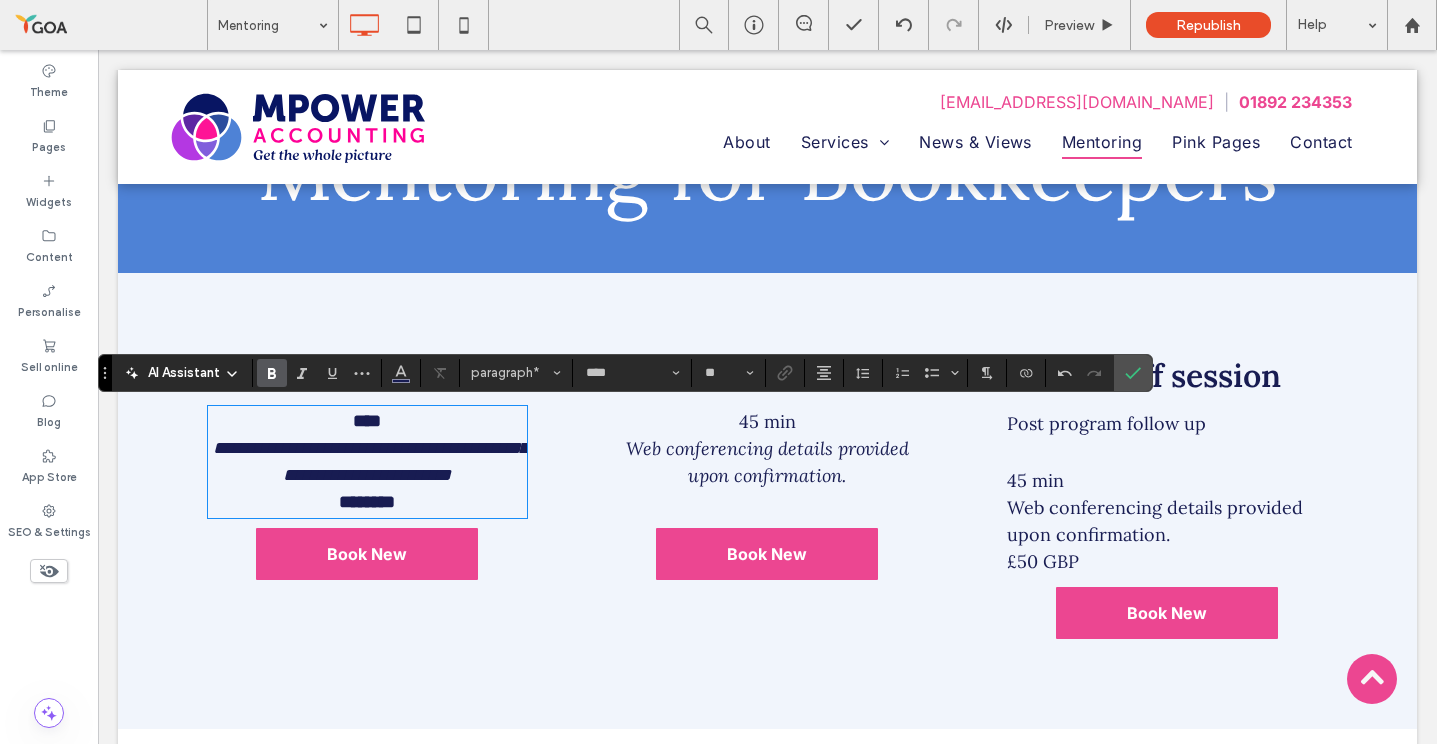 click on "45 min" at bounding box center (767, 421) 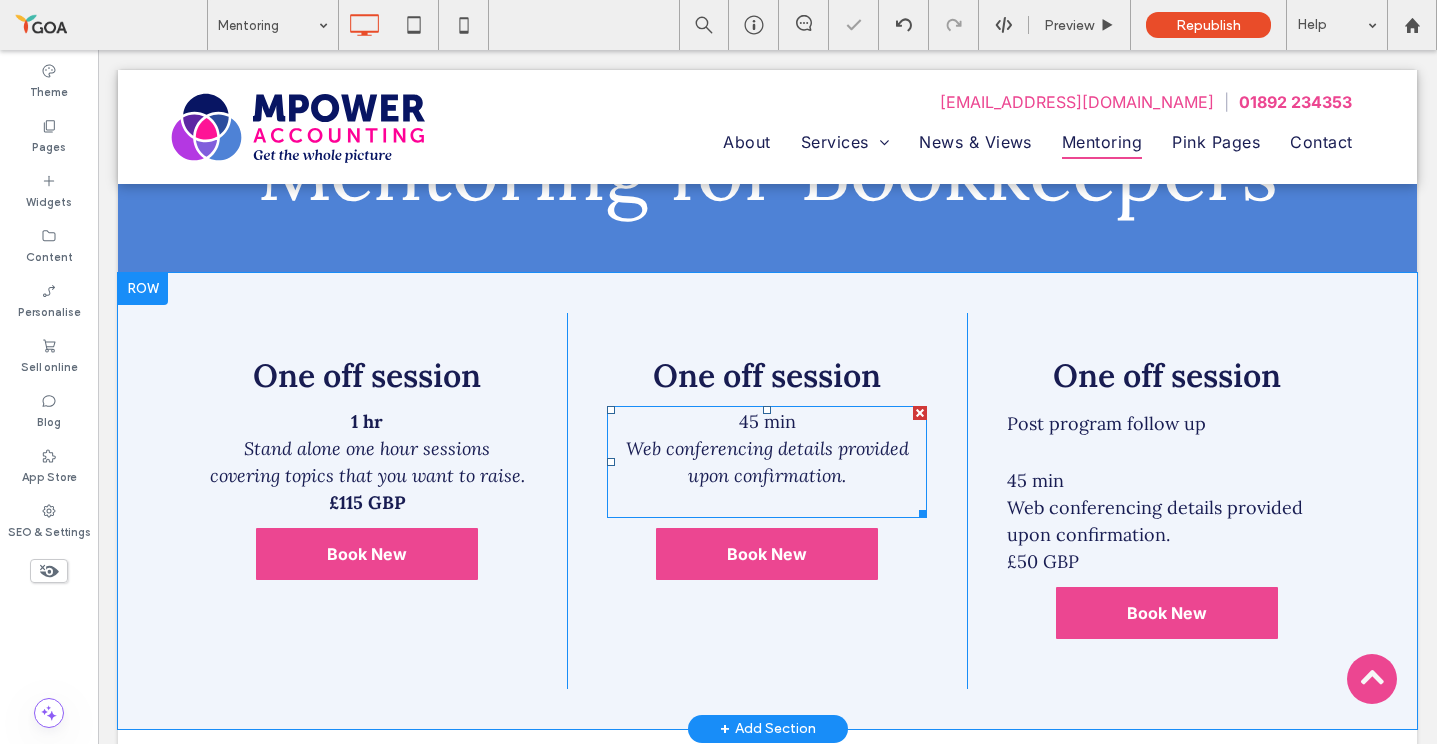 click on "45 min" at bounding box center (767, 421) 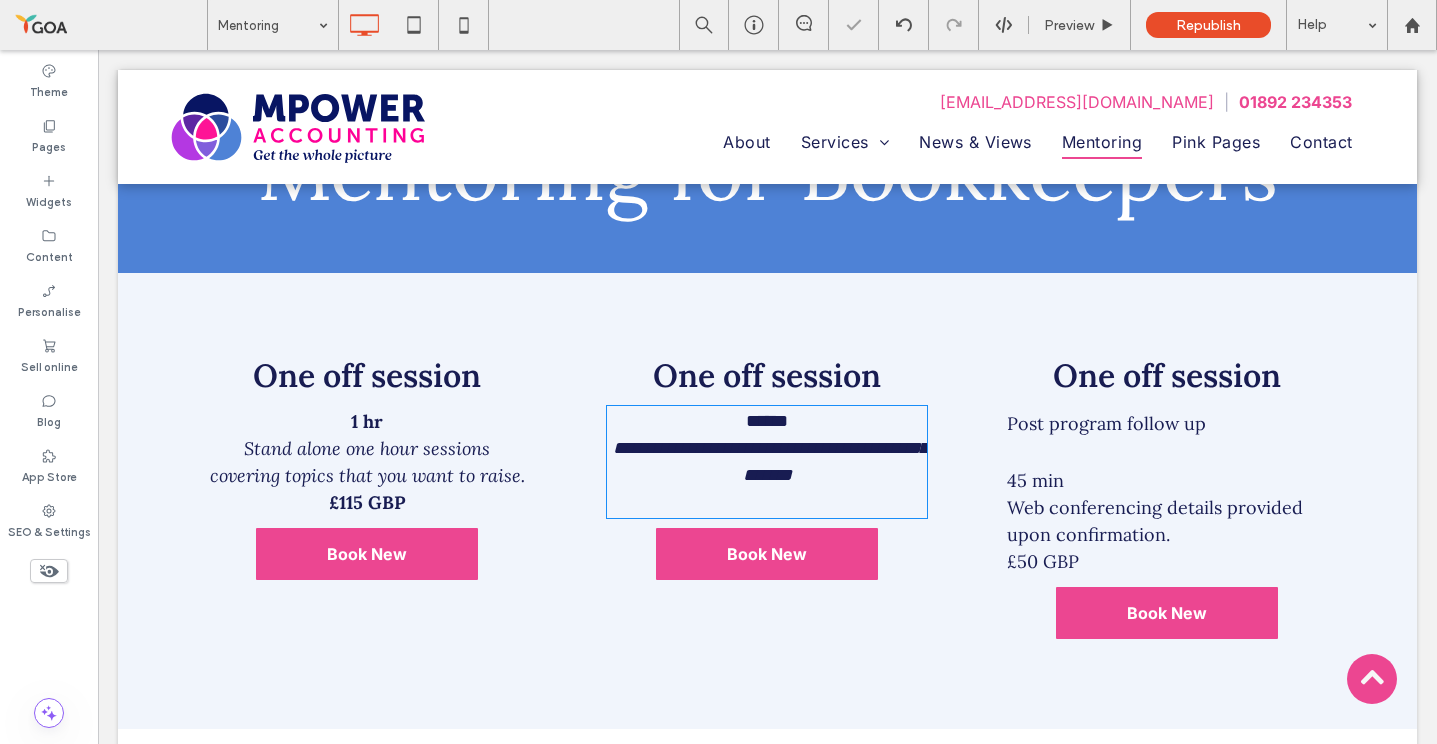 click on "******" at bounding box center [767, 421] 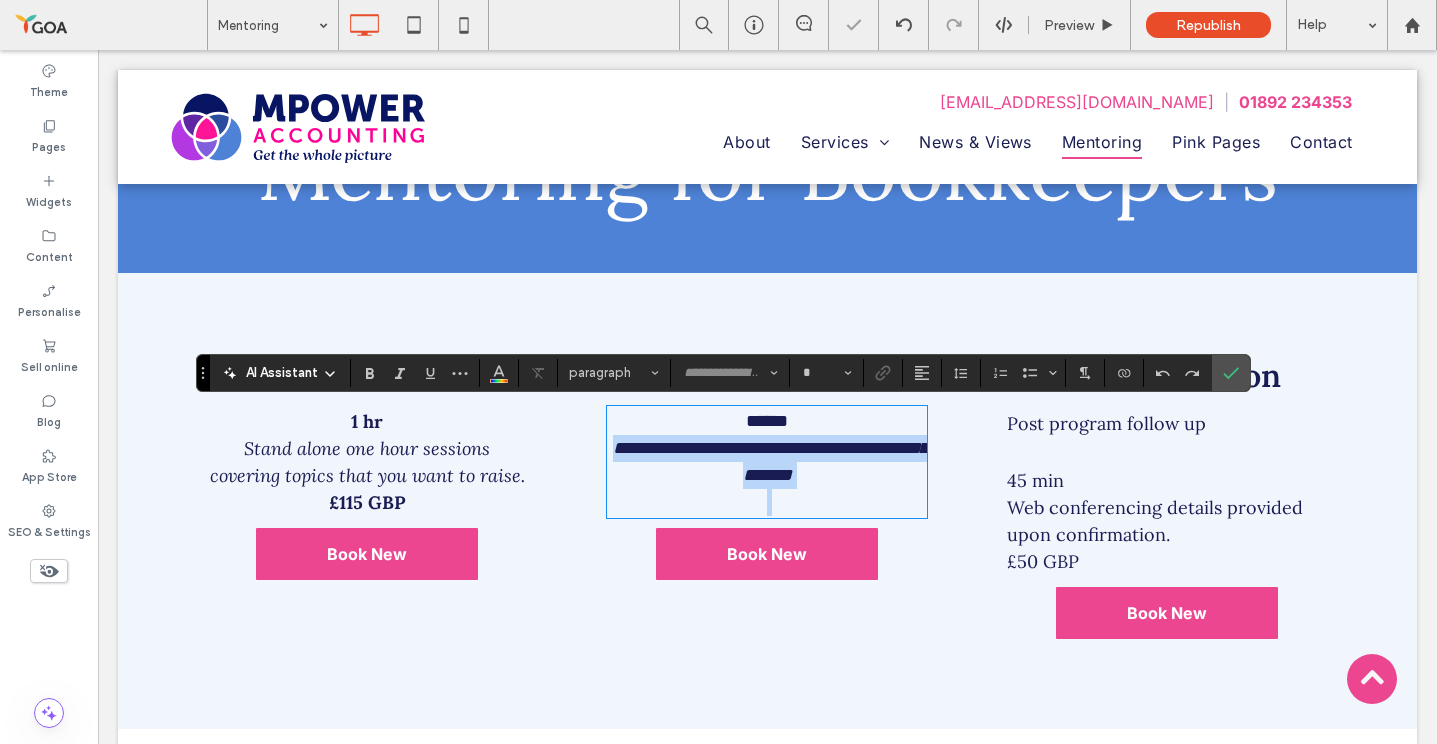 type on "****" 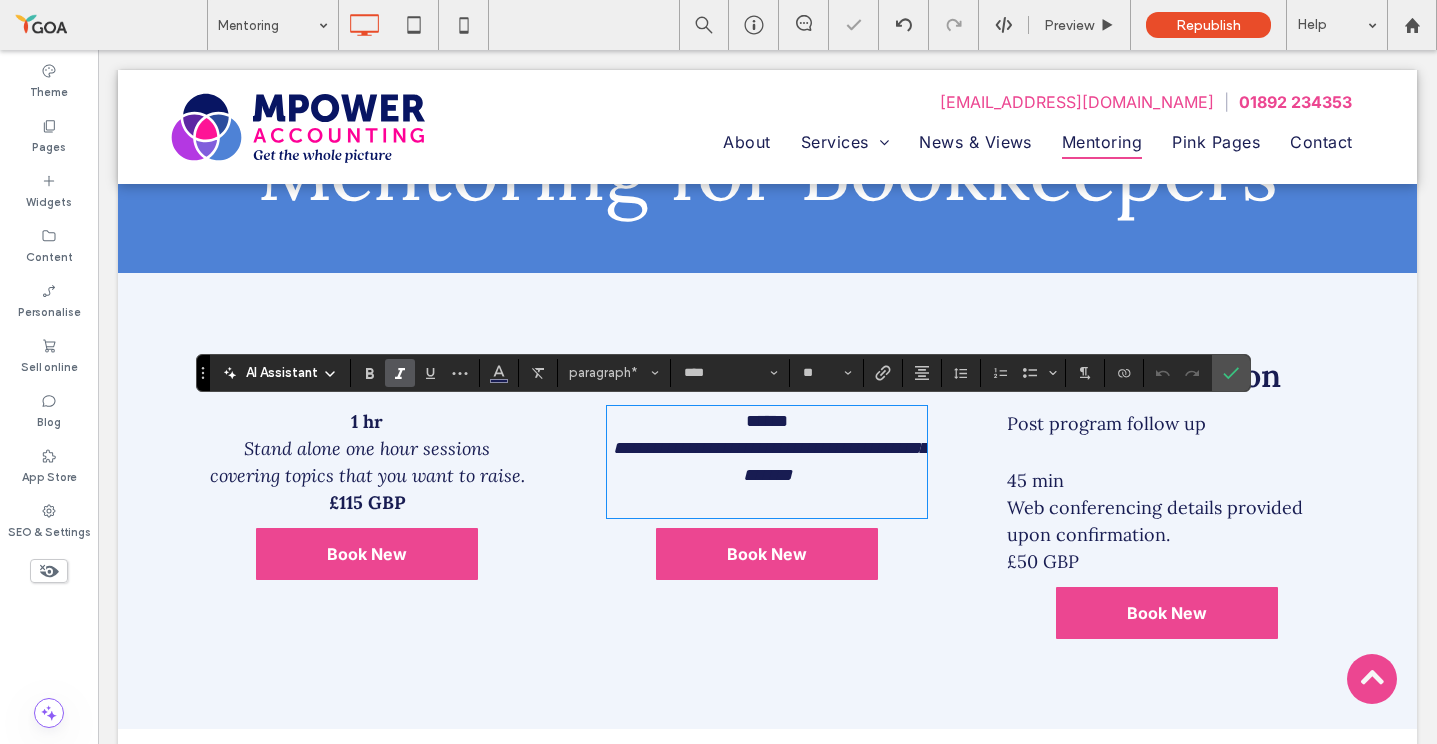 click on "******" at bounding box center (767, 421) 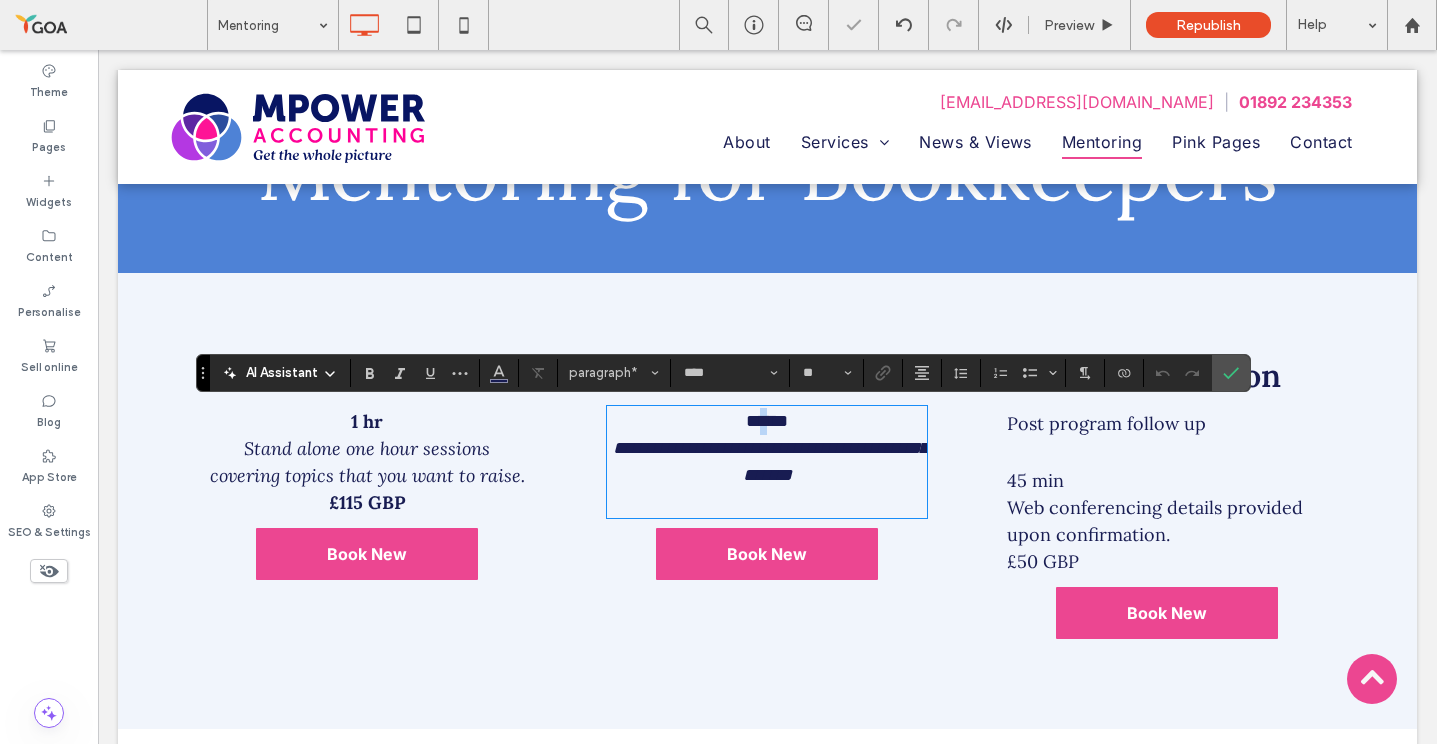 click on "******" at bounding box center [767, 421] 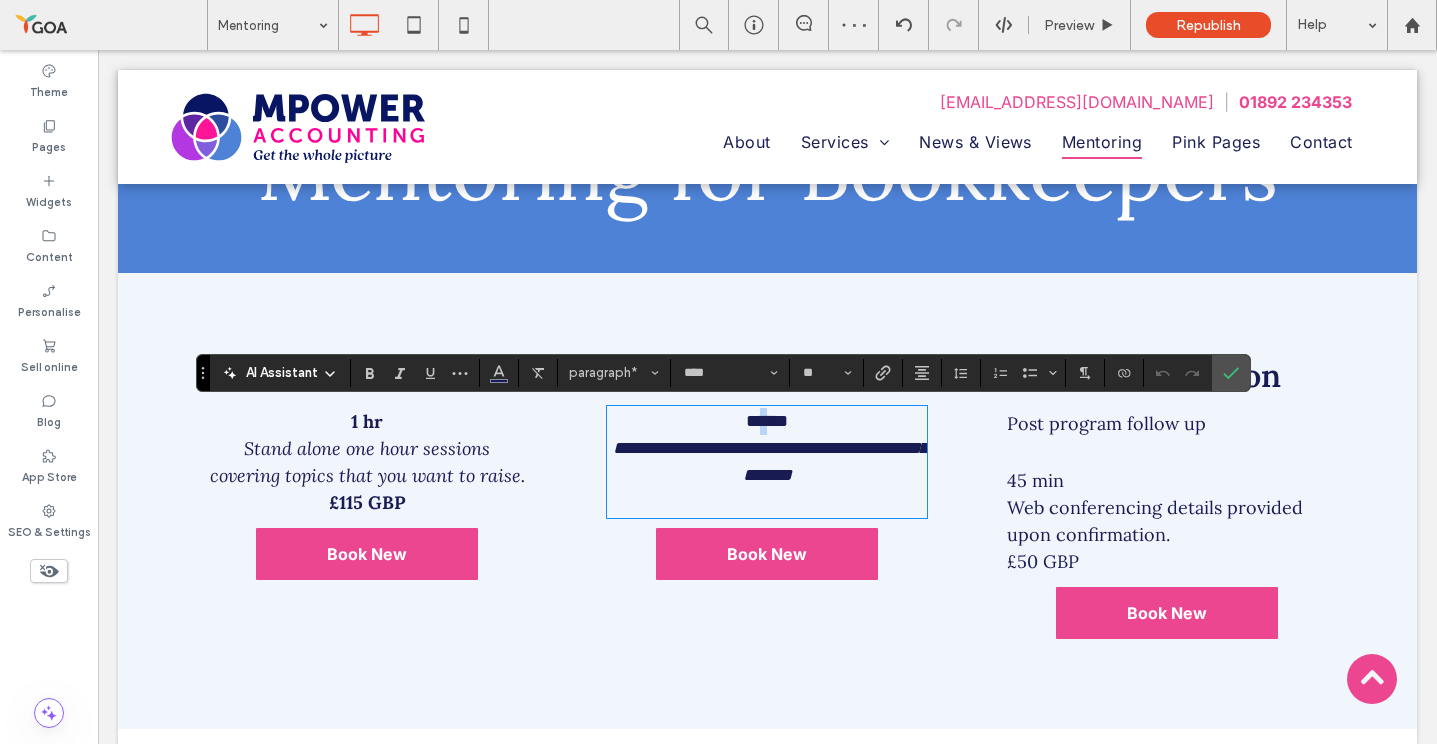 click on "******" at bounding box center (767, 421) 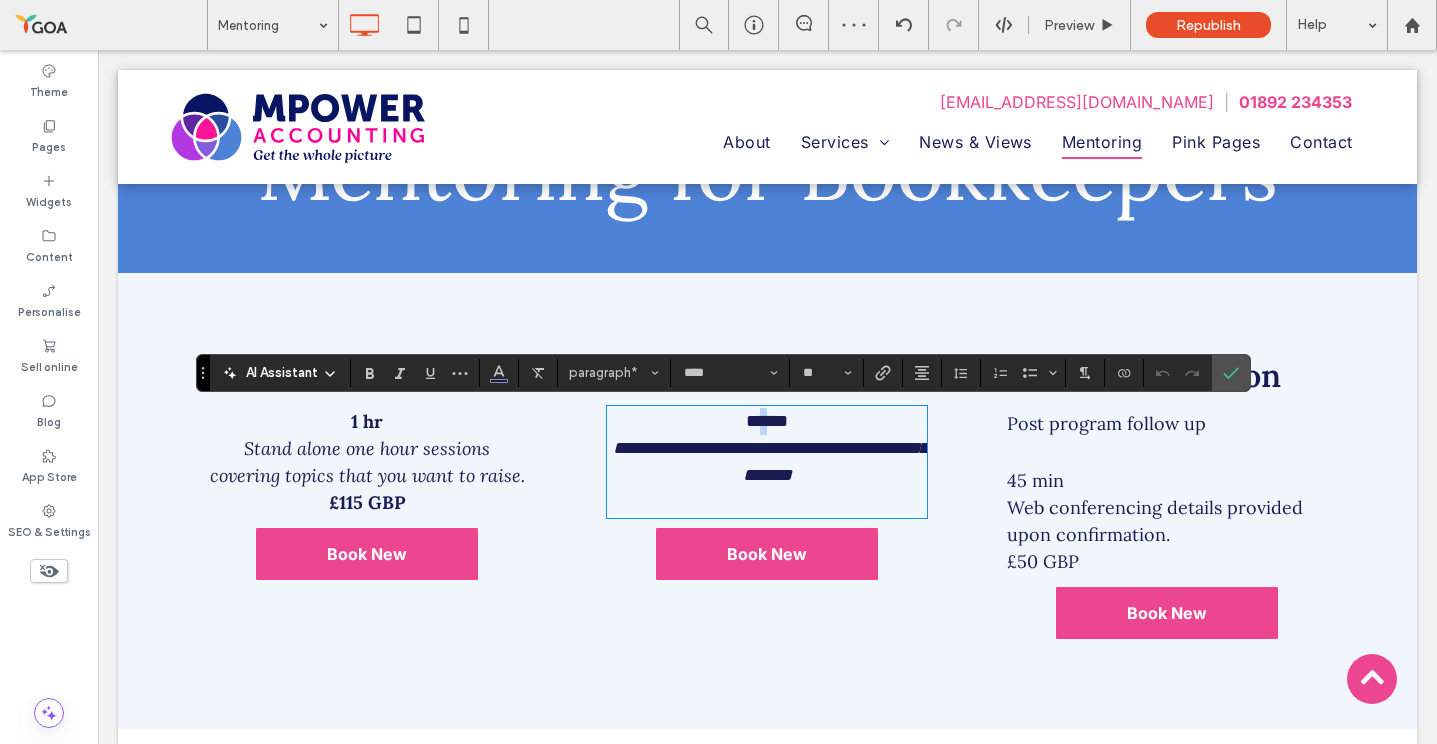 click on "******" at bounding box center [767, 421] 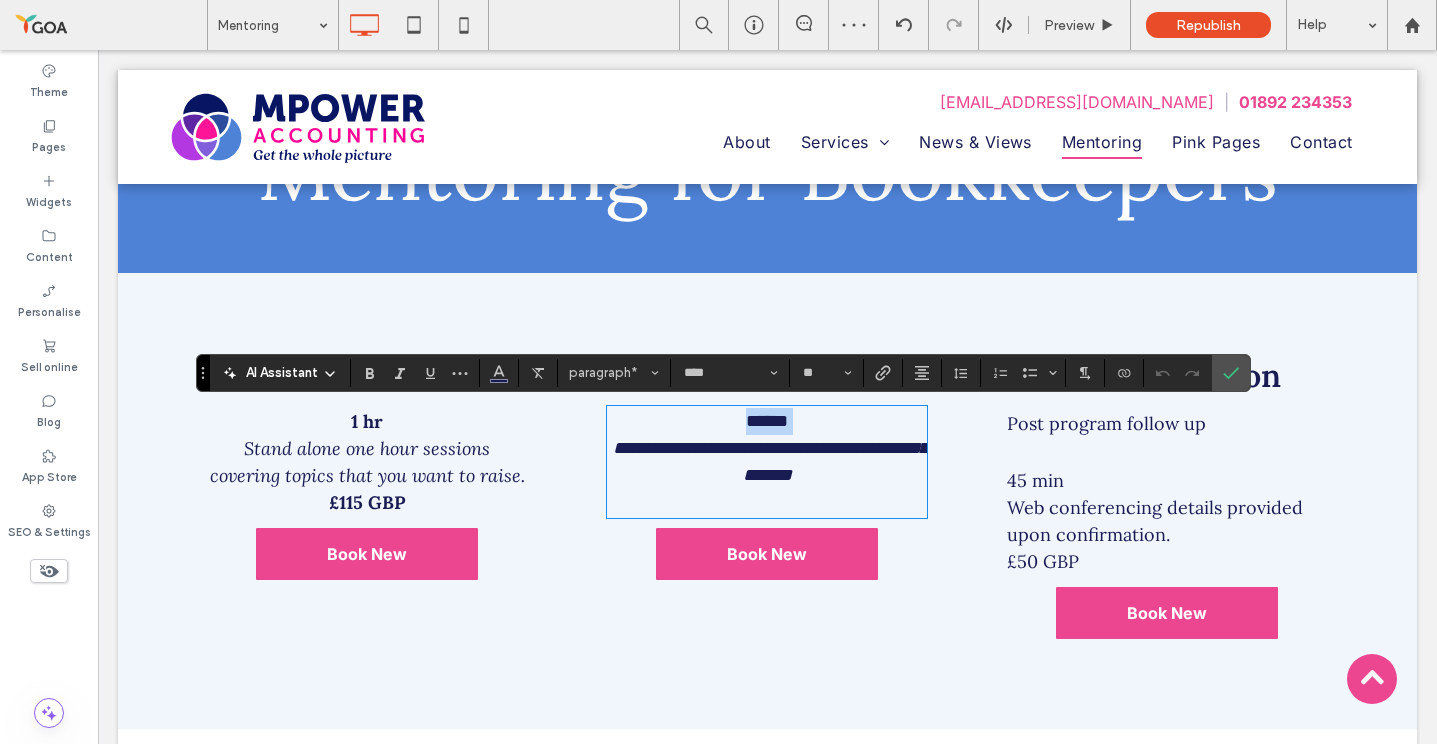 click on "******" at bounding box center (767, 421) 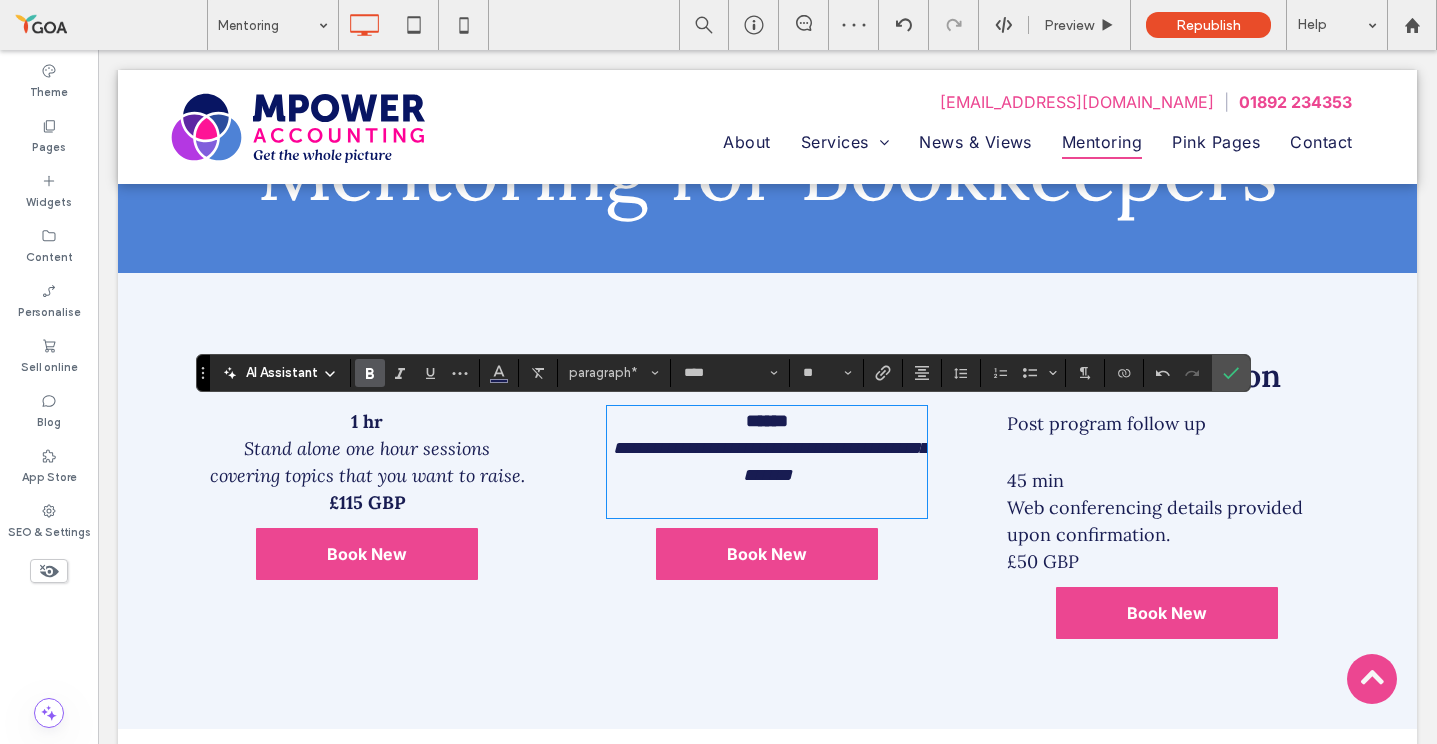 click on "**********" at bounding box center (767, 462) 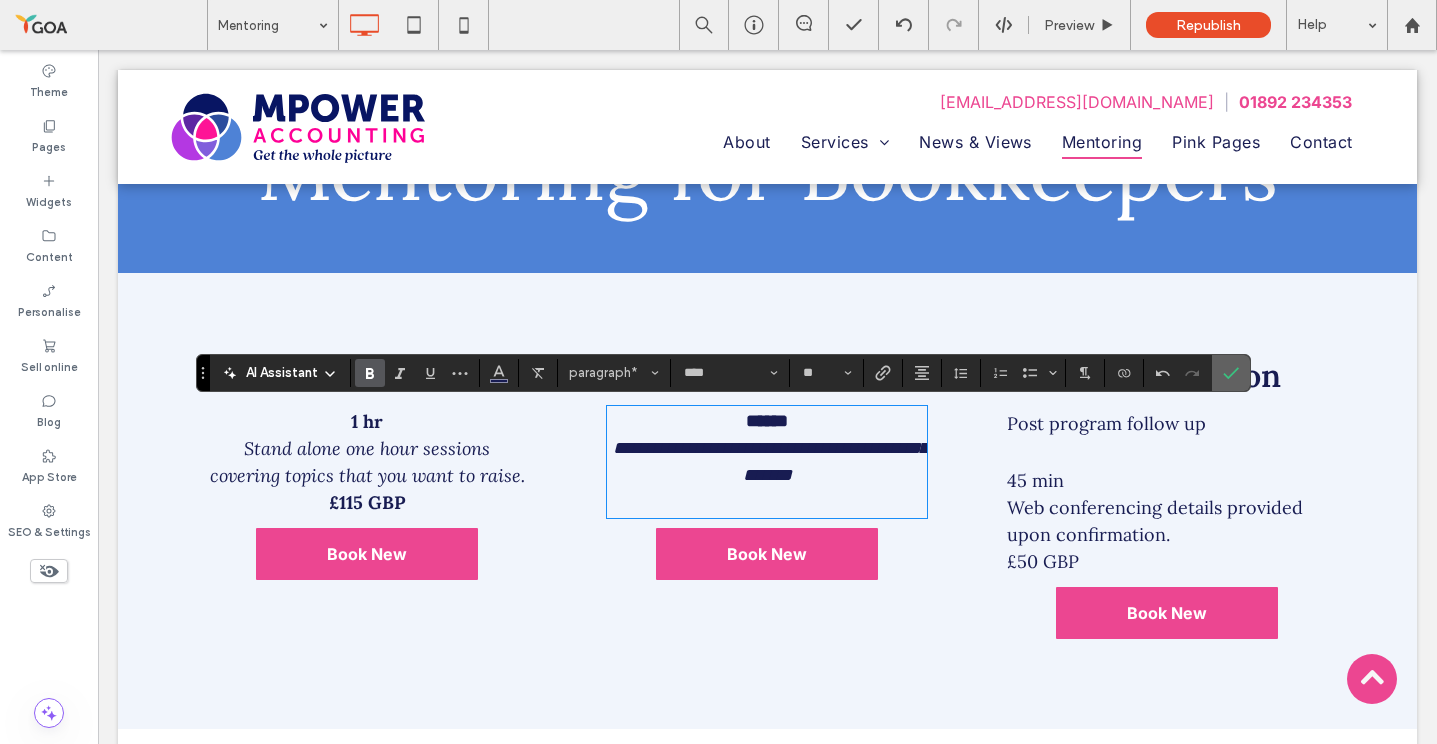 click 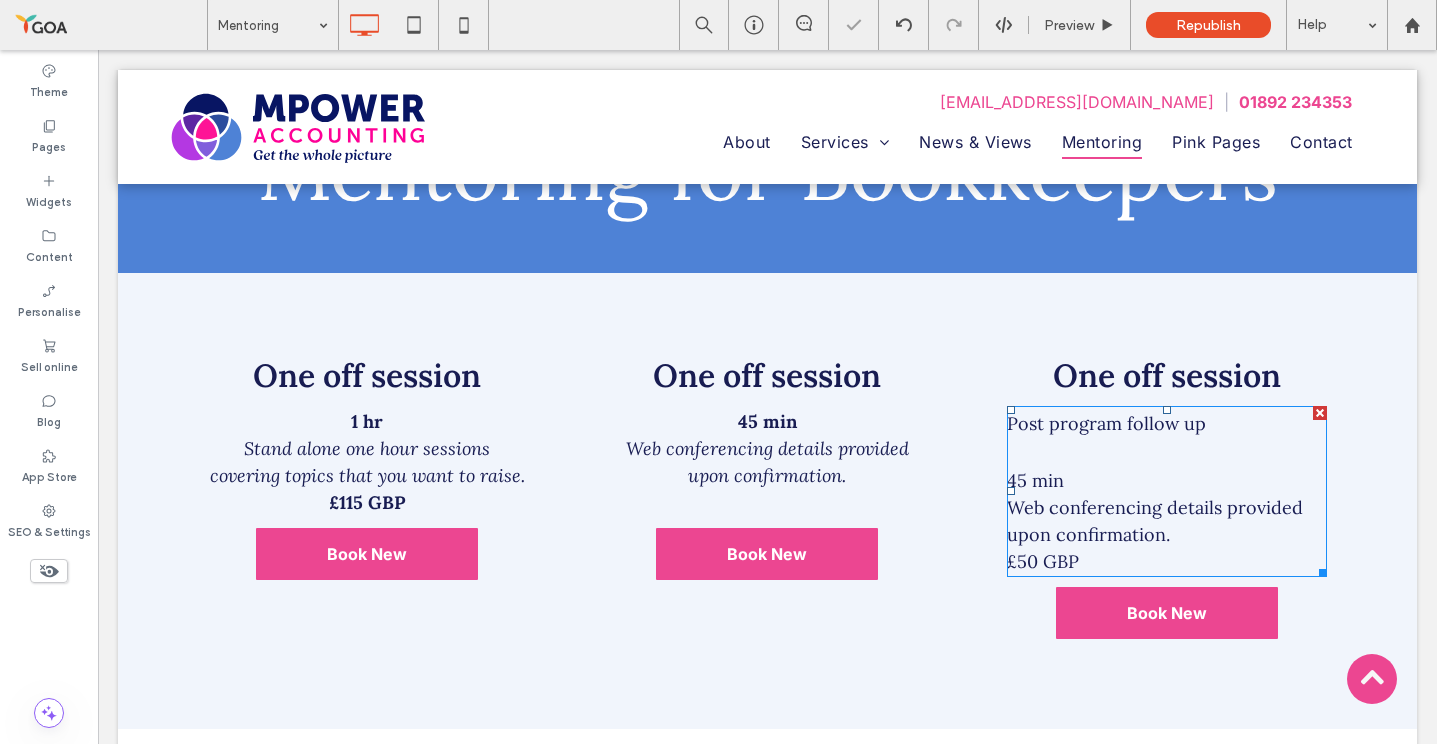 click on "Post program follow up" at bounding box center (1106, 423) 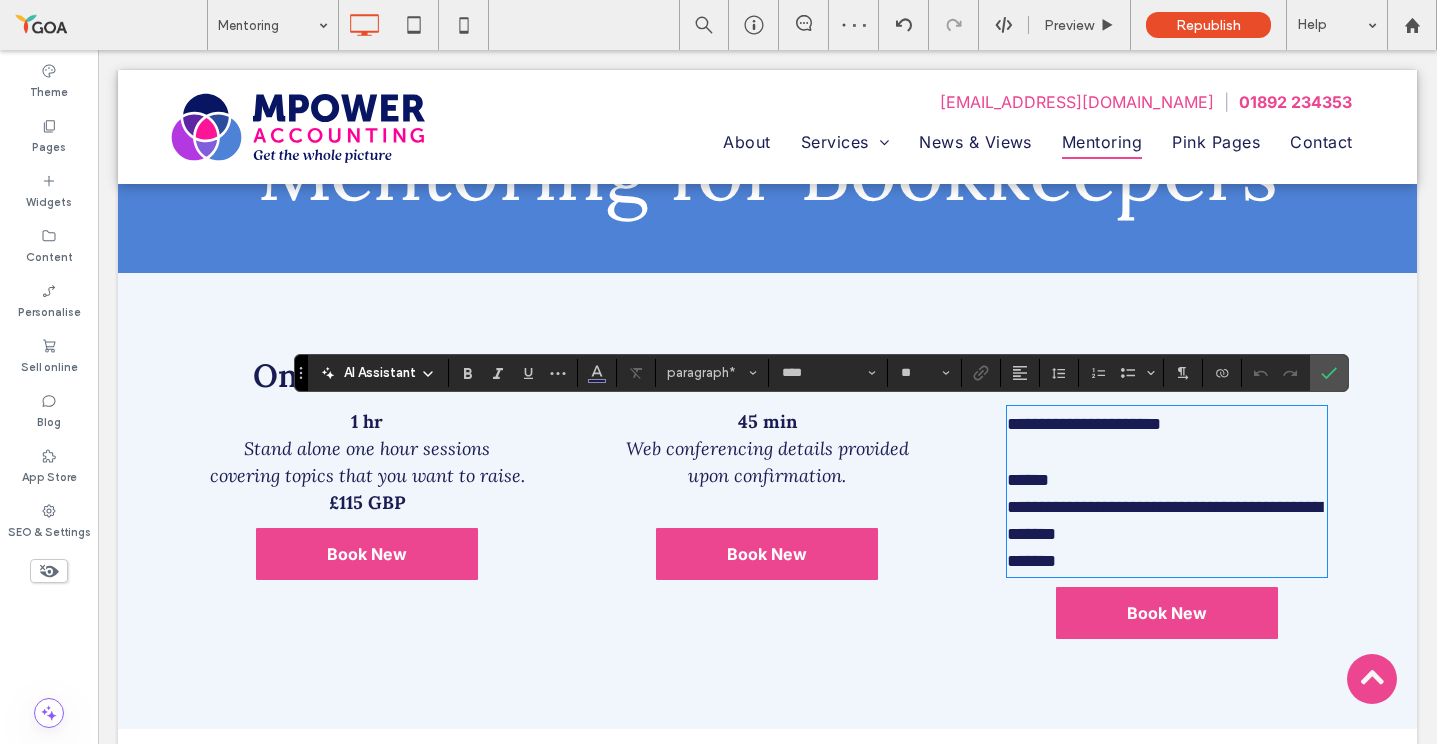 drag, startPoint x: 1007, startPoint y: 486, endPoint x: 1010, endPoint y: 412, distance: 74.06078 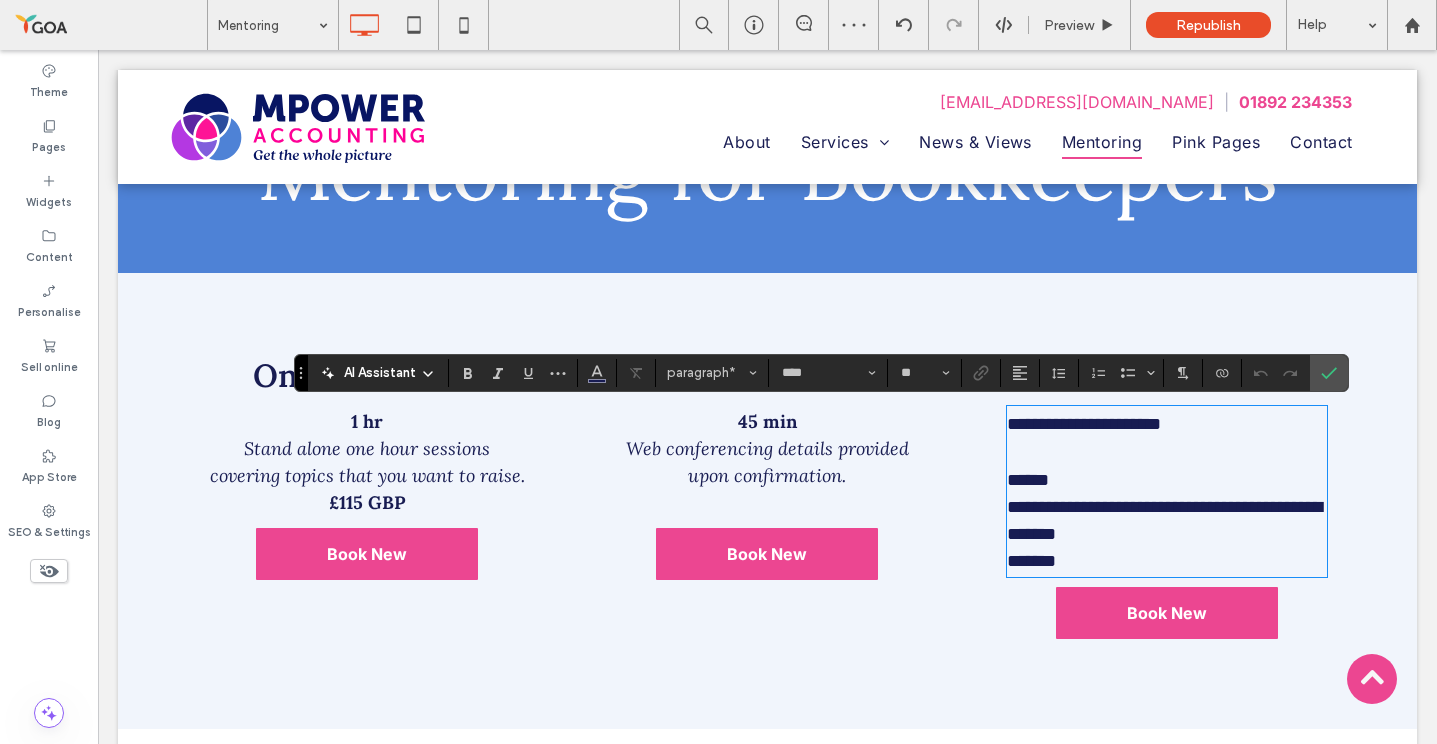 click on "**********" at bounding box center [1167, 491] 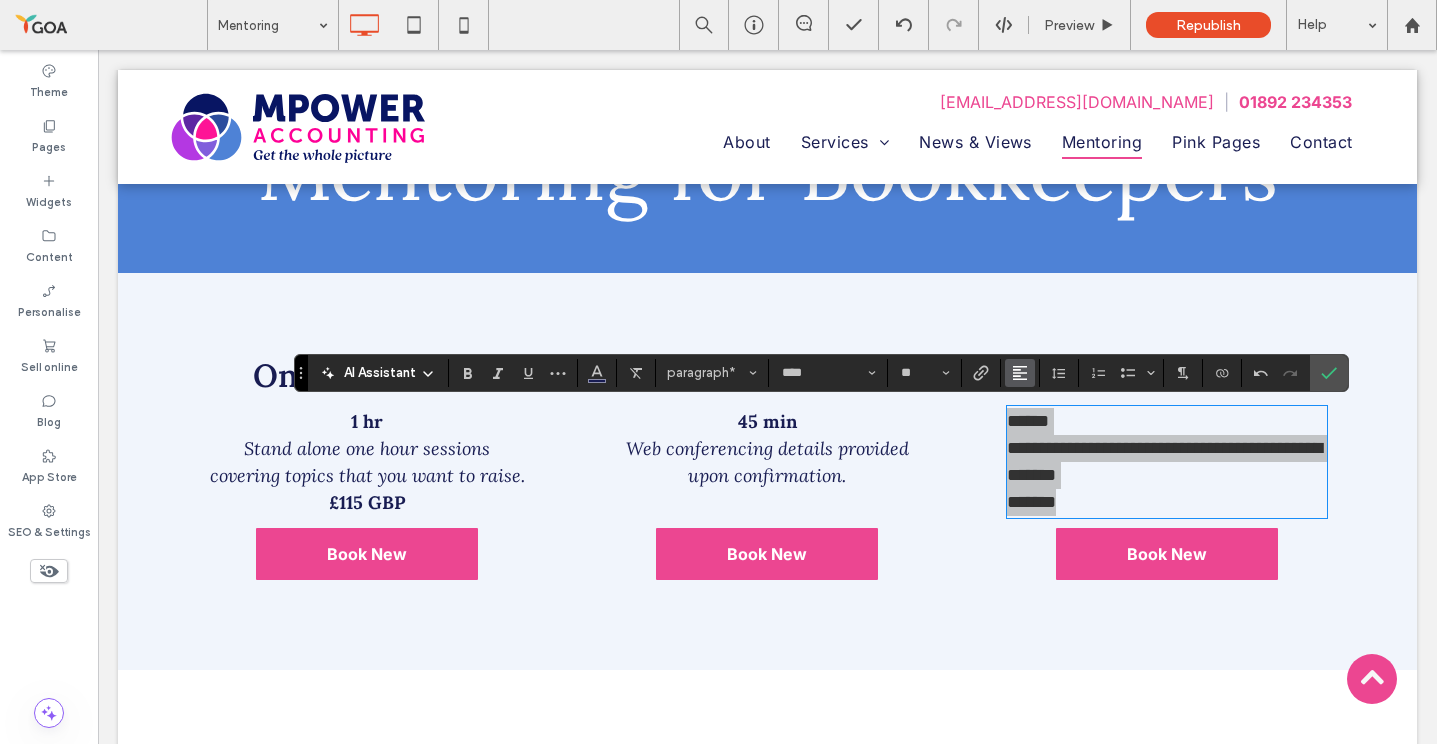 click 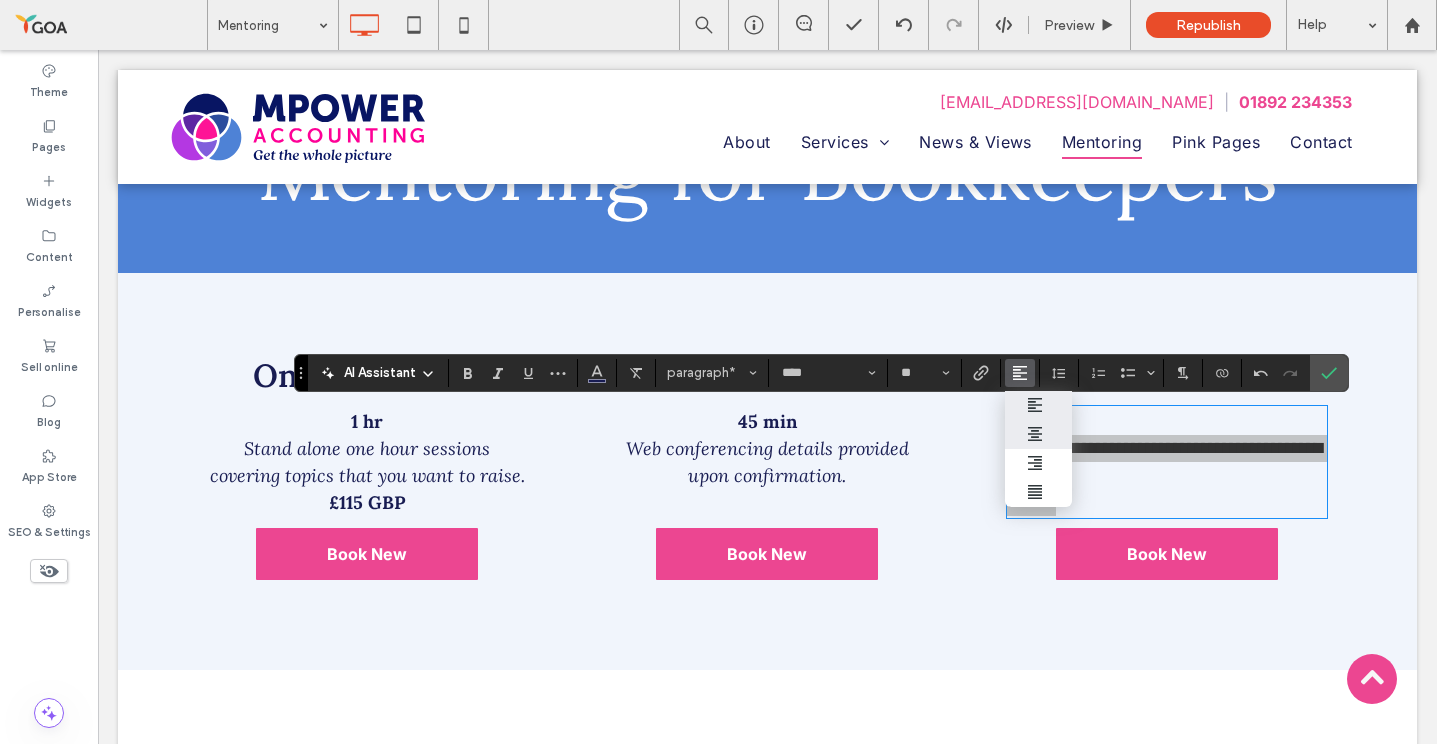click 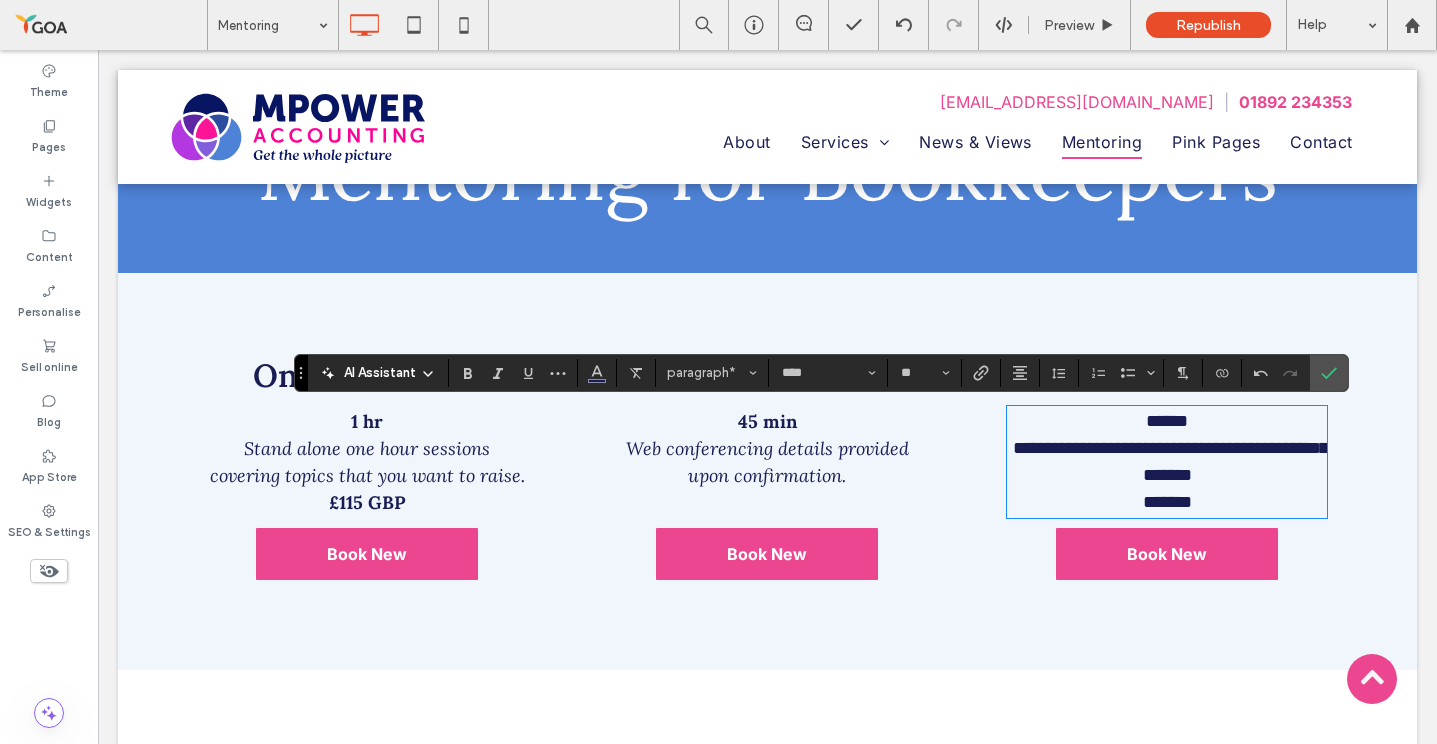 click on "**********" at bounding box center (1170, 461) 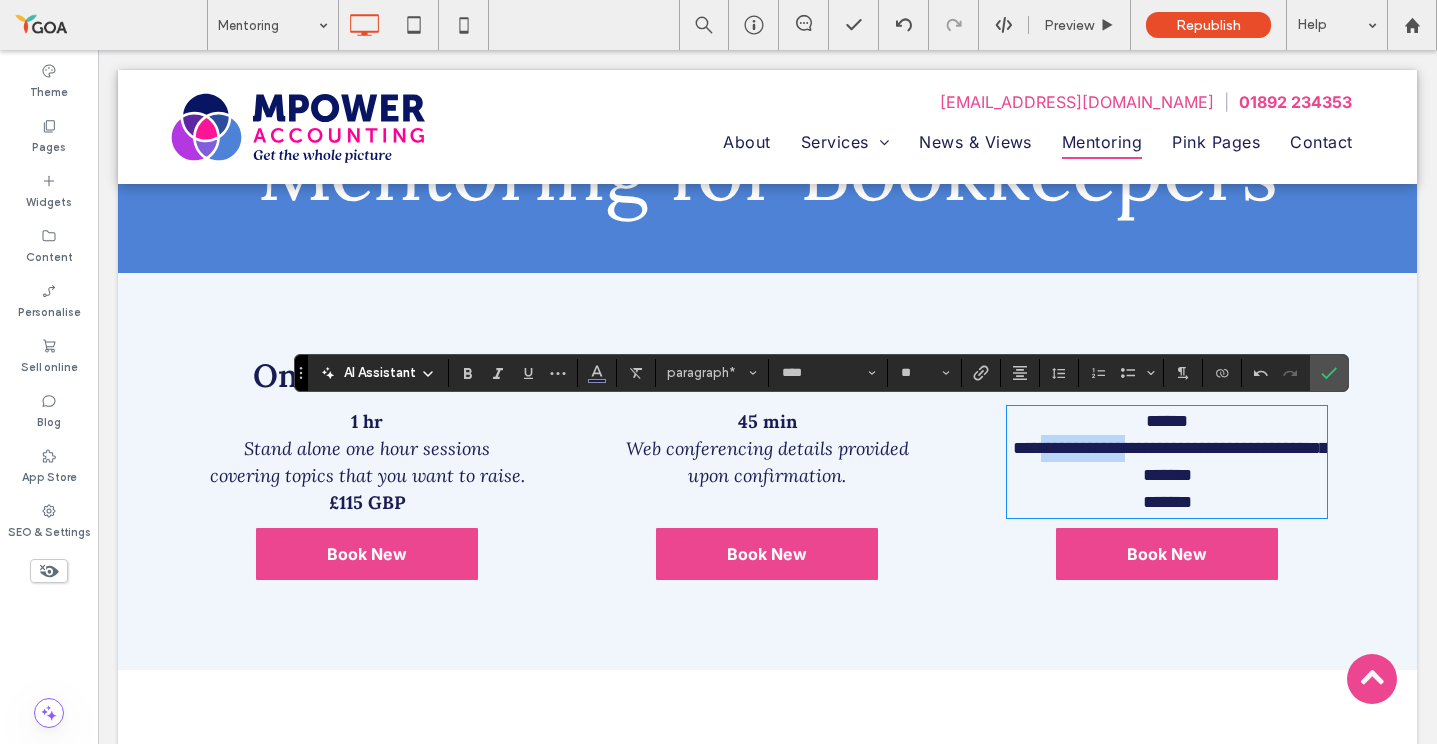 click on "**********" at bounding box center (1170, 461) 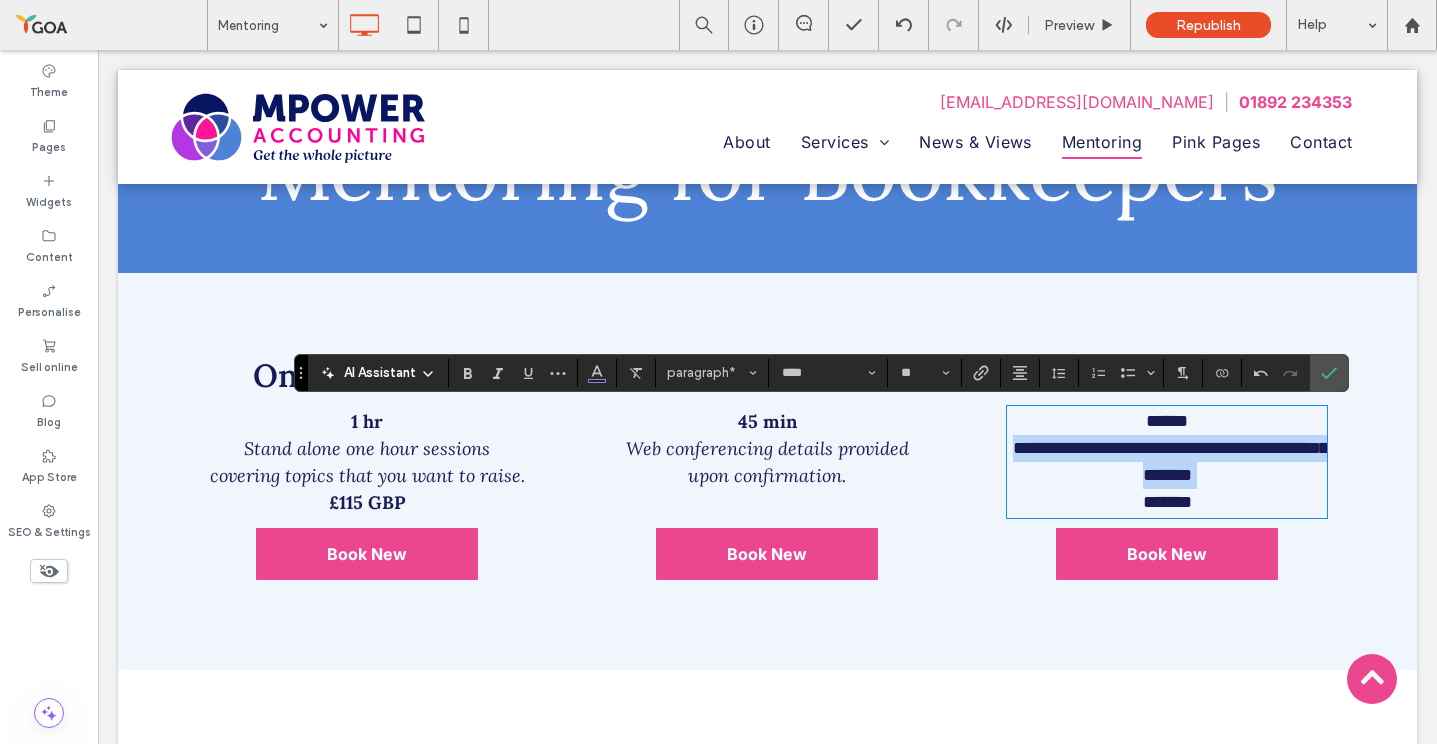 click on "**********" at bounding box center [1170, 461] 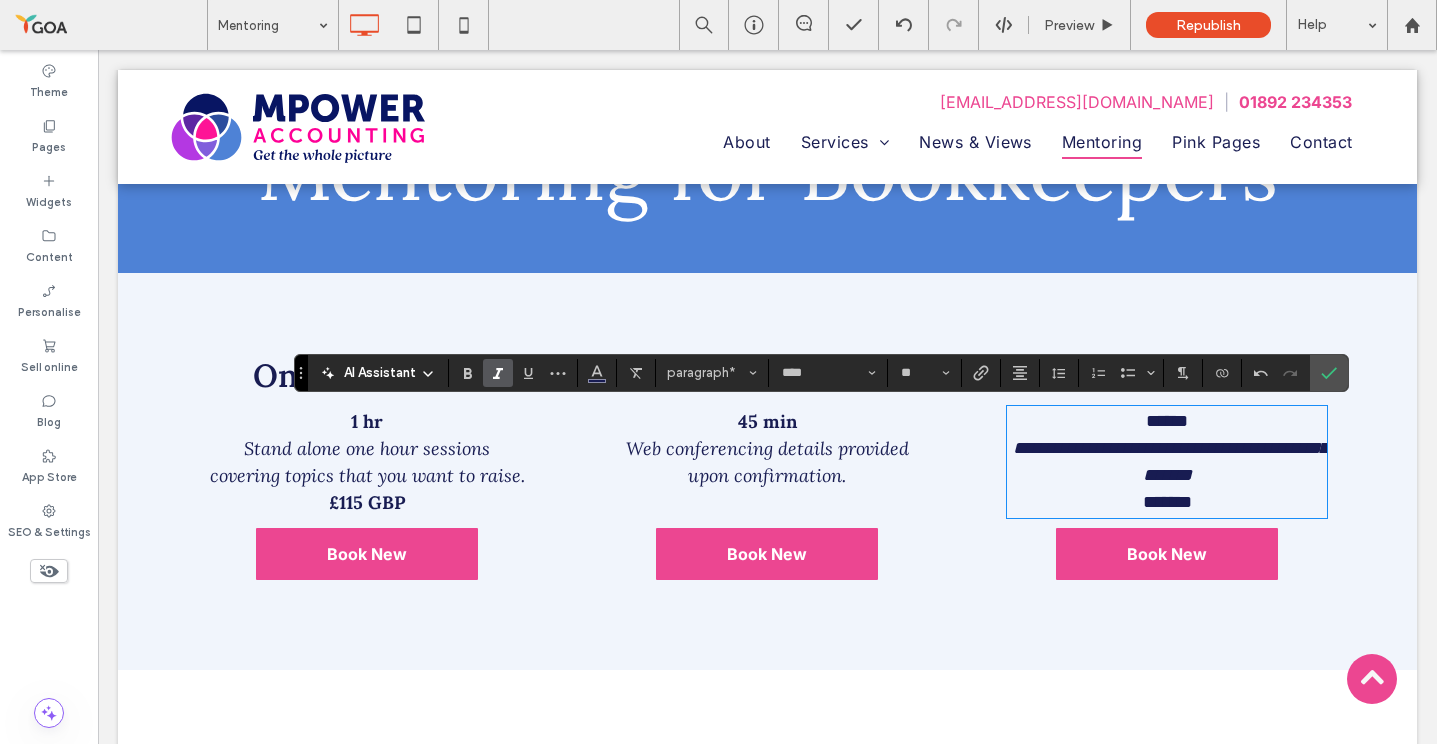click on "******" at bounding box center [1167, 421] 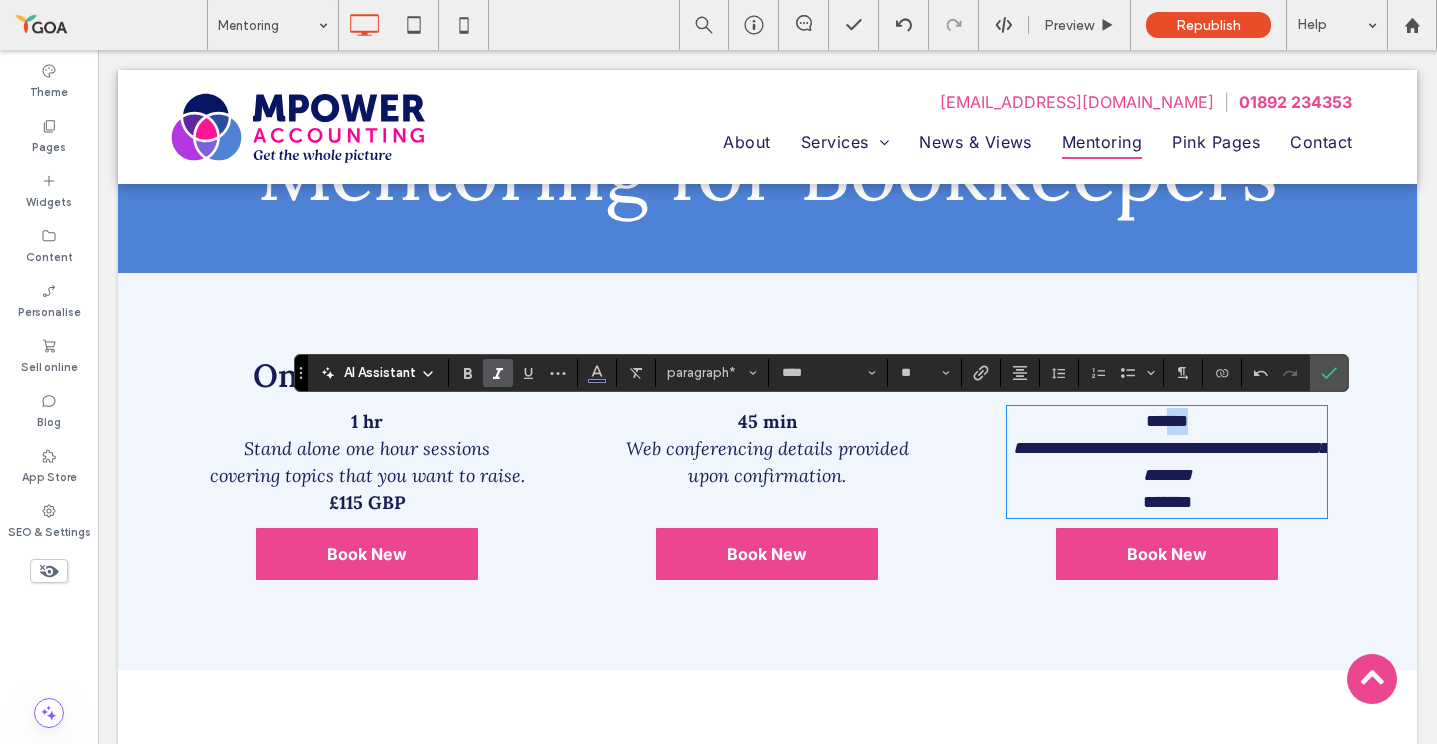 click on "******" at bounding box center (1167, 421) 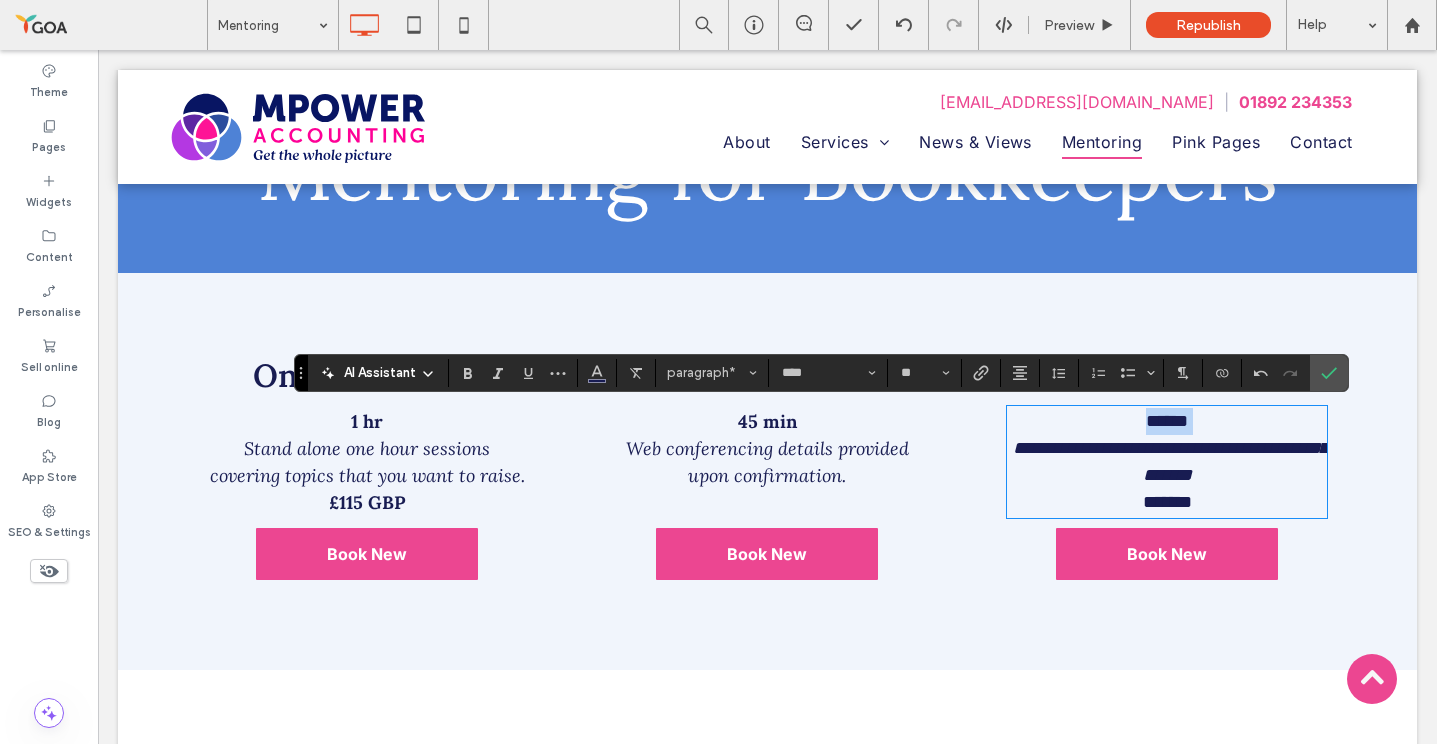 click on "******" at bounding box center [1167, 421] 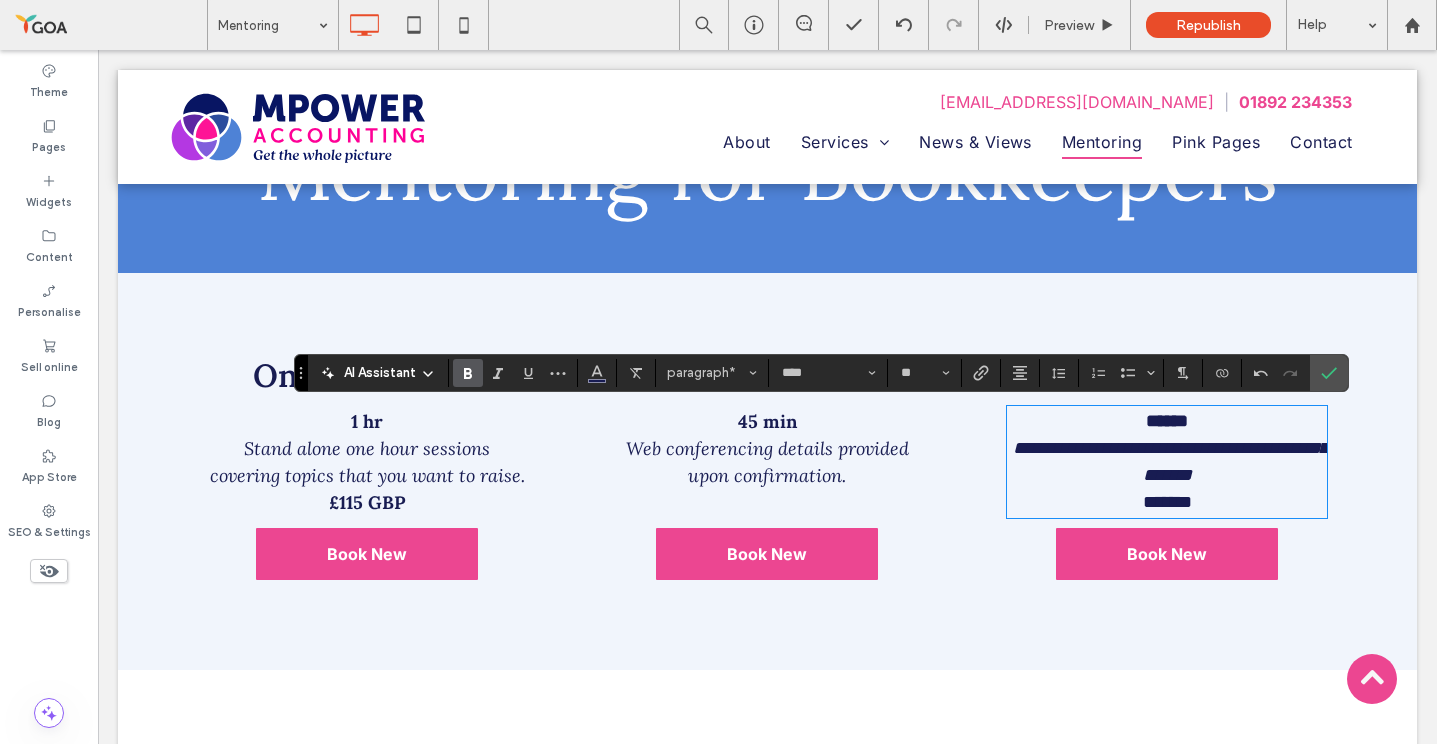 click on "*******" at bounding box center [1167, 502] 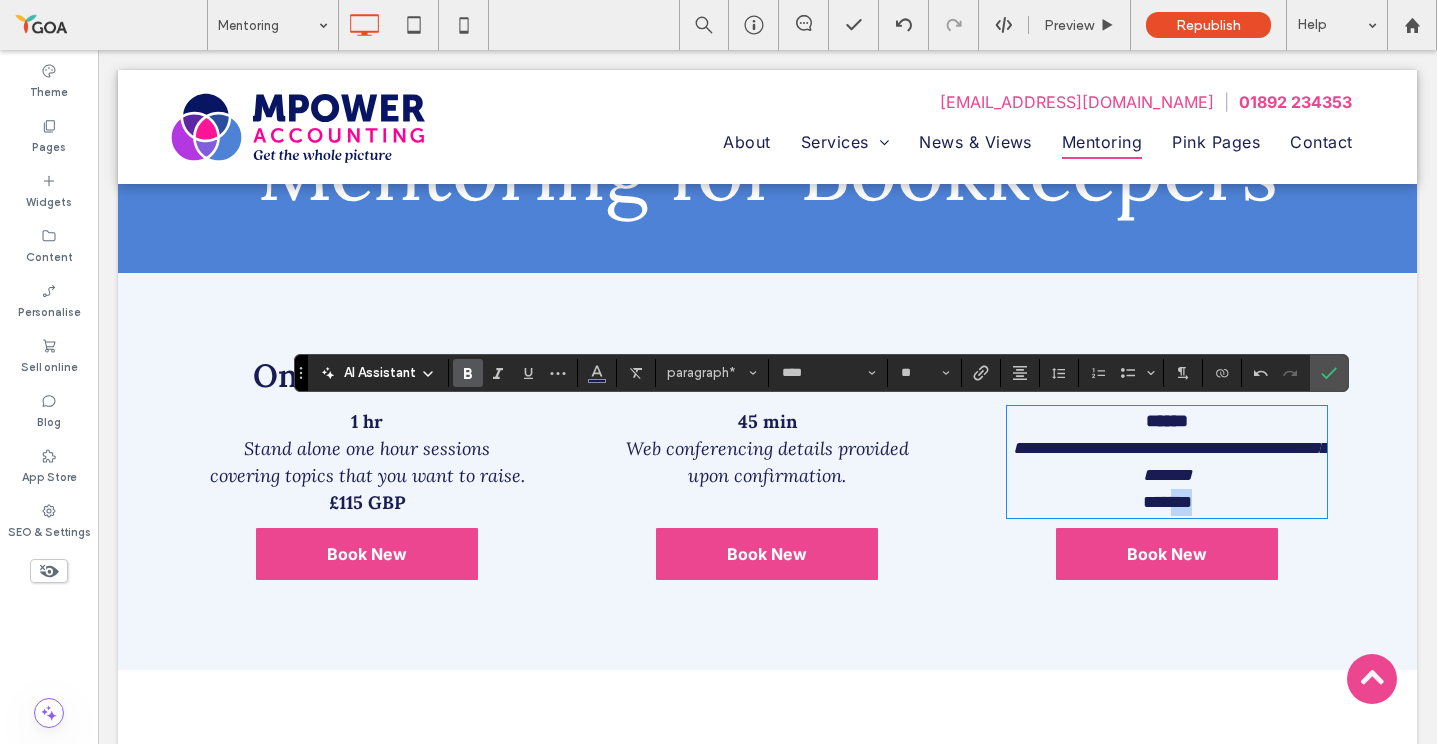 click on "*******" at bounding box center [1167, 502] 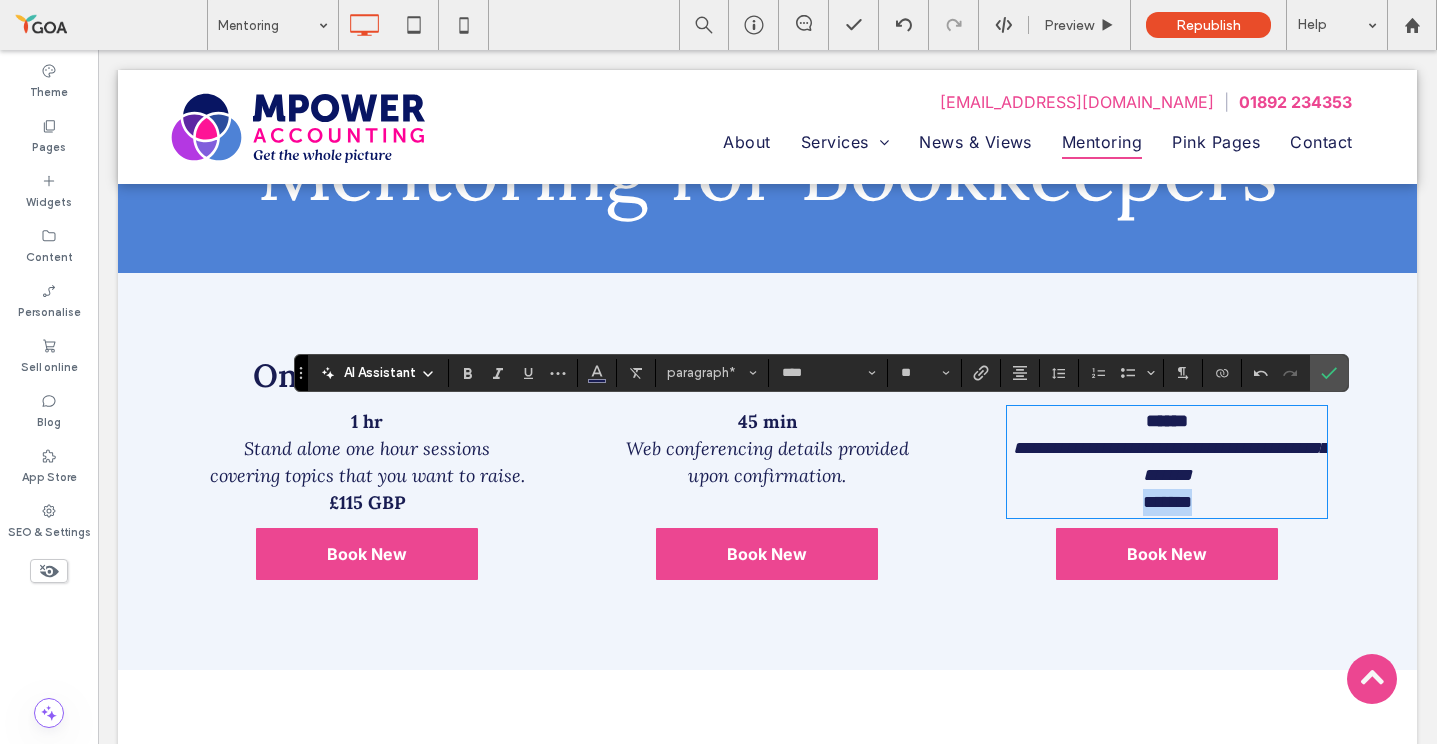 click on "*******" at bounding box center (1167, 502) 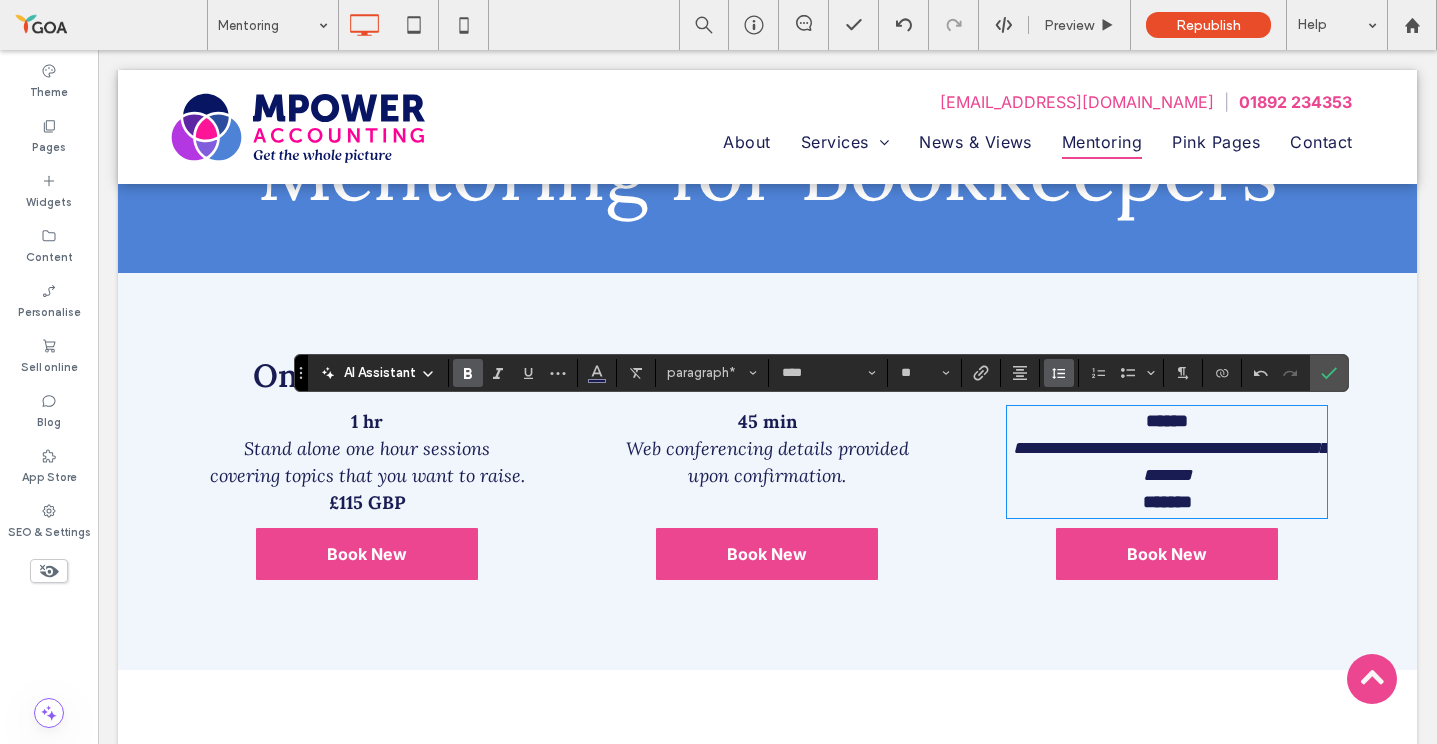click 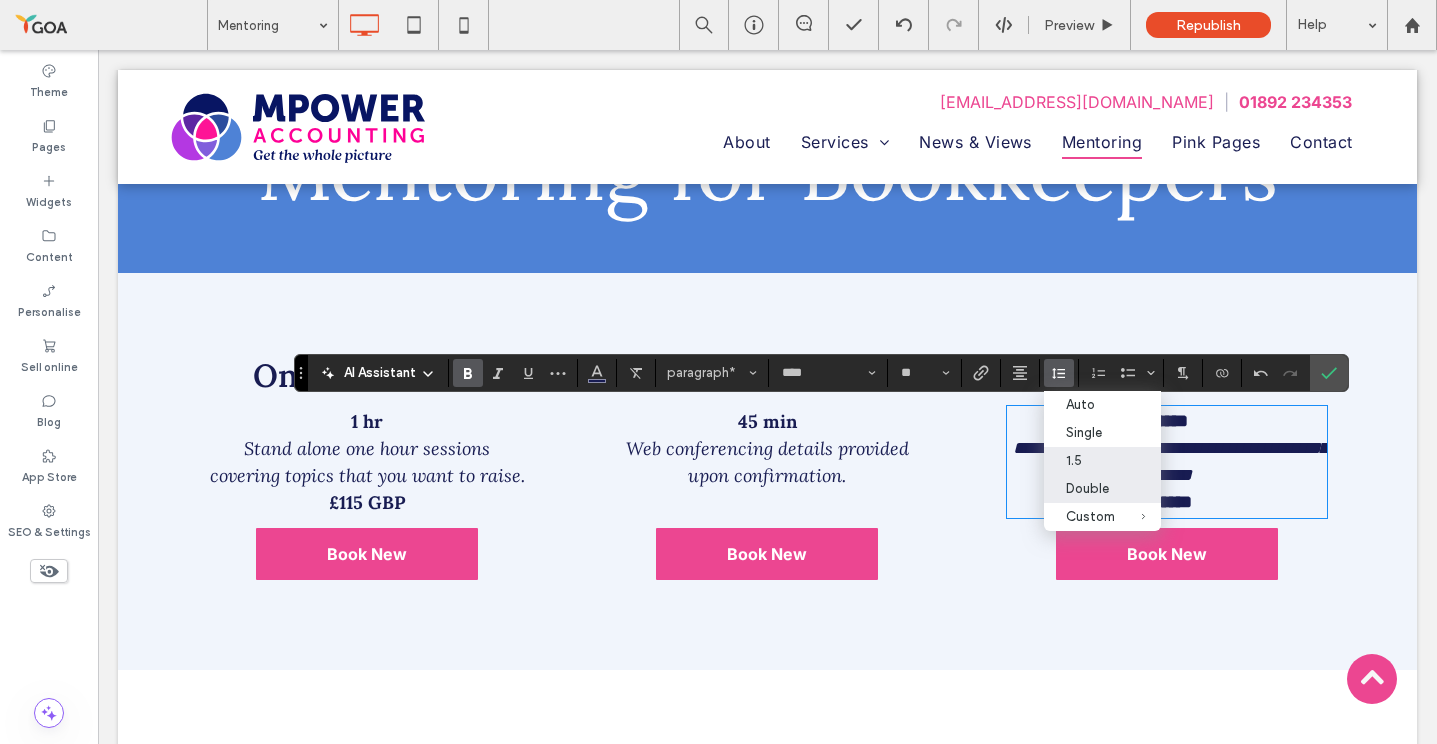 click on "Double" at bounding box center (1090, 488) 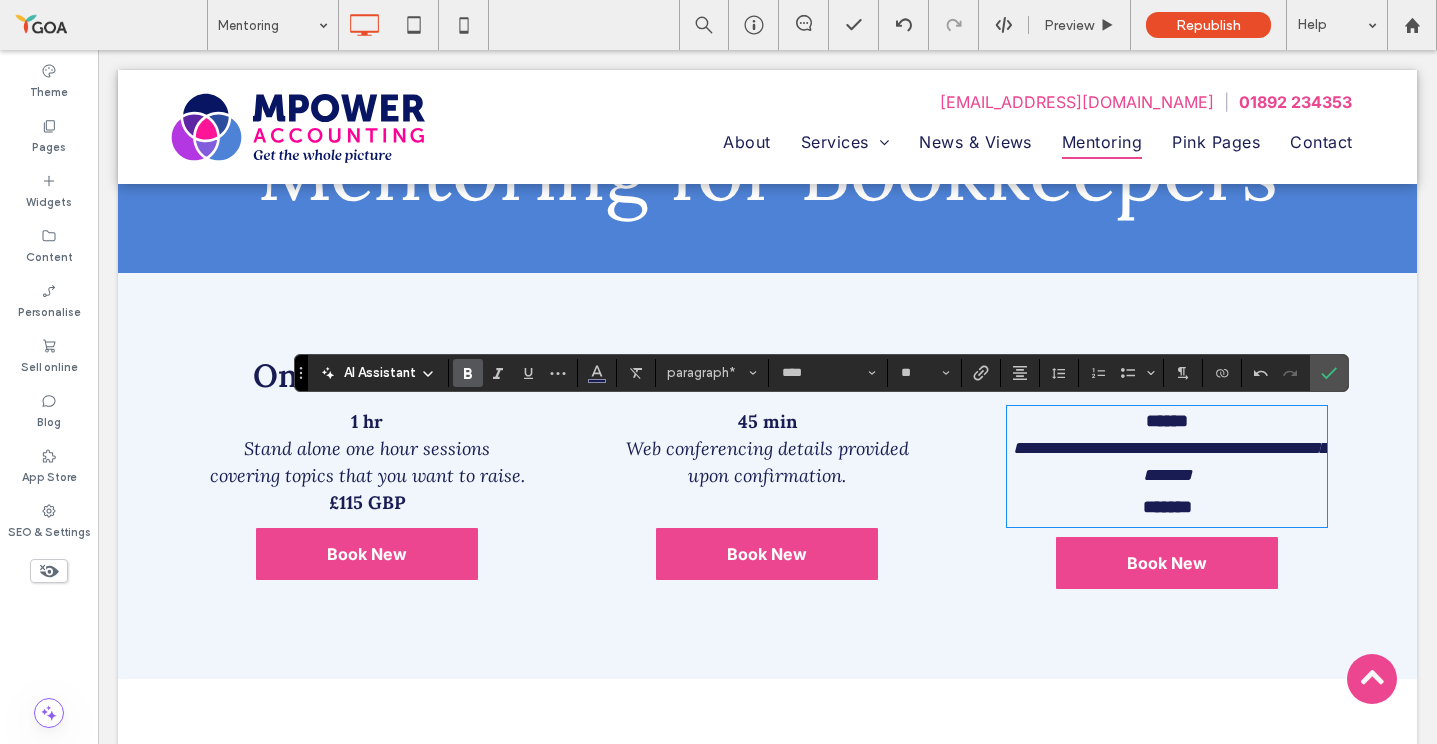 click on "£115 GBP" at bounding box center (367, 502) 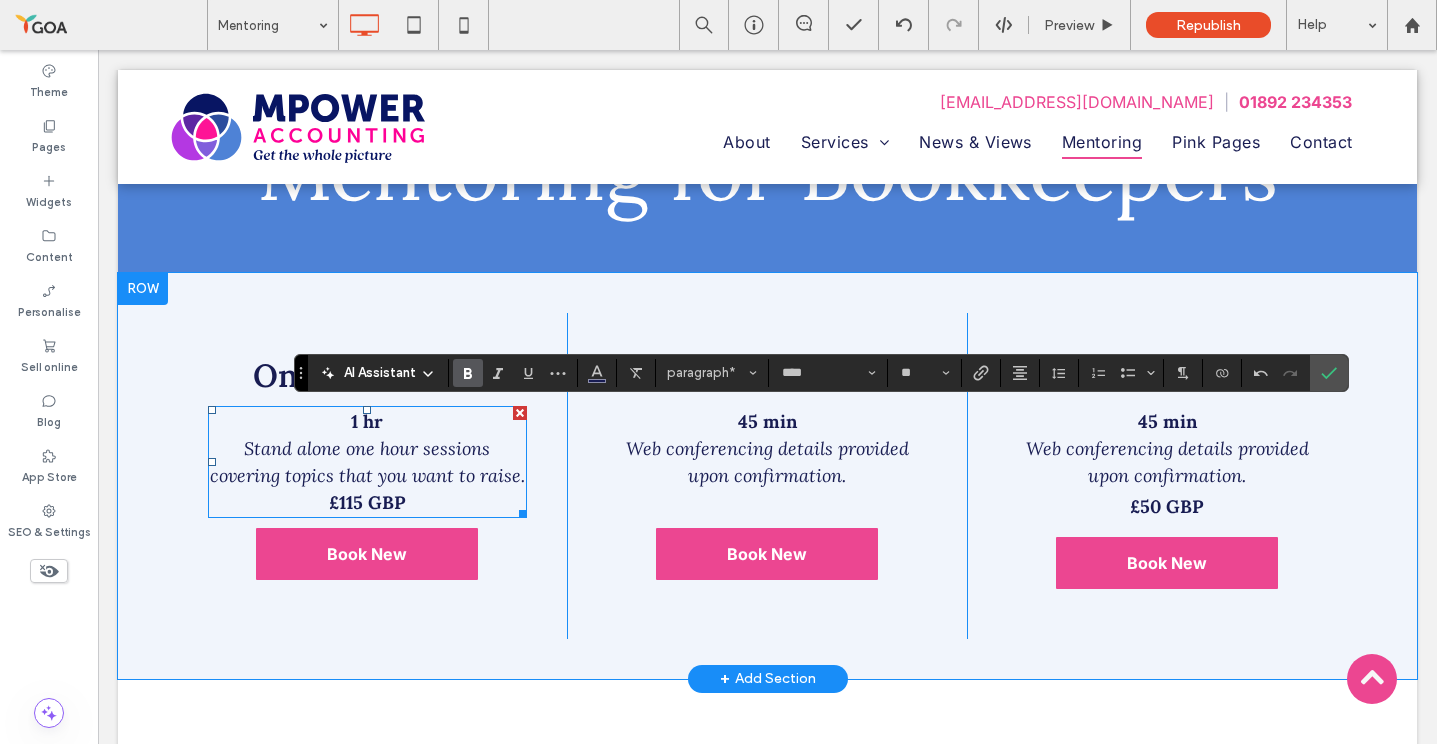 click on "£115 GBP" at bounding box center (367, 502) 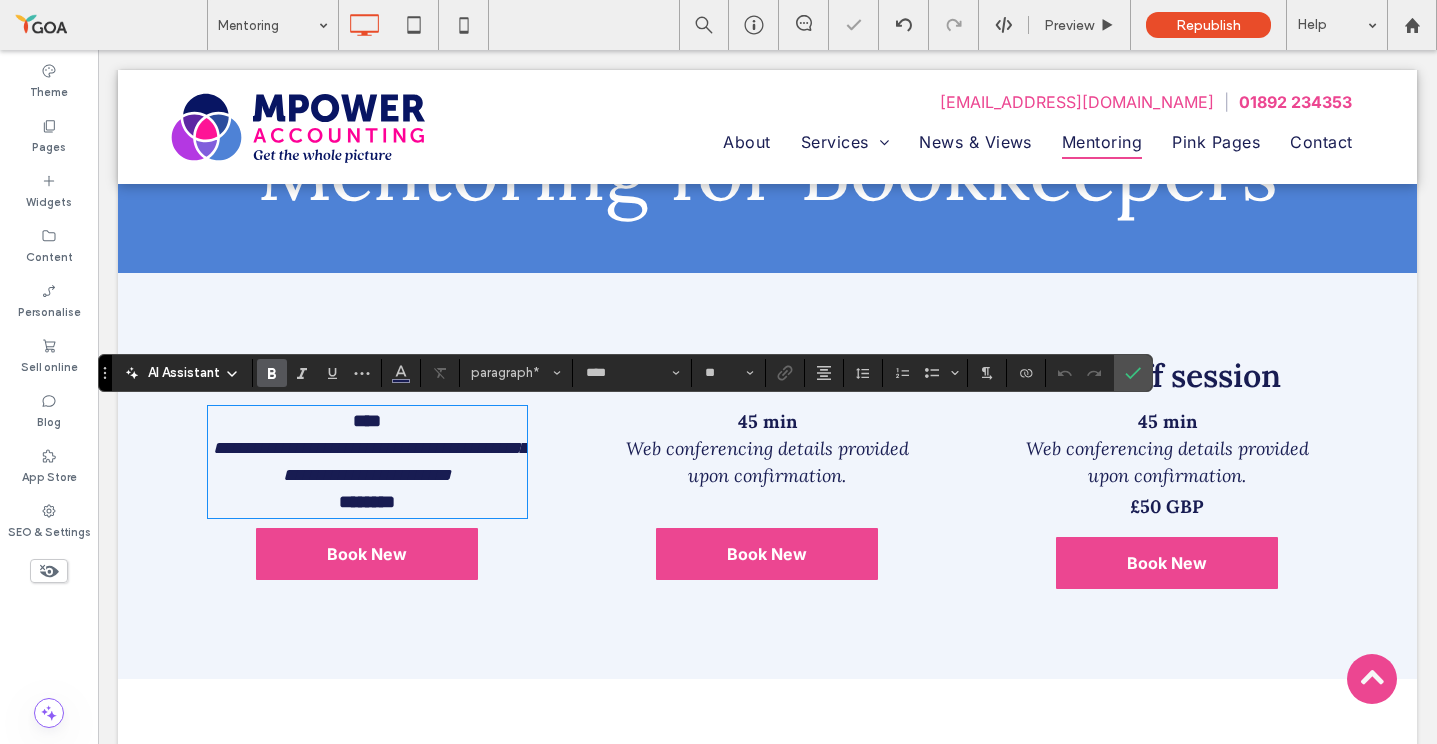click on "********" at bounding box center (367, 502) 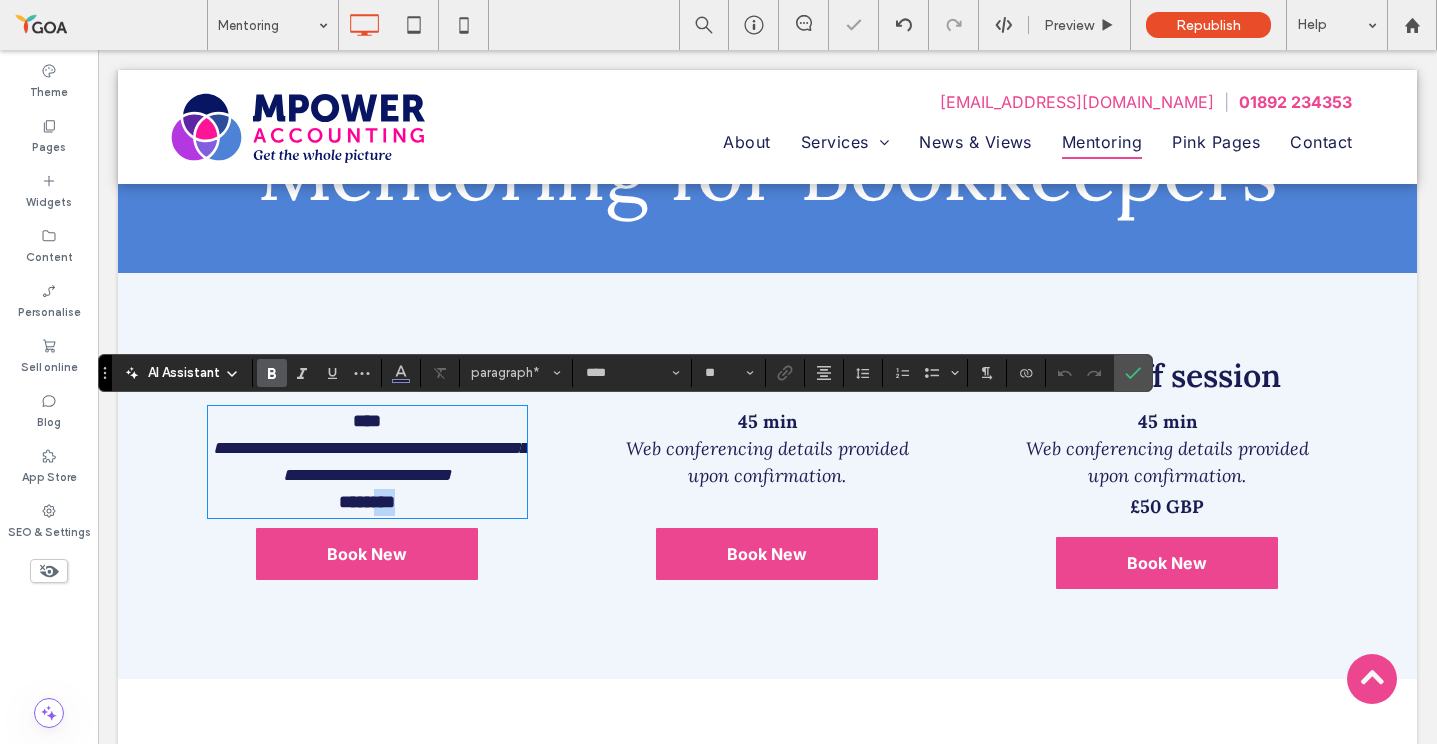 click on "********" at bounding box center [367, 502] 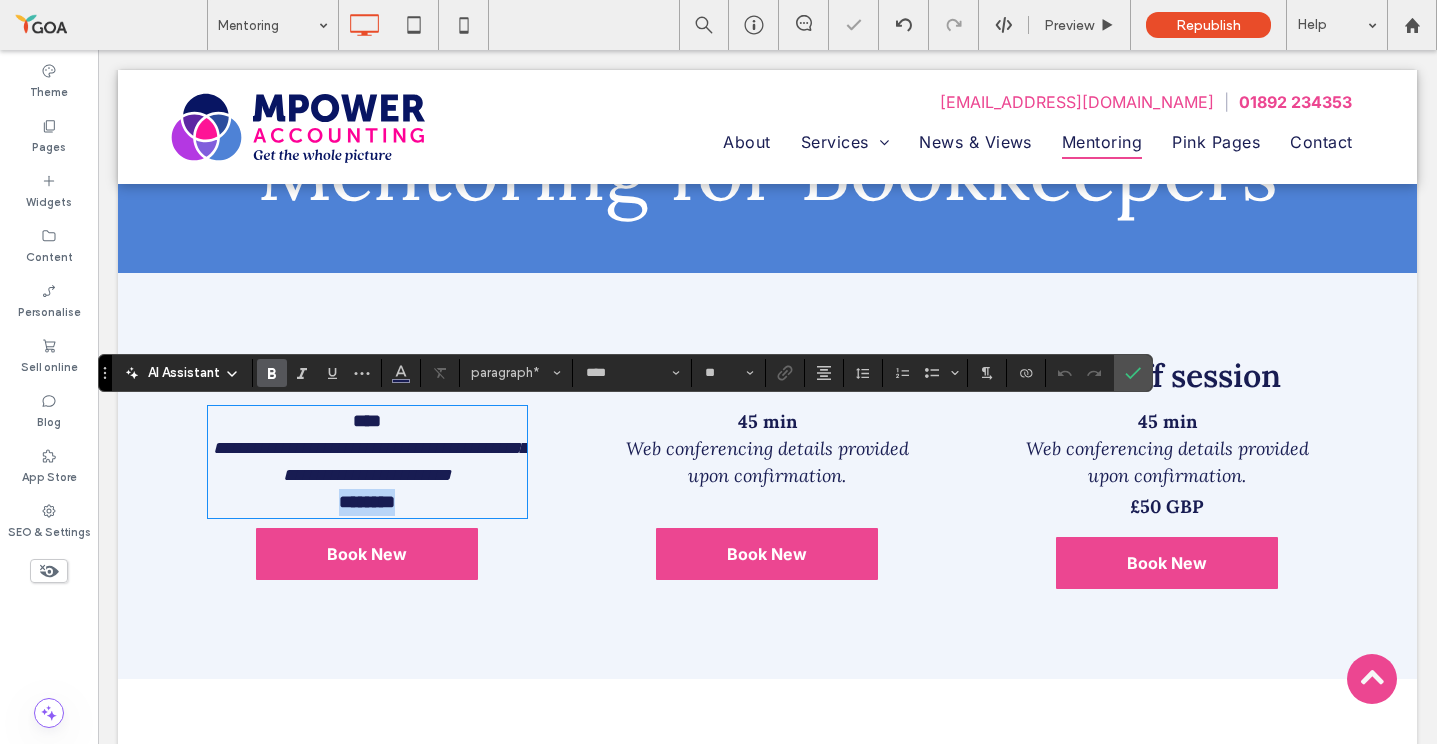 click on "********" at bounding box center [367, 502] 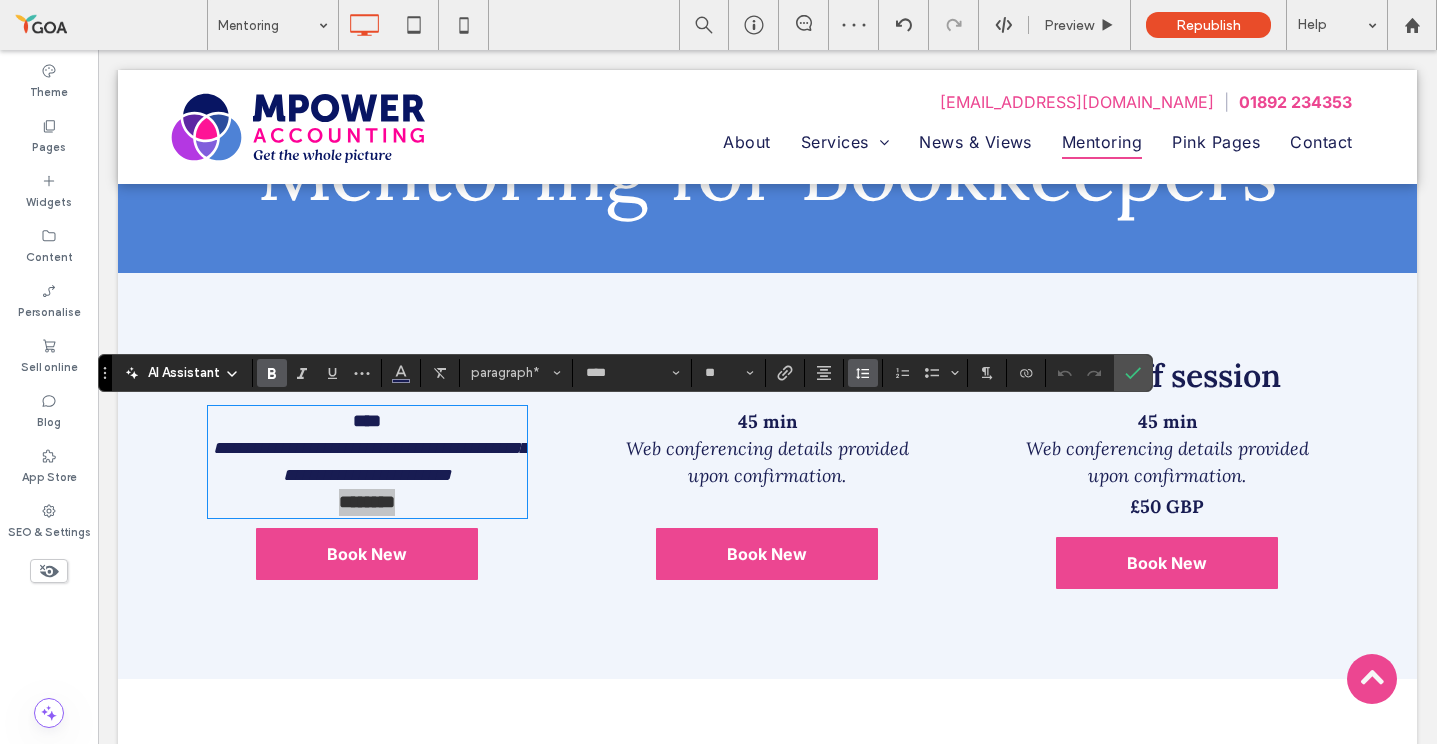 click 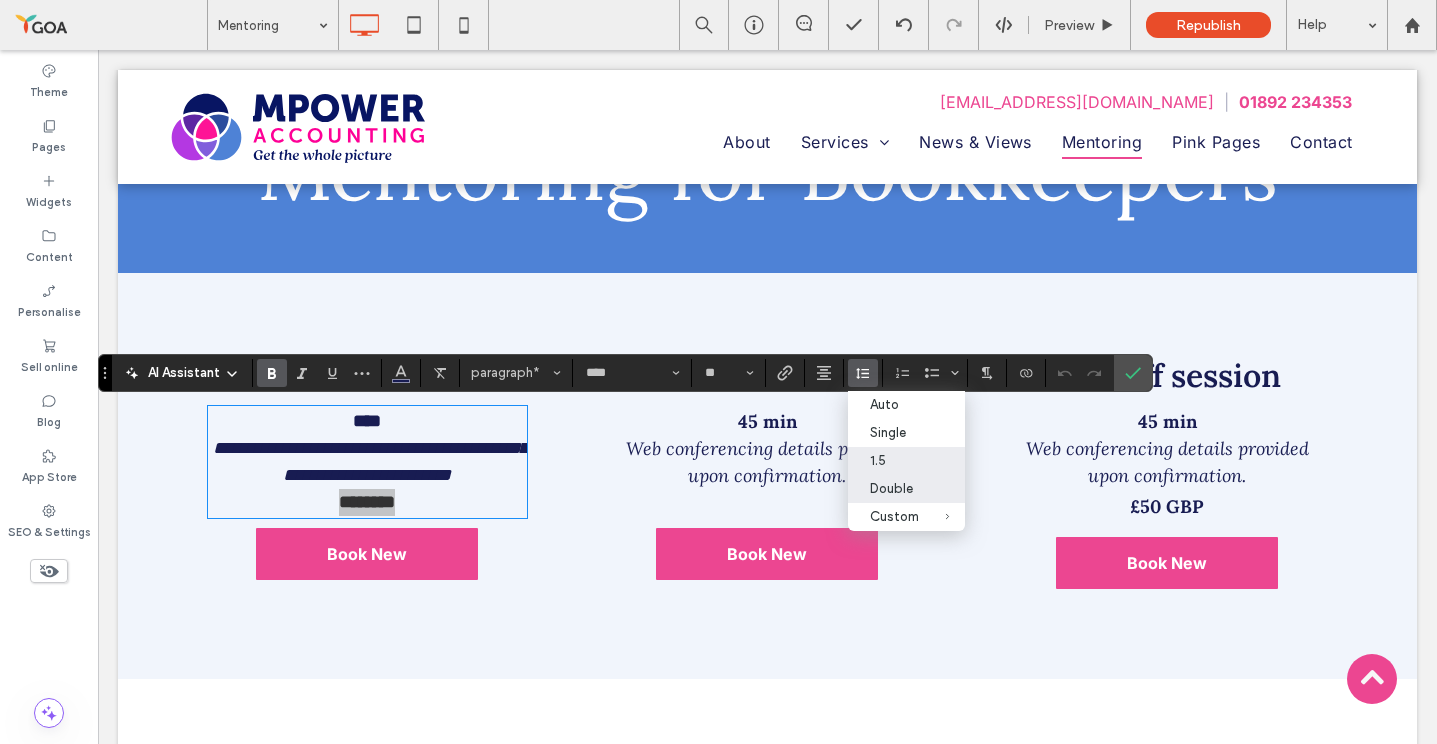 click on "Double" at bounding box center [894, 488] 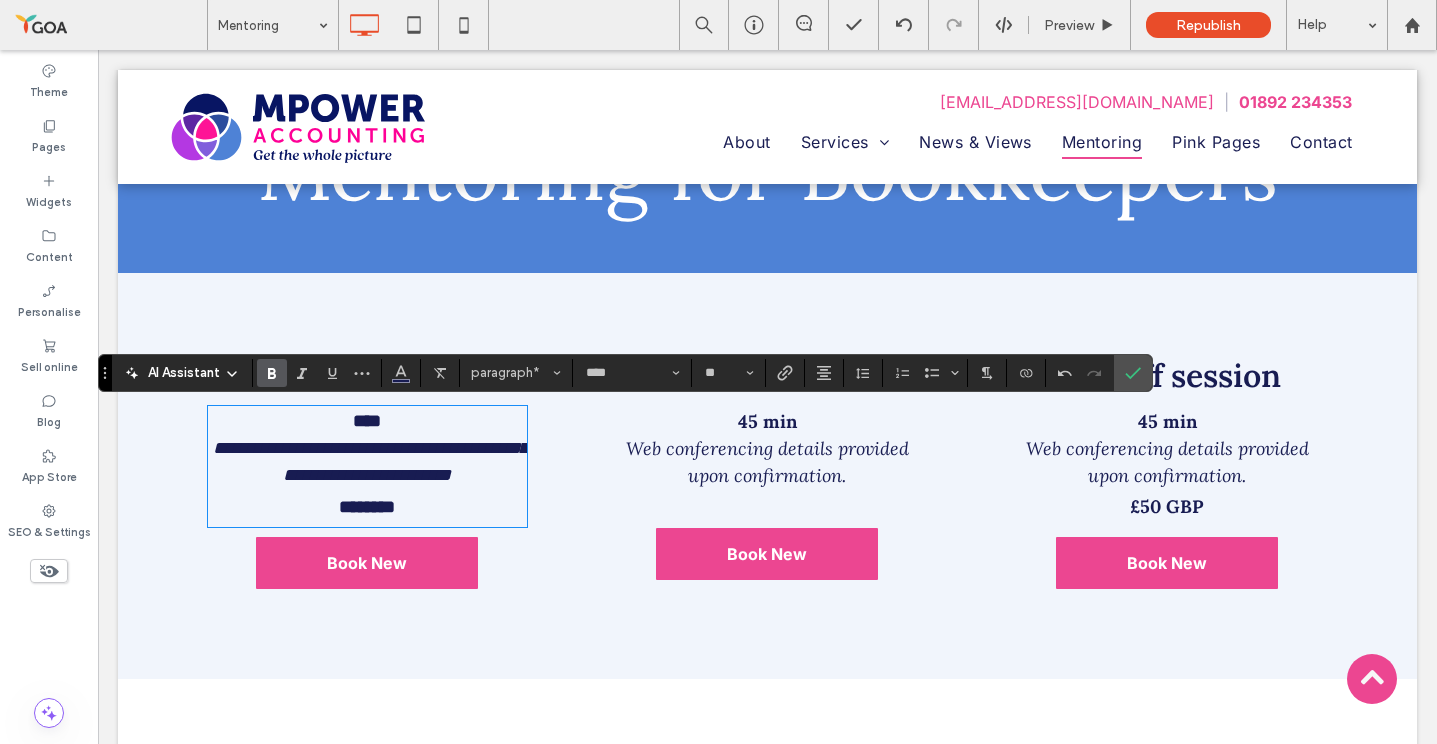 click on "****" at bounding box center [367, 421] 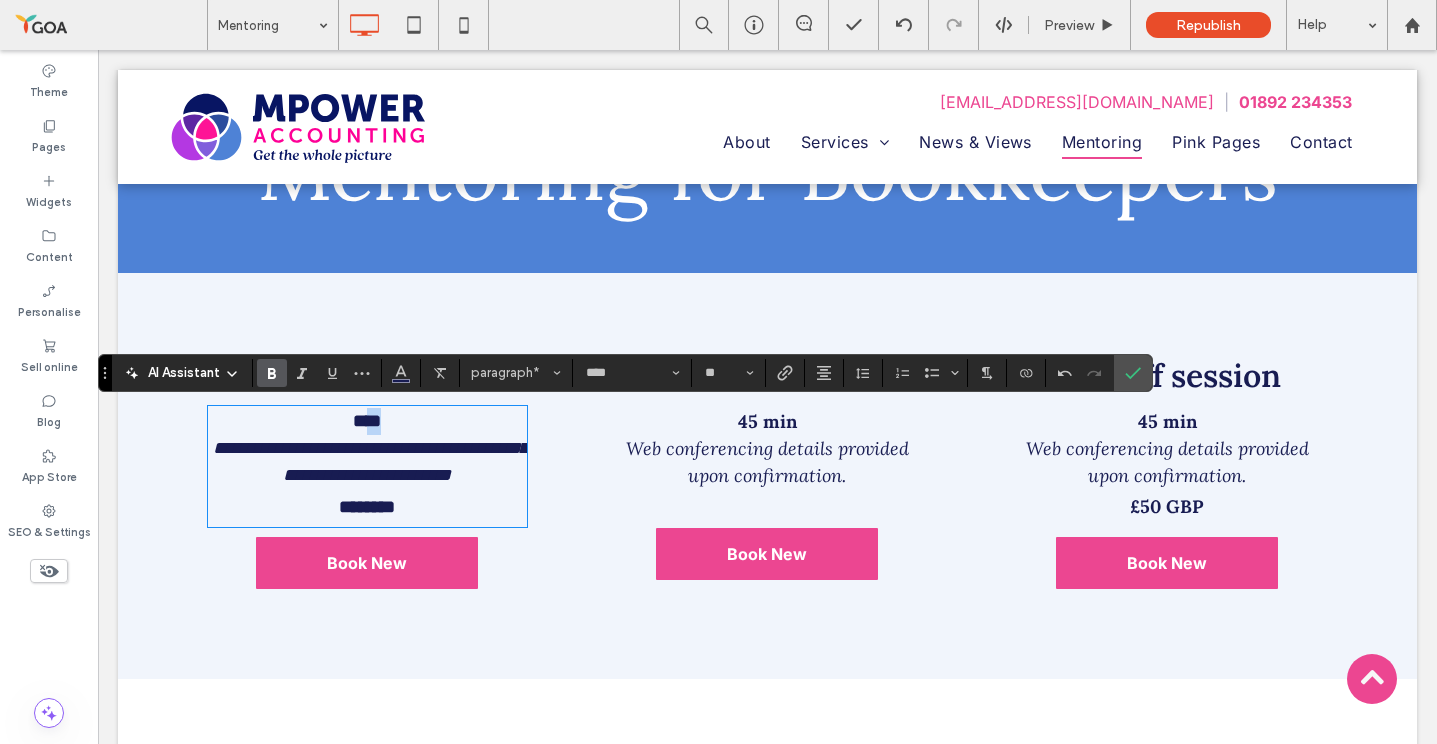 click on "****" at bounding box center [367, 421] 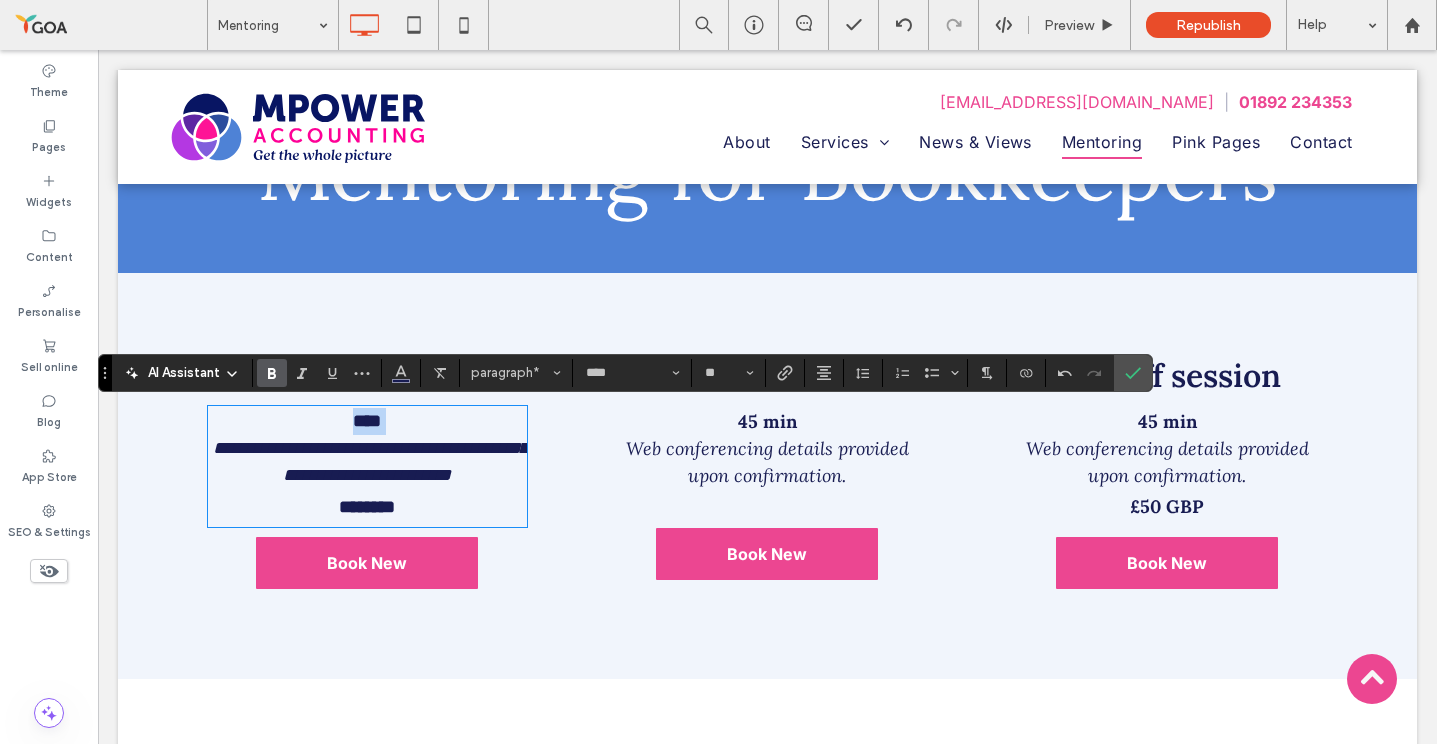 click on "****" at bounding box center (367, 421) 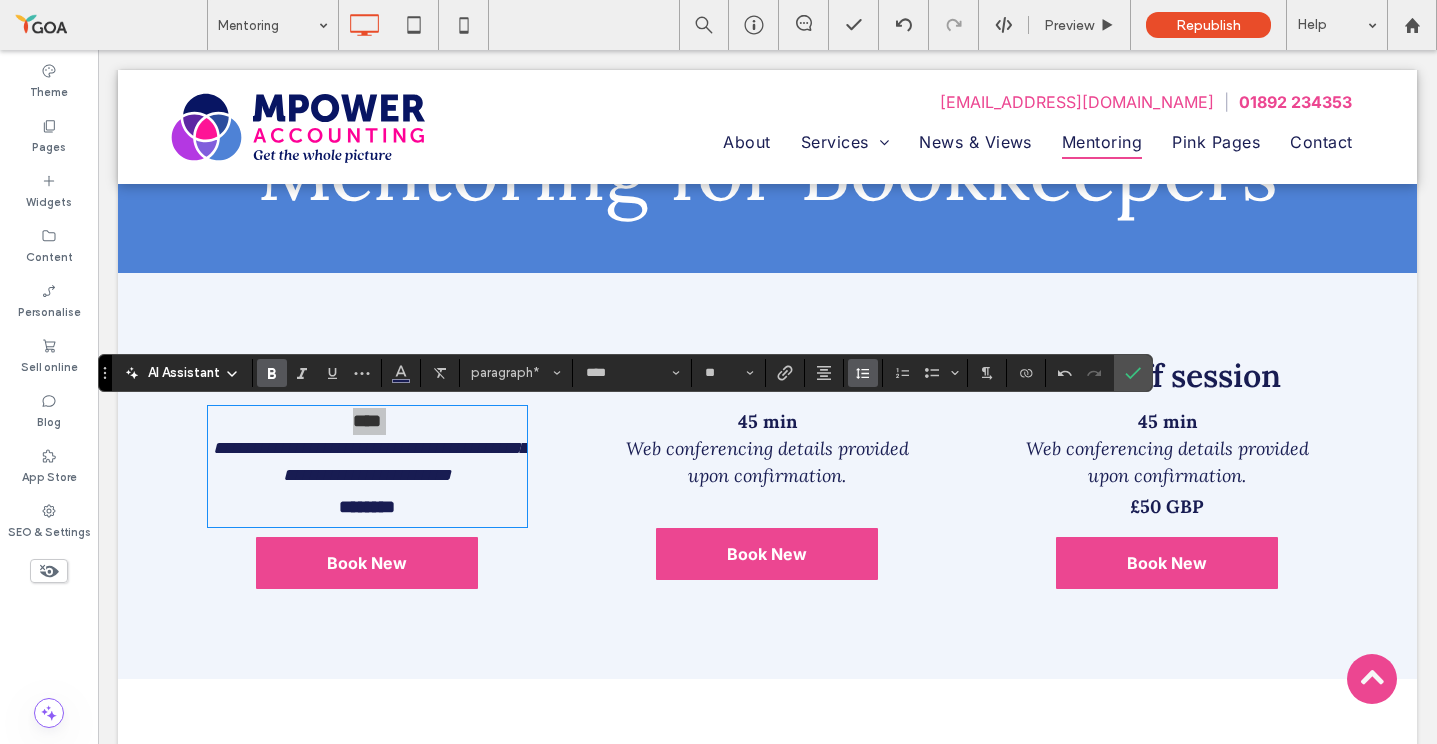 click 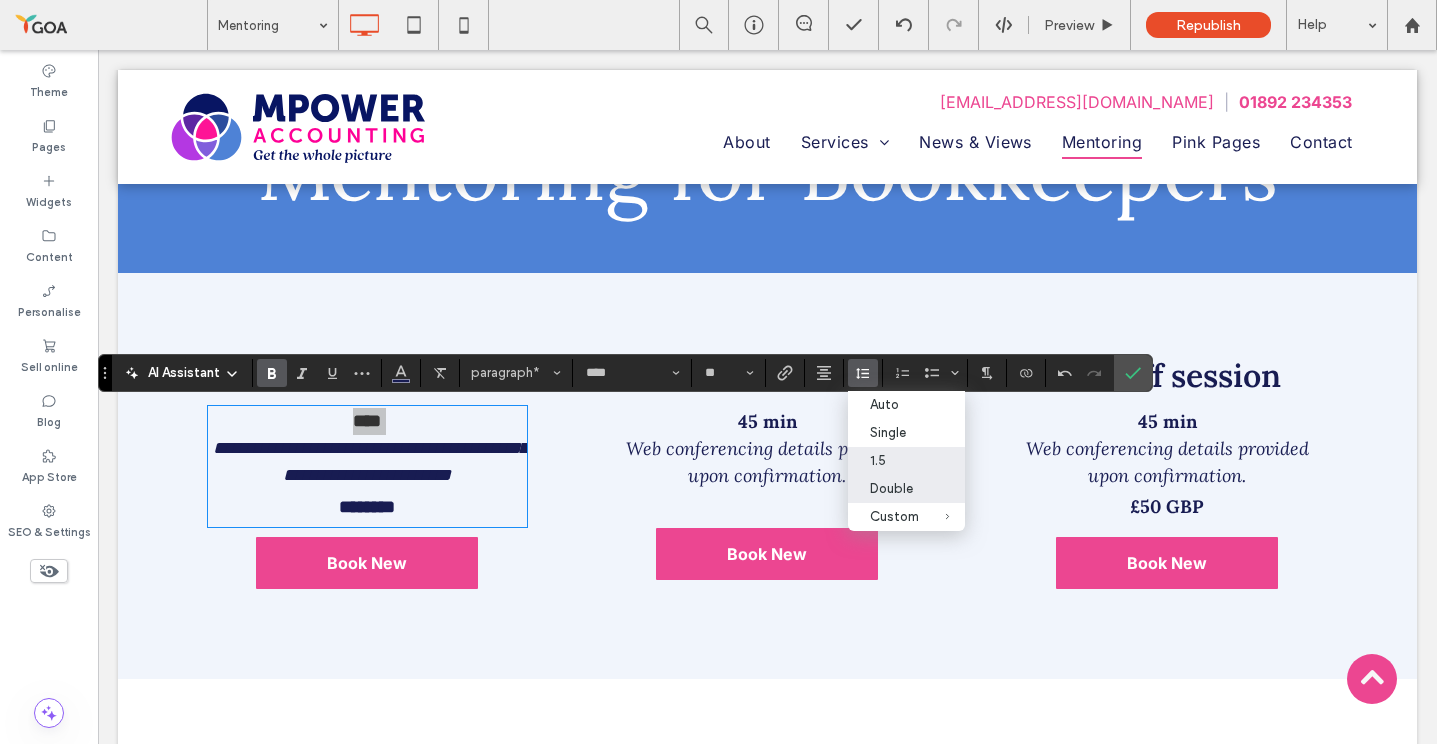 click on "Double" at bounding box center [894, 488] 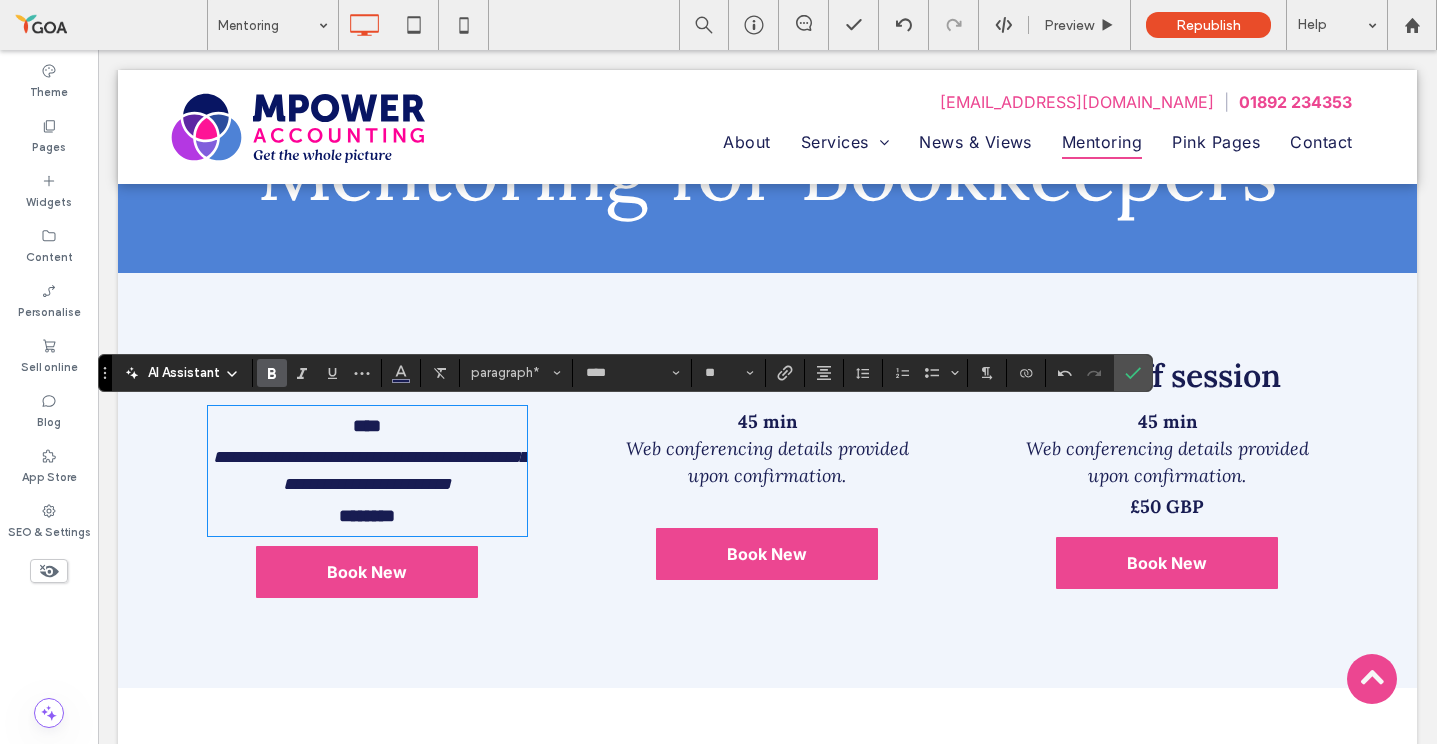 click on "45 min" at bounding box center [1167, 421] 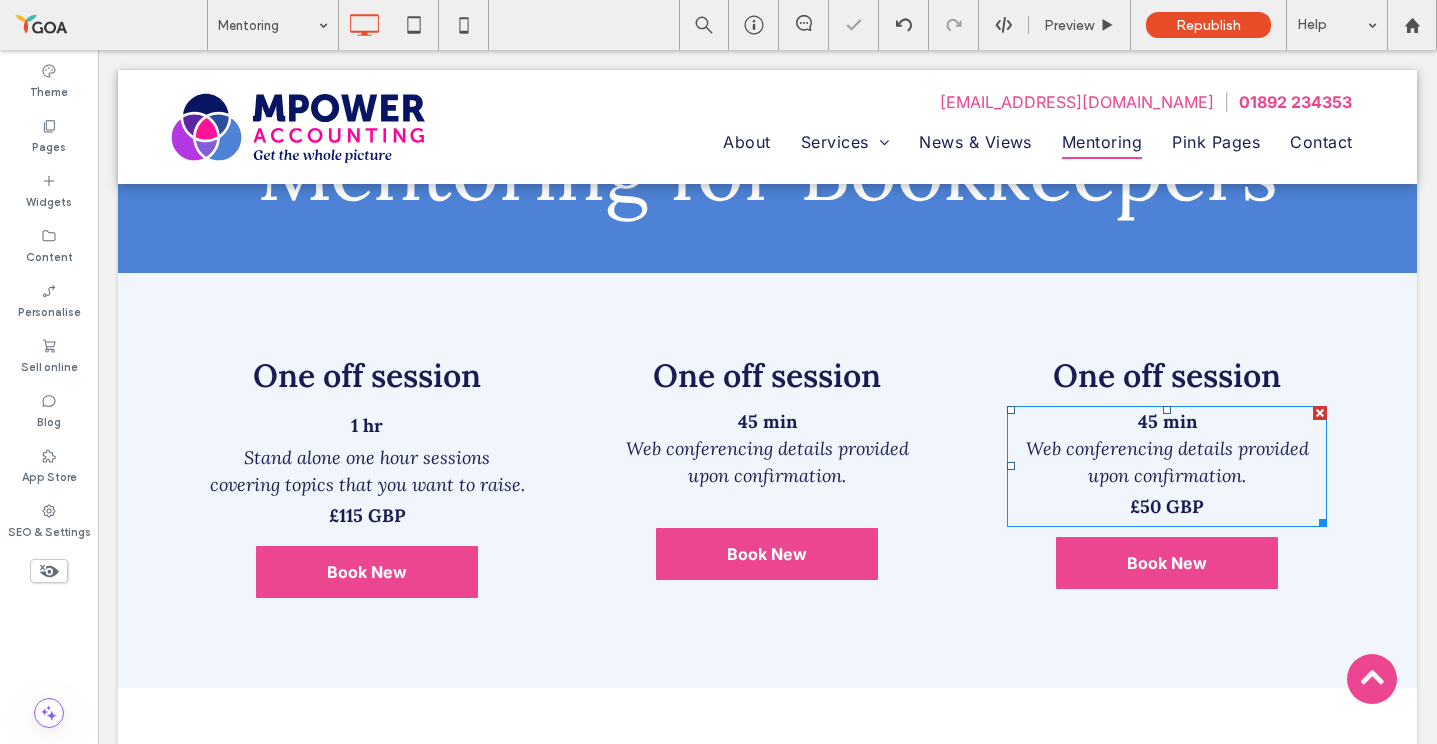click on "45 min" at bounding box center (1167, 421) 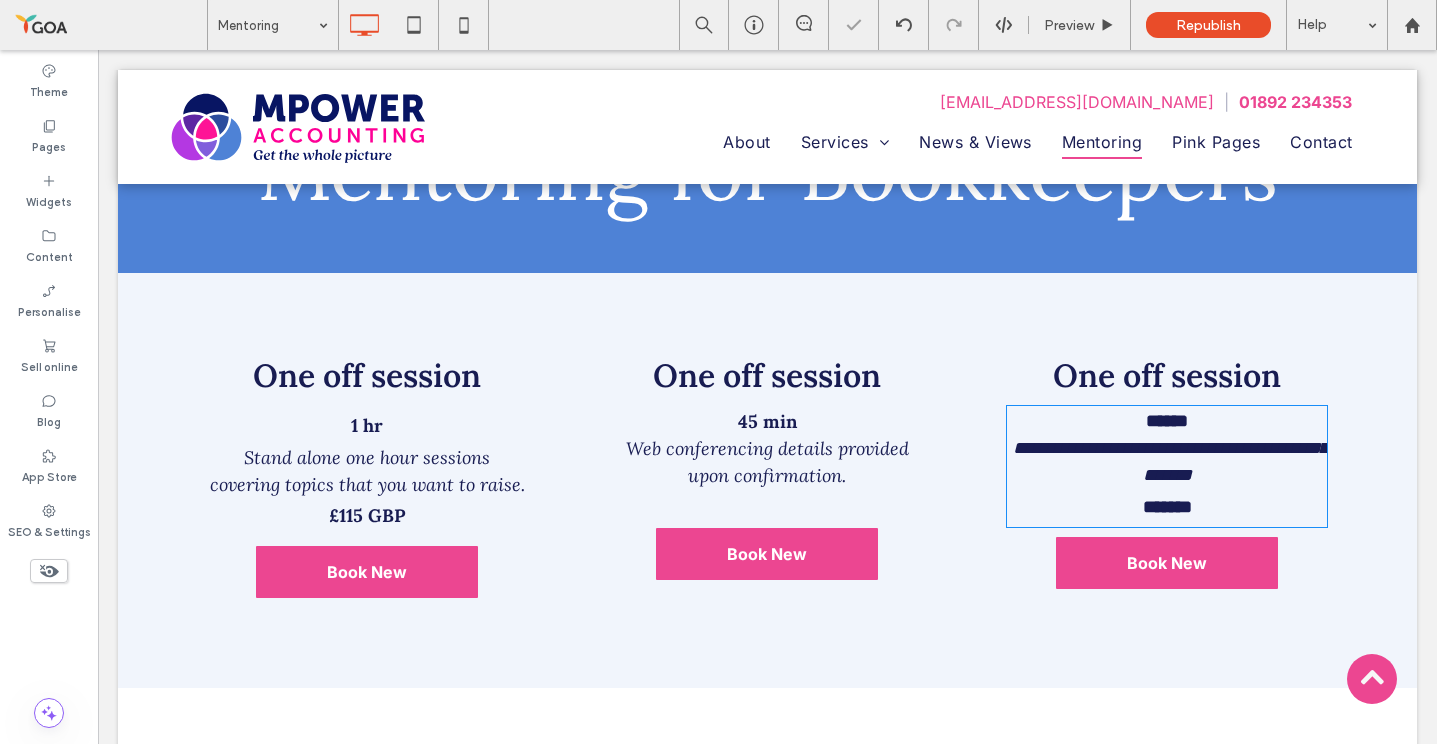 click on "******" at bounding box center [1167, 421] 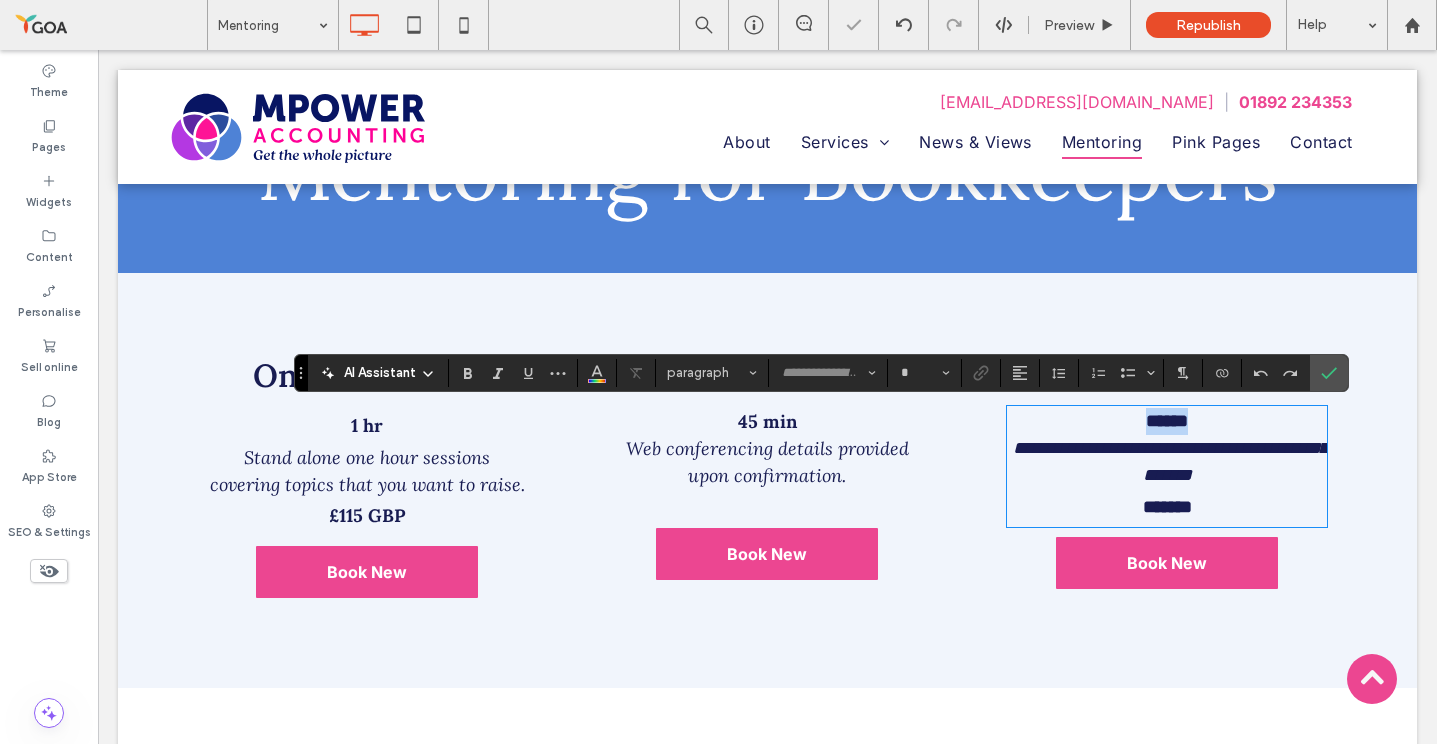 click on "******" at bounding box center (1167, 421) 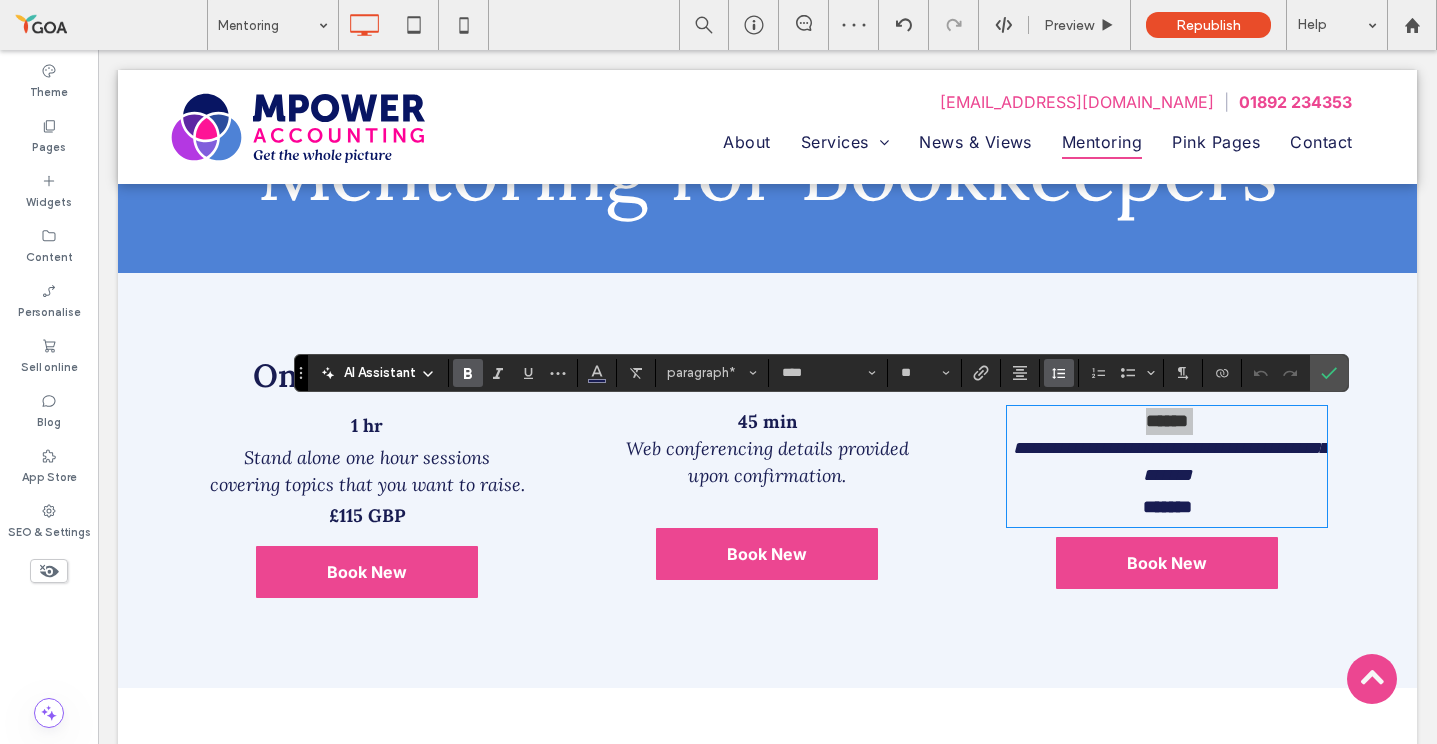 click 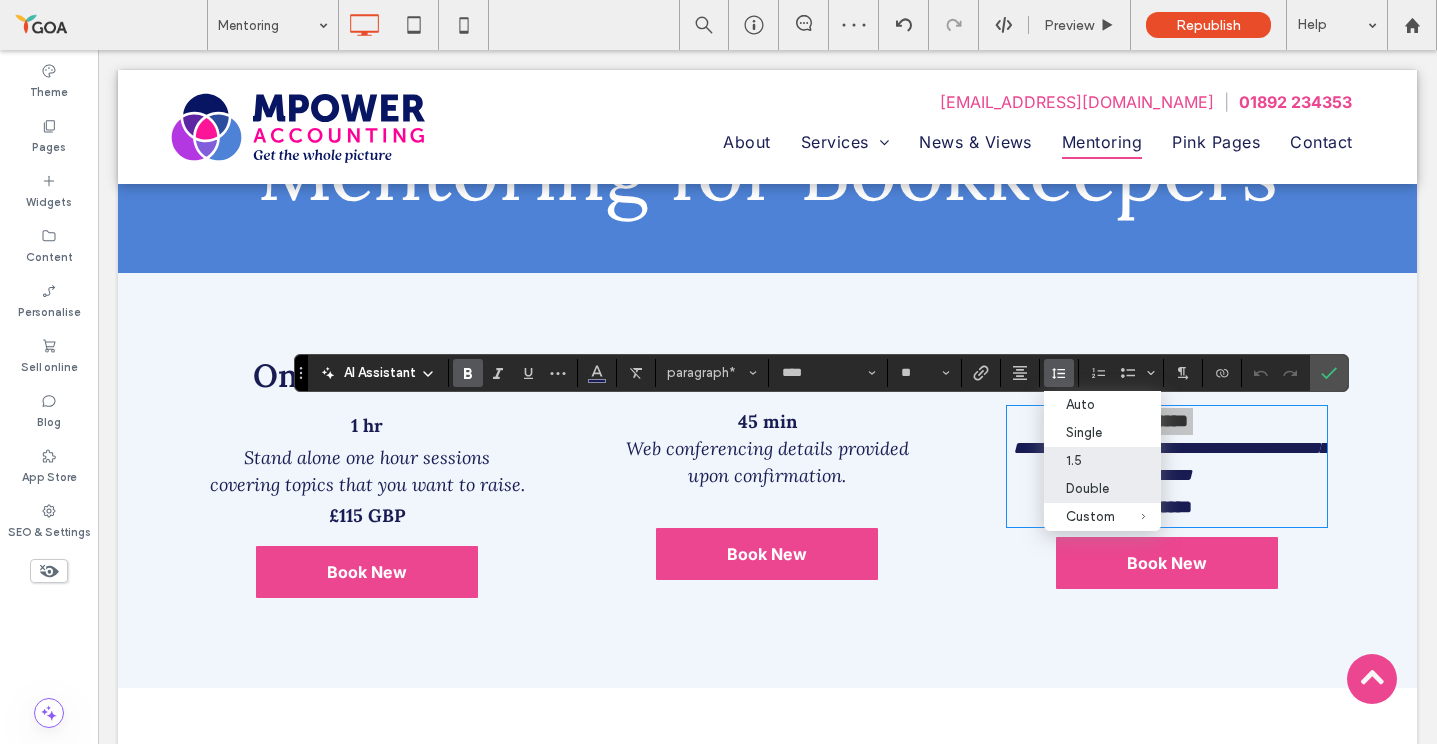 click on "Double" at bounding box center [1090, 488] 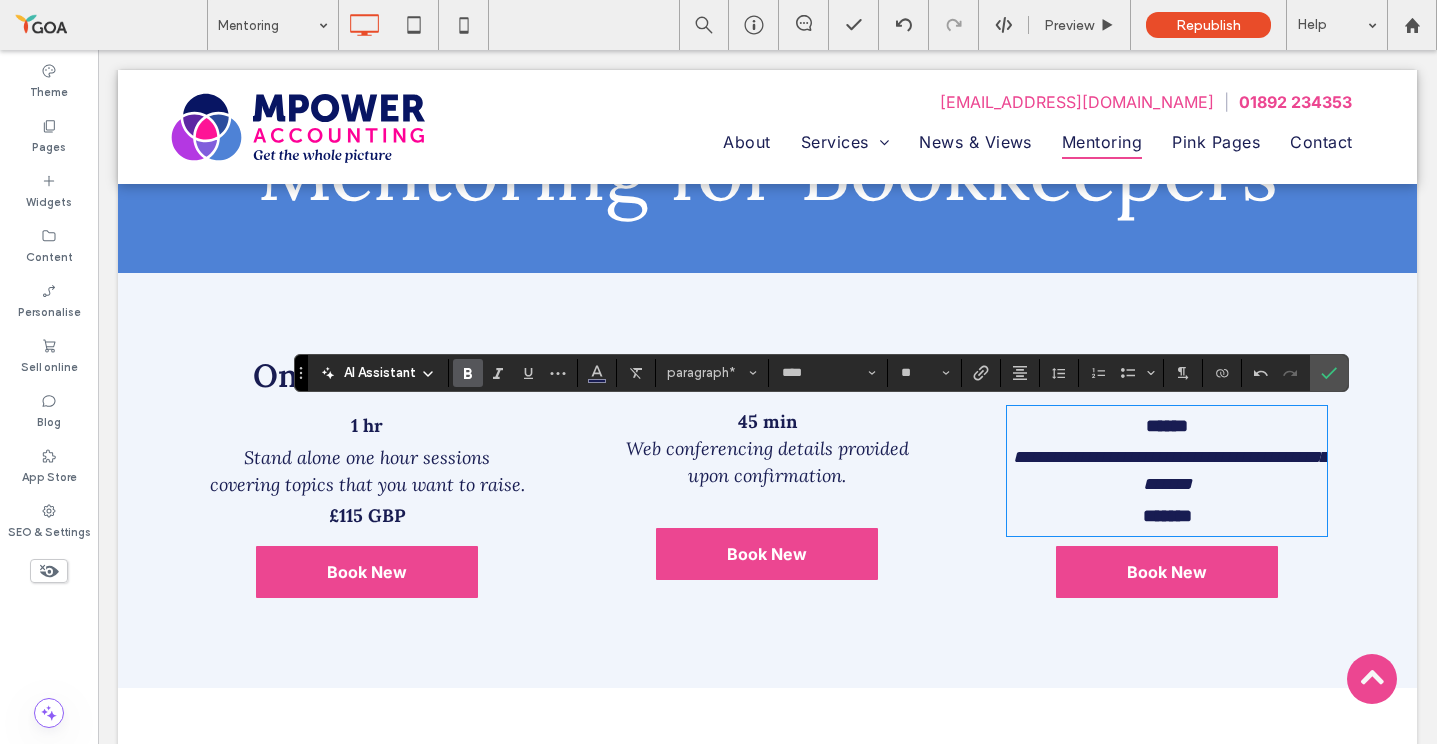 click on "45 min" at bounding box center [767, 421] 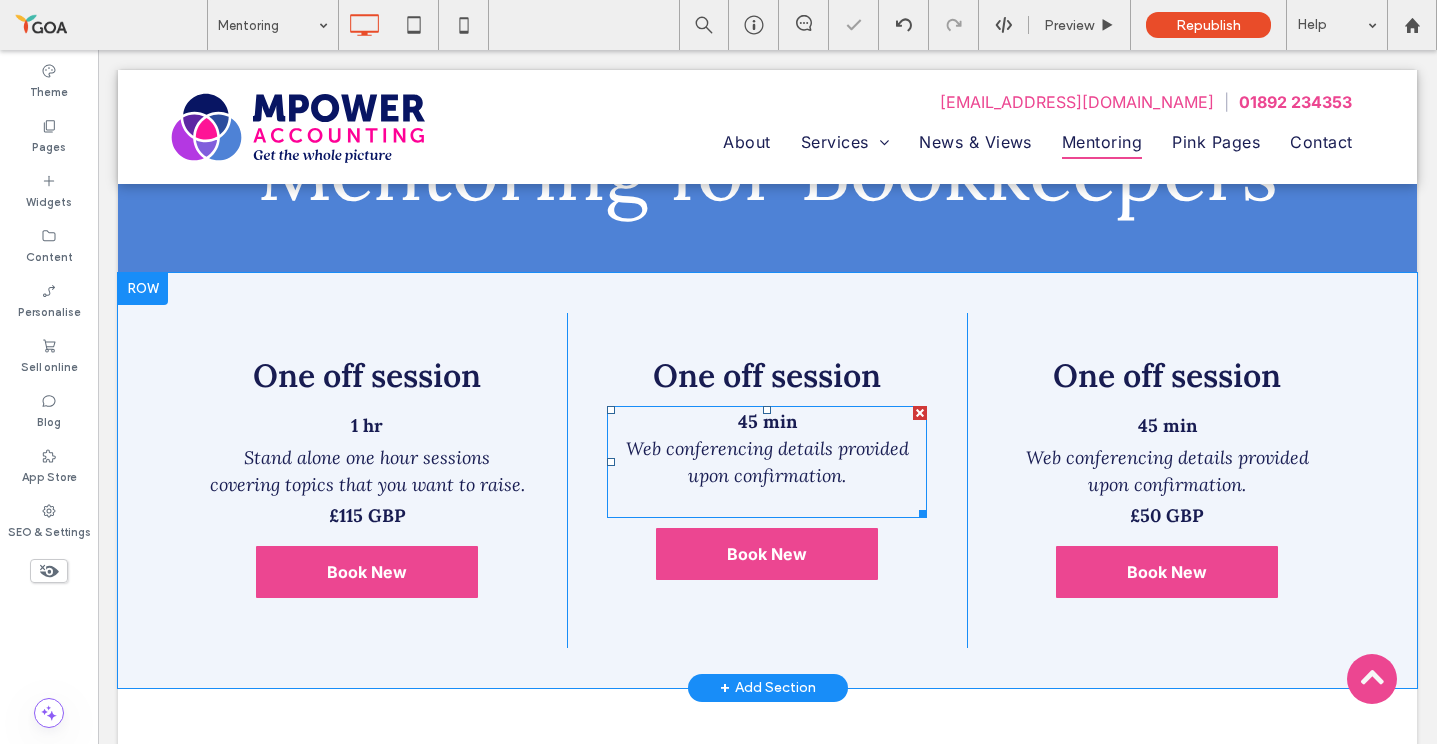 click on "45 min" at bounding box center (767, 421) 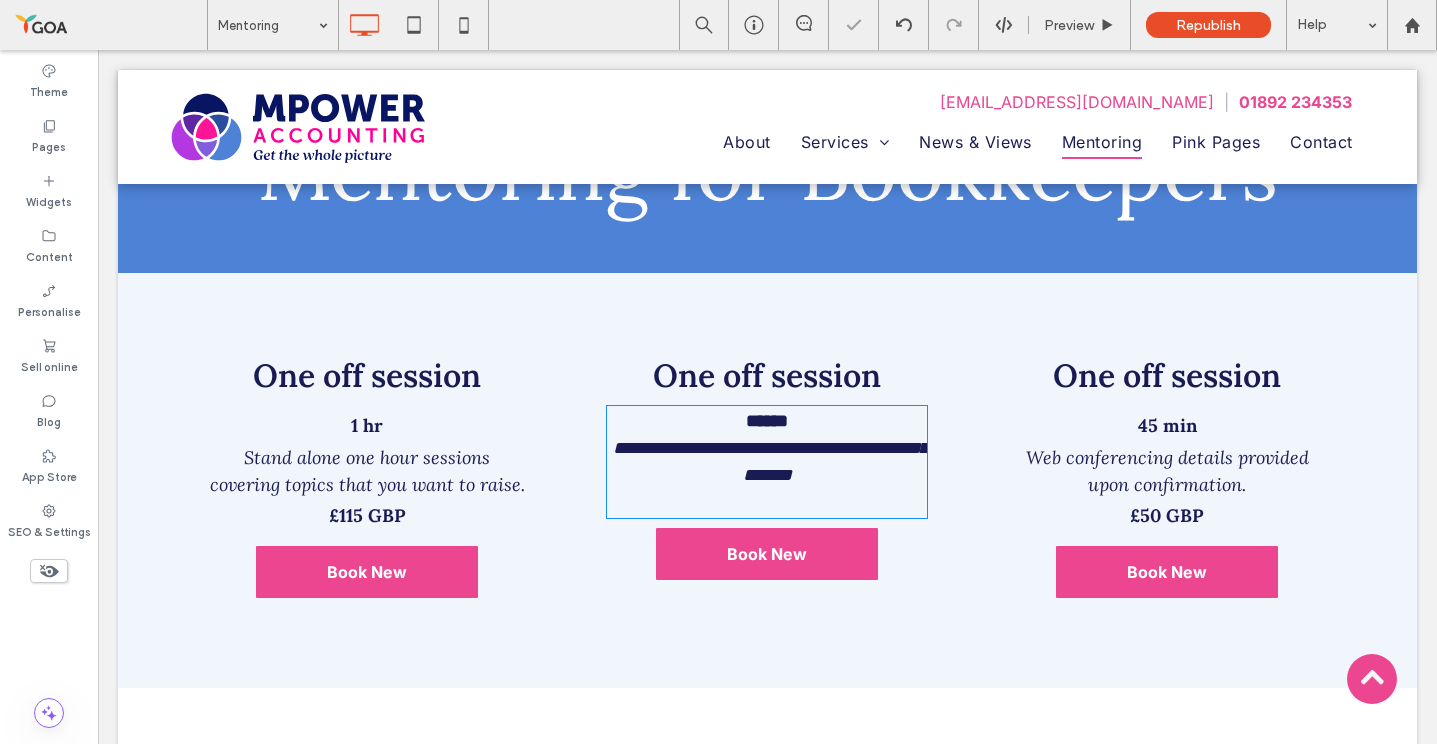 click on "******" at bounding box center (767, 421) 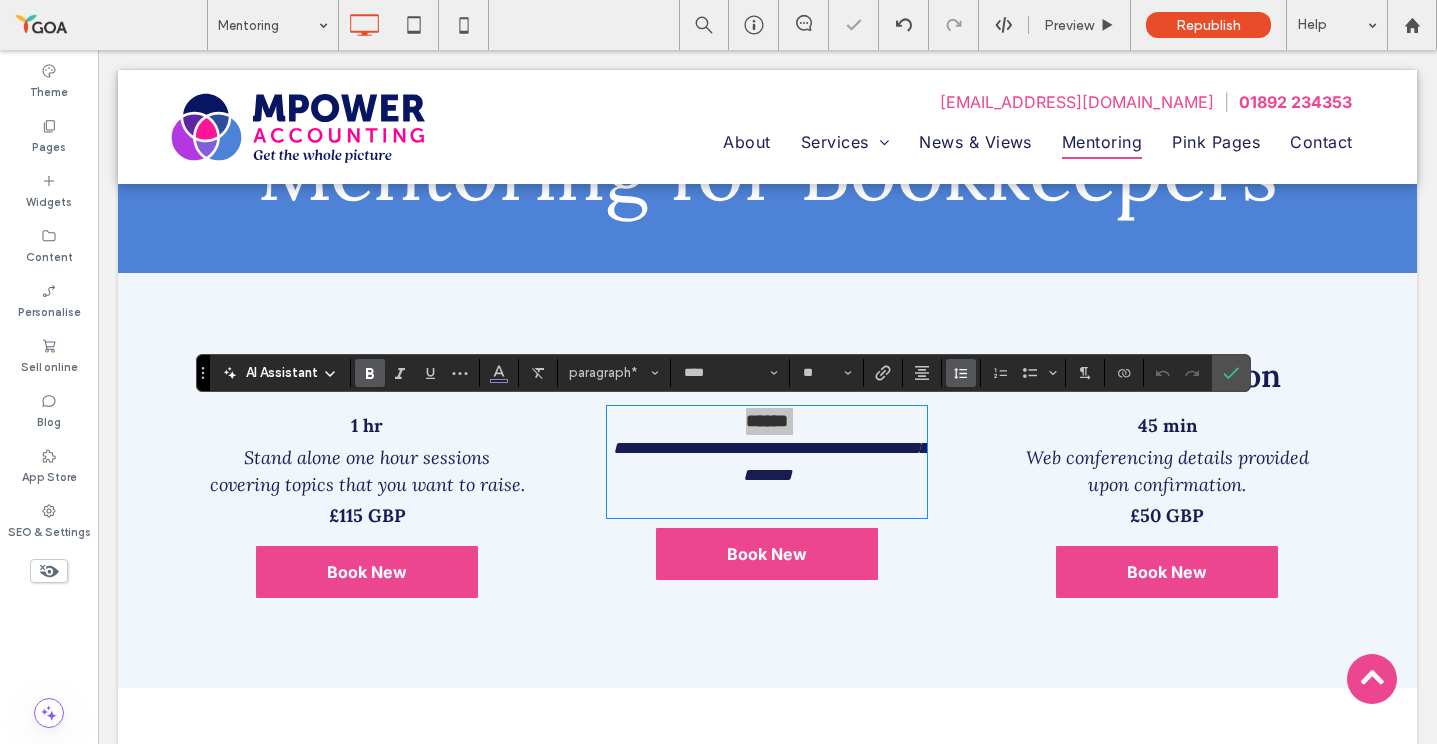 click at bounding box center [961, 373] 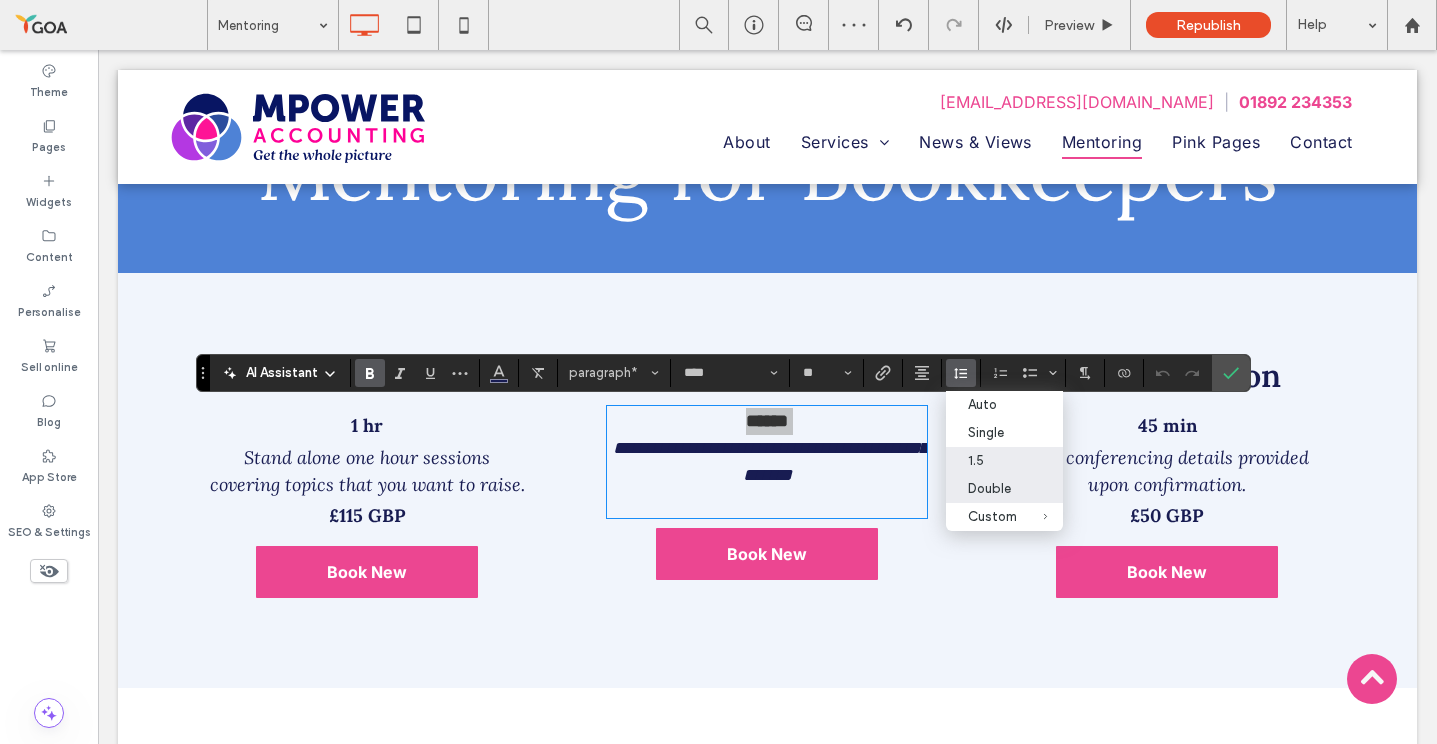 click on "Double" at bounding box center [992, 488] 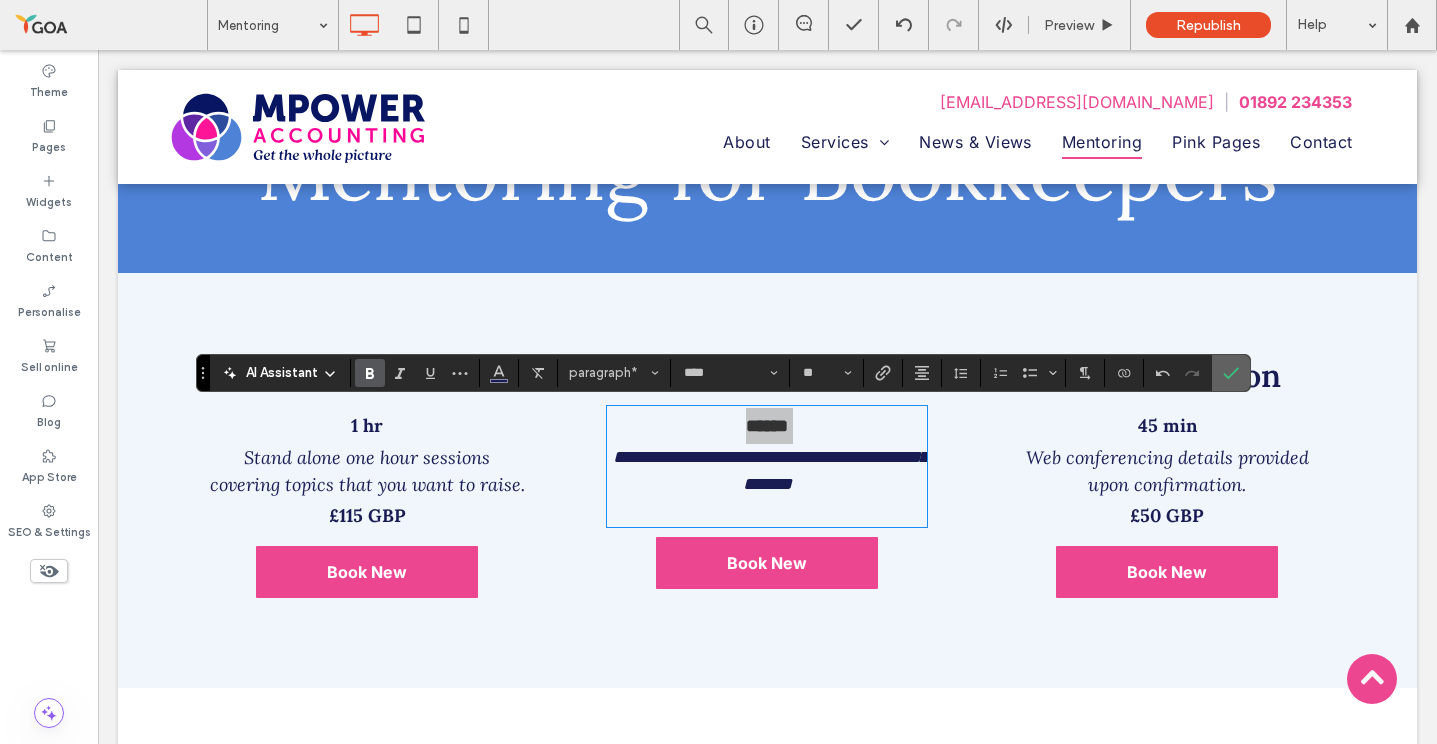 click at bounding box center [1231, 373] 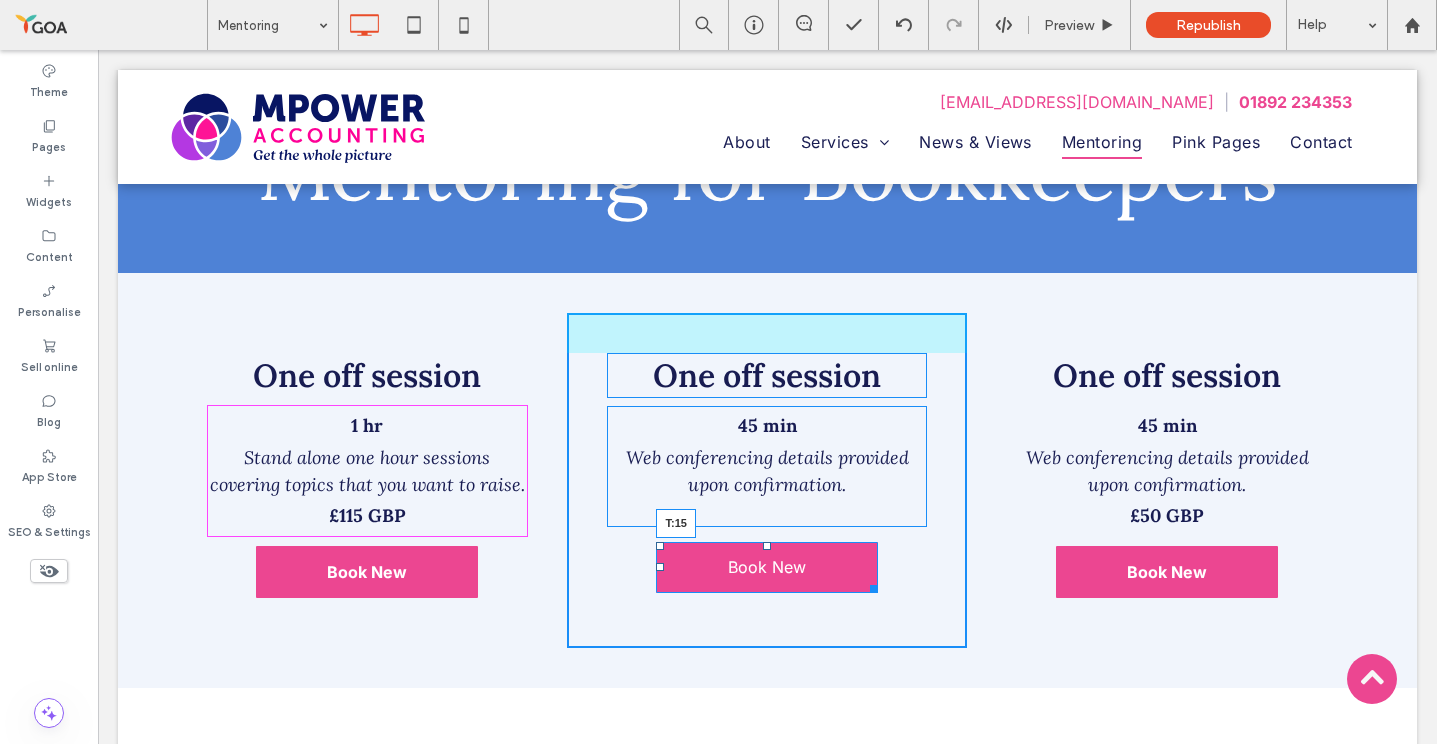 click at bounding box center (767, 546) 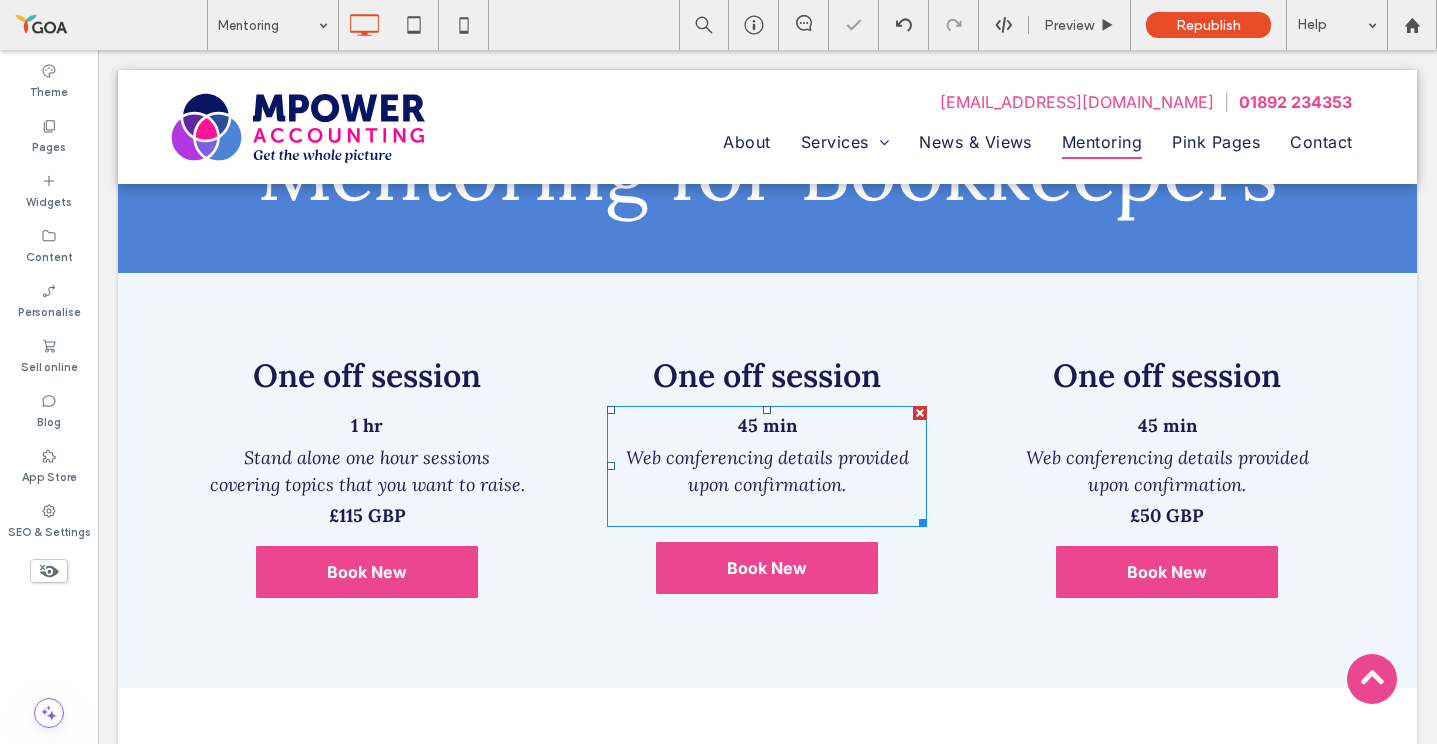 click at bounding box center (767, 511) 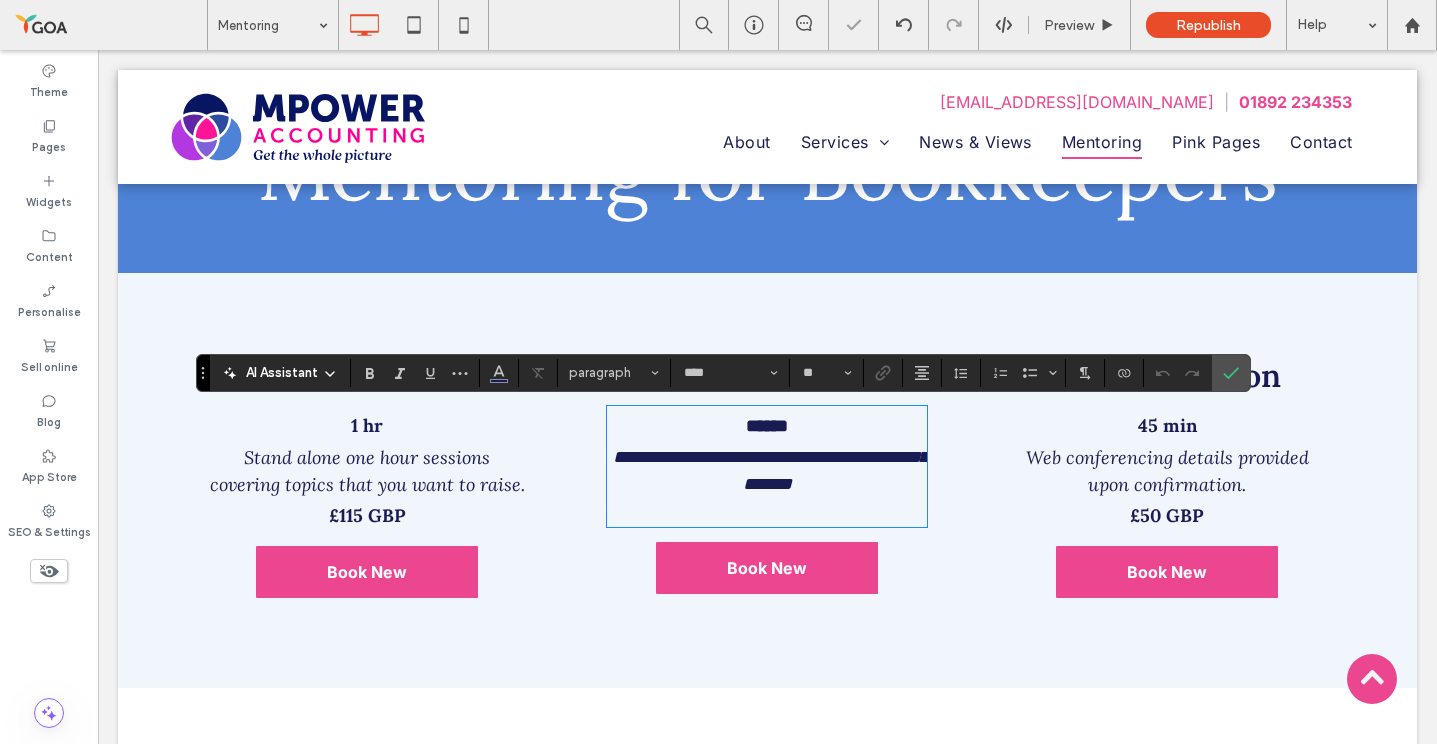 click at bounding box center (767, 511) 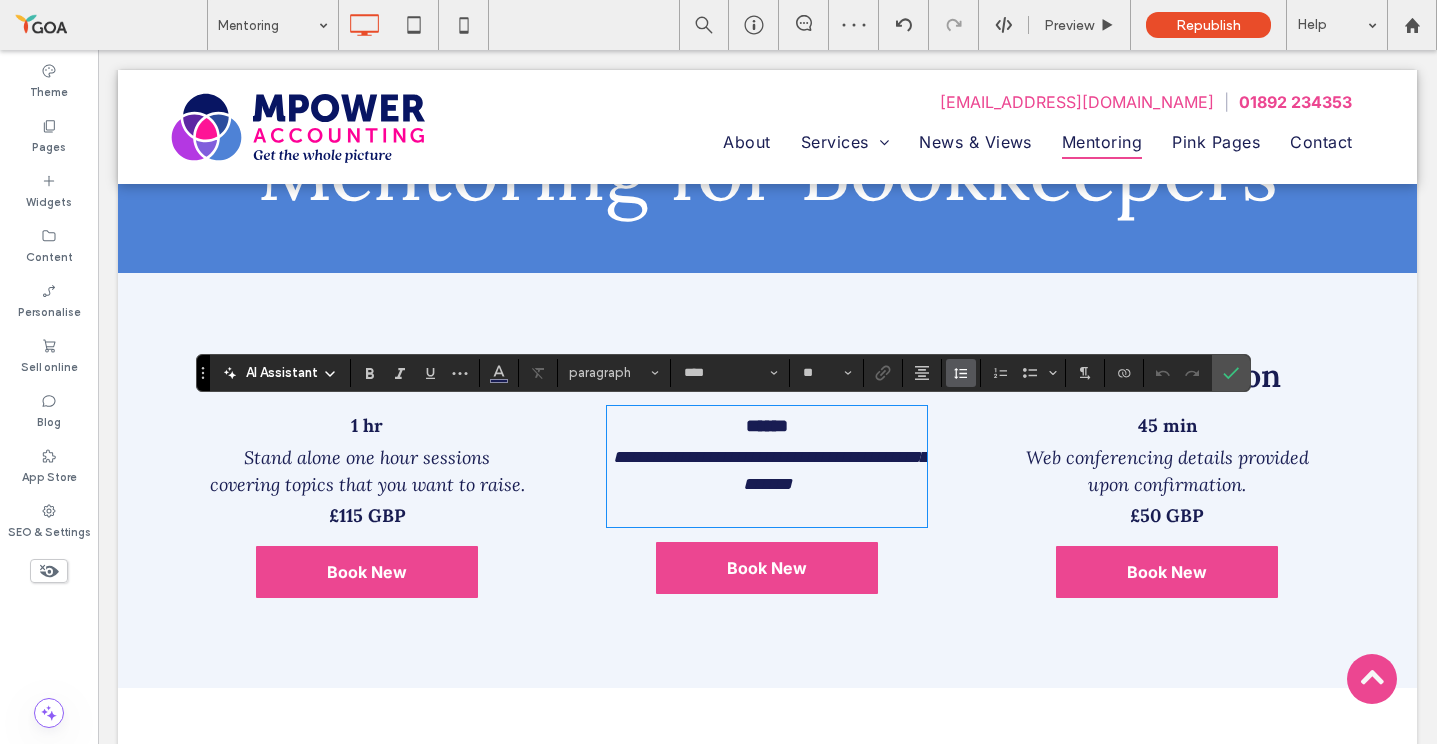 click 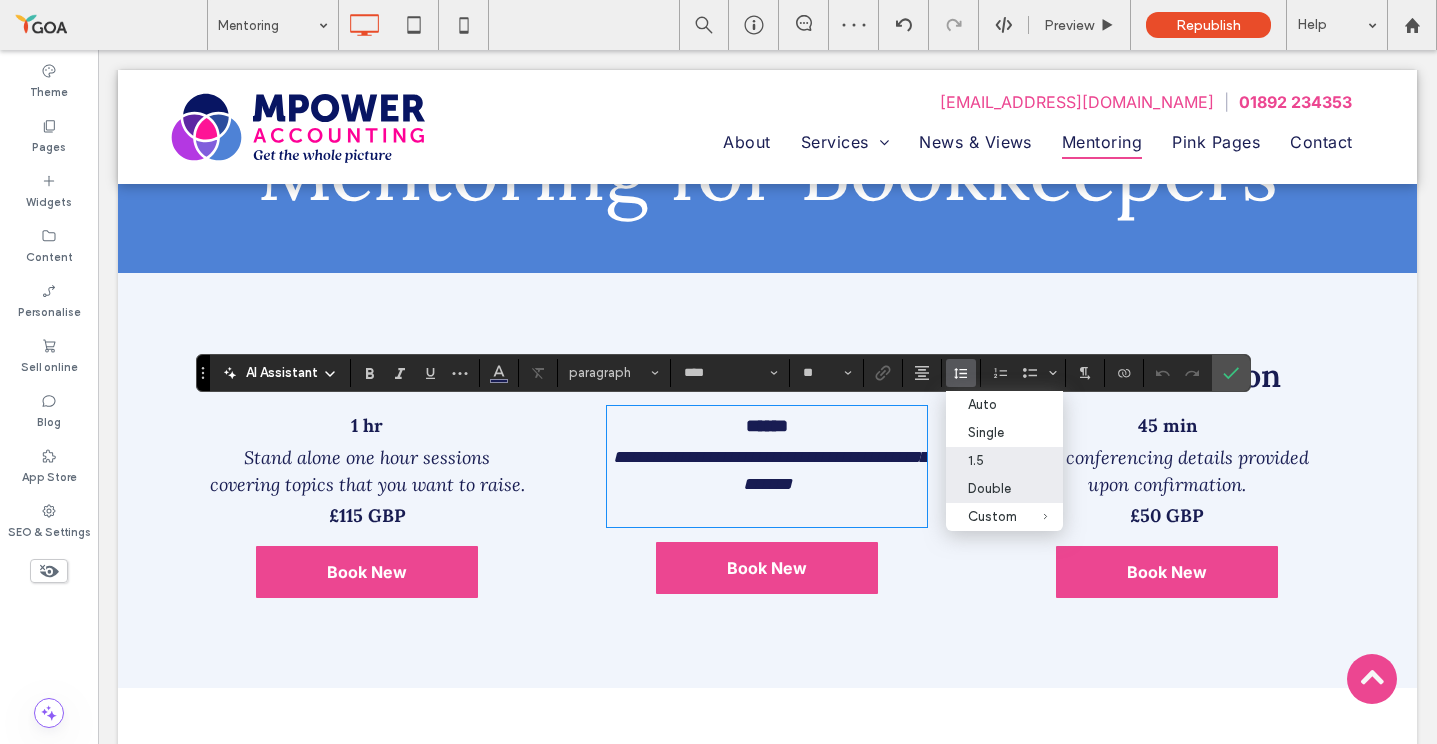 click on "Double" at bounding box center [992, 488] 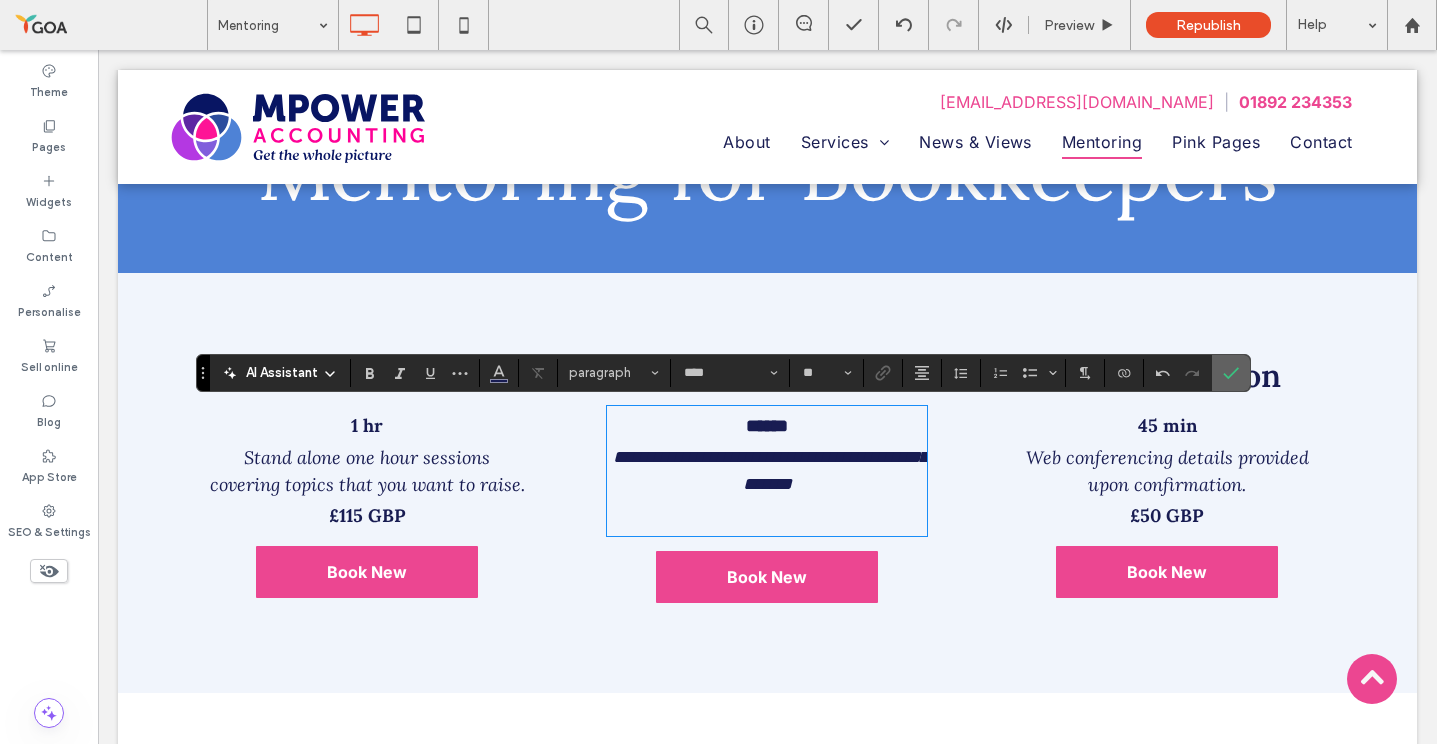 click at bounding box center (1231, 373) 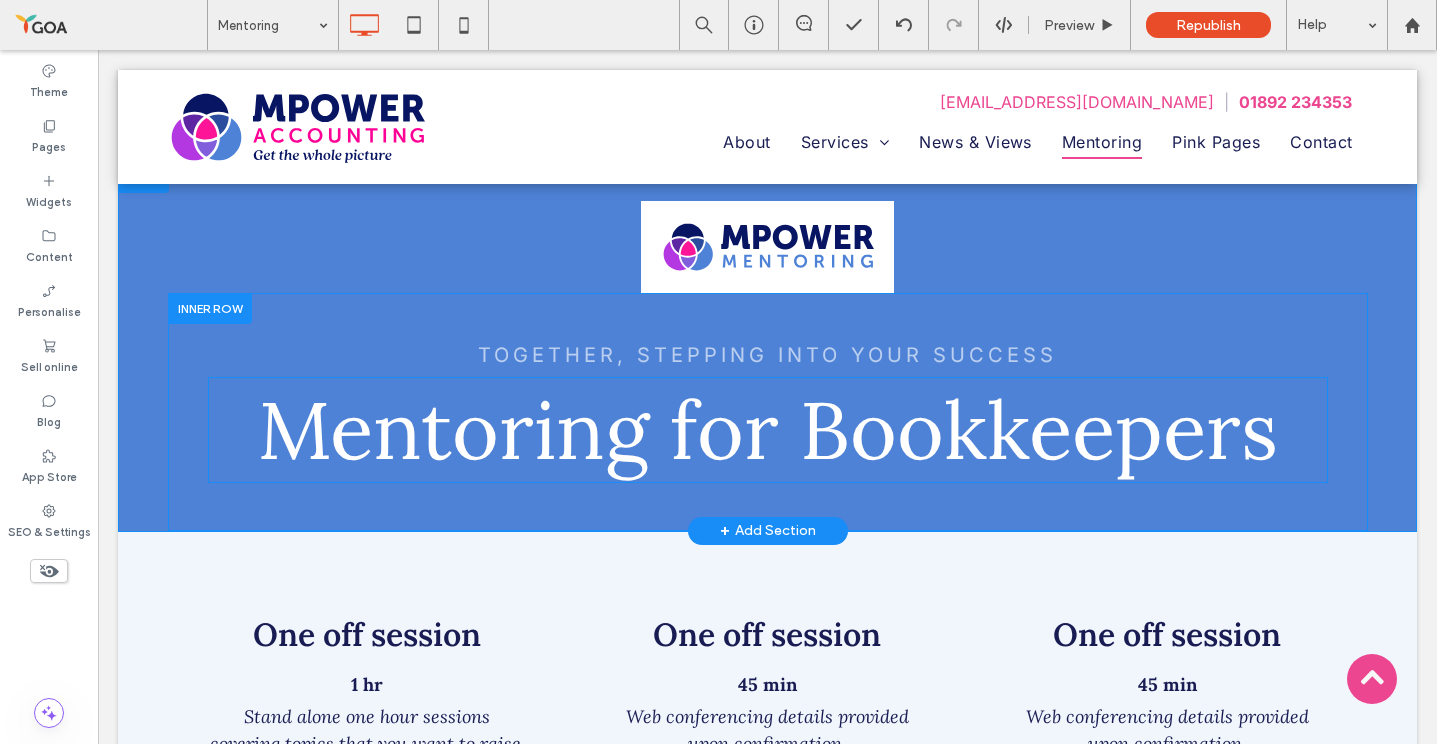 scroll, scrollTop: 0, scrollLeft: 0, axis: both 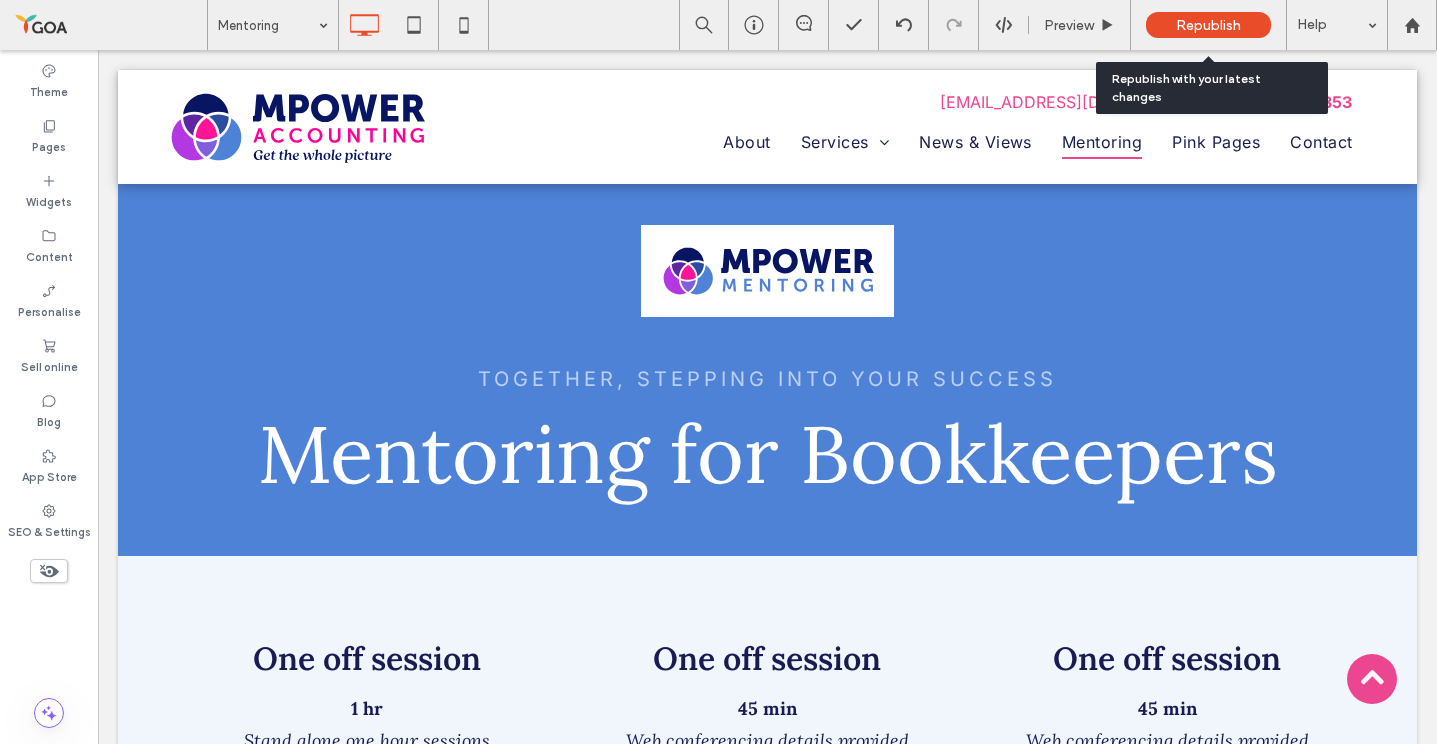 click on "Republish" at bounding box center (1208, 25) 